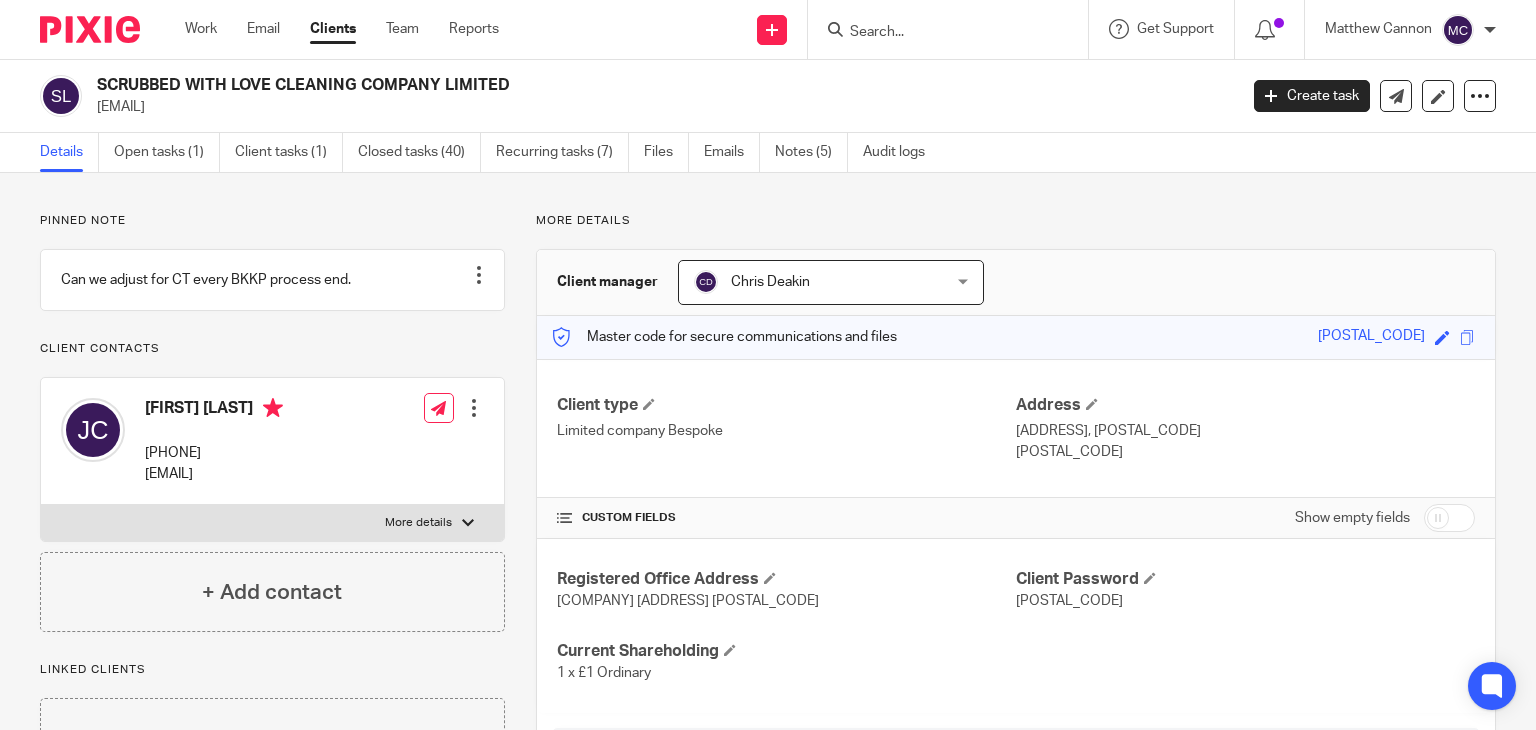 scroll, scrollTop: 0, scrollLeft: 0, axis: both 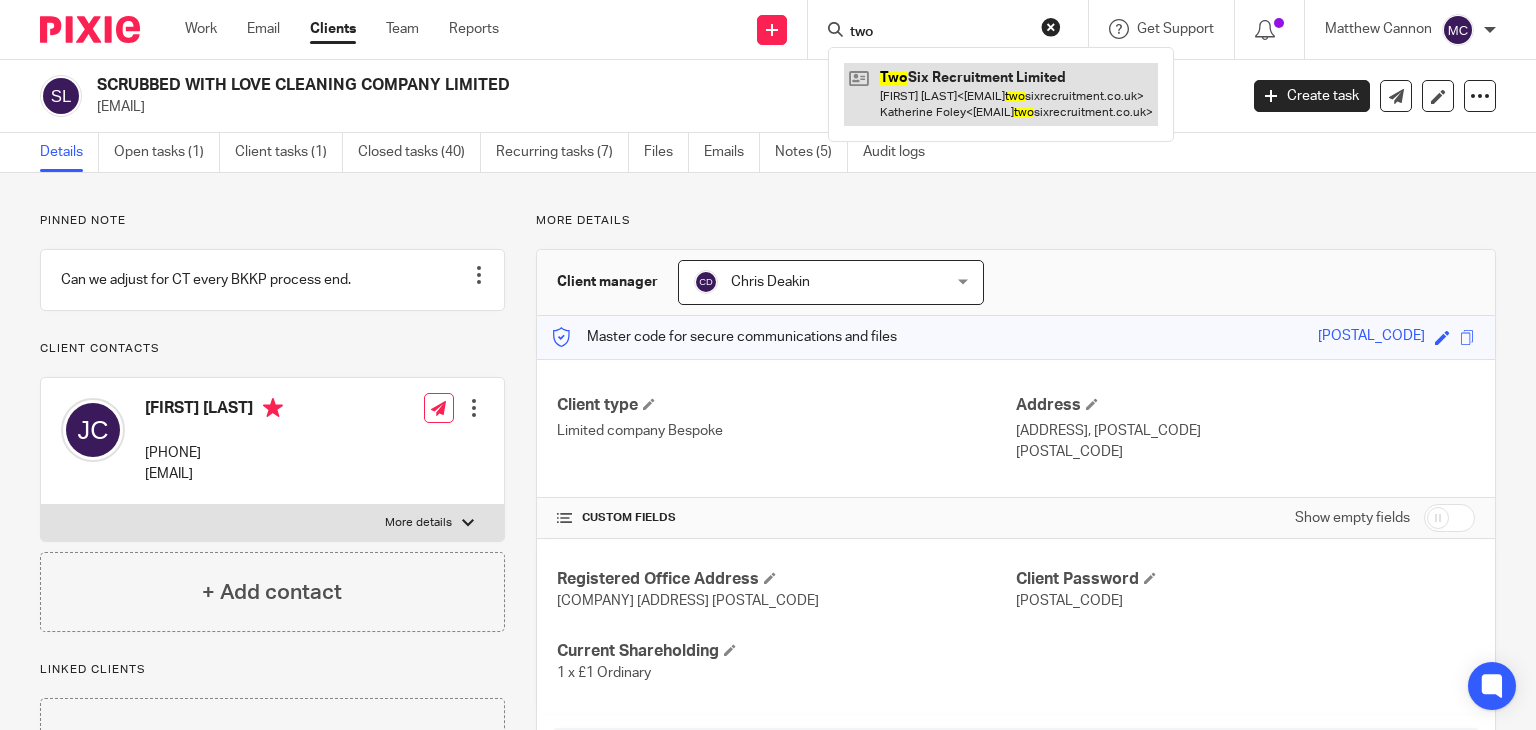 type on "two" 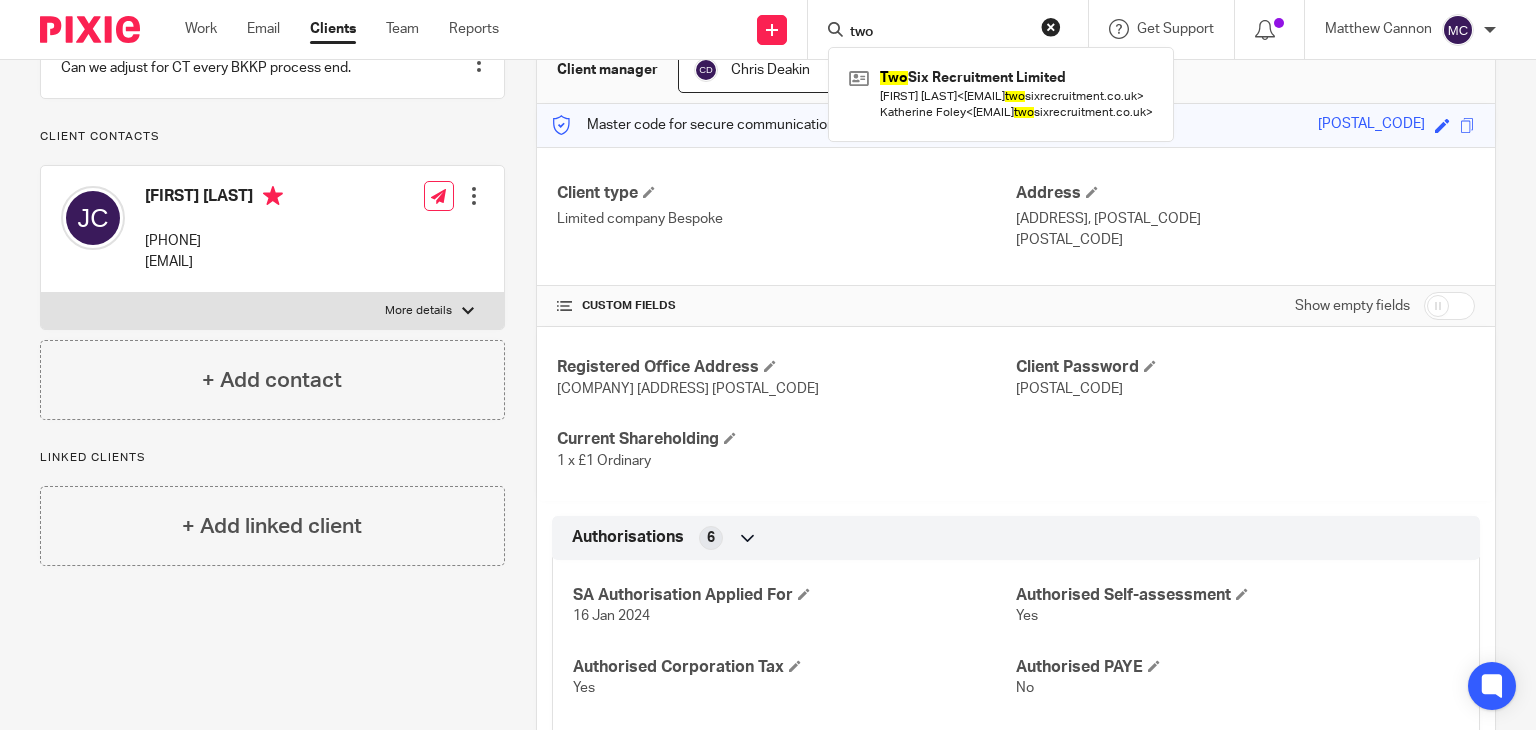 scroll, scrollTop: 0, scrollLeft: 0, axis: both 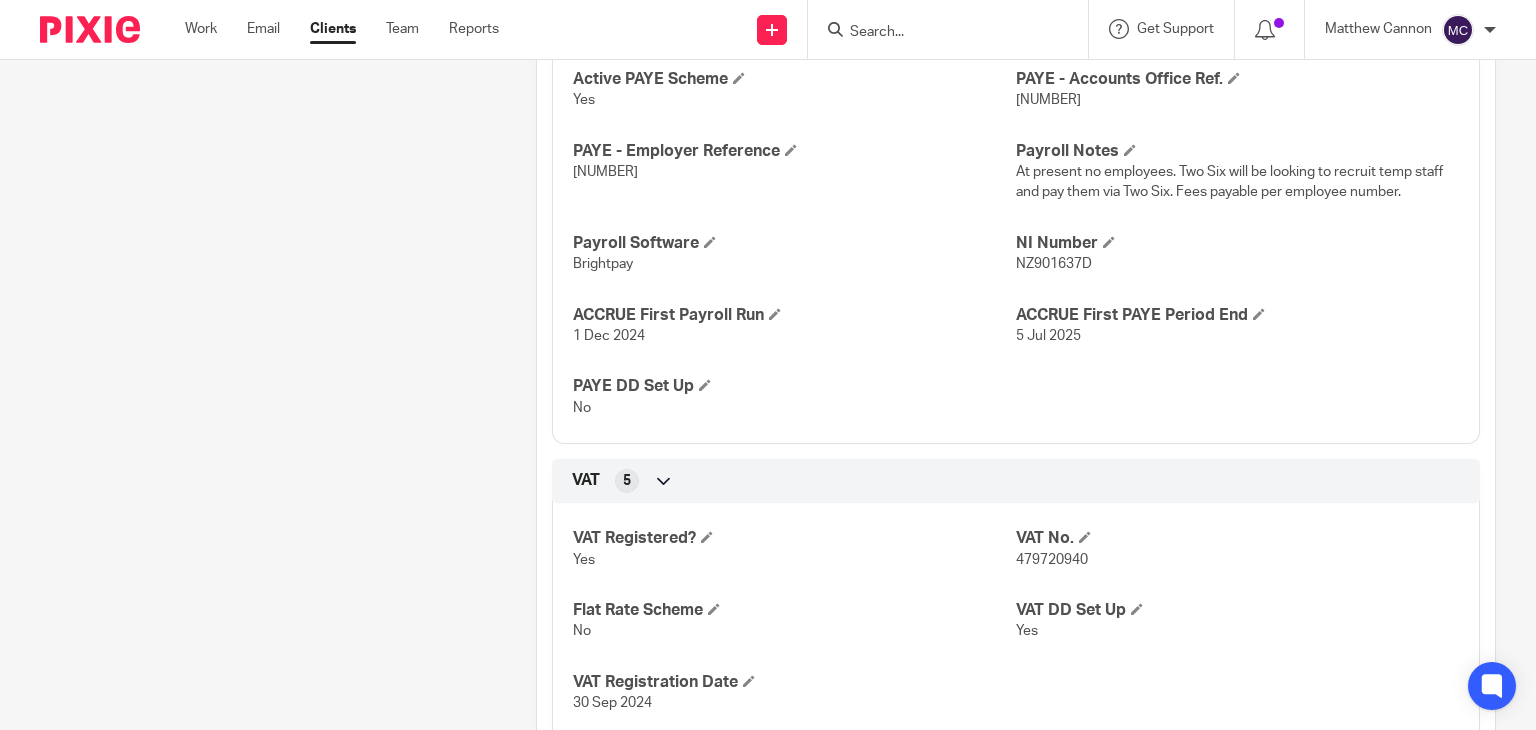 click on "479720940" at bounding box center (1052, 560) 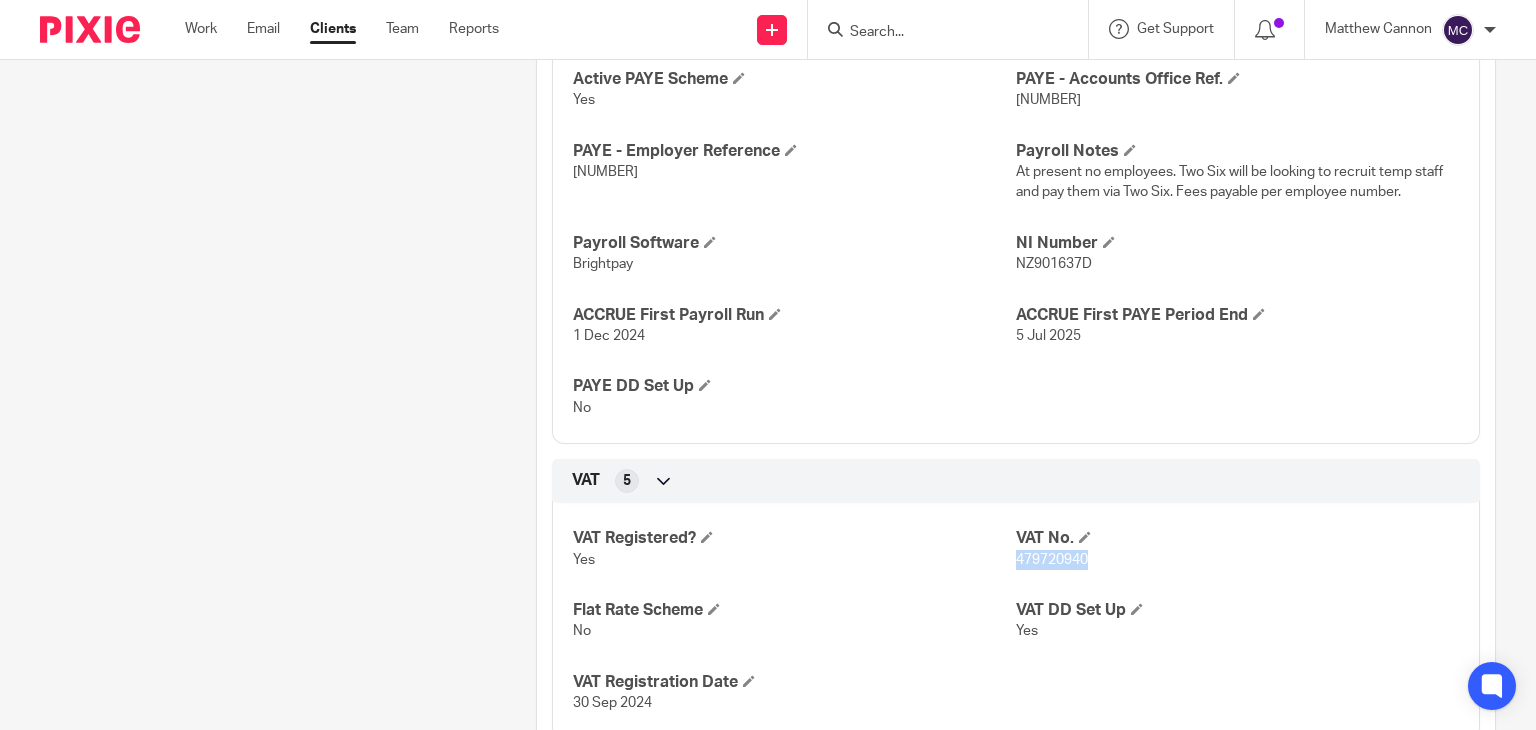 click on "479720940" at bounding box center (1052, 560) 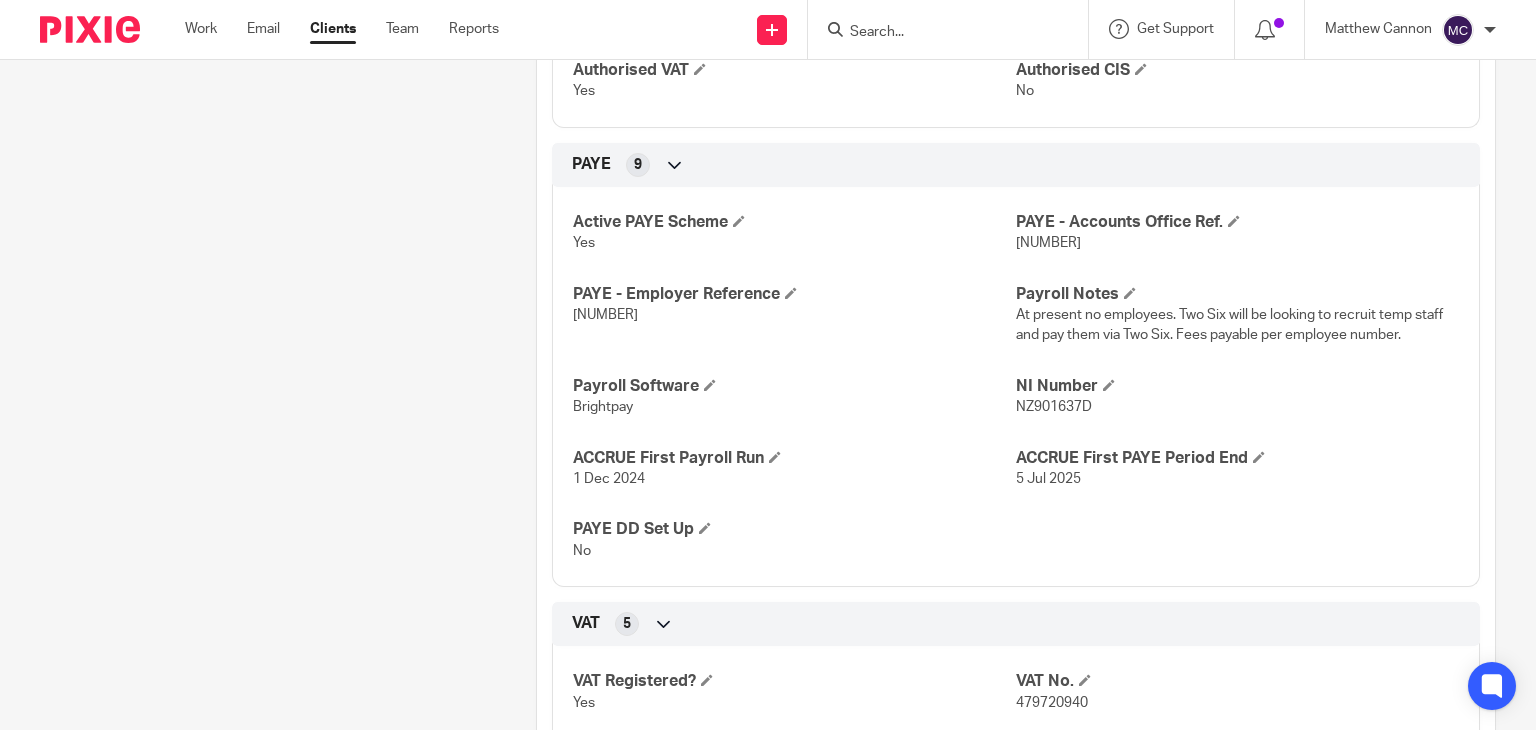 scroll, scrollTop: 1000, scrollLeft: 0, axis: vertical 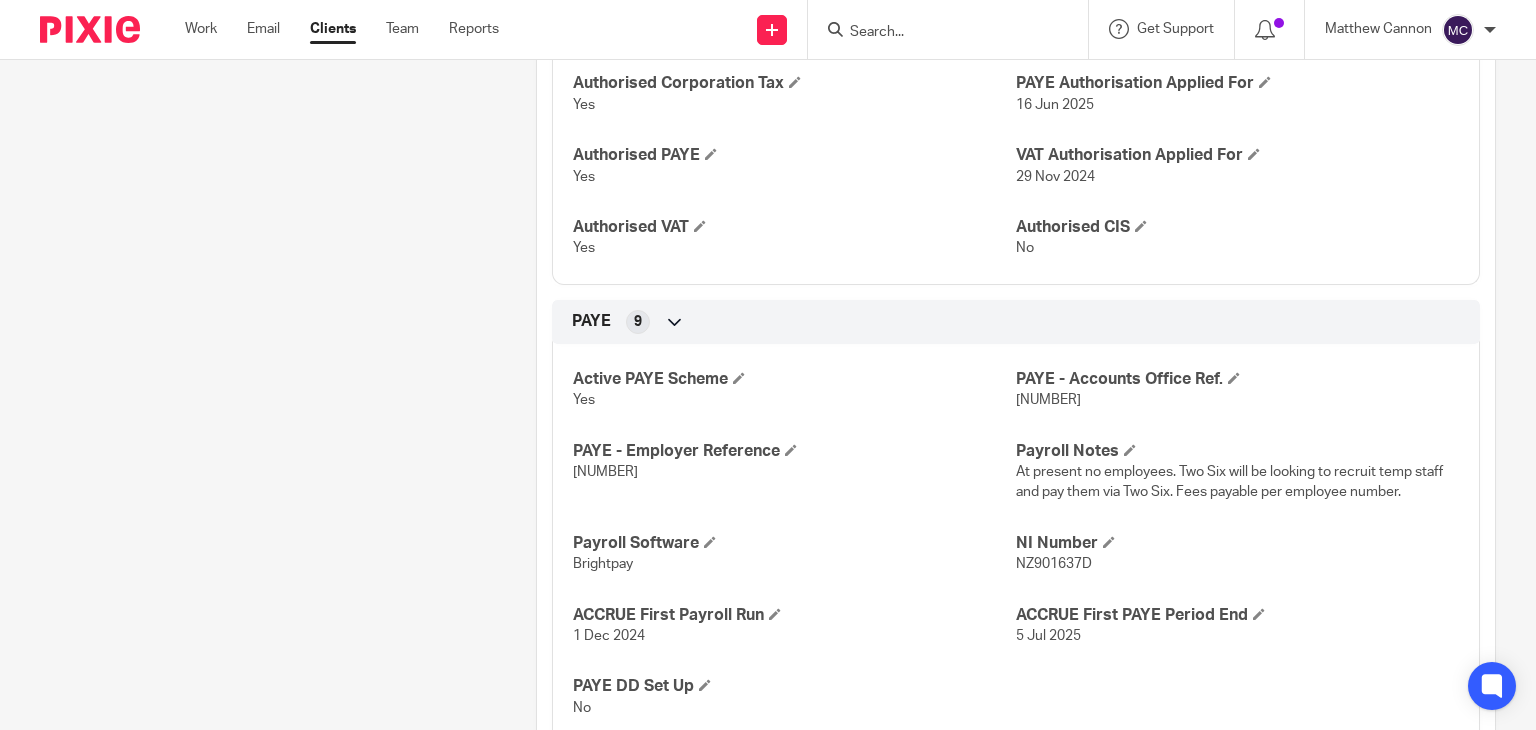 click at bounding box center [938, 33] 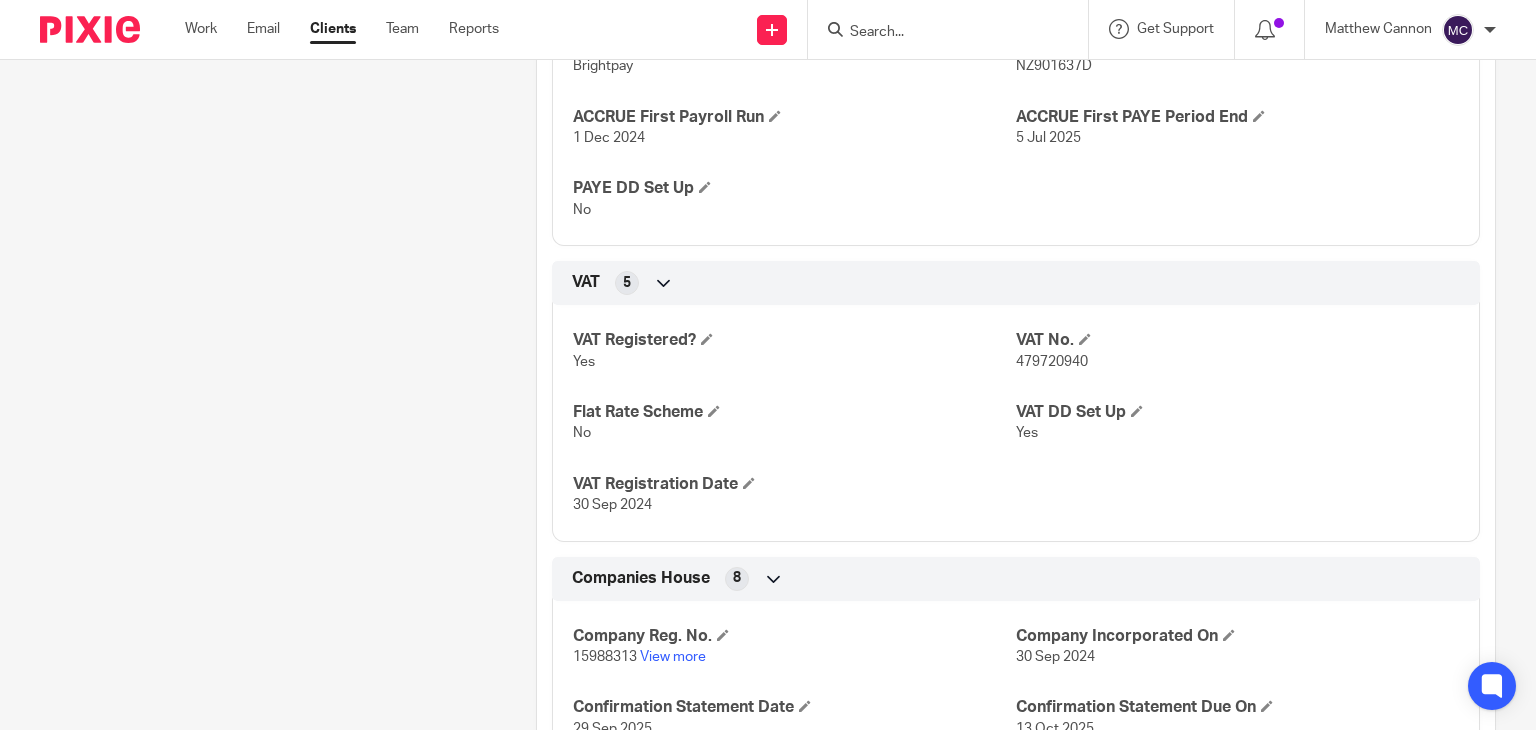 scroll, scrollTop: 1500, scrollLeft: 0, axis: vertical 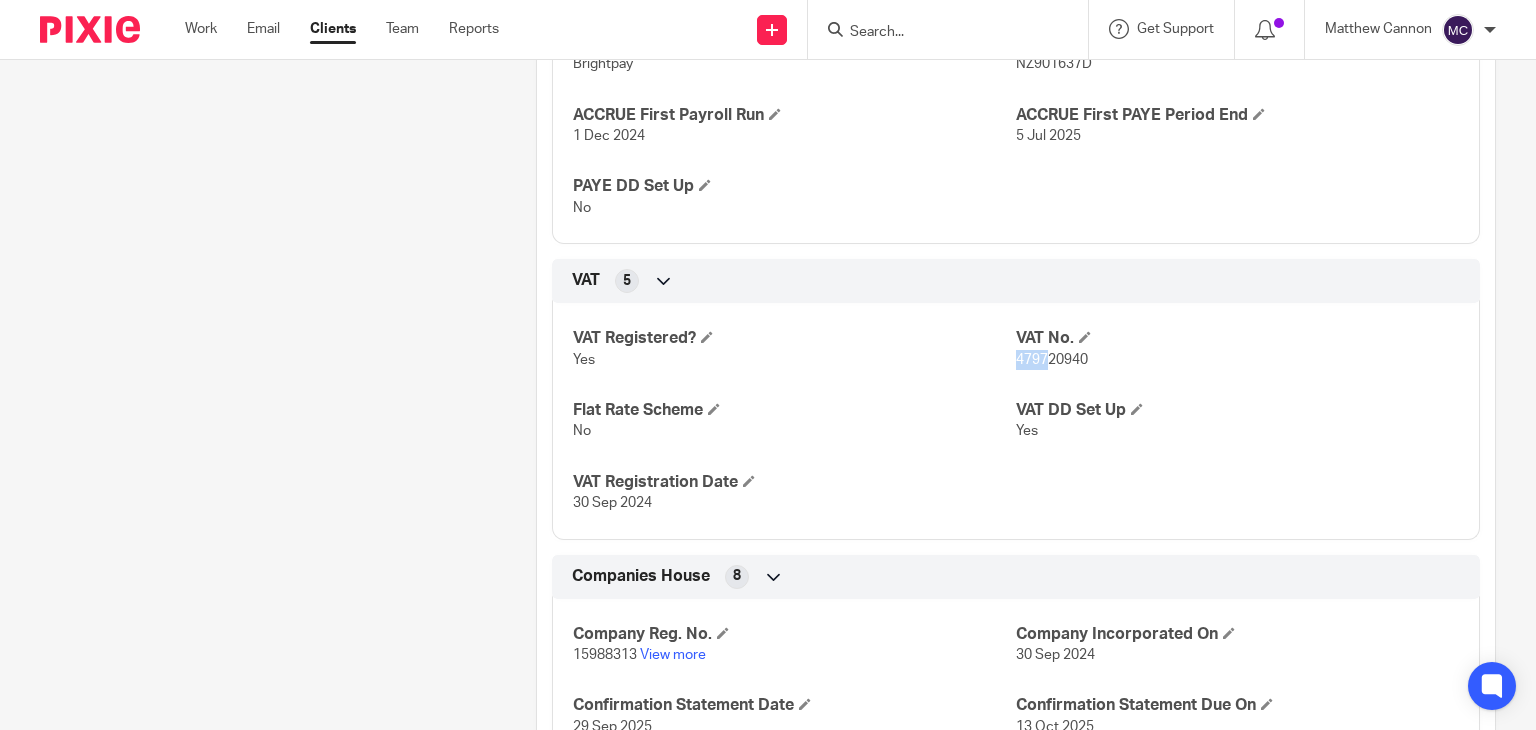 drag, startPoint x: 1005, startPoint y: 380, endPoint x: 1038, endPoint y: 384, distance: 33.24154 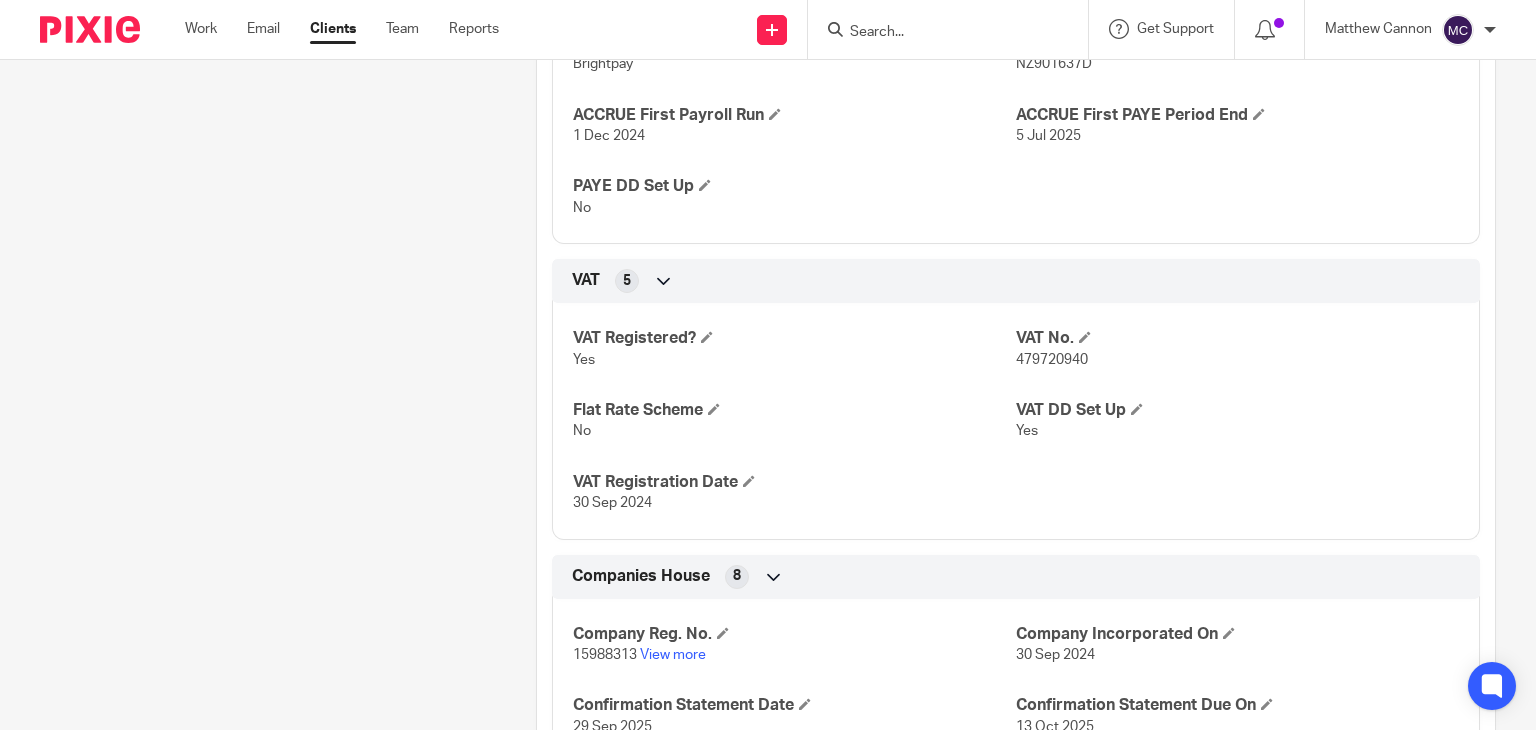 drag, startPoint x: 1074, startPoint y: 381, endPoint x: 1053, endPoint y: 381, distance: 21 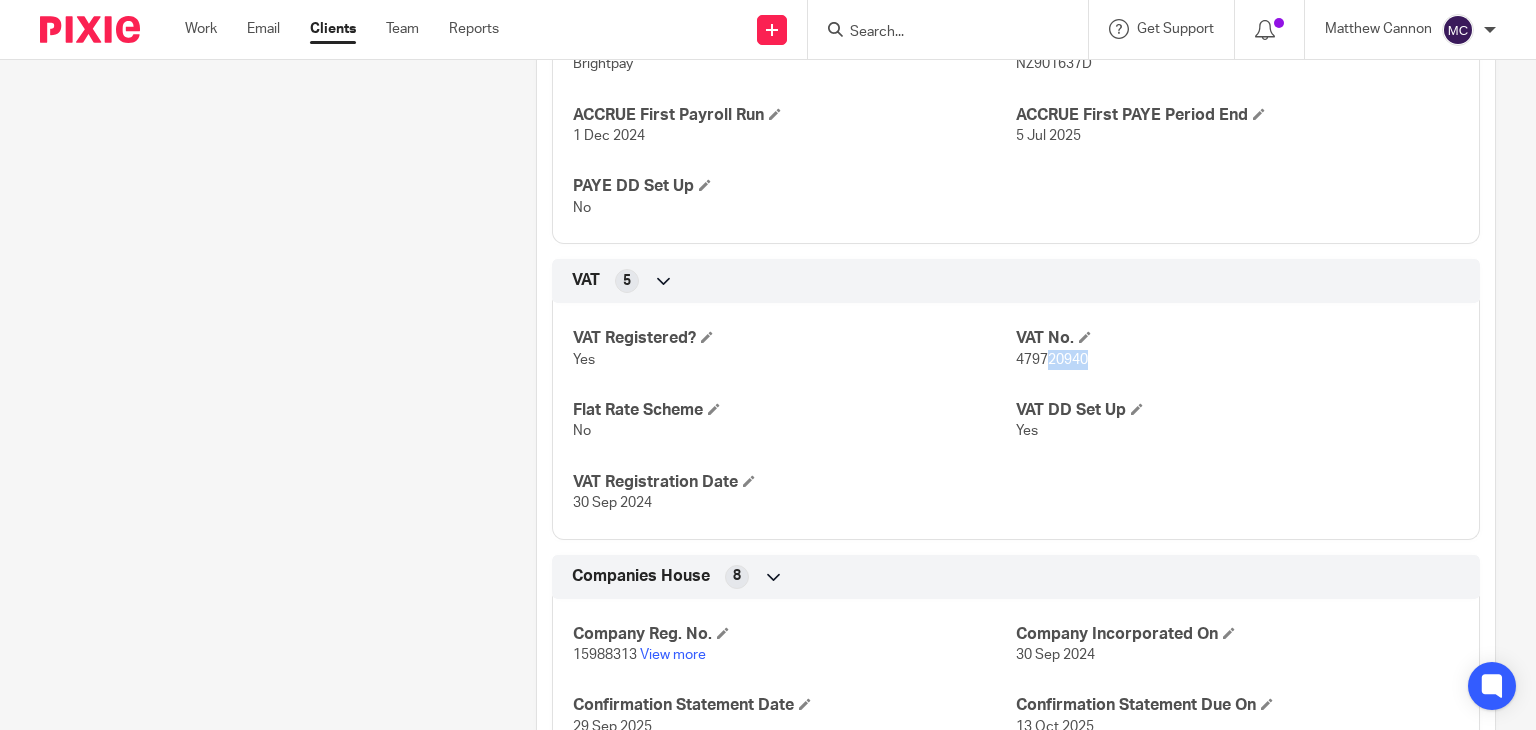drag, startPoint x: 1042, startPoint y: 380, endPoint x: 1085, endPoint y: 381, distance: 43.011627 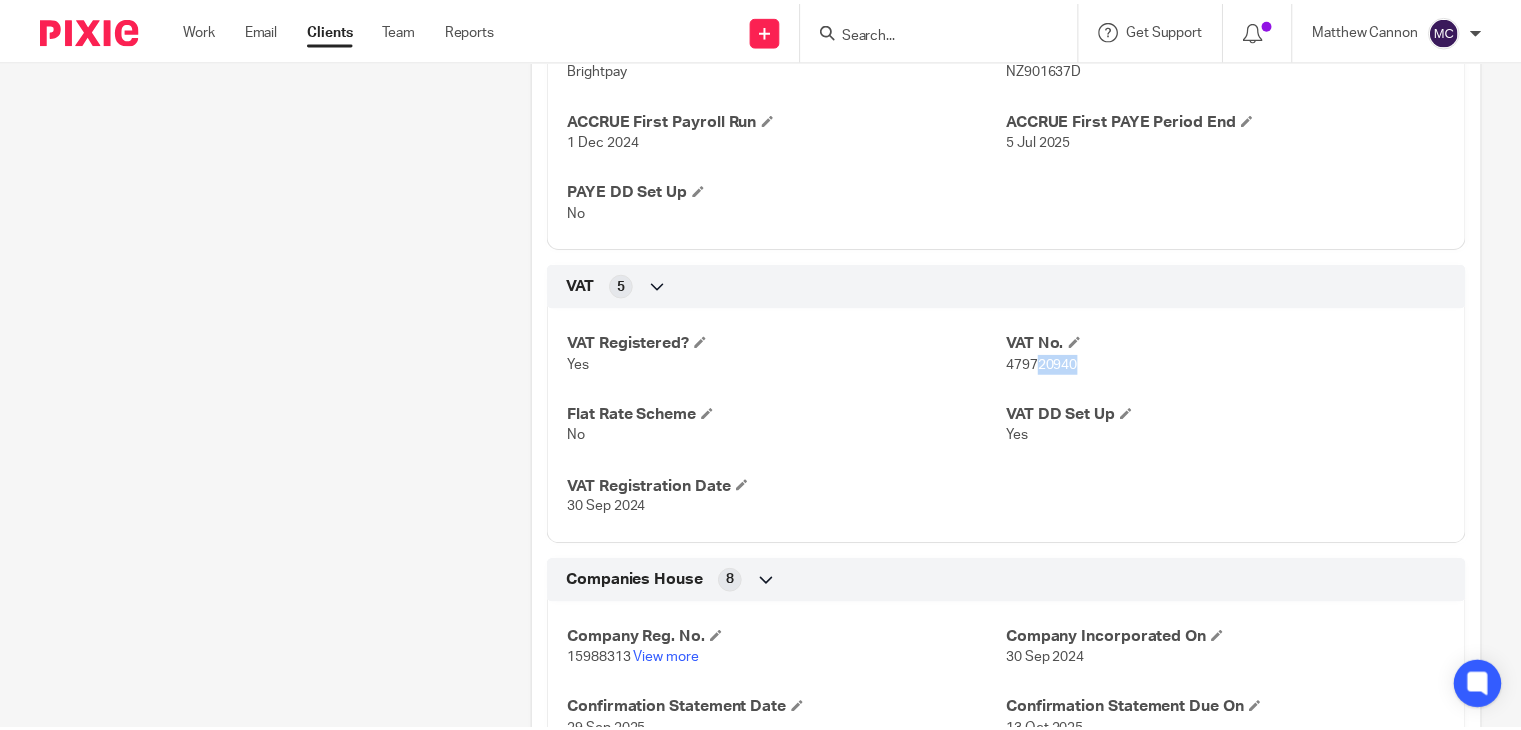 scroll, scrollTop: 1500, scrollLeft: 0, axis: vertical 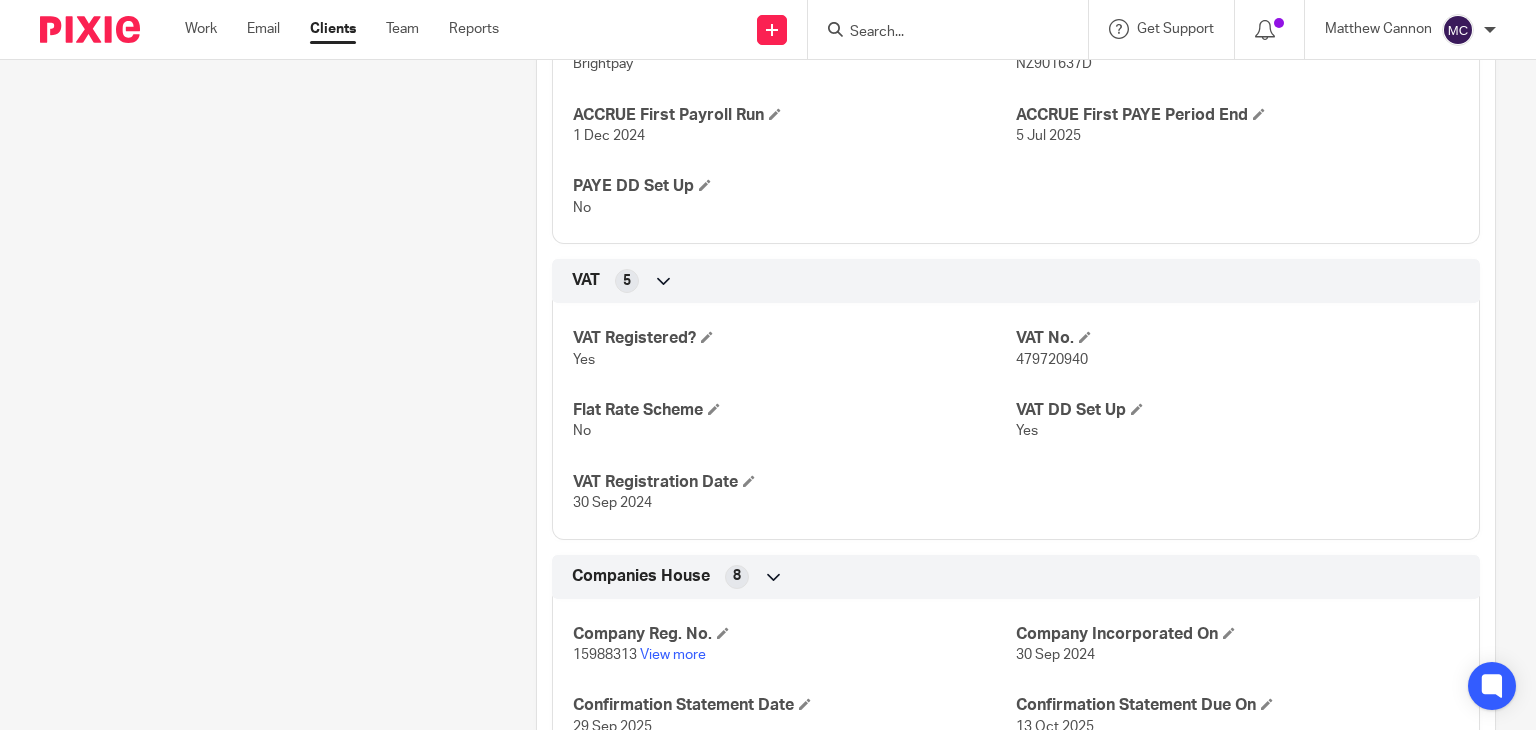 click on "VAT Registered?
Yes
VAT No.
479720940
Flat Rate Scheme
No
VAT DD Set Up
Yes
VAT Registration Date
30 Sep 2024" at bounding box center (1016, 413) 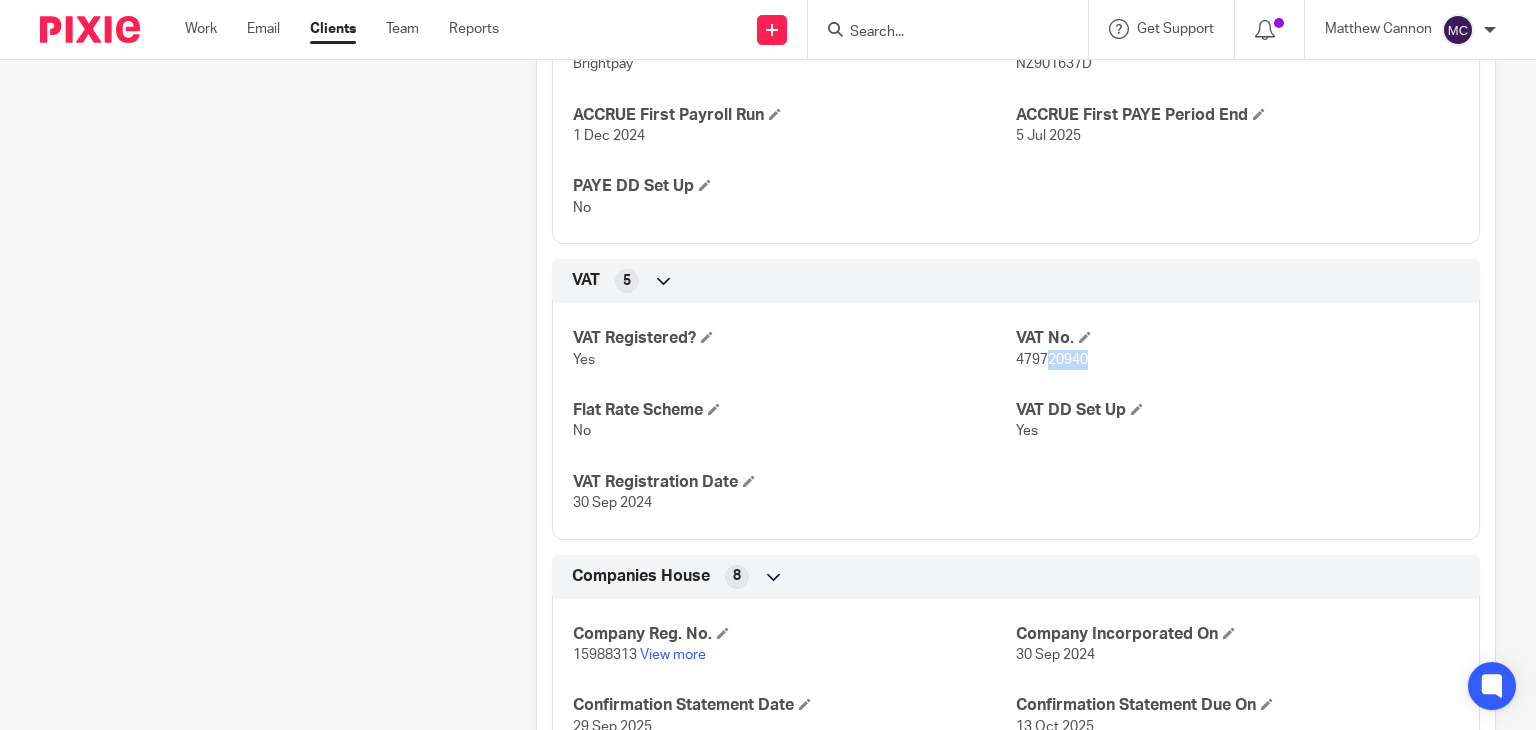 drag, startPoint x: 1038, startPoint y: 380, endPoint x: 1102, endPoint y: 384, distance: 64.12488 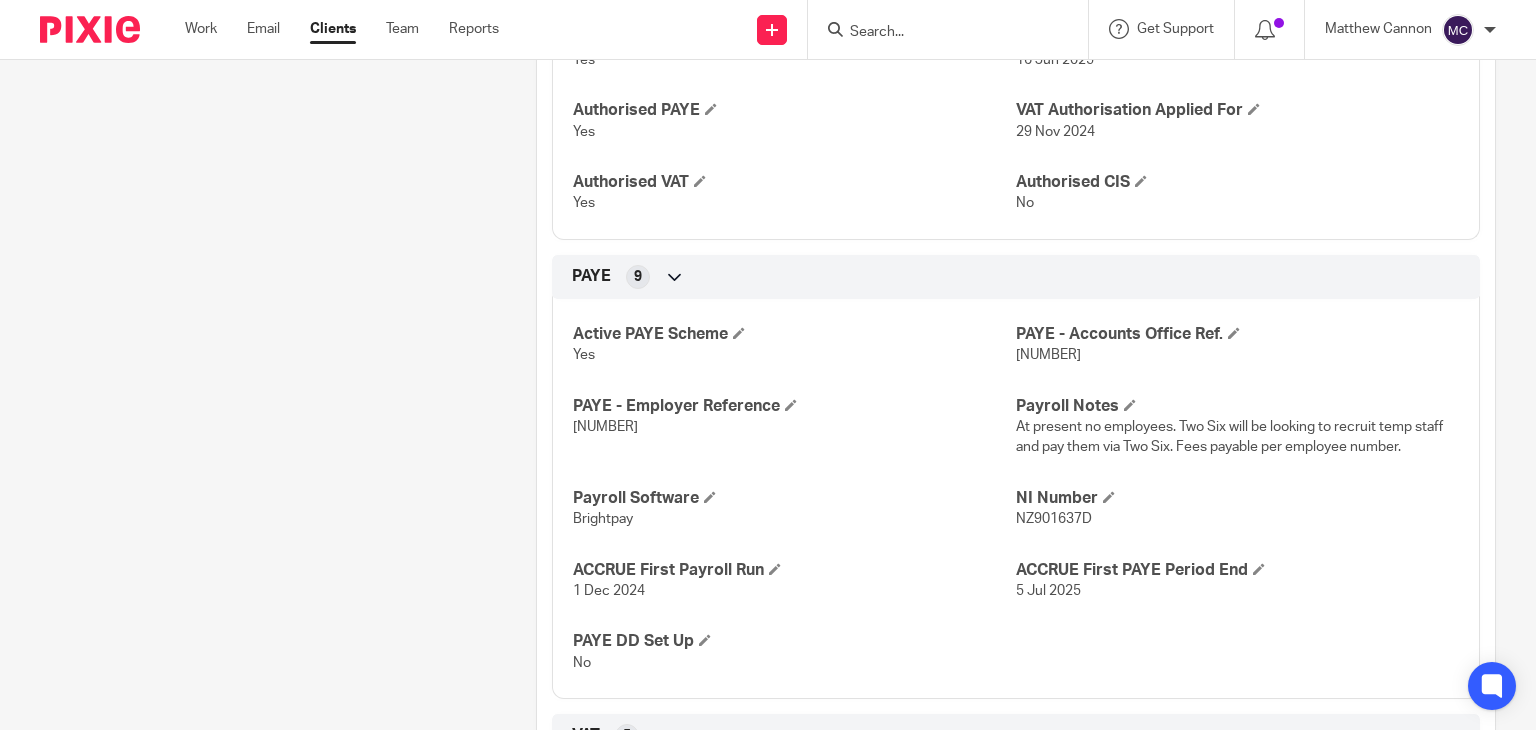 scroll, scrollTop: 1200, scrollLeft: 0, axis: vertical 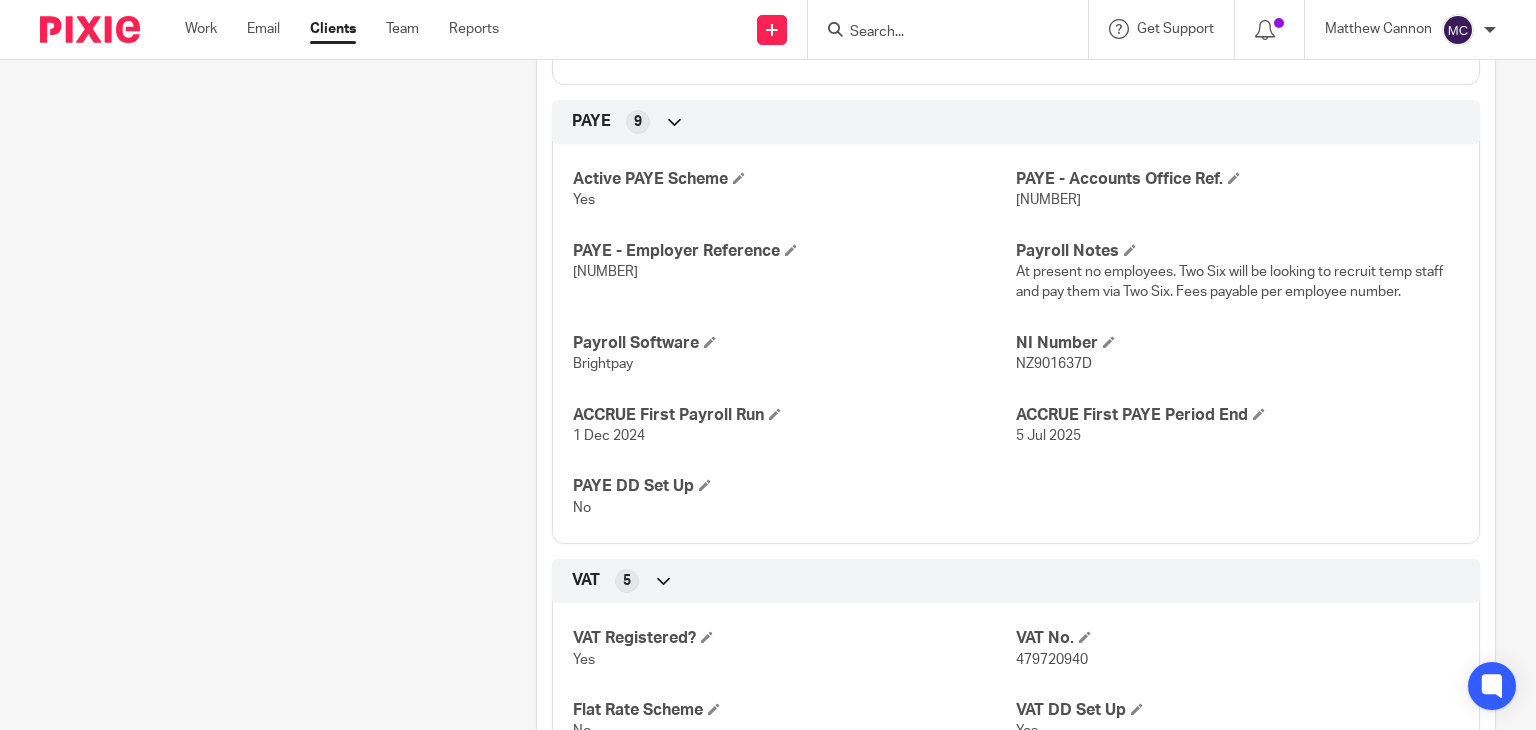 click on "479720940" at bounding box center [1052, 660] 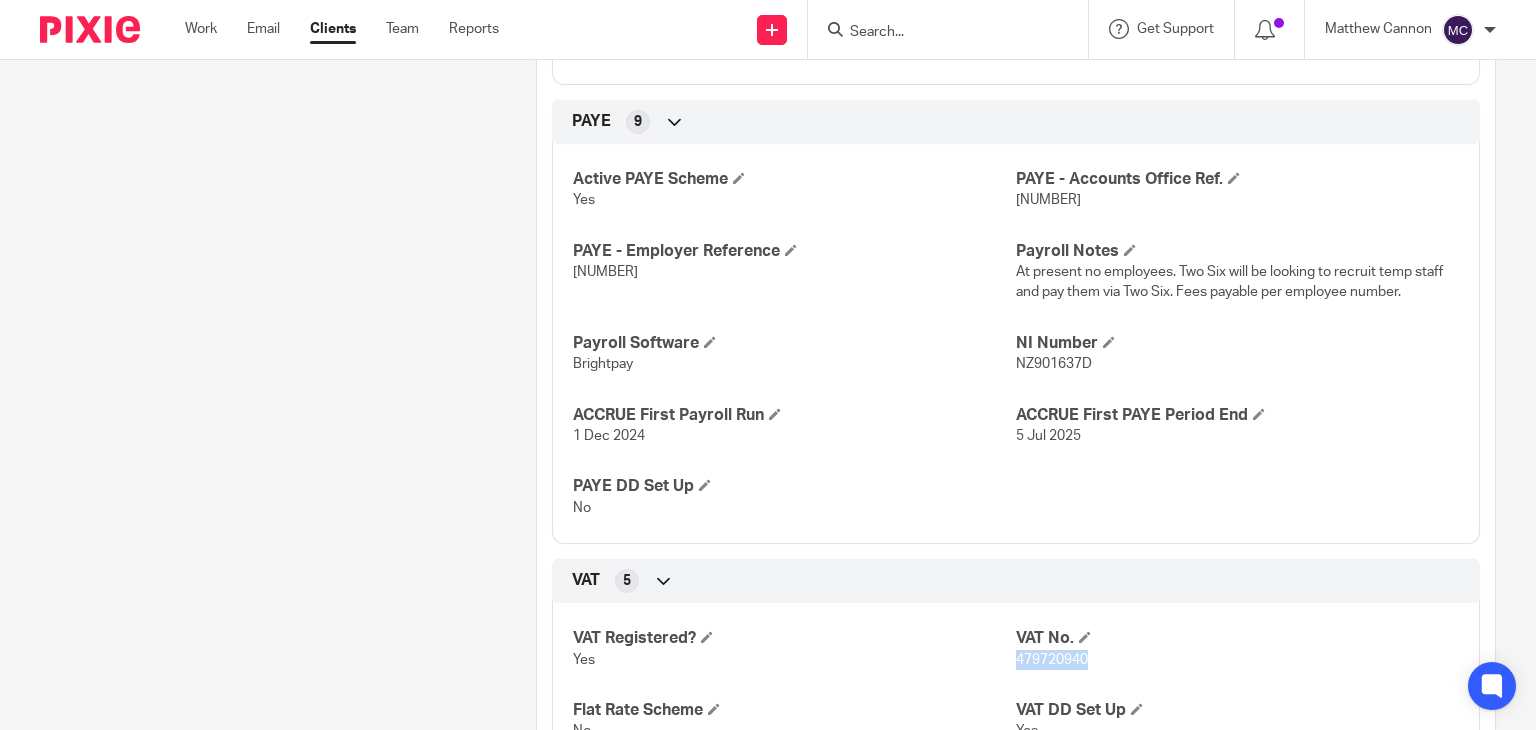 click on "479720940" at bounding box center (1052, 660) 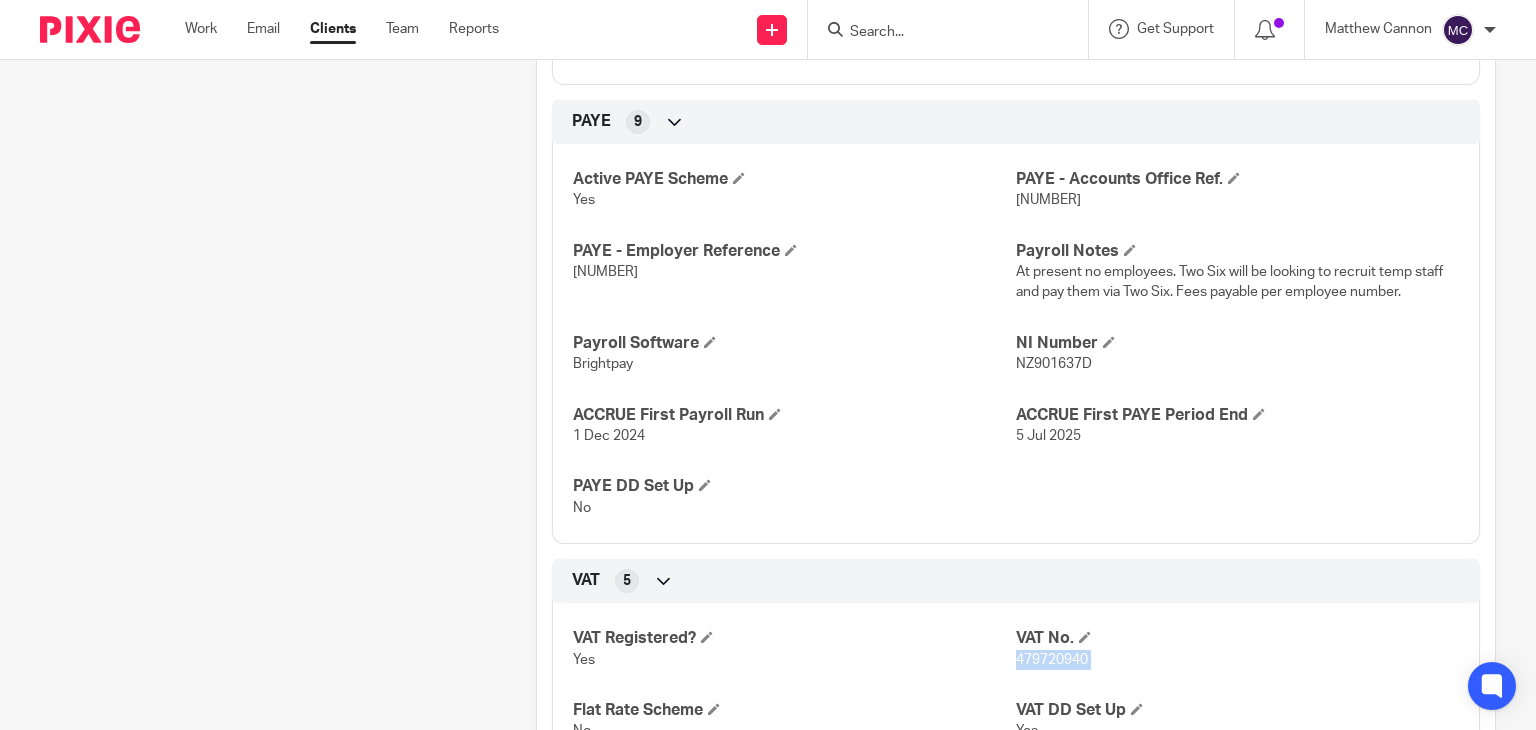 click on "479720940" at bounding box center [1052, 660] 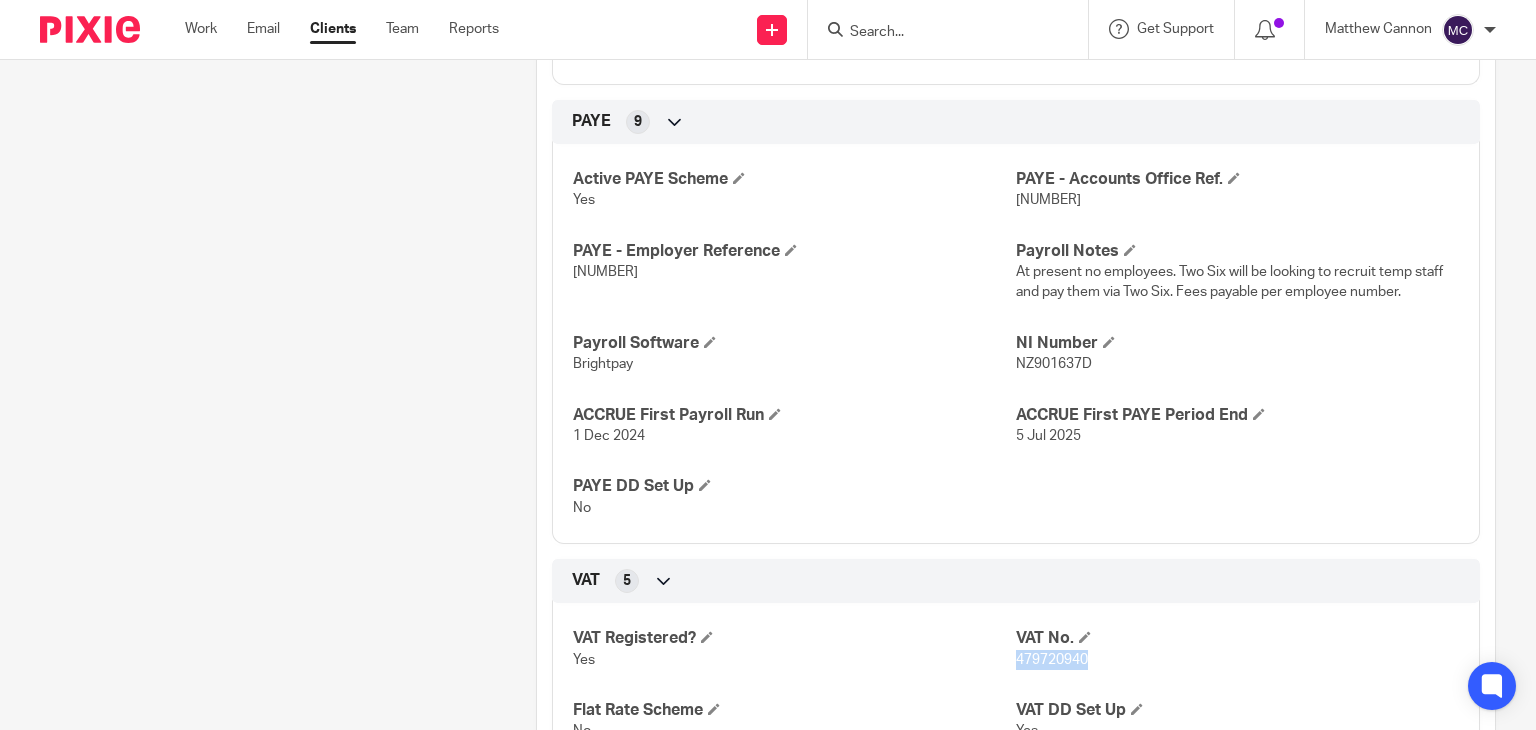 click on "479720940" at bounding box center (1052, 660) 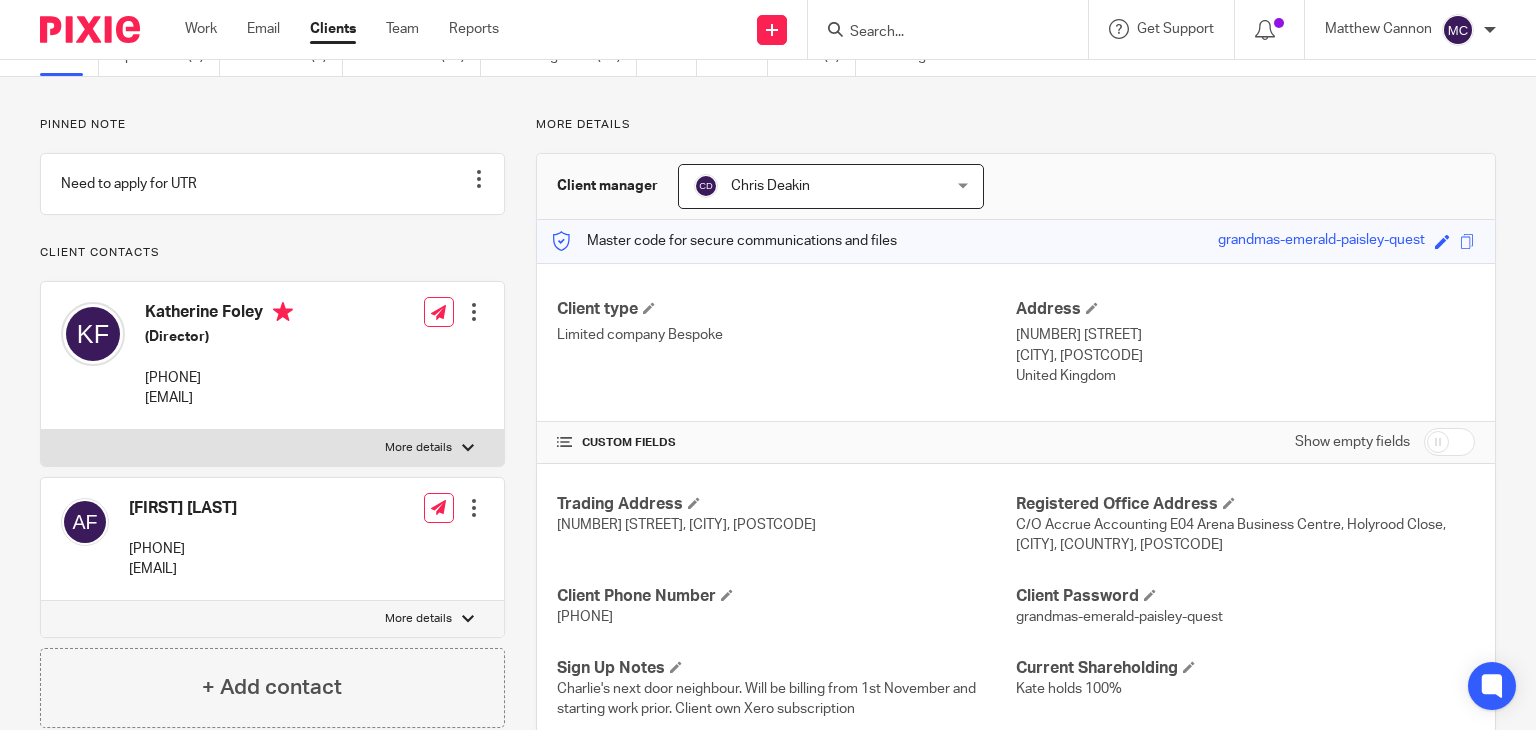 scroll, scrollTop: 0, scrollLeft: 0, axis: both 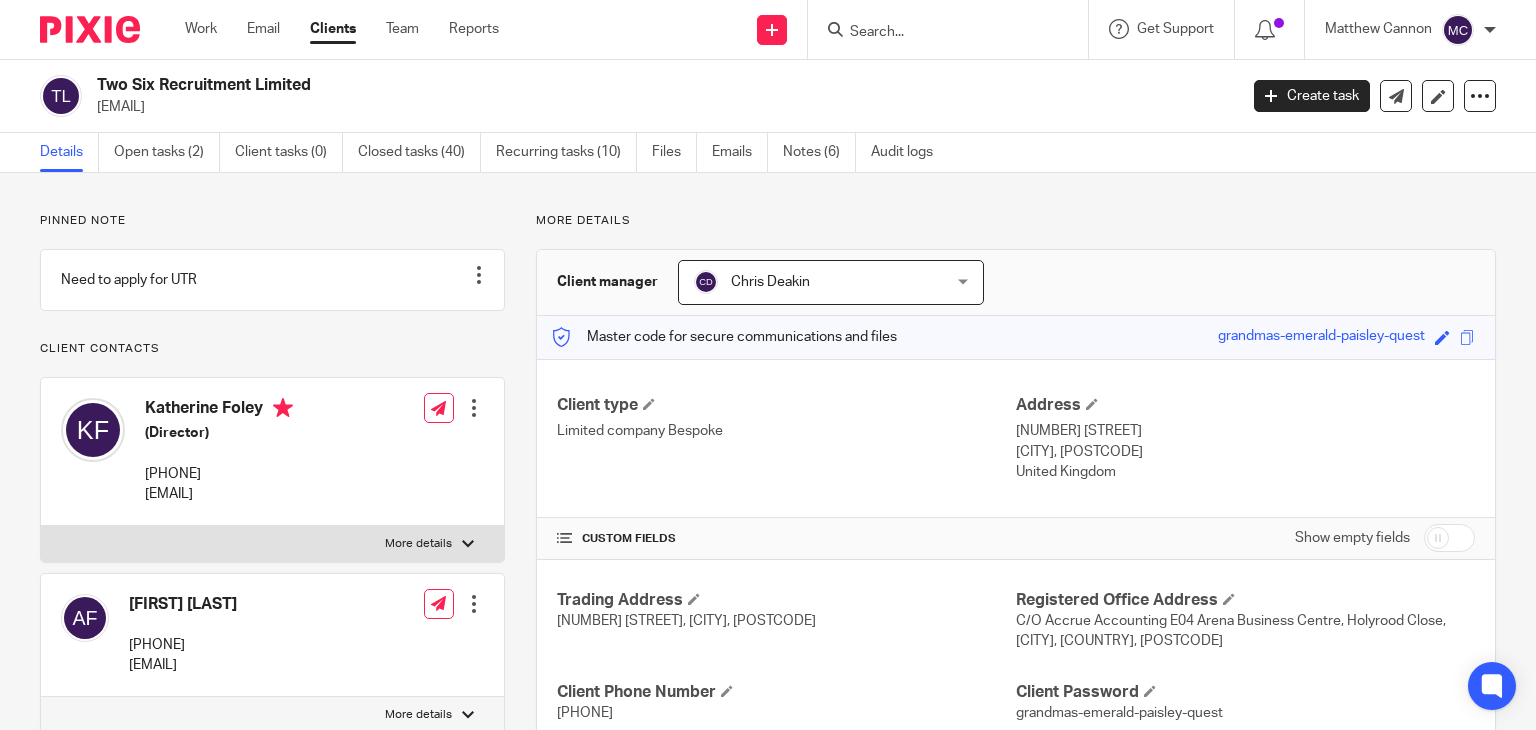click on "Two Six Recruitment Limited
katefoley@twosixrecruitment.co.uk
Create task
Update from Companies House
Export data
Merge
Archive client" at bounding box center (768, 96) 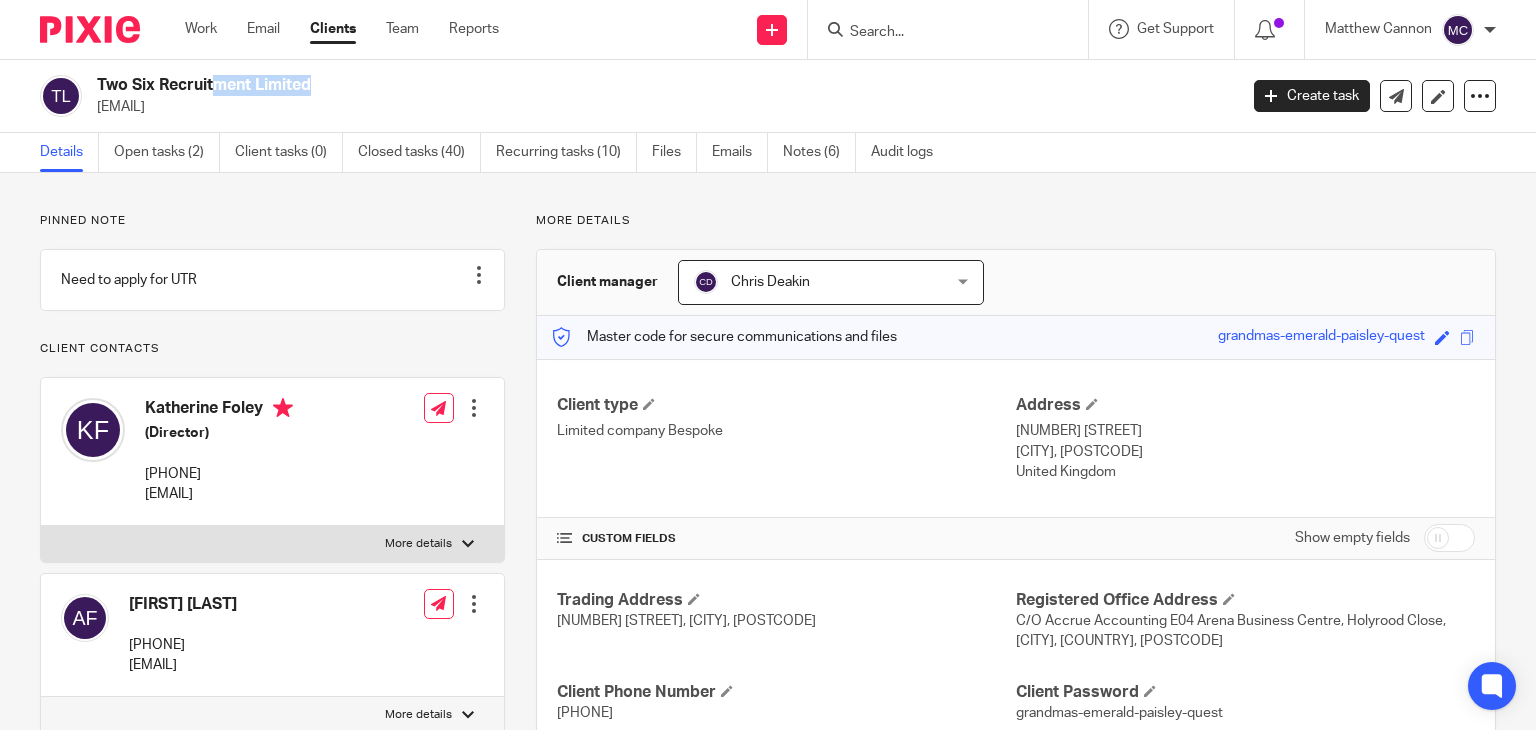 click on "Two Six Recruitment Limited" at bounding box center (548, 85) 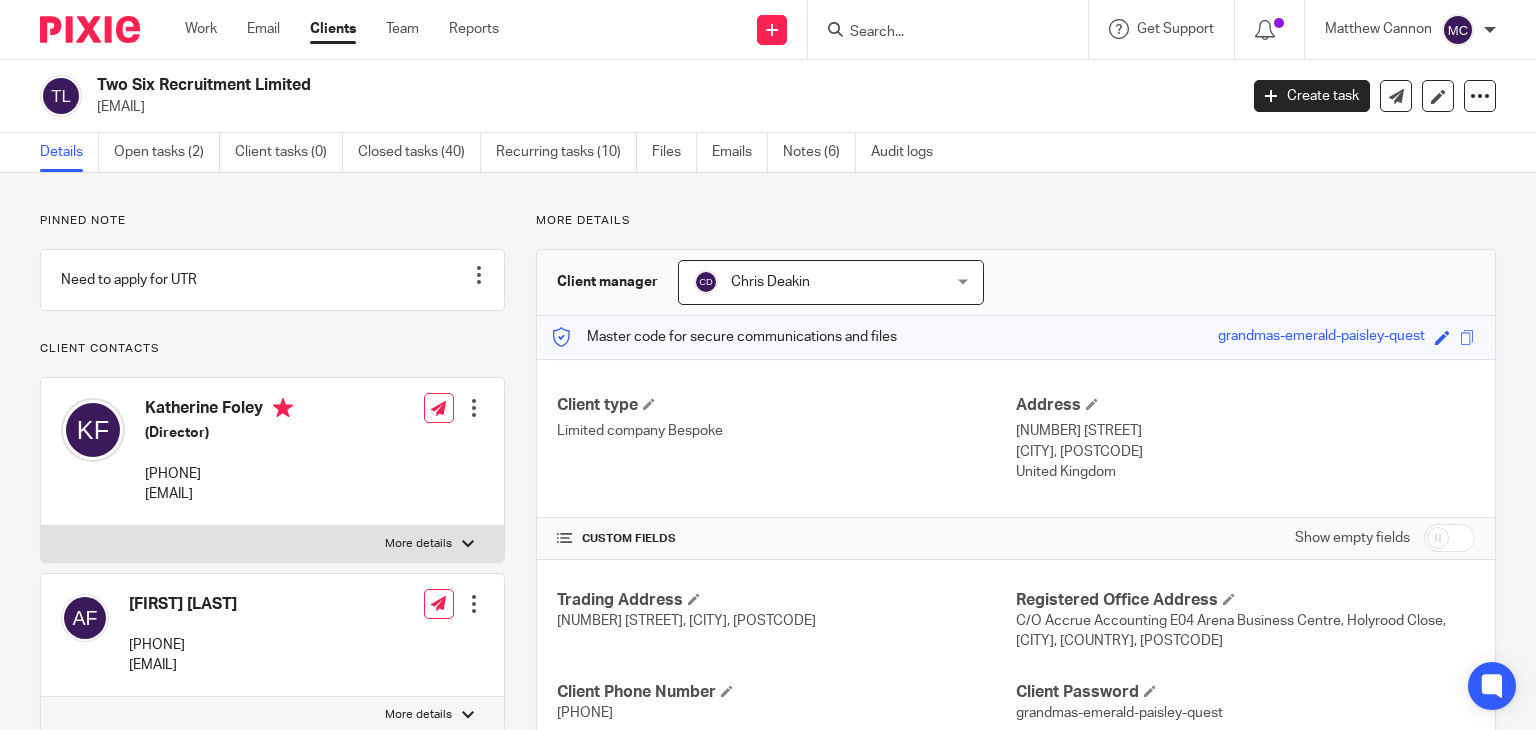 click on "katefoley@twosixrecruitment.co.uk" at bounding box center [660, 107] 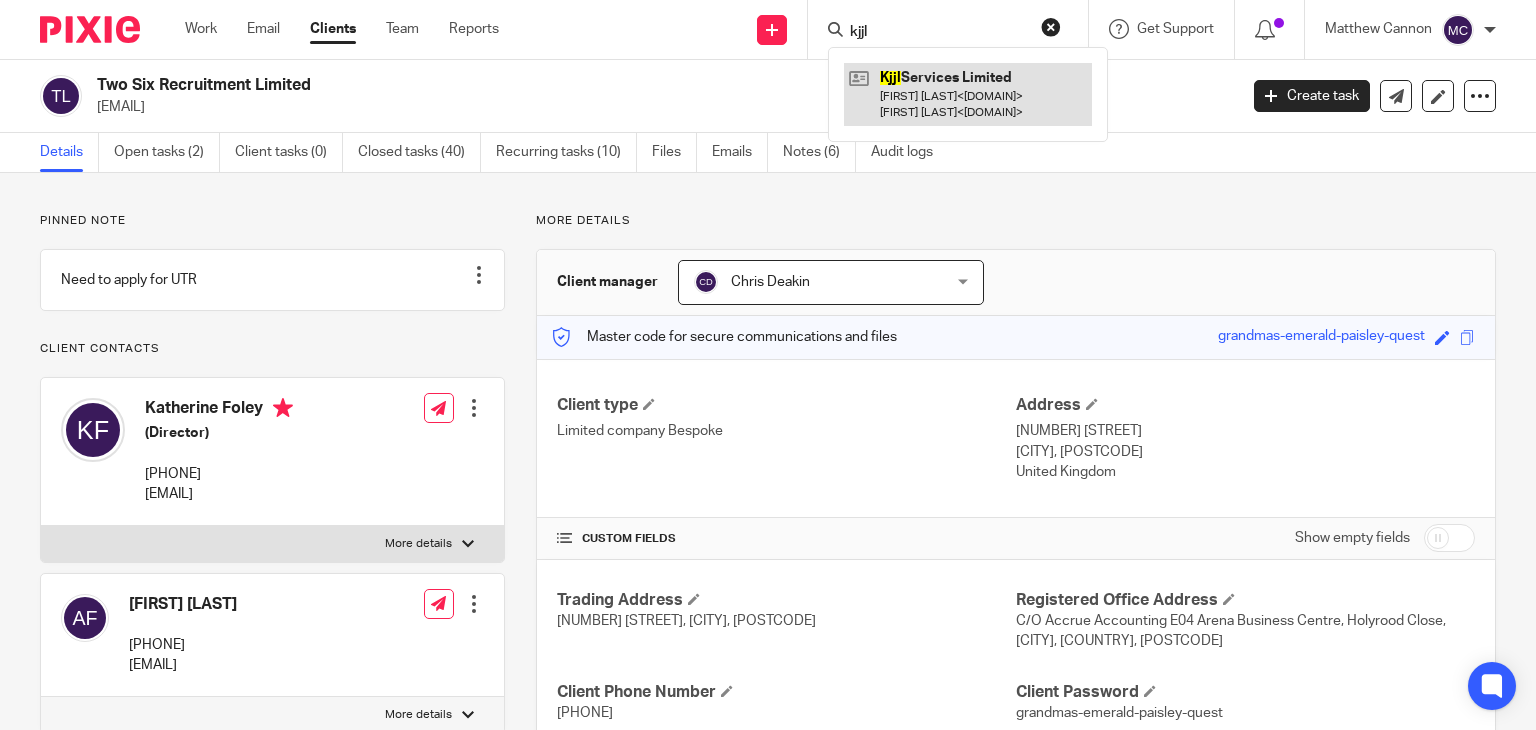 type on "kjjl" 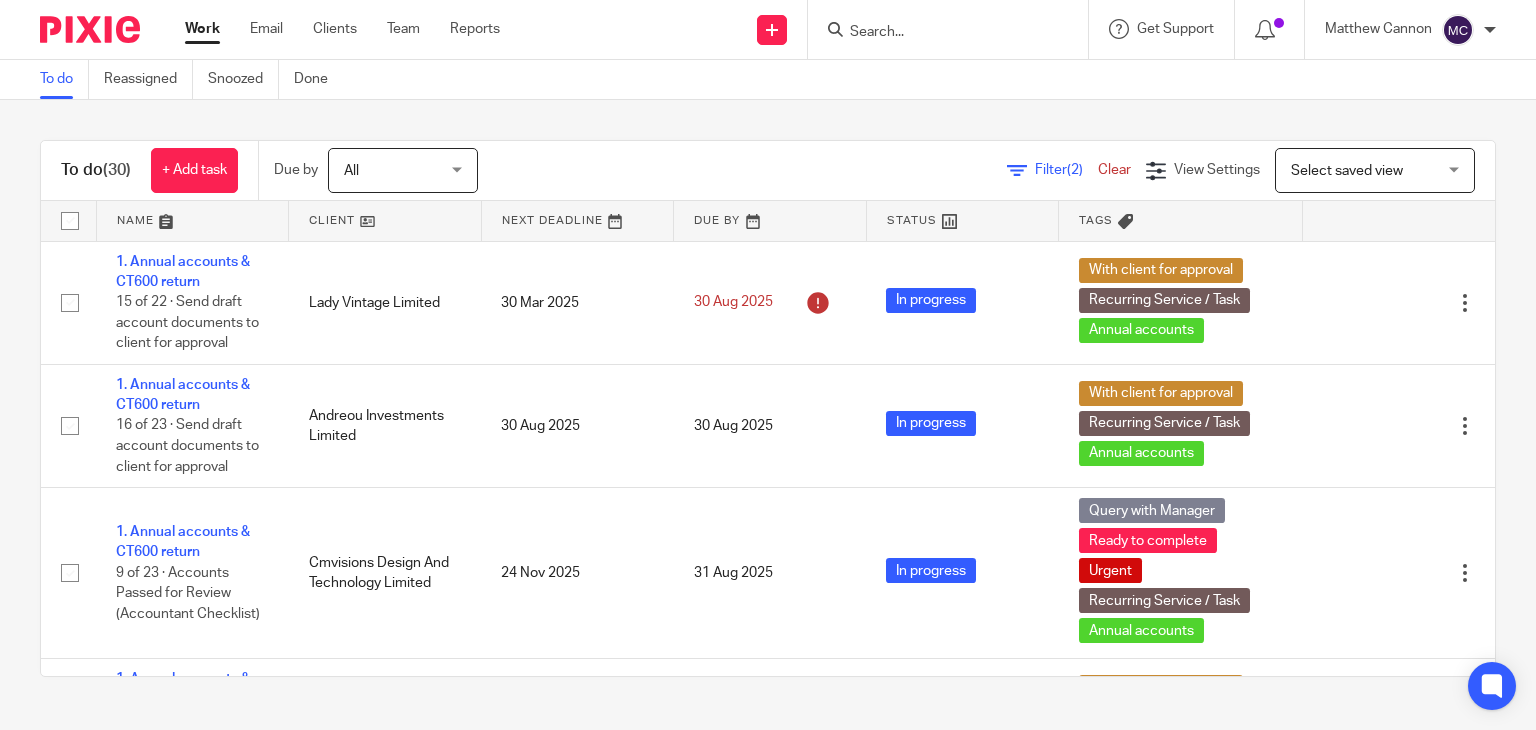scroll, scrollTop: 0, scrollLeft: 0, axis: both 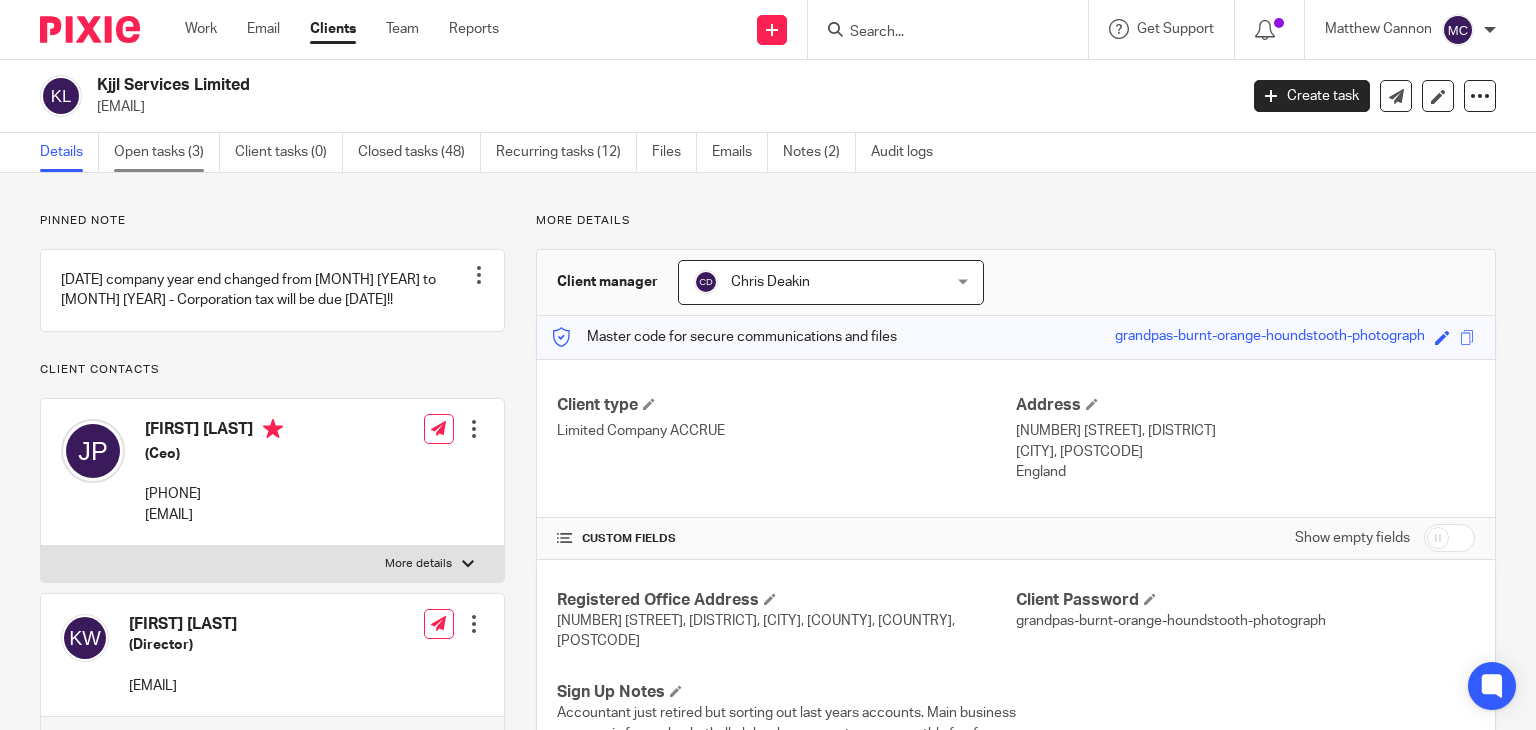 click on "Open tasks (3)" at bounding box center [167, 152] 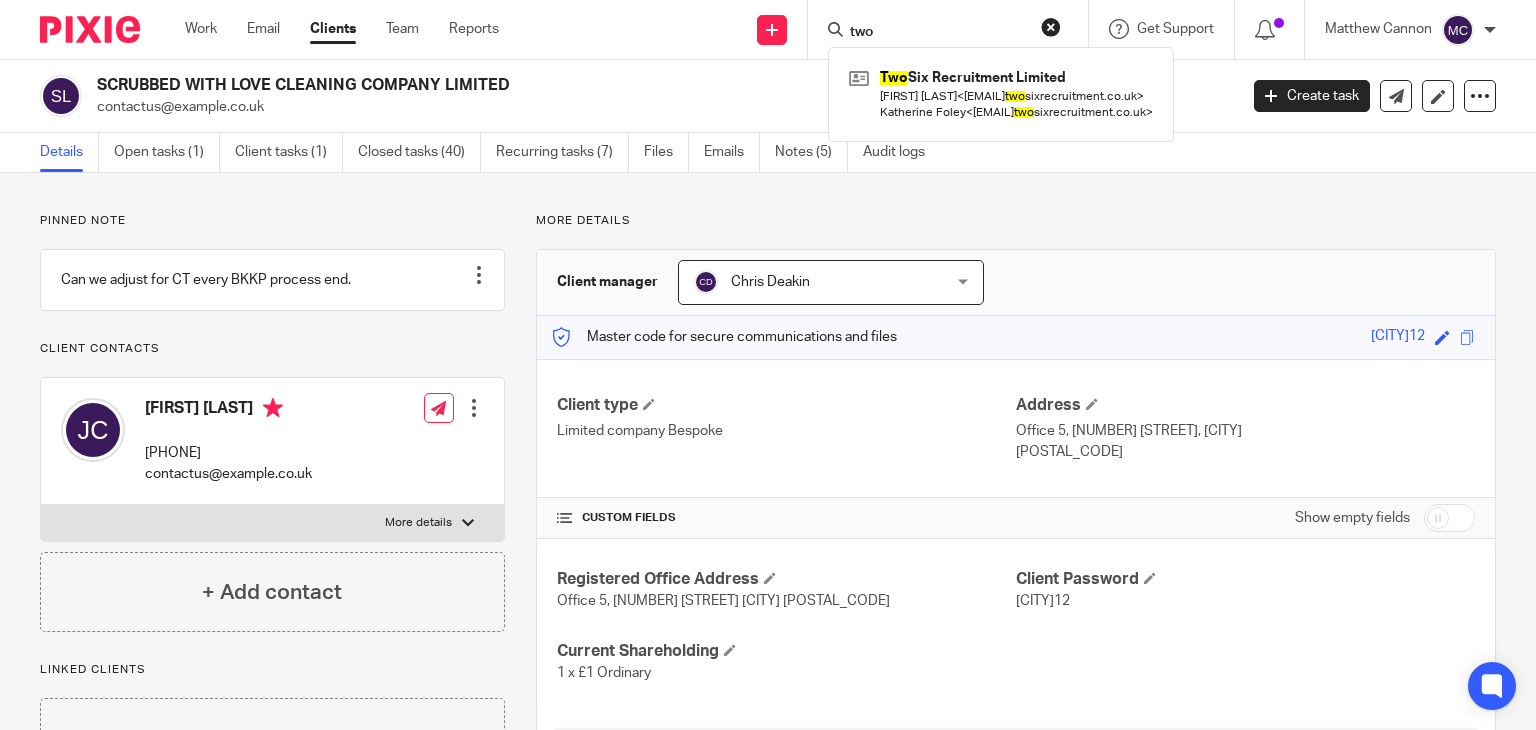 scroll, scrollTop: 0, scrollLeft: 0, axis: both 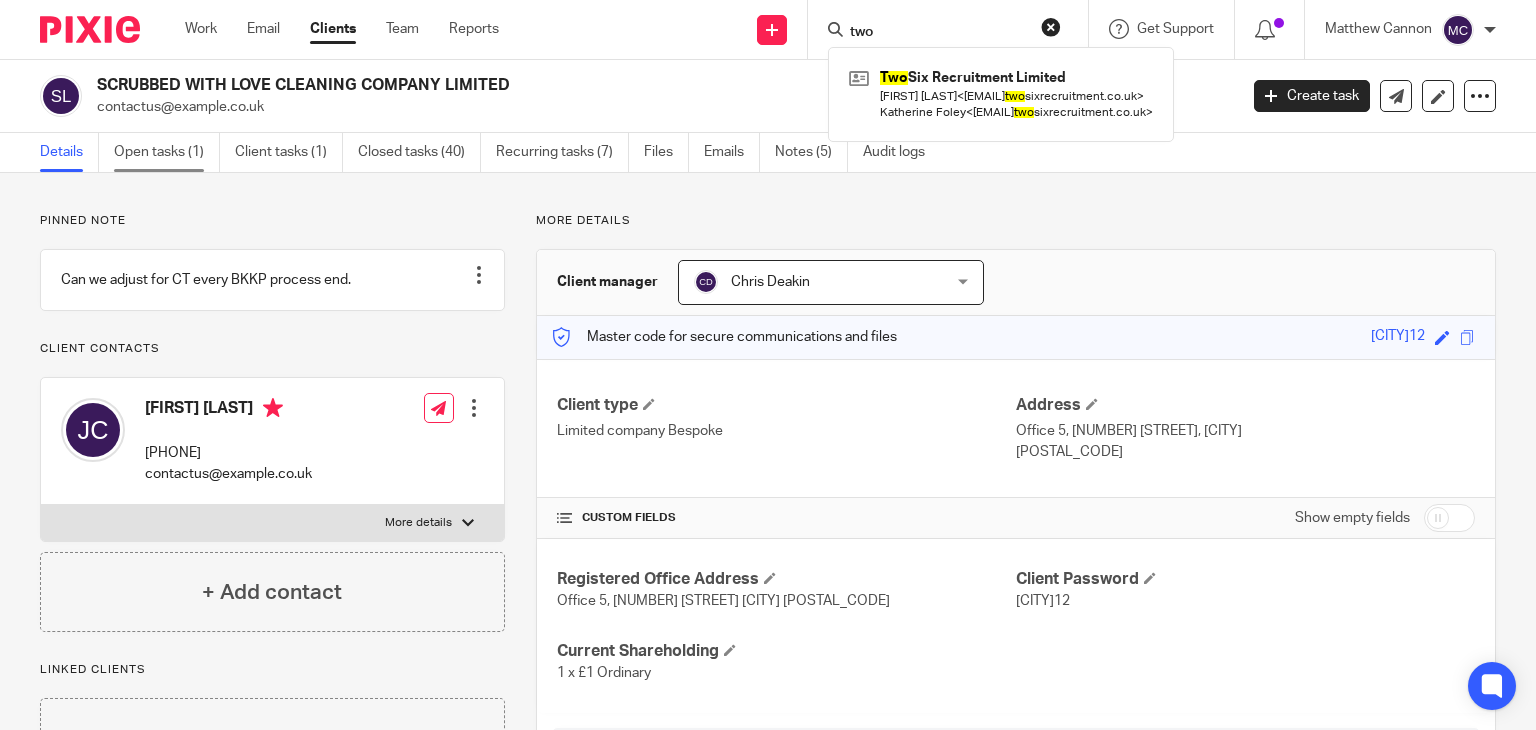 click on "Open tasks (1)" at bounding box center [167, 152] 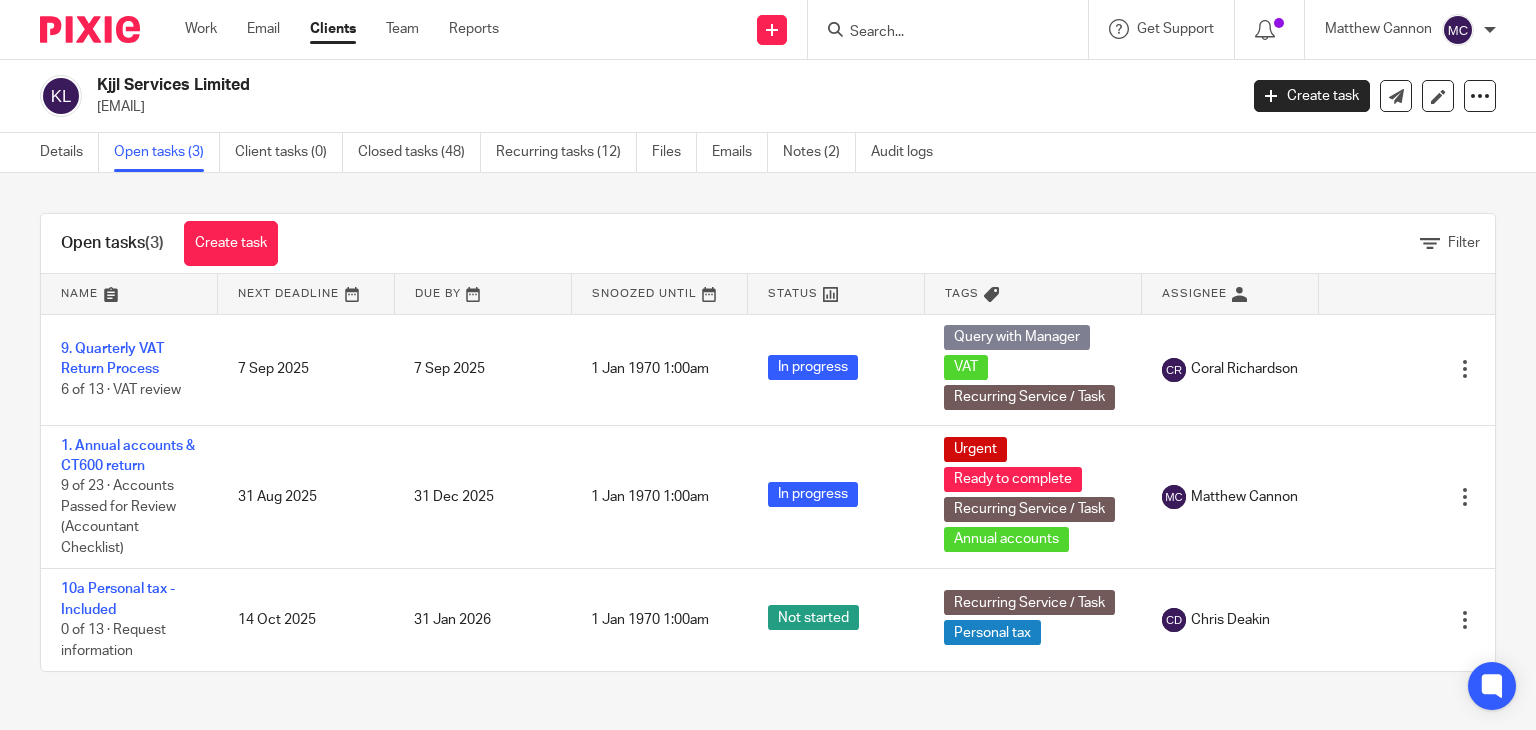 scroll, scrollTop: 0, scrollLeft: 0, axis: both 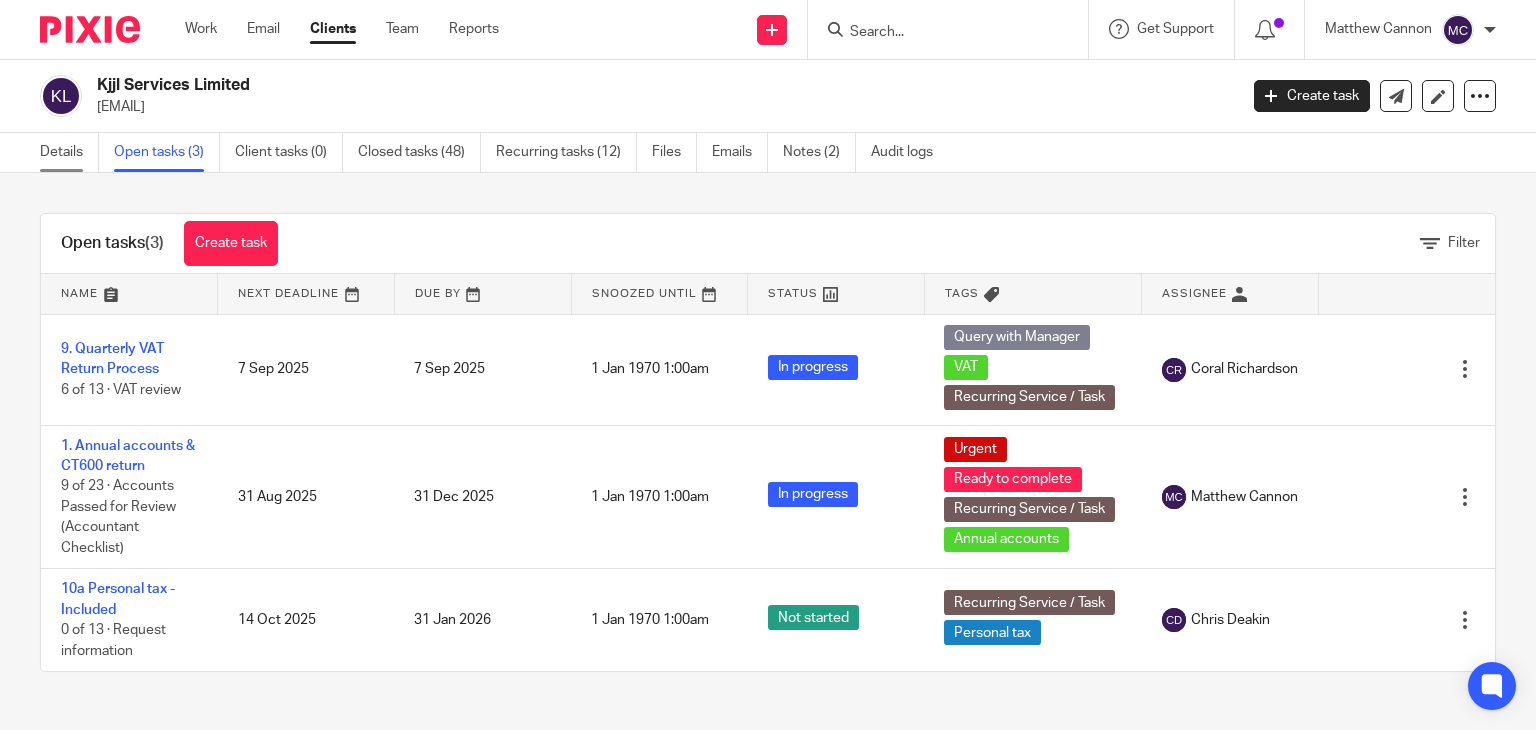 click on "Details" at bounding box center [69, 152] 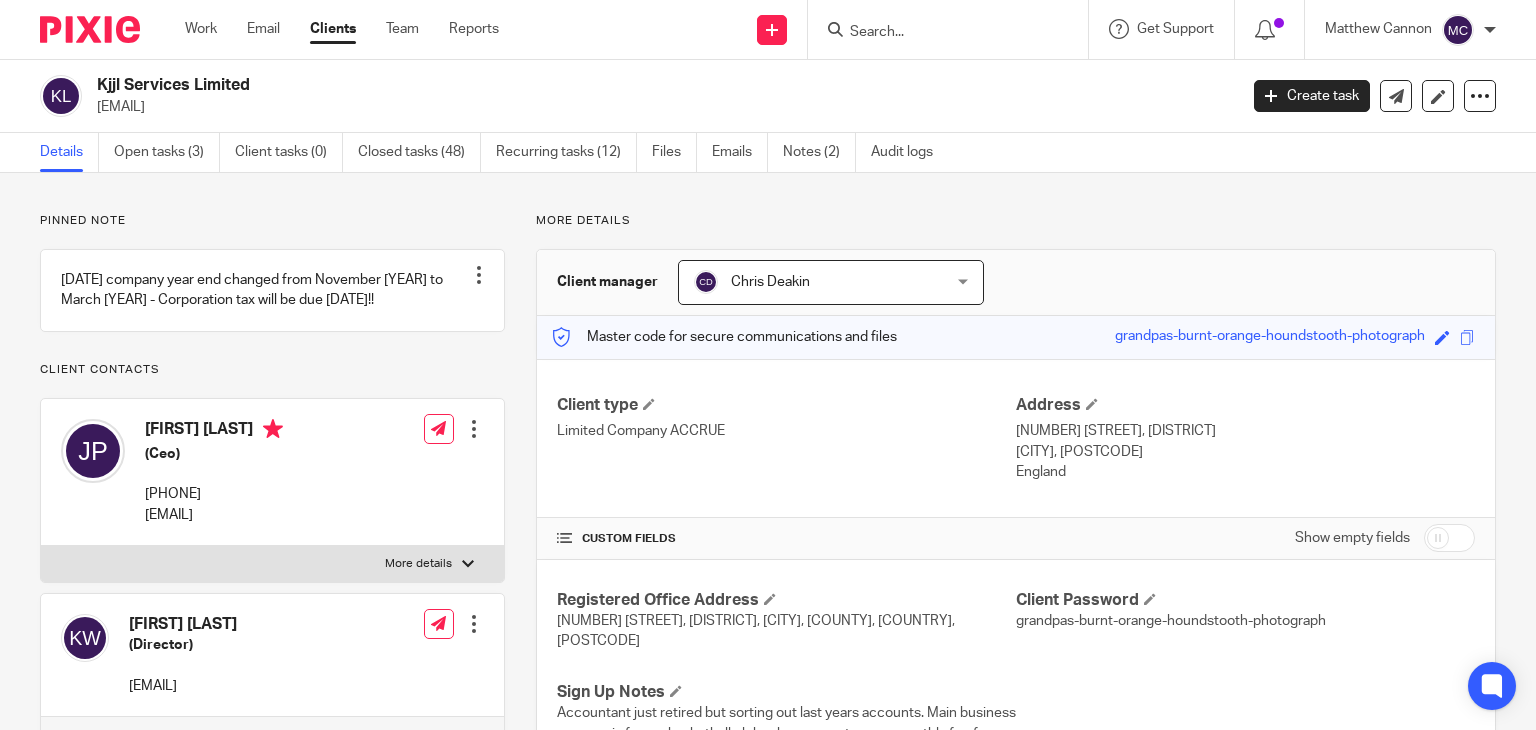 scroll, scrollTop: 0, scrollLeft: 0, axis: both 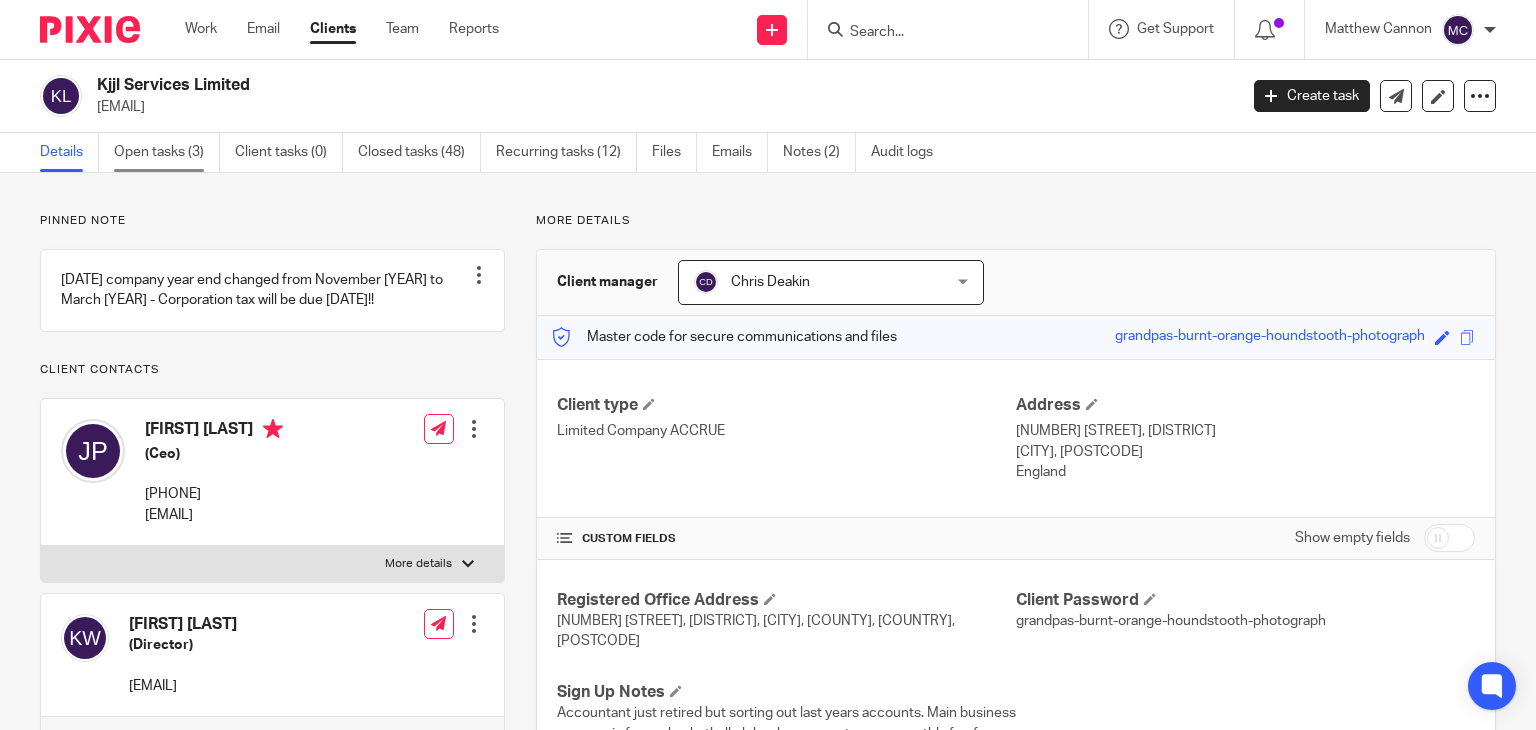 click on "Open tasks (3)" at bounding box center [167, 152] 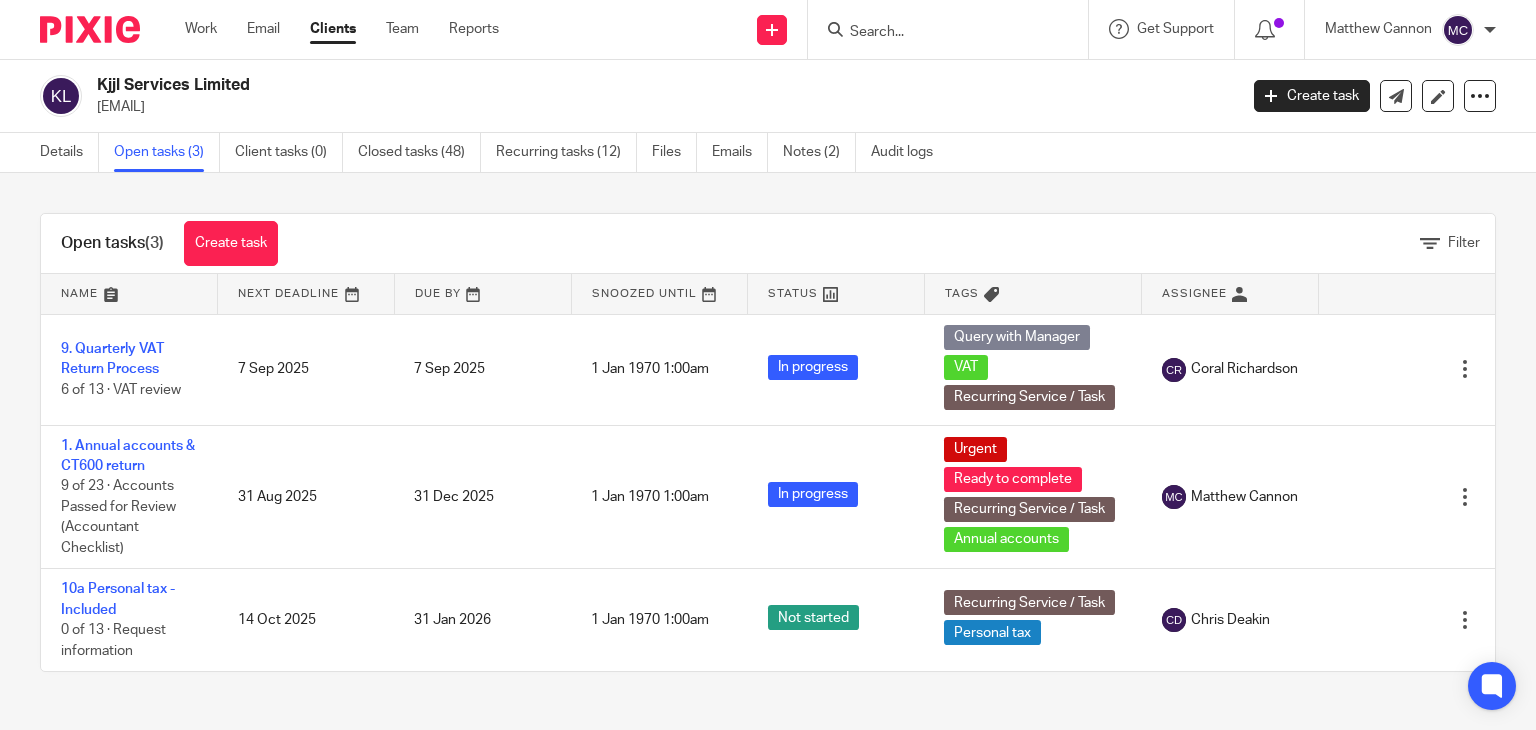 scroll, scrollTop: 0, scrollLeft: 0, axis: both 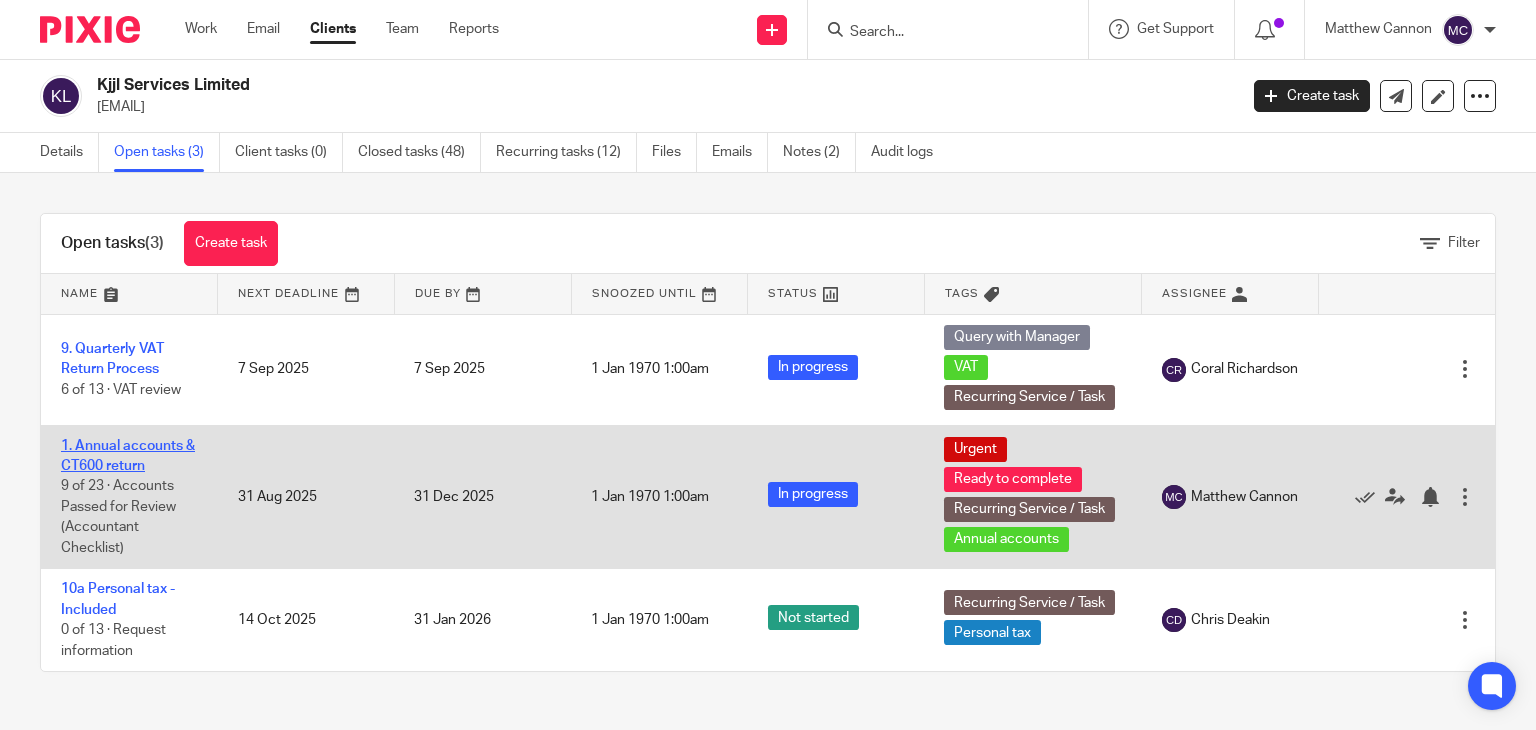 click on "1. Annual accounts & CT600 return" at bounding box center (128, 456) 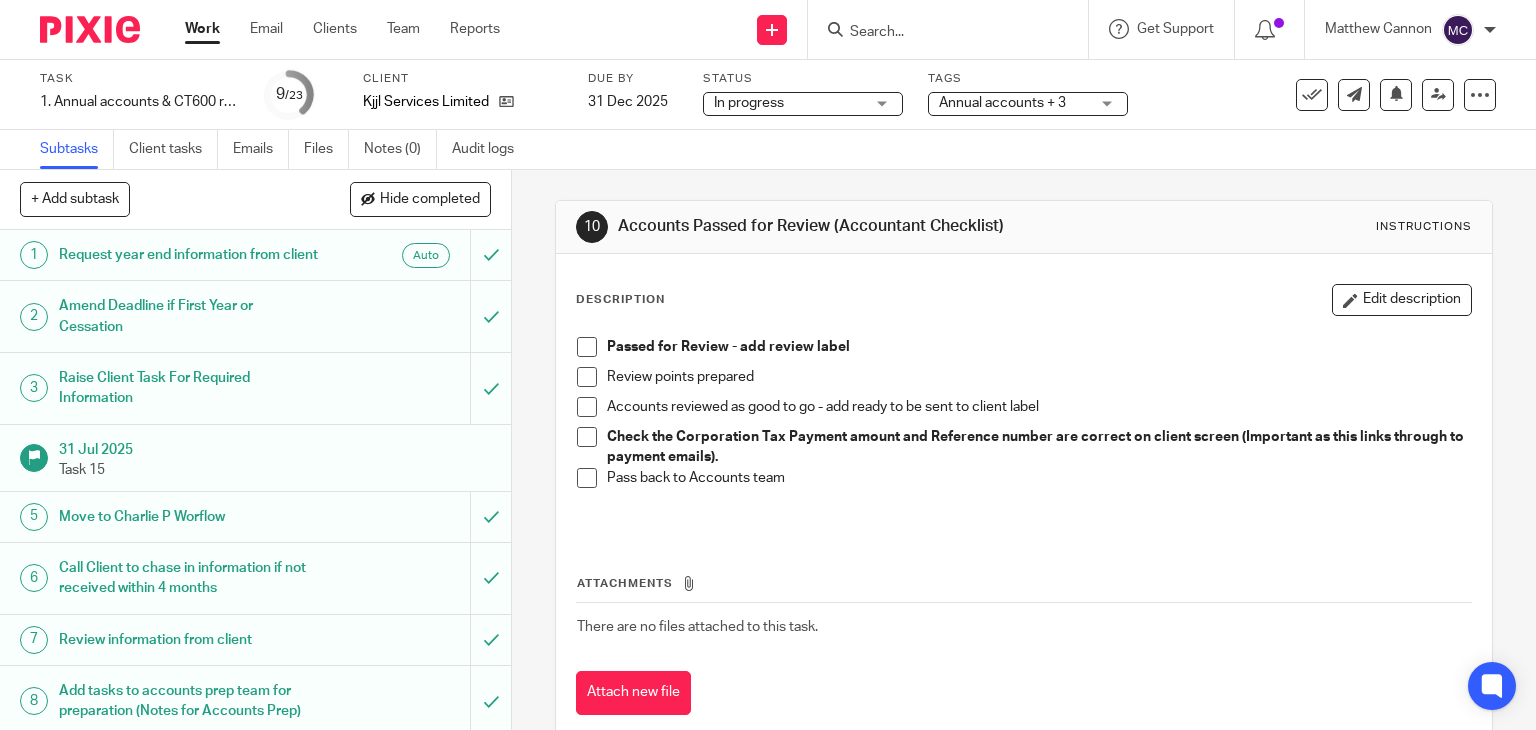 scroll, scrollTop: 0, scrollLeft: 0, axis: both 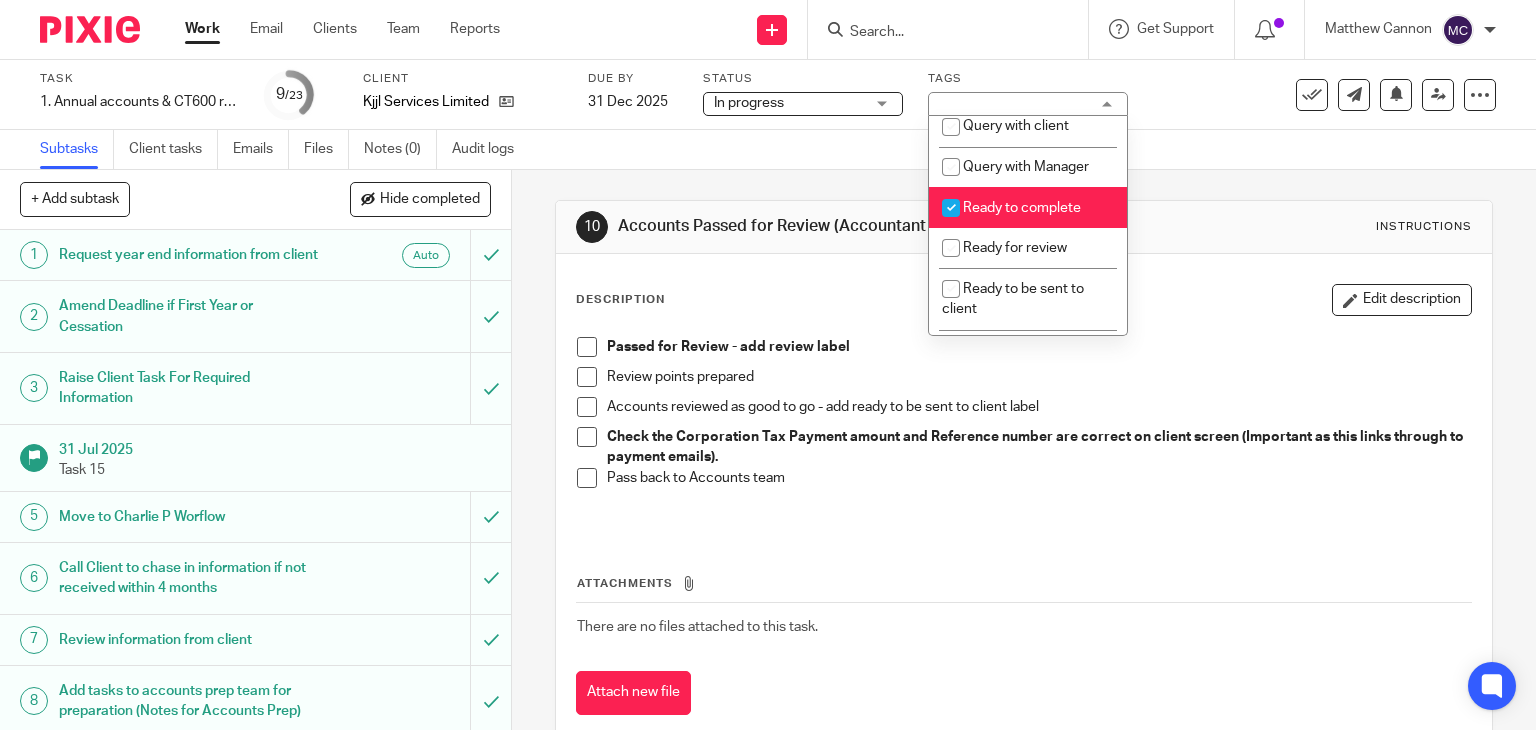 click on "Ready to complete" at bounding box center [1022, 208] 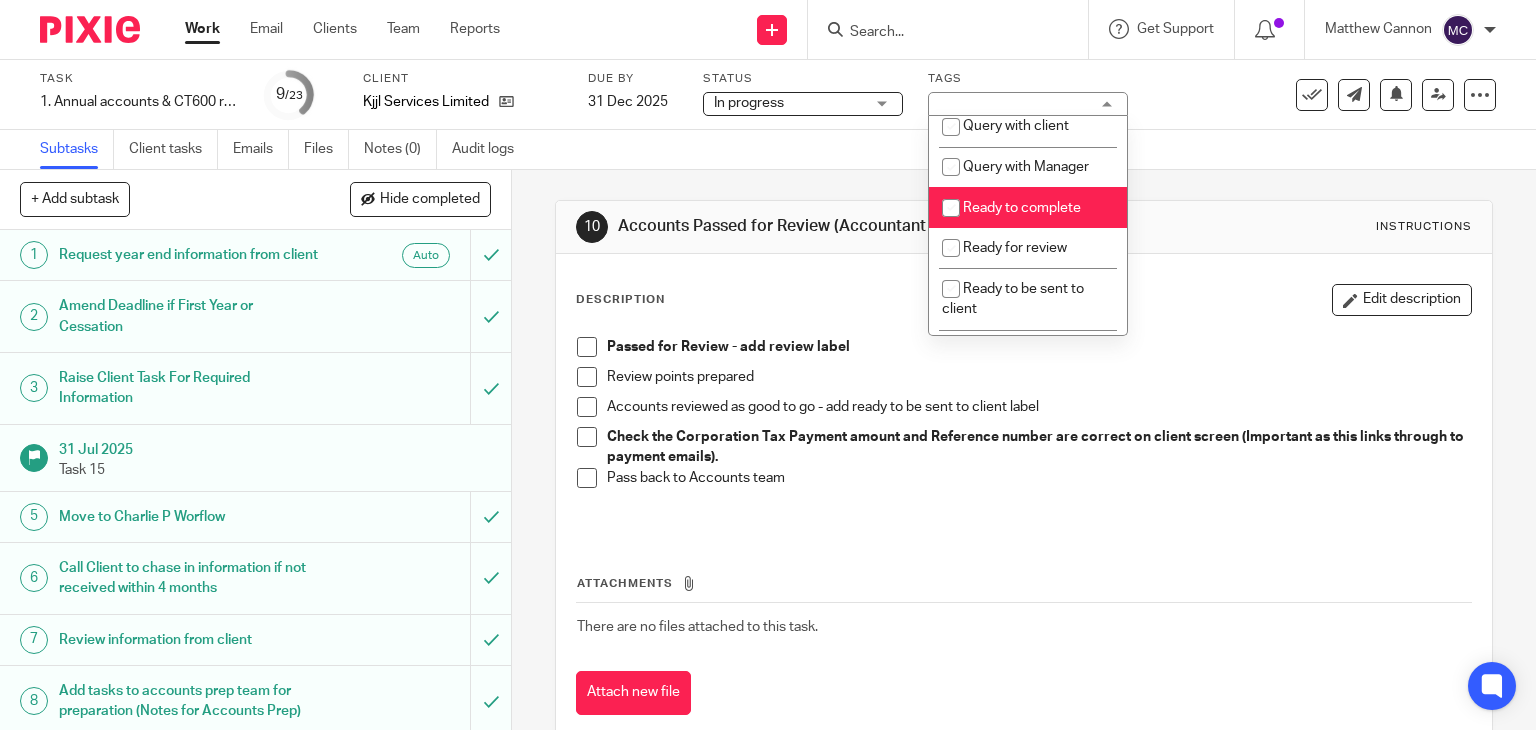 checkbox on "false" 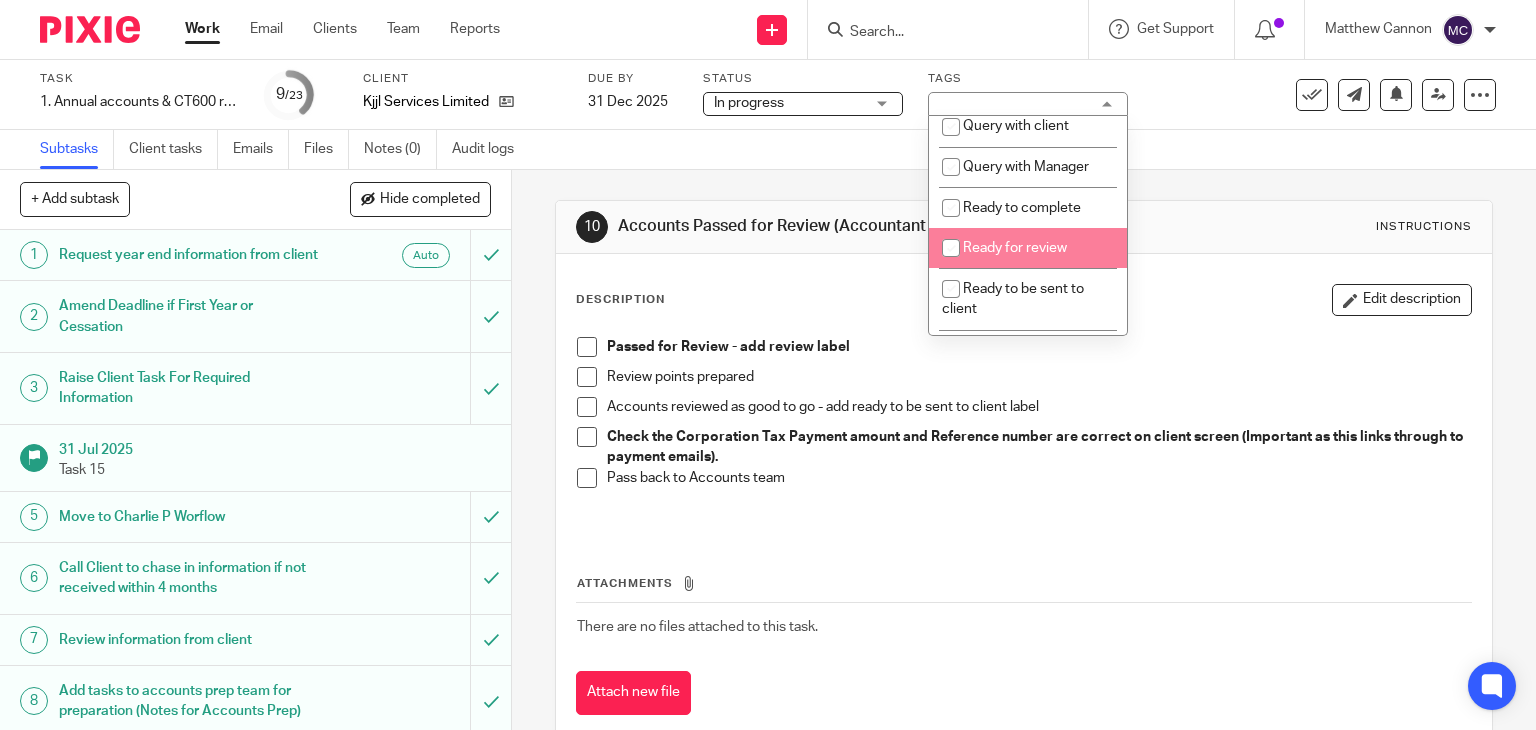 click on "Ready for review" at bounding box center [1015, 248] 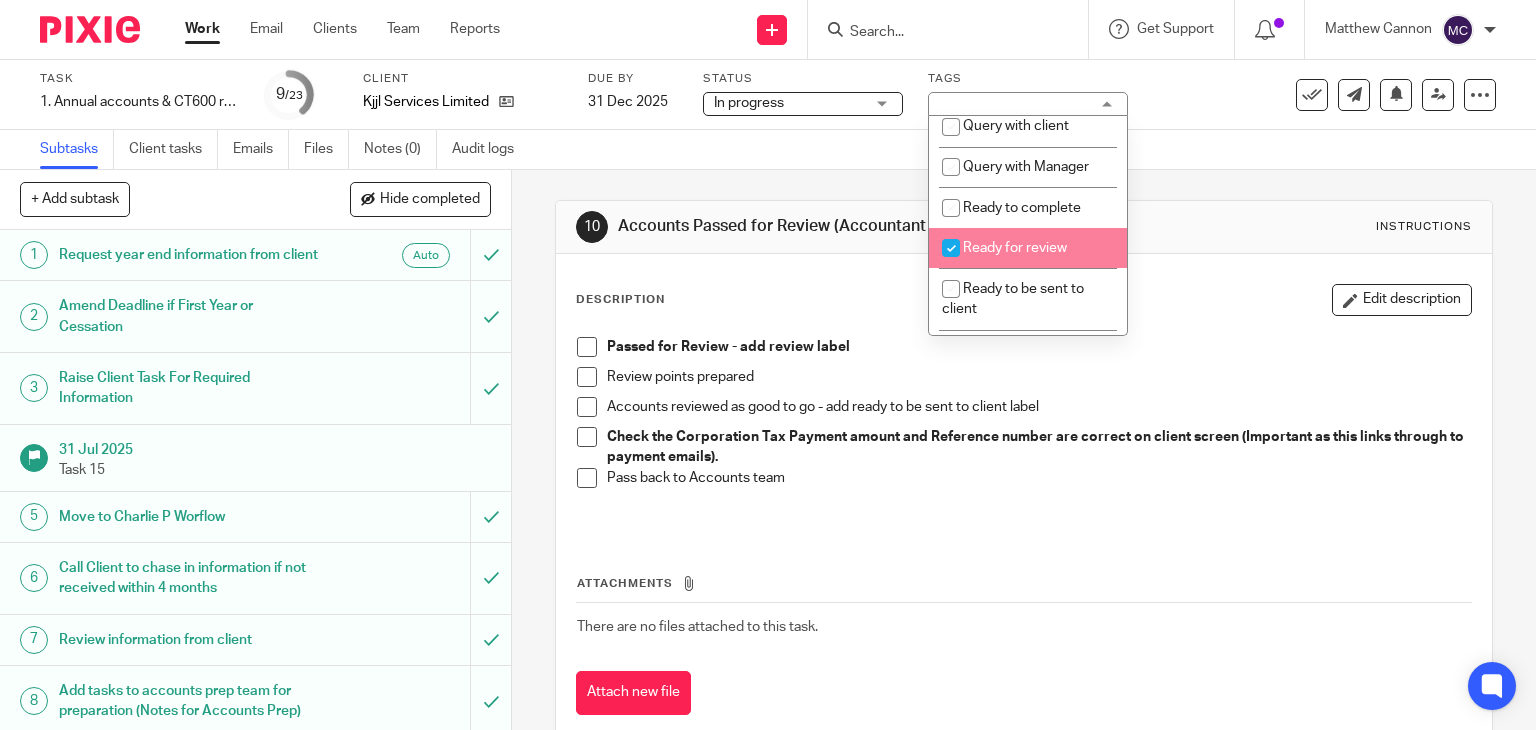 checkbox on "true" 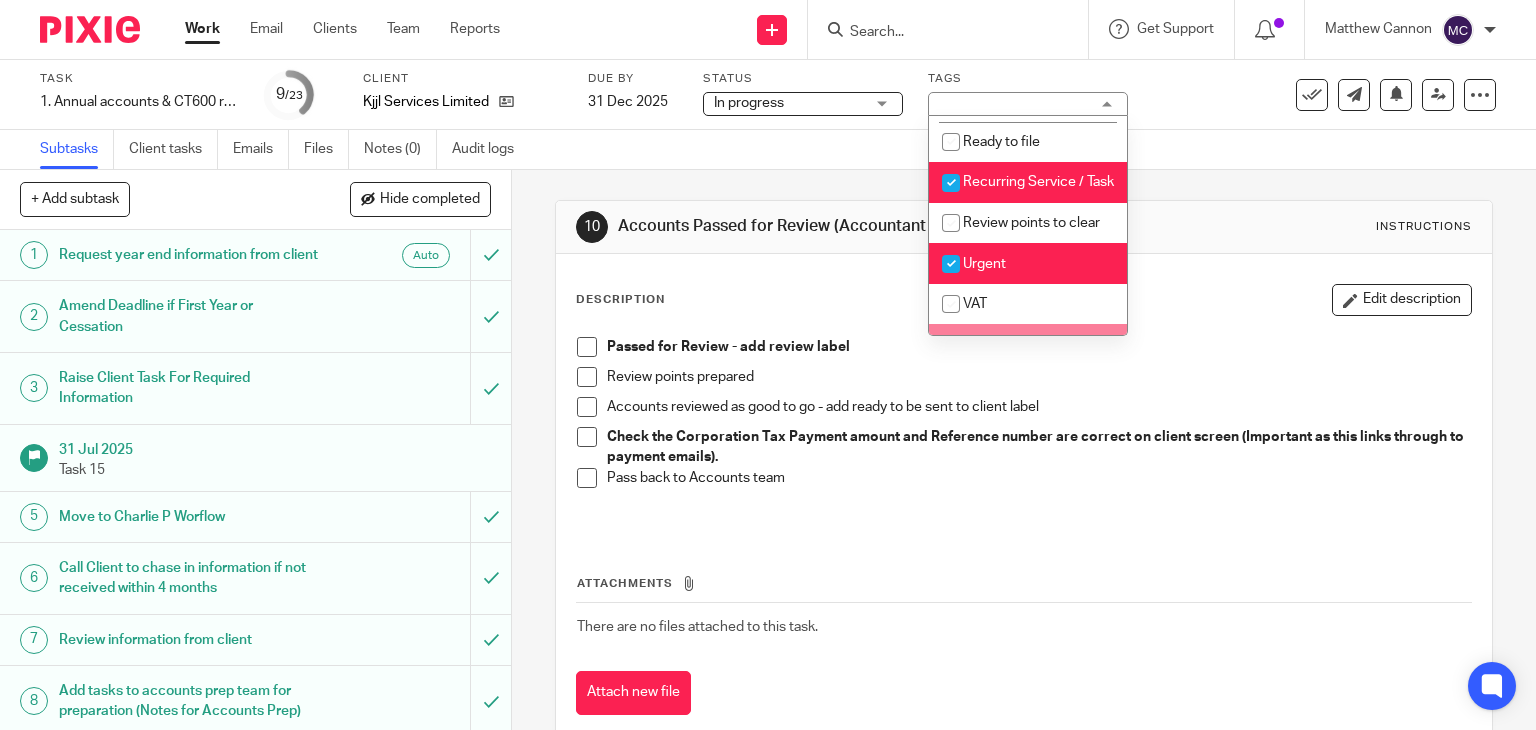 scroll, scrollTop: 900, scrollLeft: 0, axis: vertical 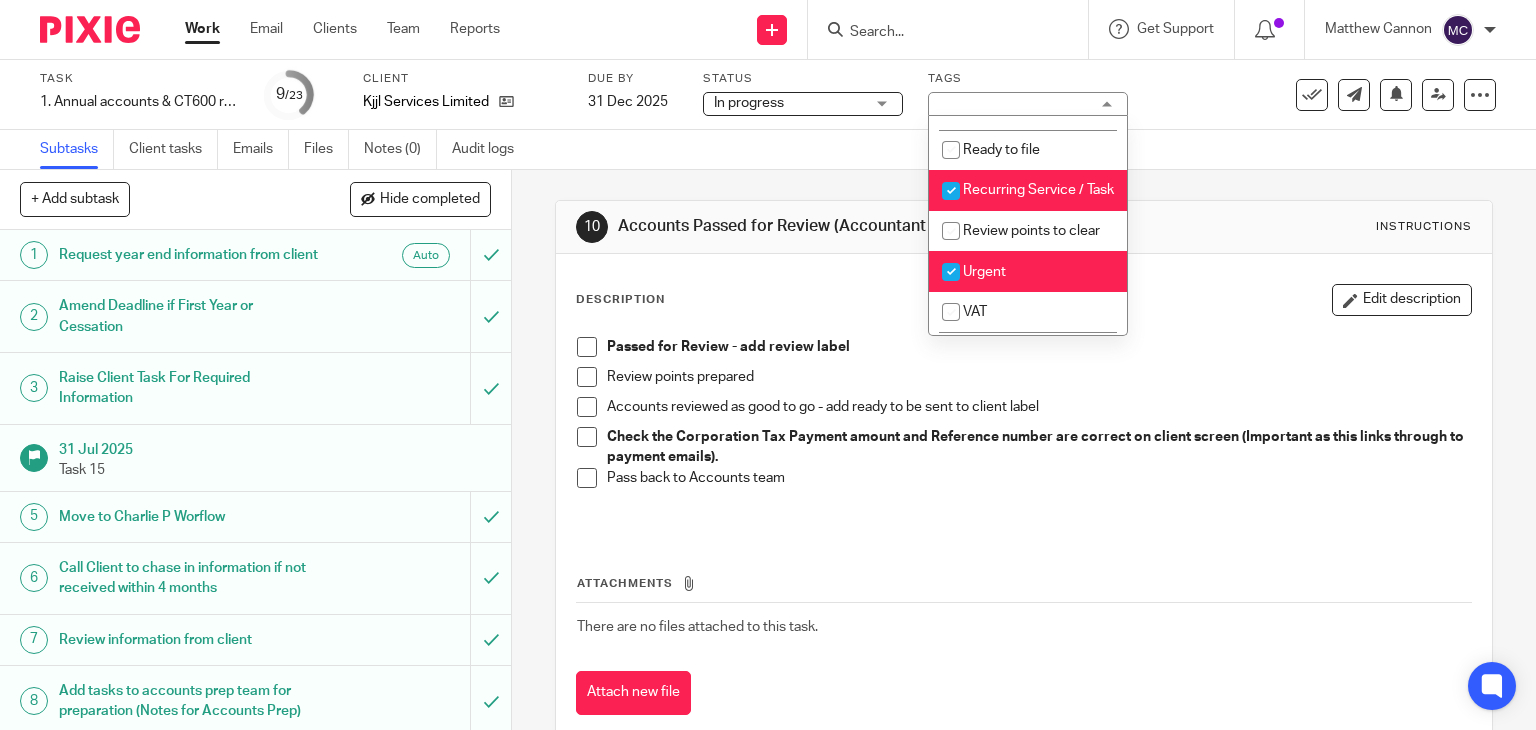 click on "10
Accounts Passed for Review (Accountant Checklist)
Instructions" at bounding box center (1024, 227) 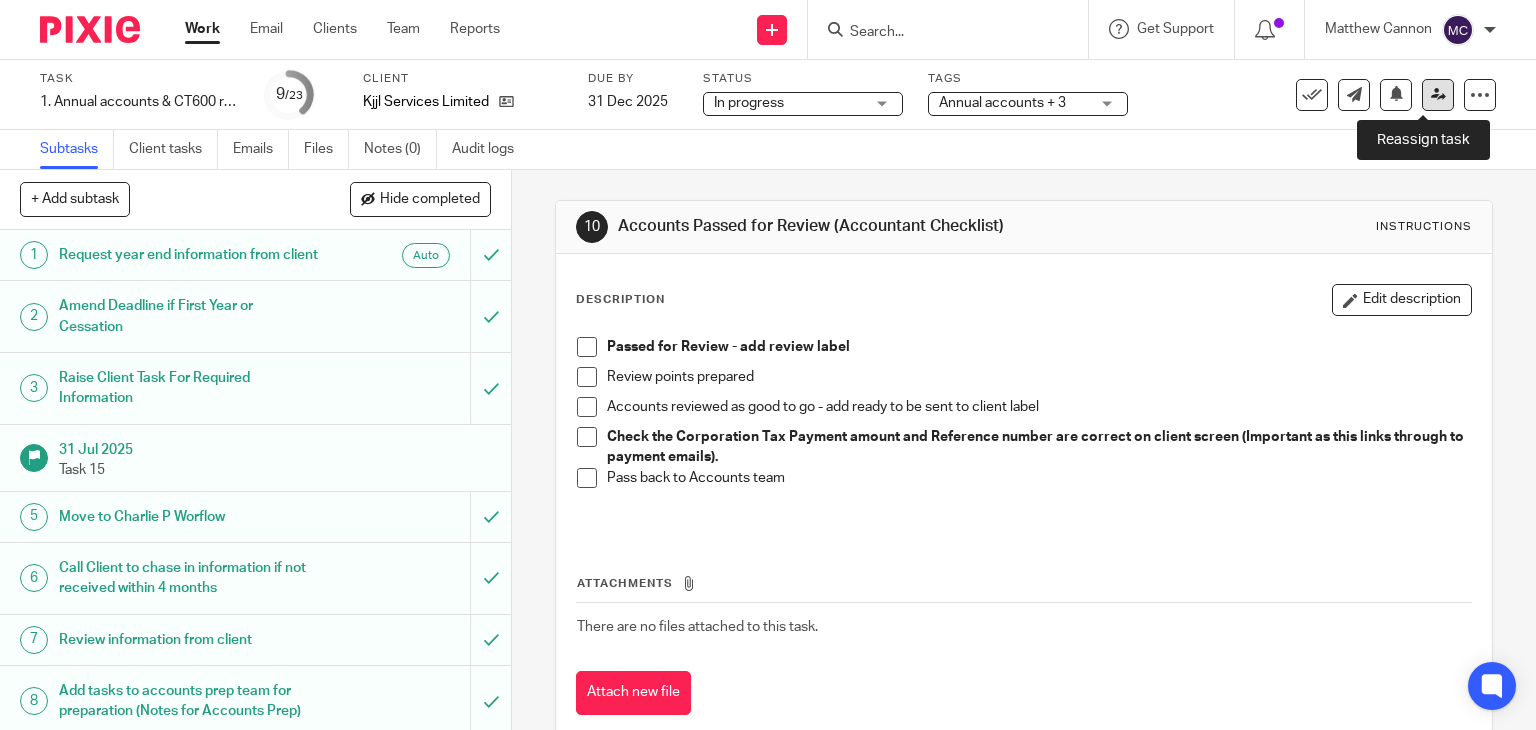 click at bounding box center (1438, 94) 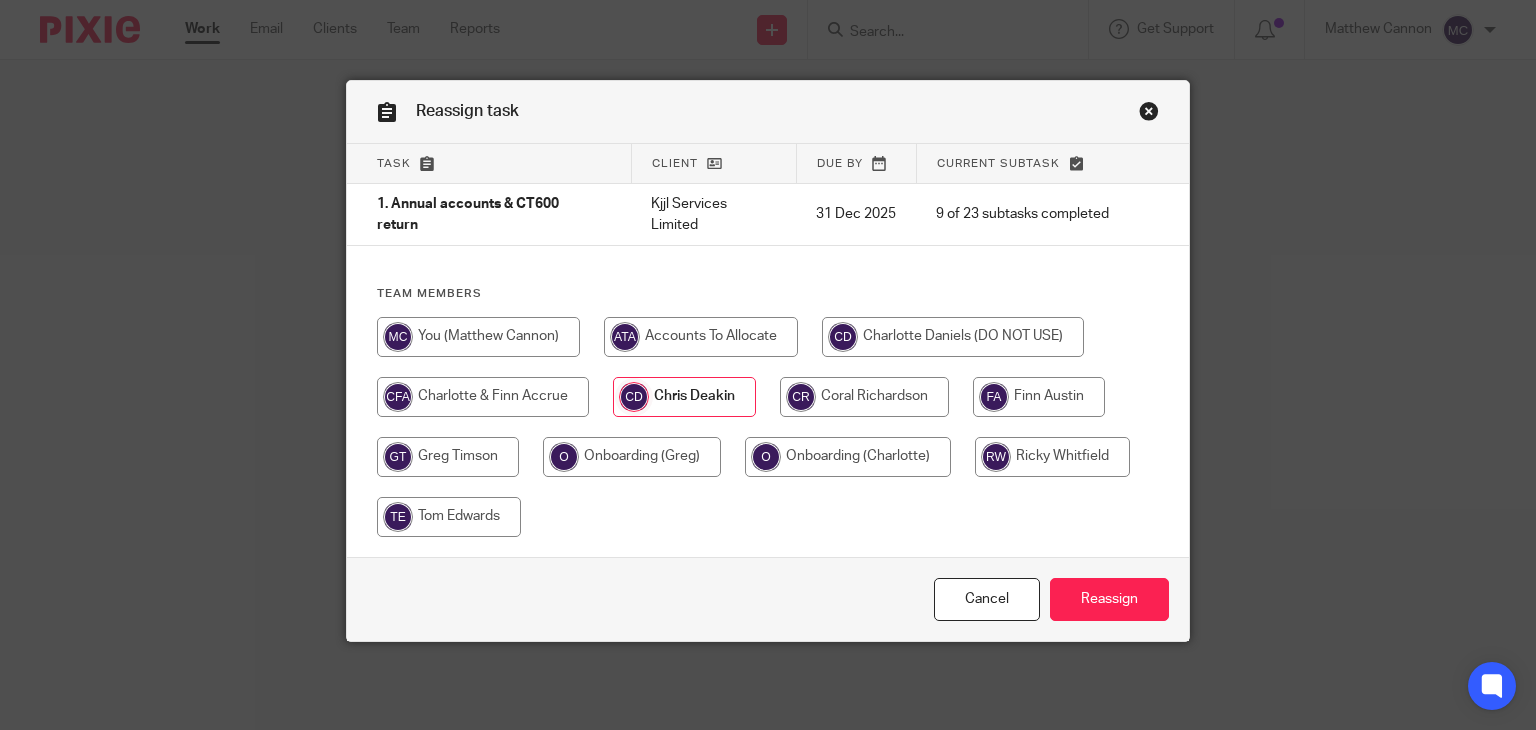 scroll, scrollTop: 0, scrollLeft: 0, axis: both 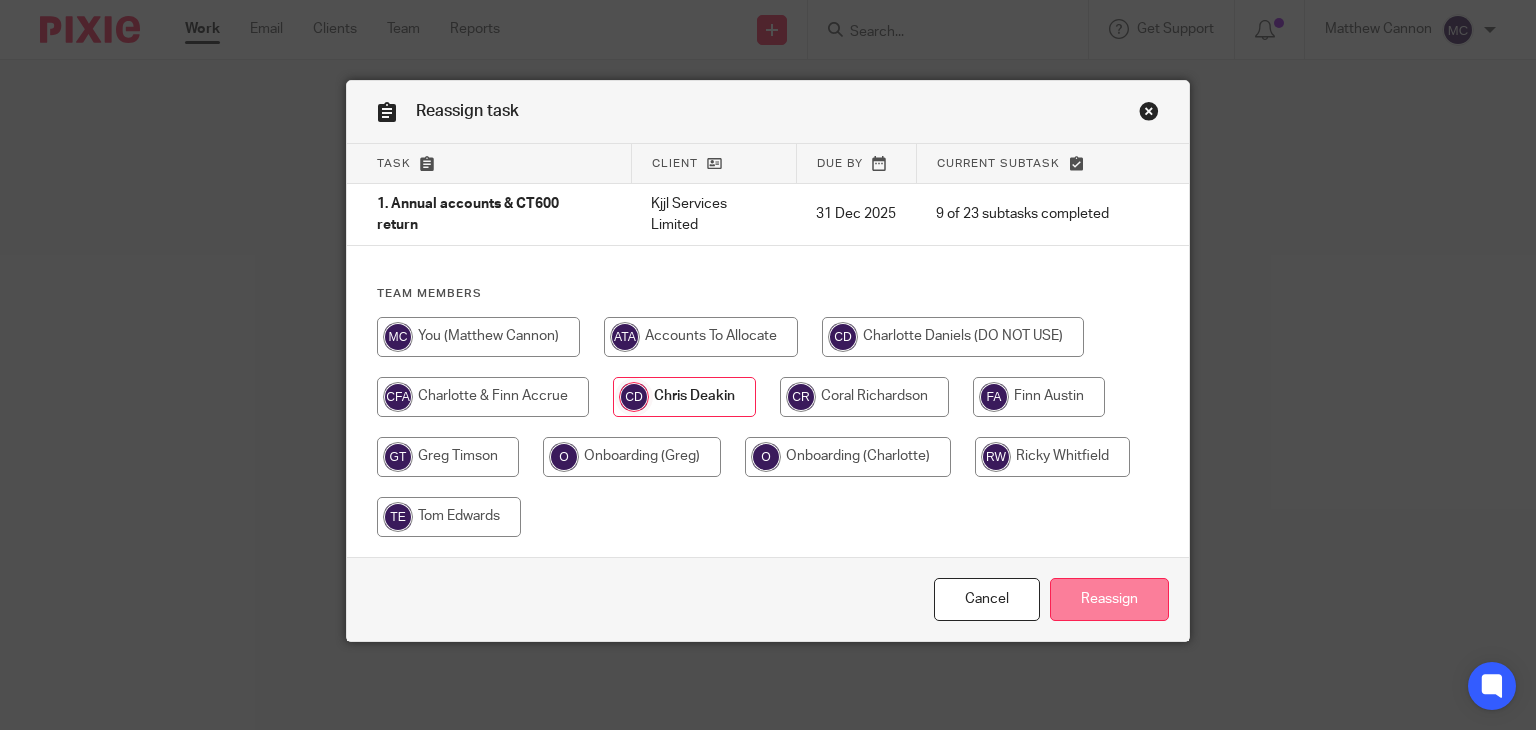 click on "Reassign" at bounding box center (1109, 599) 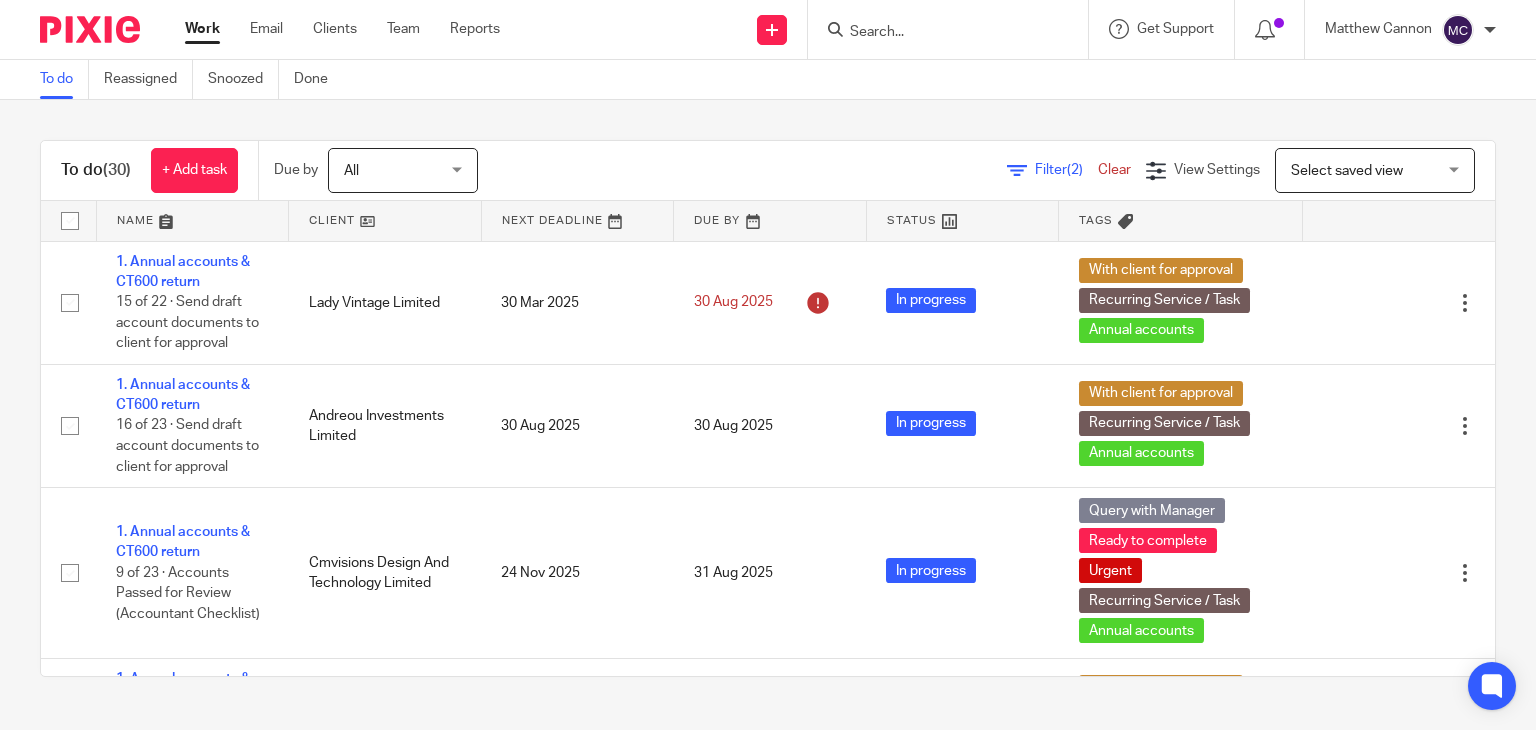 scroll, scrollTop: 0, scrollLeft: 0, axis: both 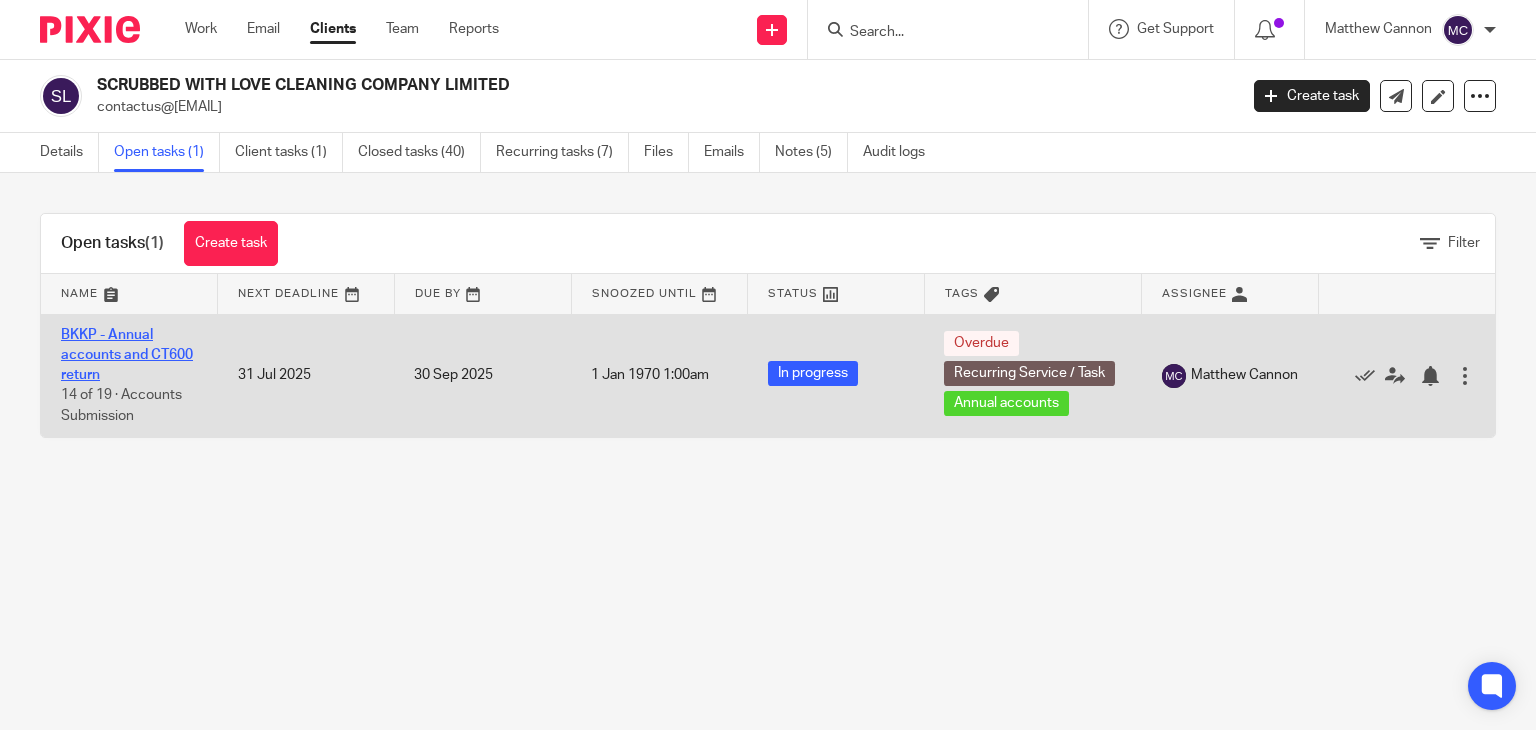 click on "BKKP - Annual accounts and CT600 return" at bounding box center [127, 355] 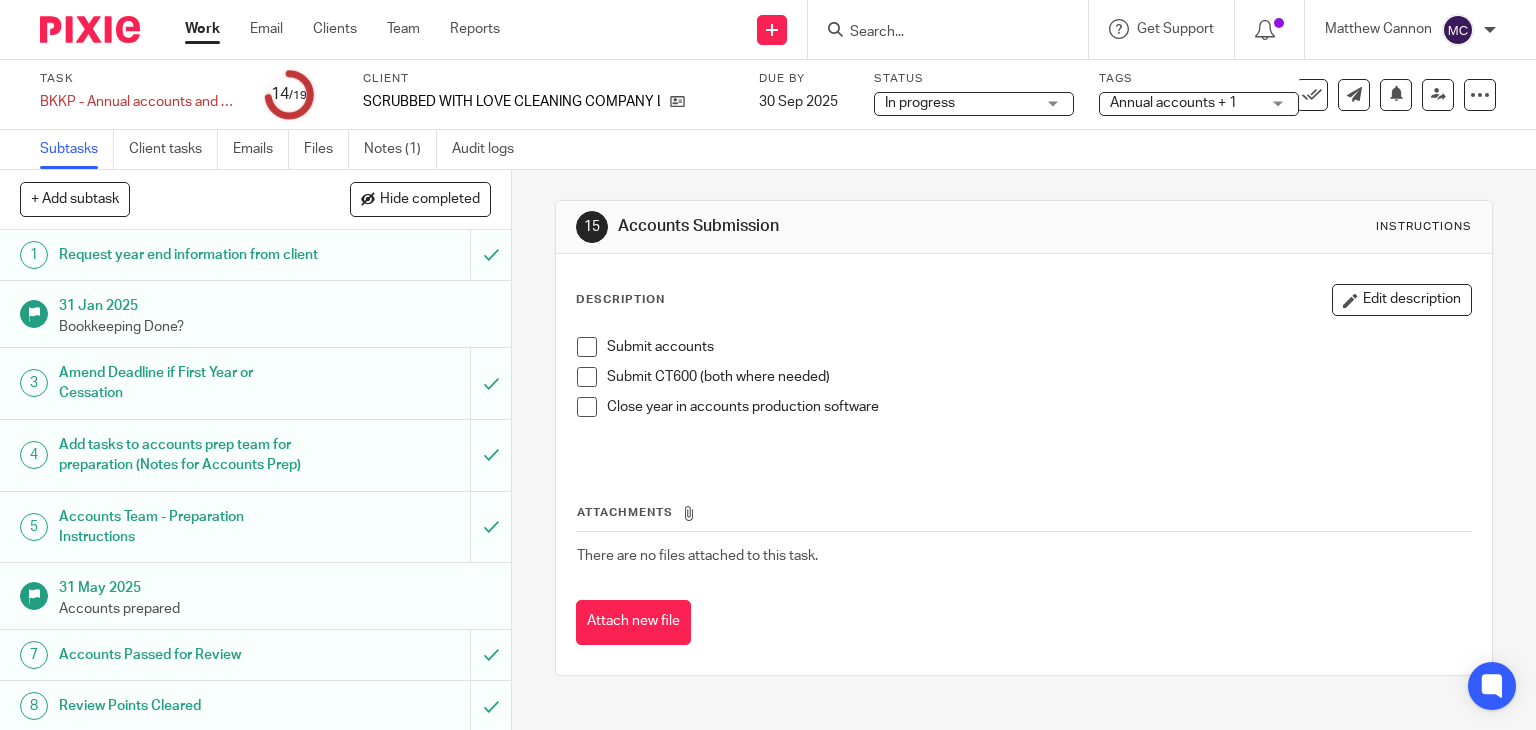 scroll, scrollTop: 0, scrollLeft: 0, axis: both 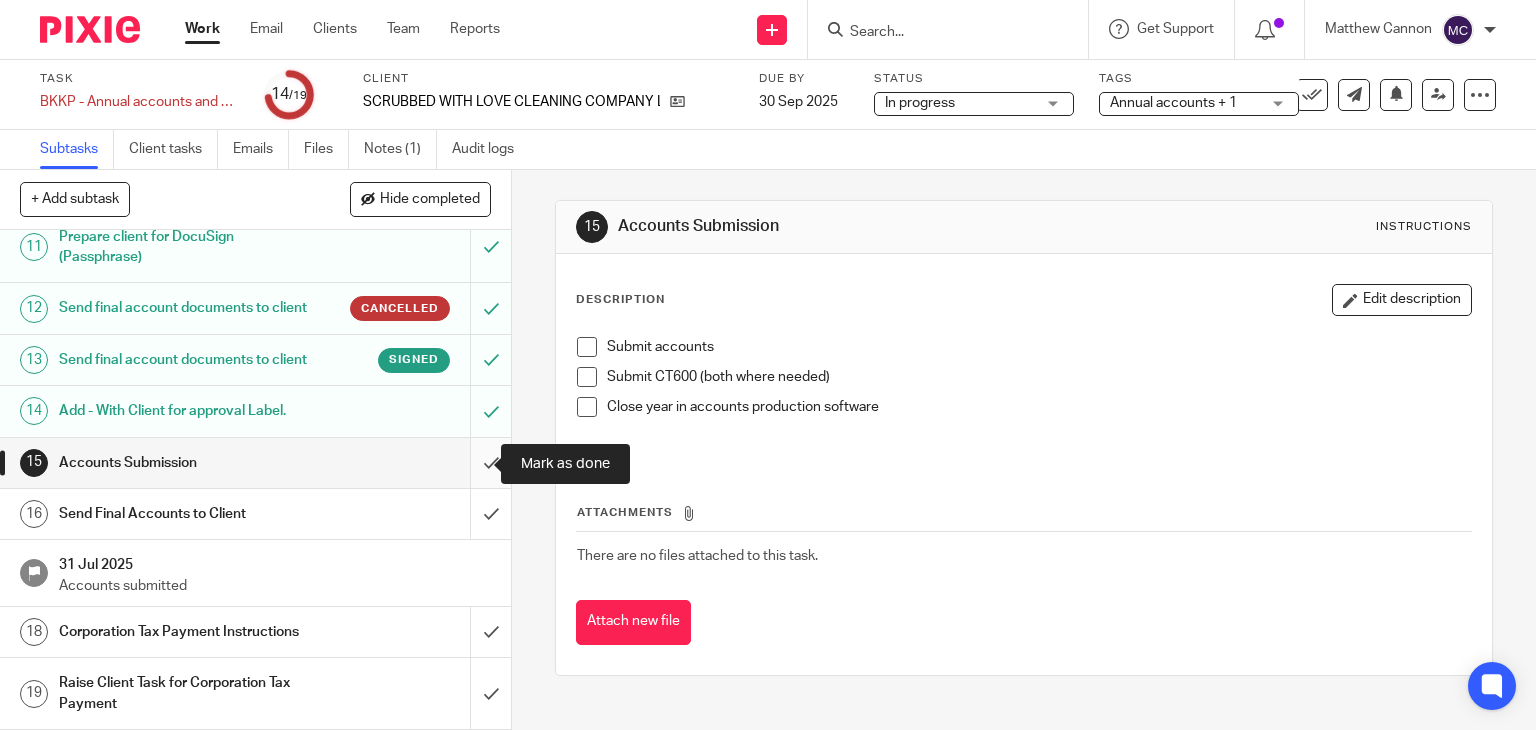 click at bounding box center [255, 463] 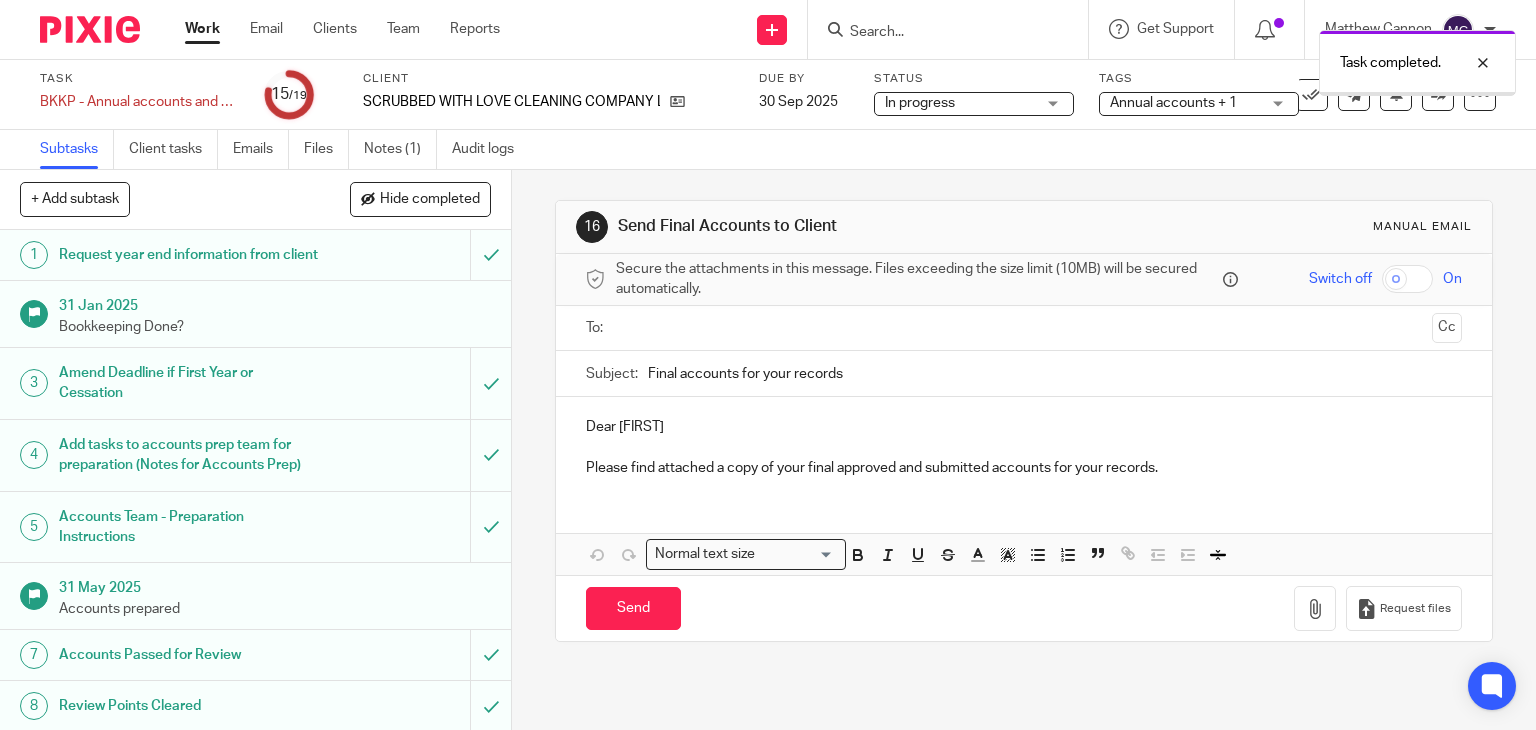 scroll, scrollTop: 0, scrollLeft: 0, axis: both 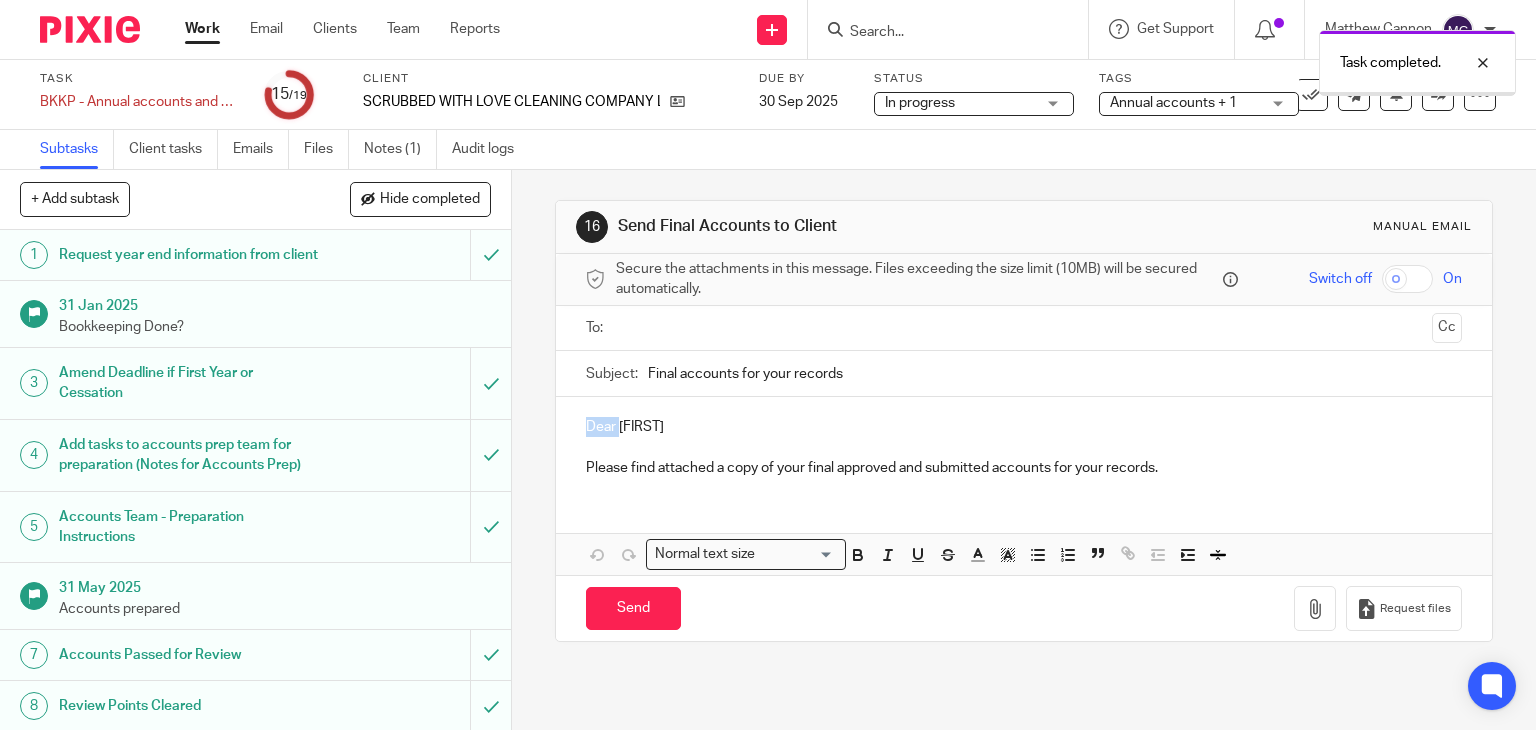 click on "Dear [FIRST]" at bounding box center [1024, 427] 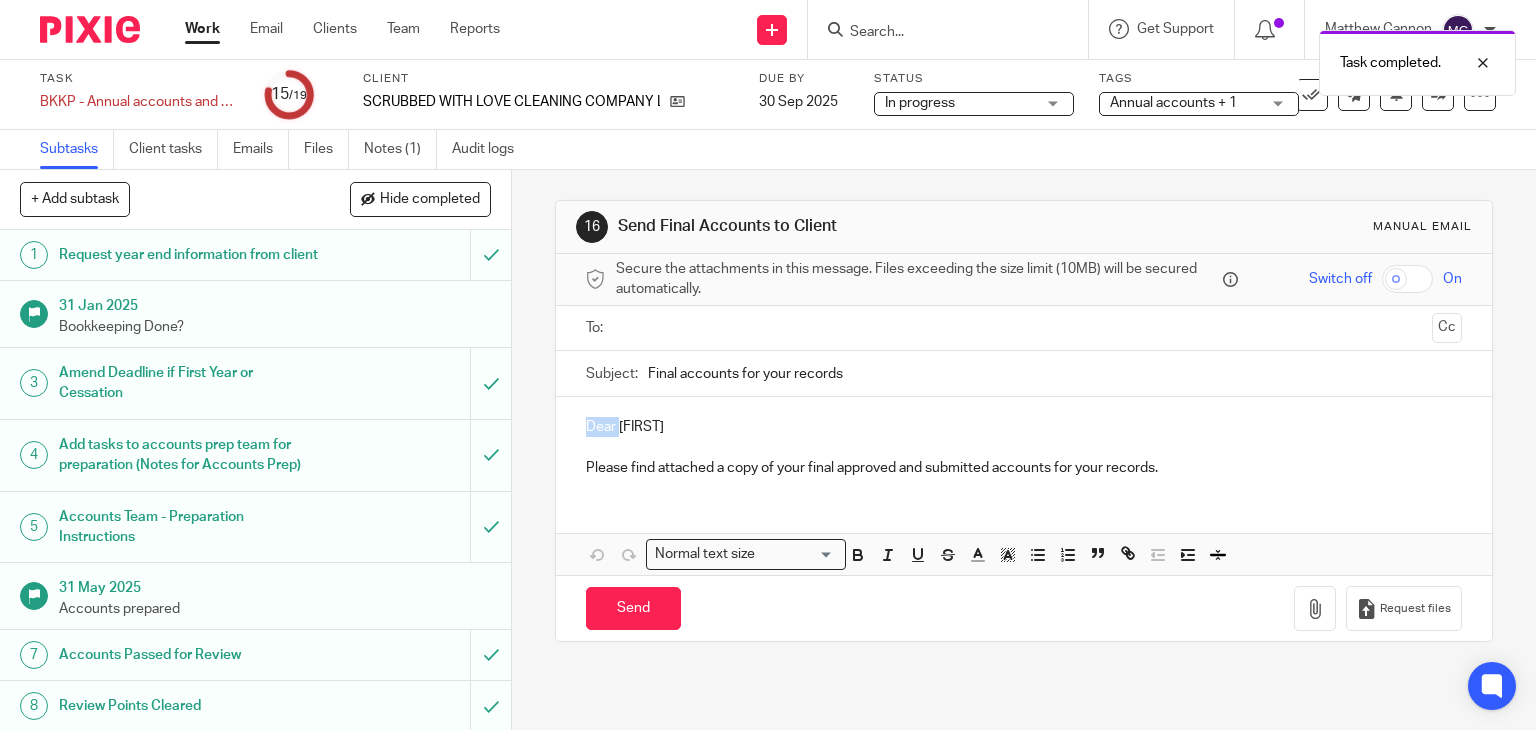type 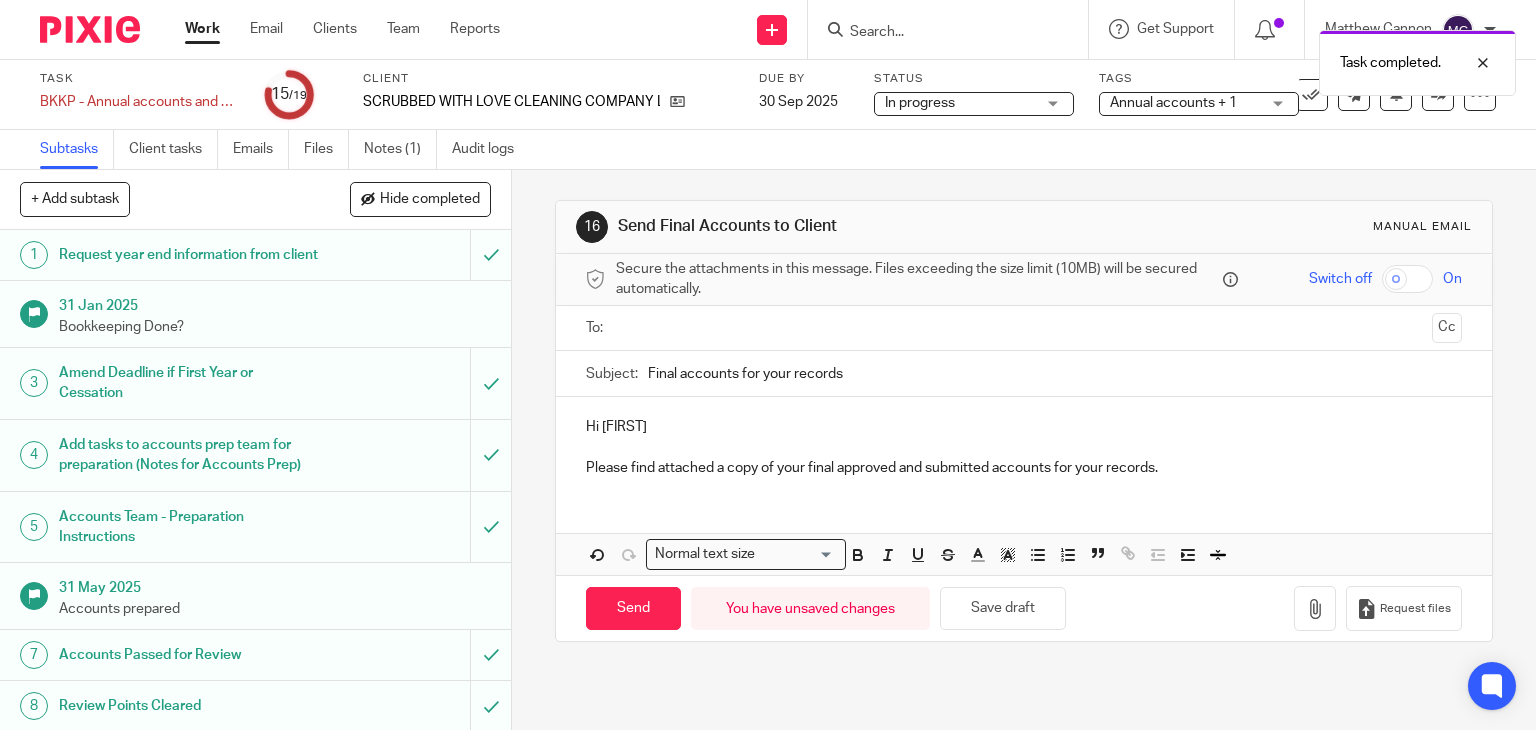 click on "Hi [FIRST]" at bounding box center [1024, 427] 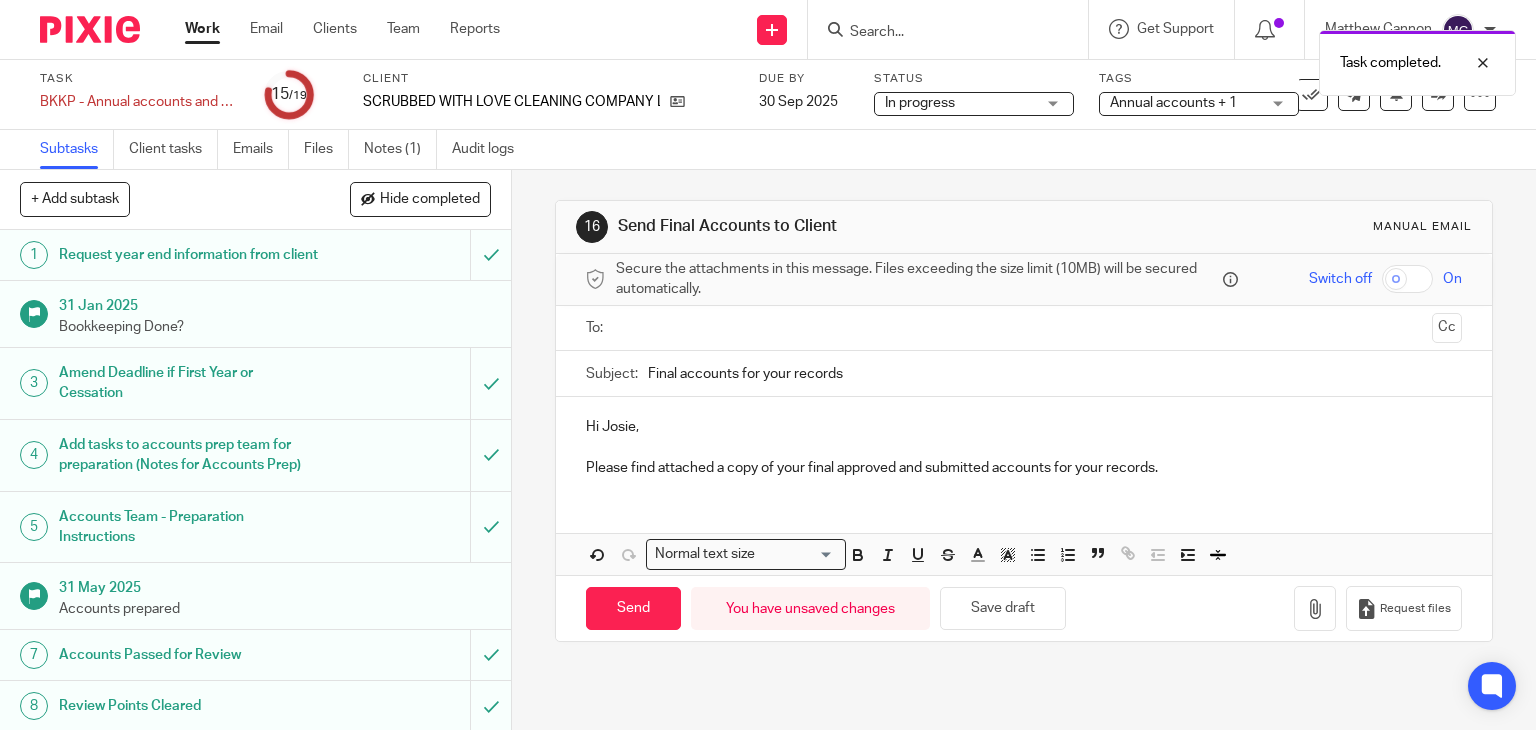 click at bounding box center [1023, 328] 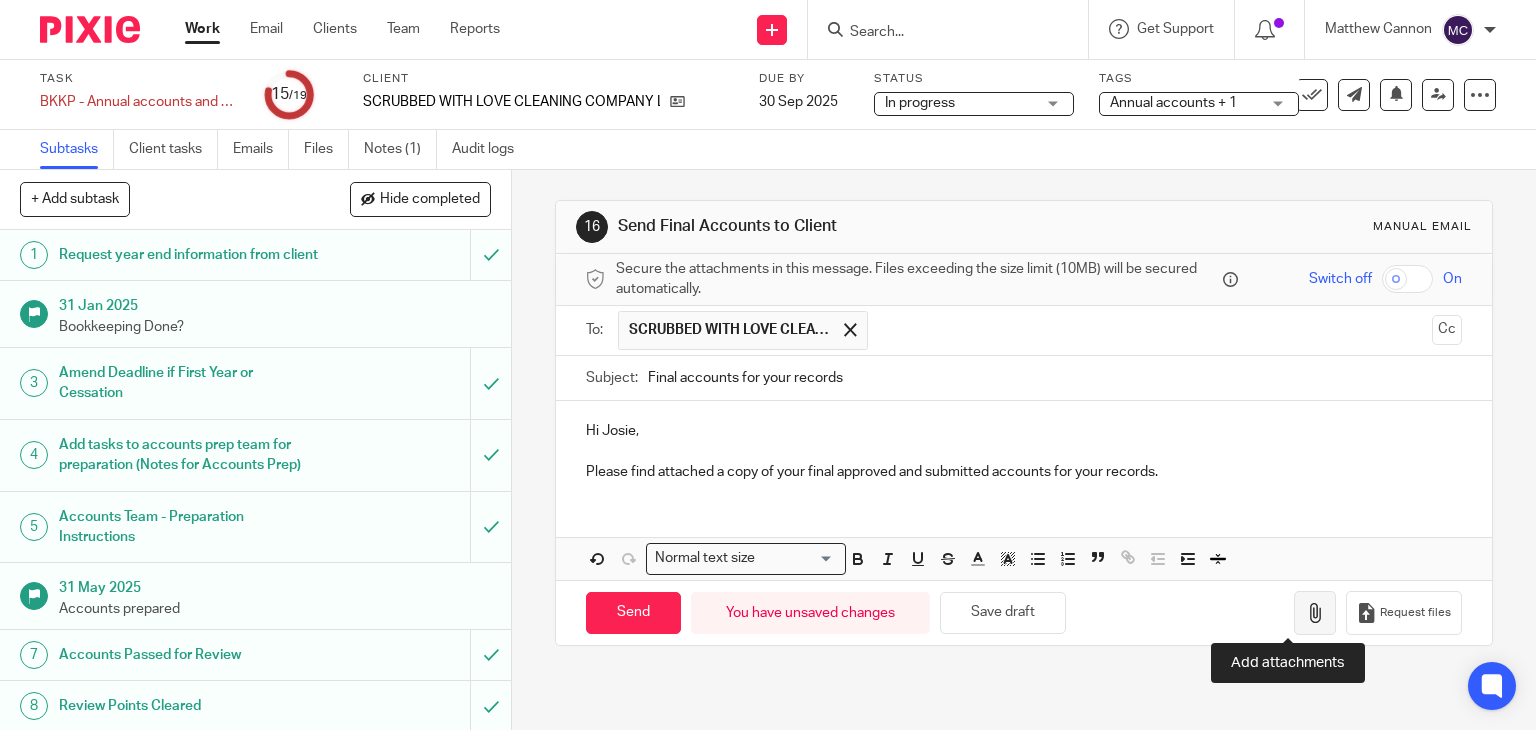 click at bounding box center (1315, 613) 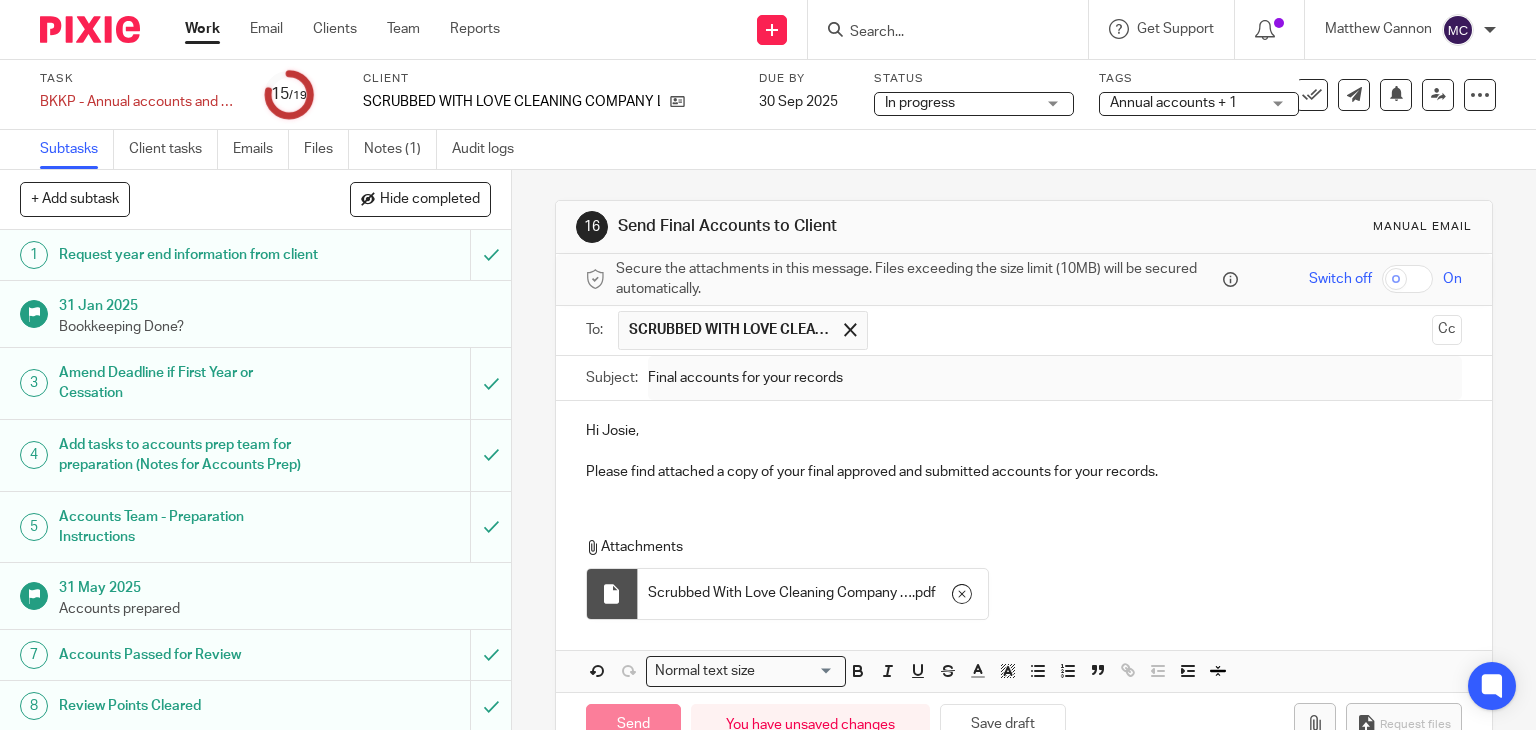 click on "Hi [FIRST], Please find attached a copy of your final approved and submitted accounts for your records." at bounding box center (1024, 449) 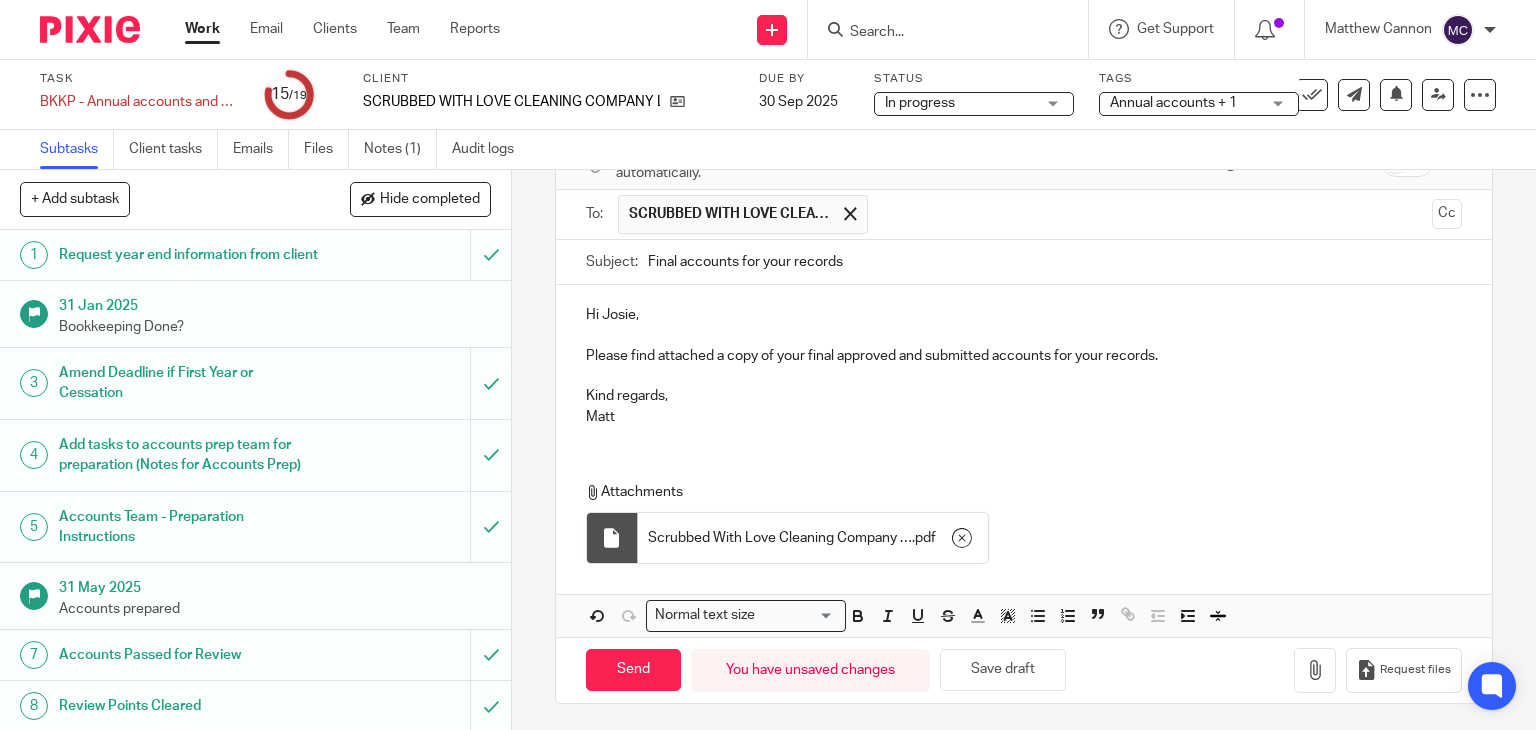 scroll, scrollTop: 117, scrollLeft: 0, axis: vertical 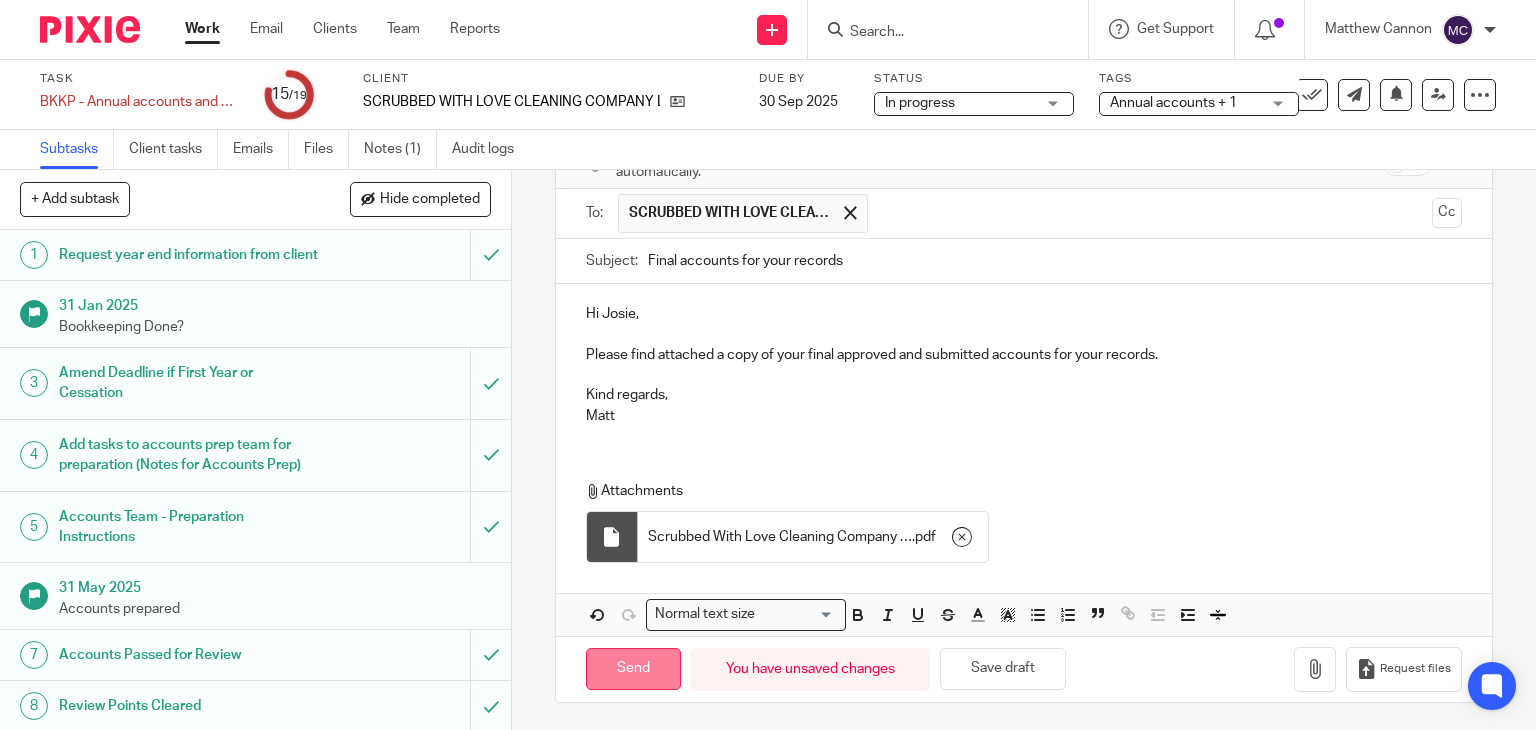 click on "Send" at bounding box center [633, 669] 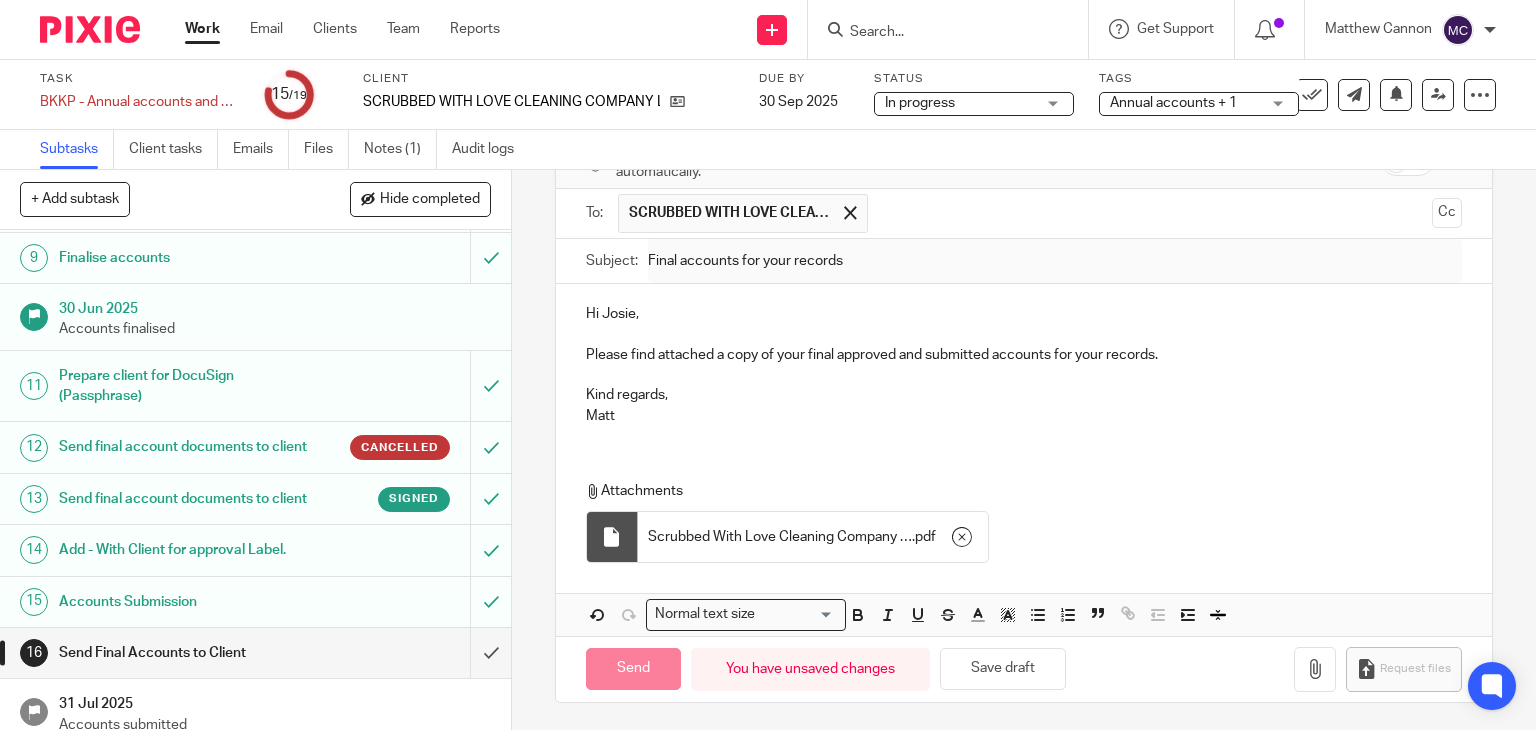 scroll, scrollTop: 696, scrollLeft: 0, axis: vertical 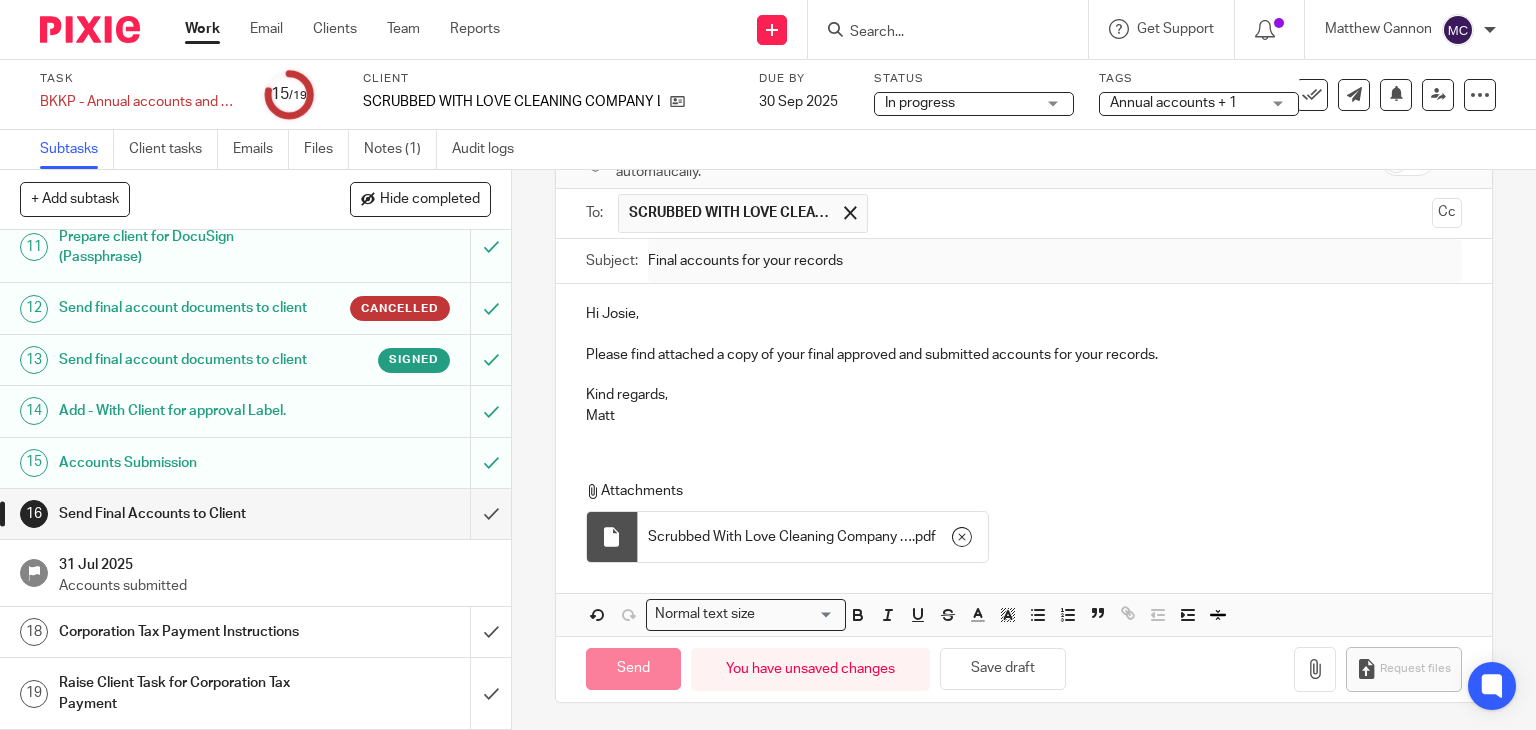 type on "Sent" 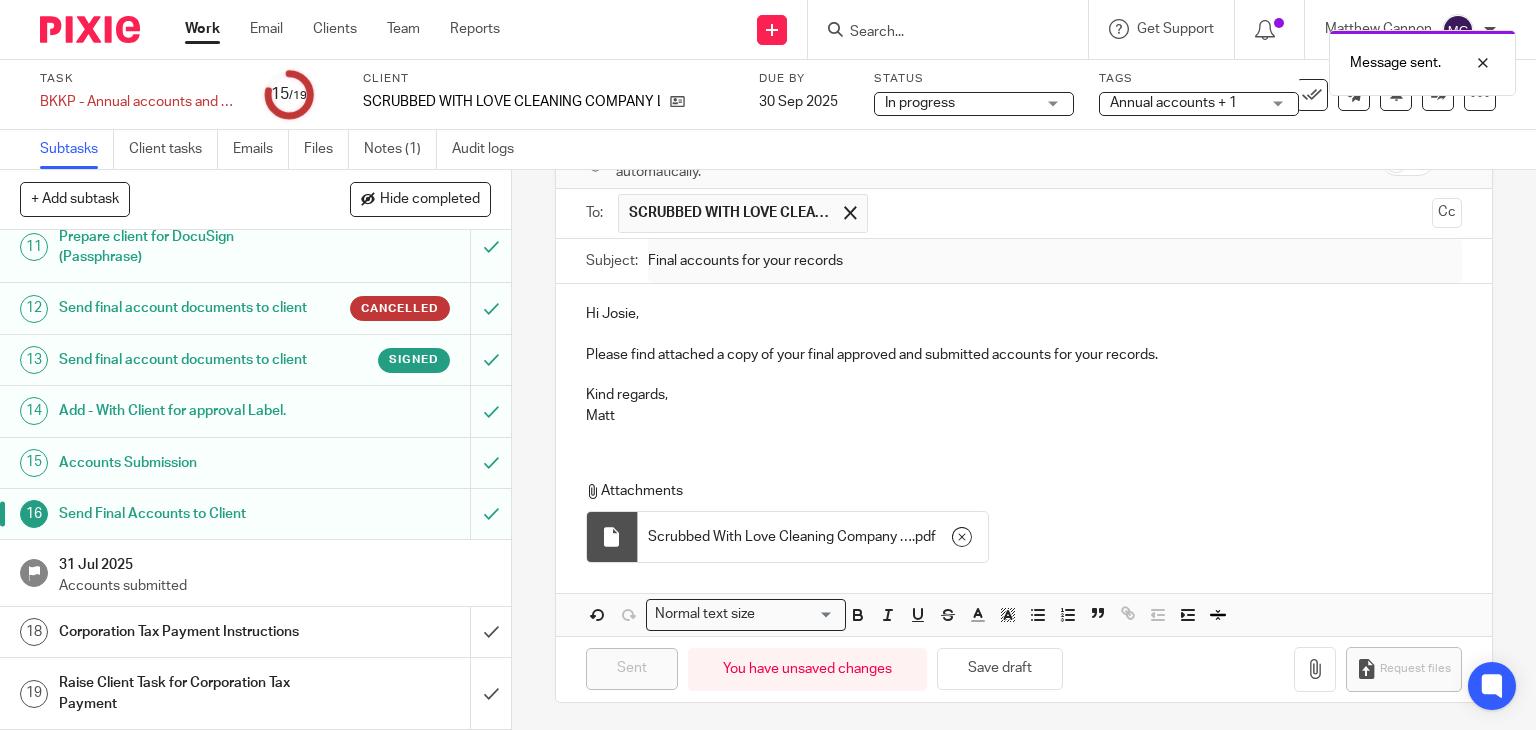 click on "Corporation Tax Payment Instructions" at bounding box center (189, 632) 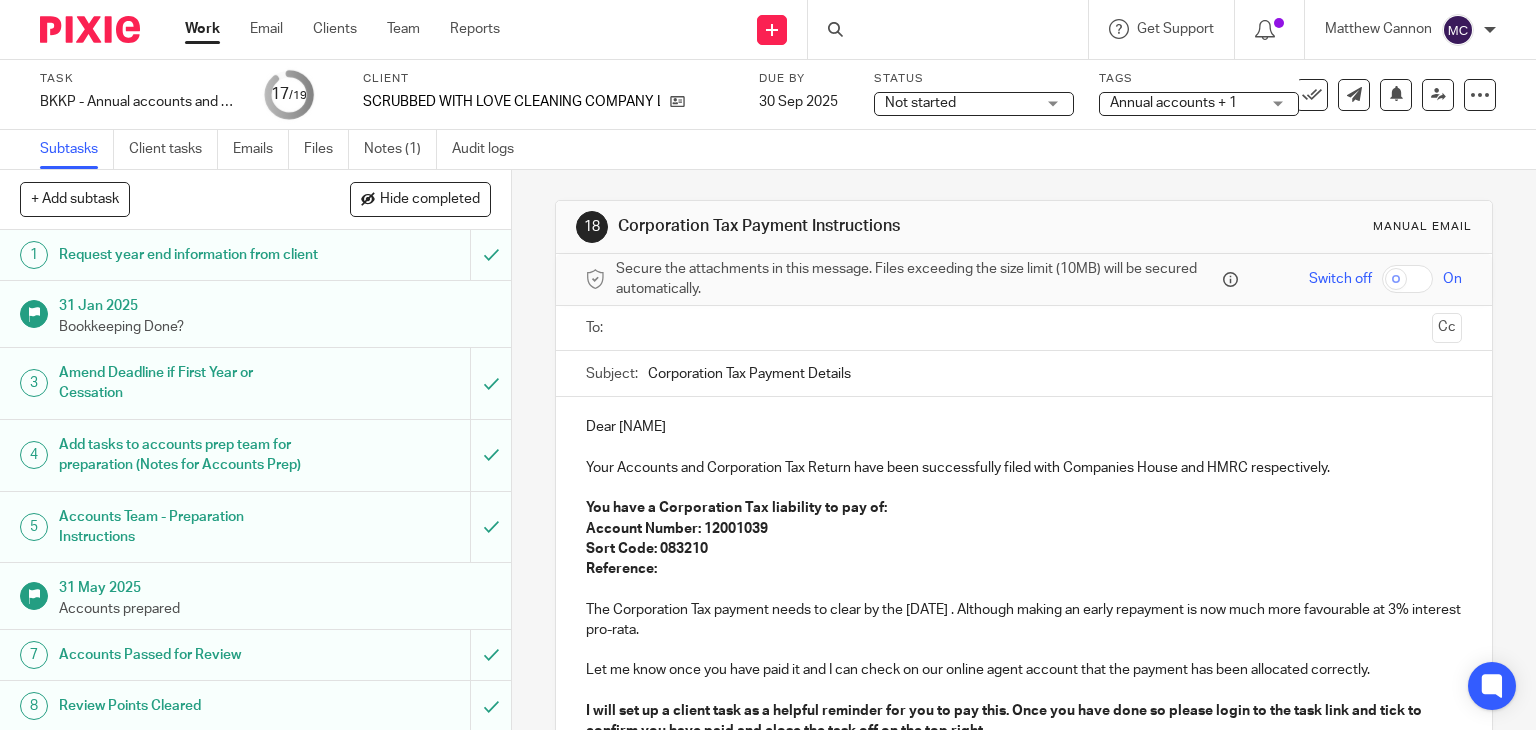 scroll, scrollTop: 0, scrollLeft: 0, axis: both 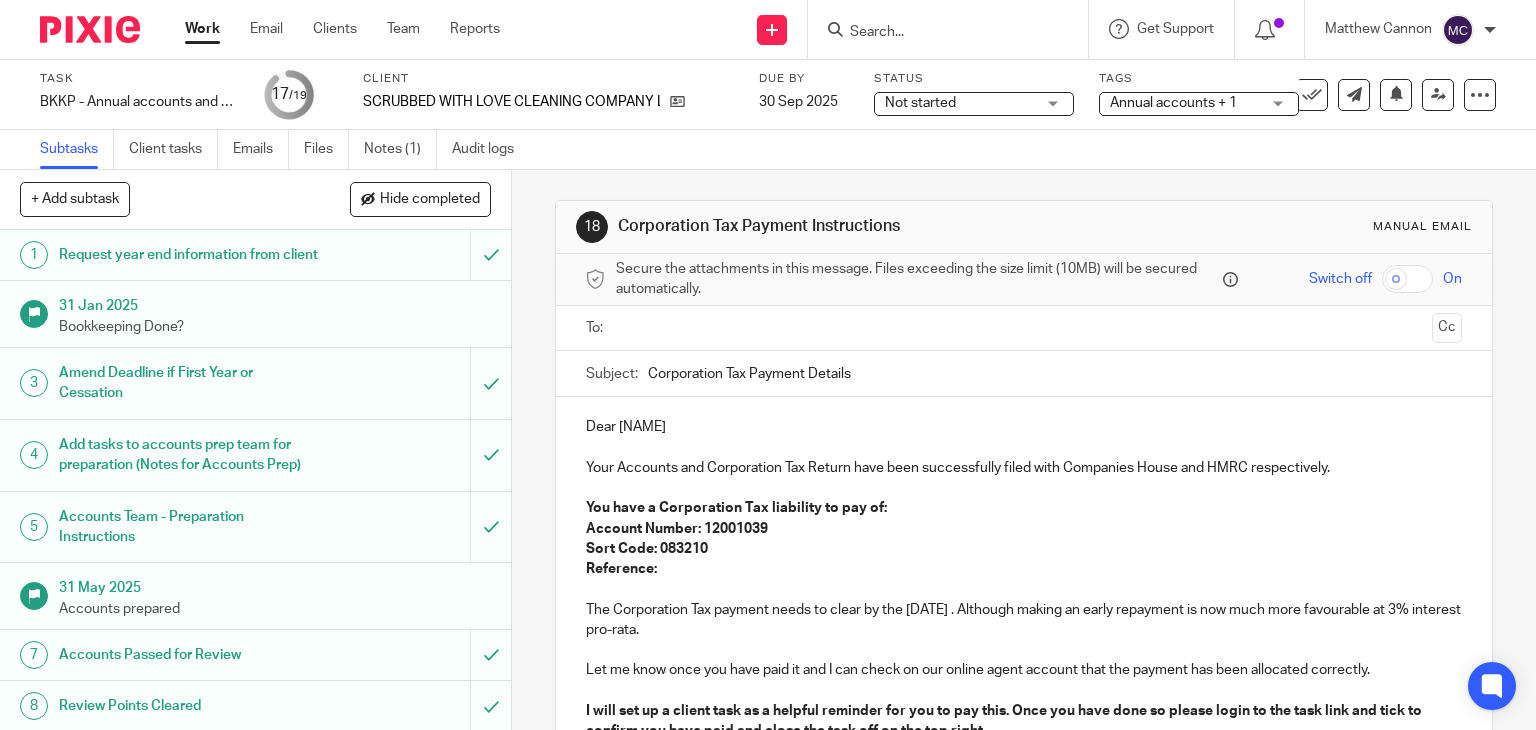click on "Dear [NAME]" at bounding box center [1024, 427] 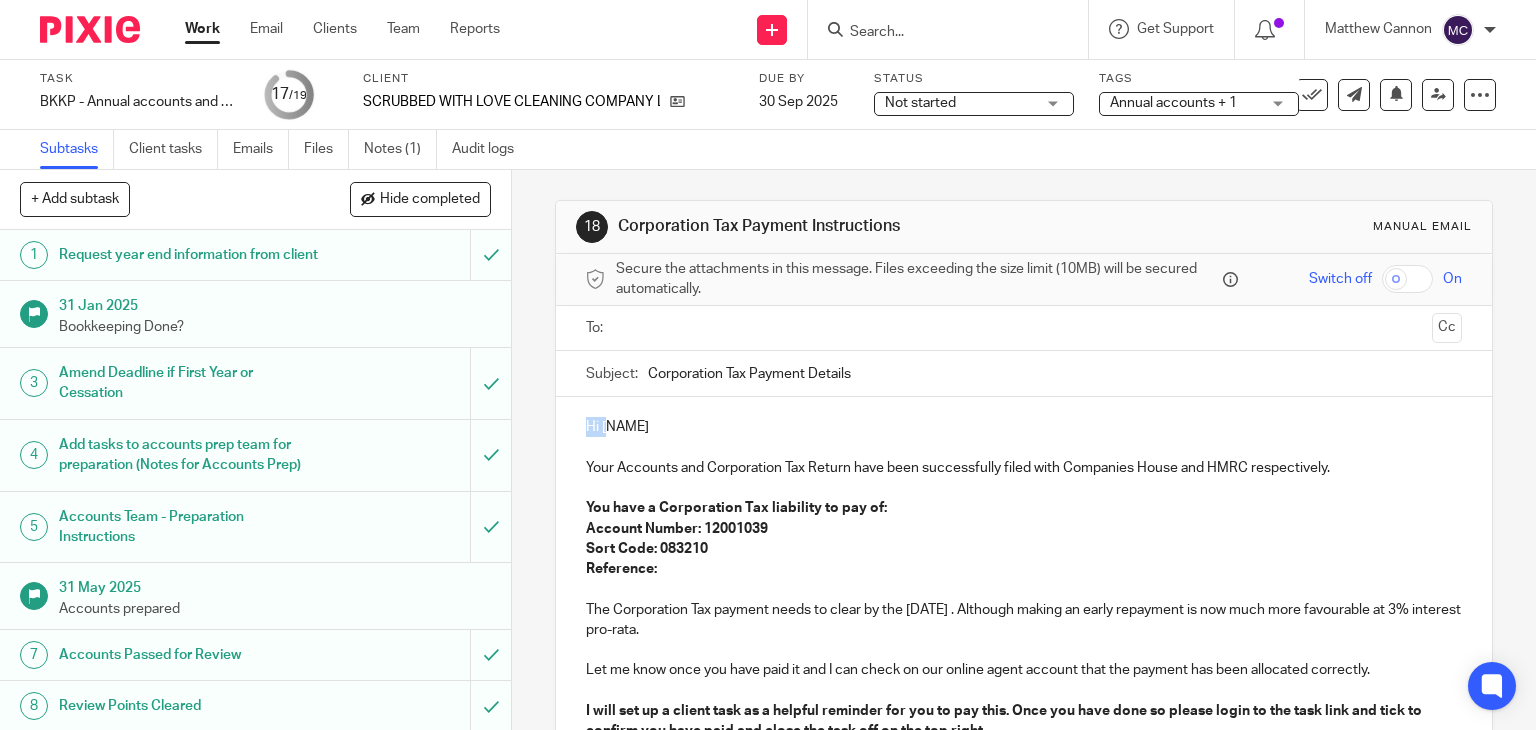 type 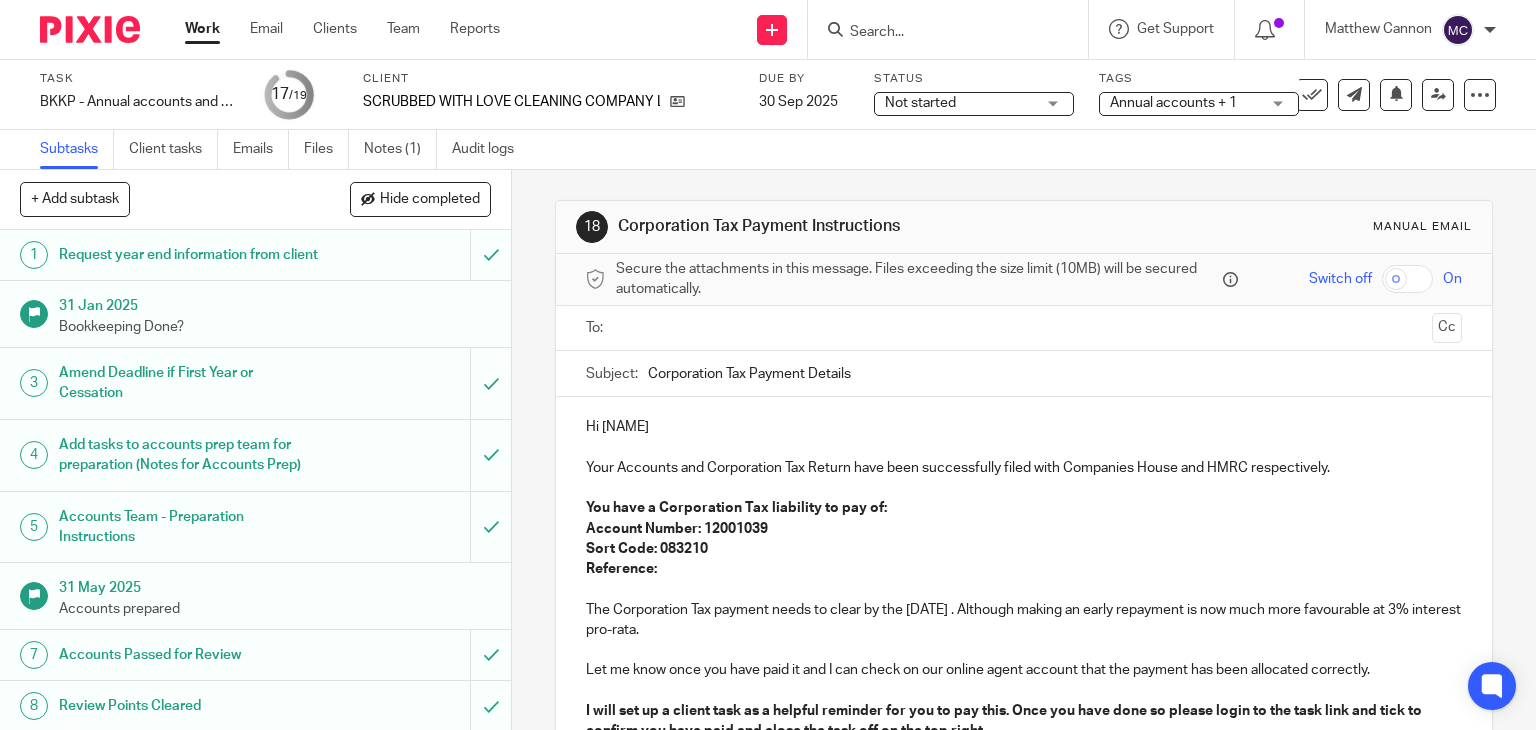 click on "Hi [NAME]" at bounding box center [1024, 427] 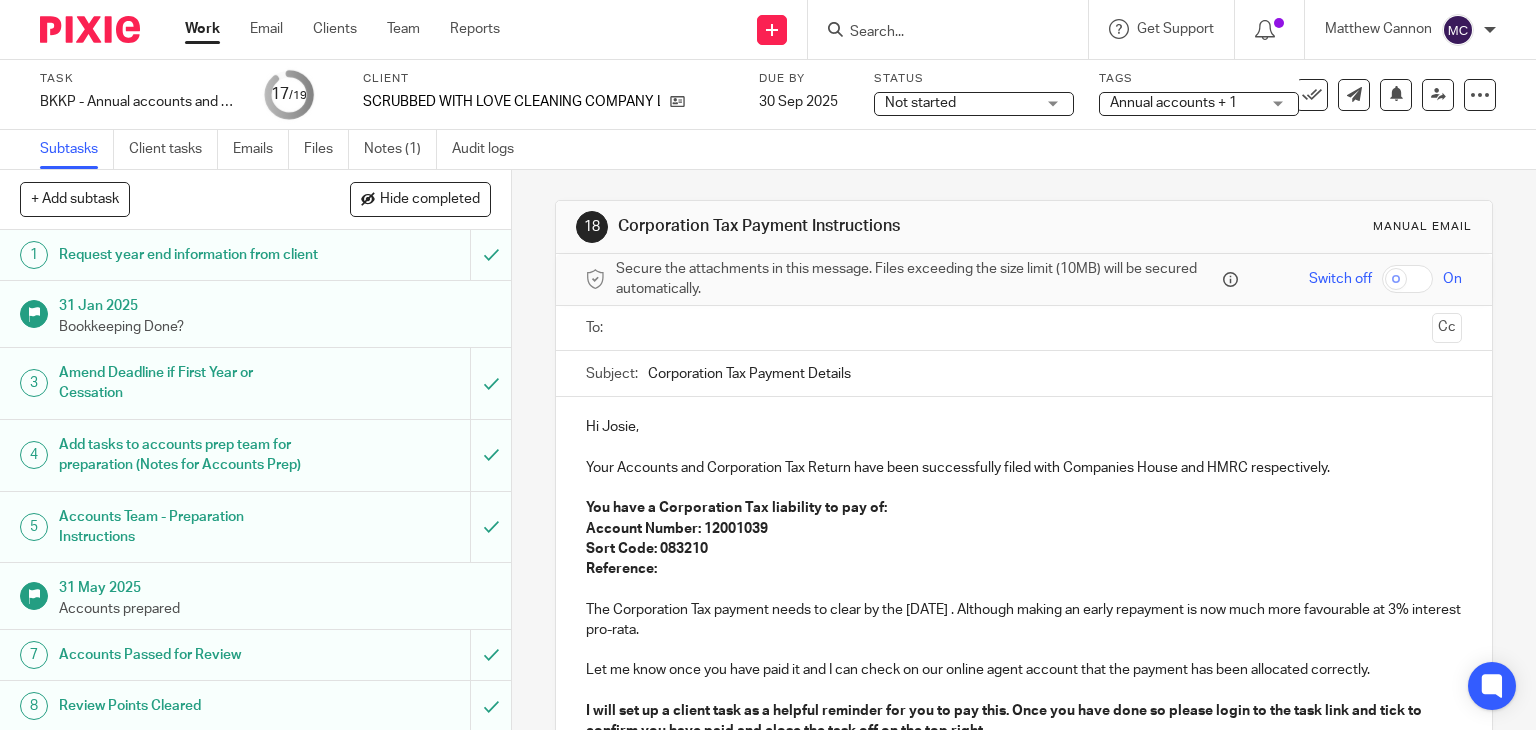 click on "You have a Corporation Tax liability to pay of:" at bounding box center [1024, 508] 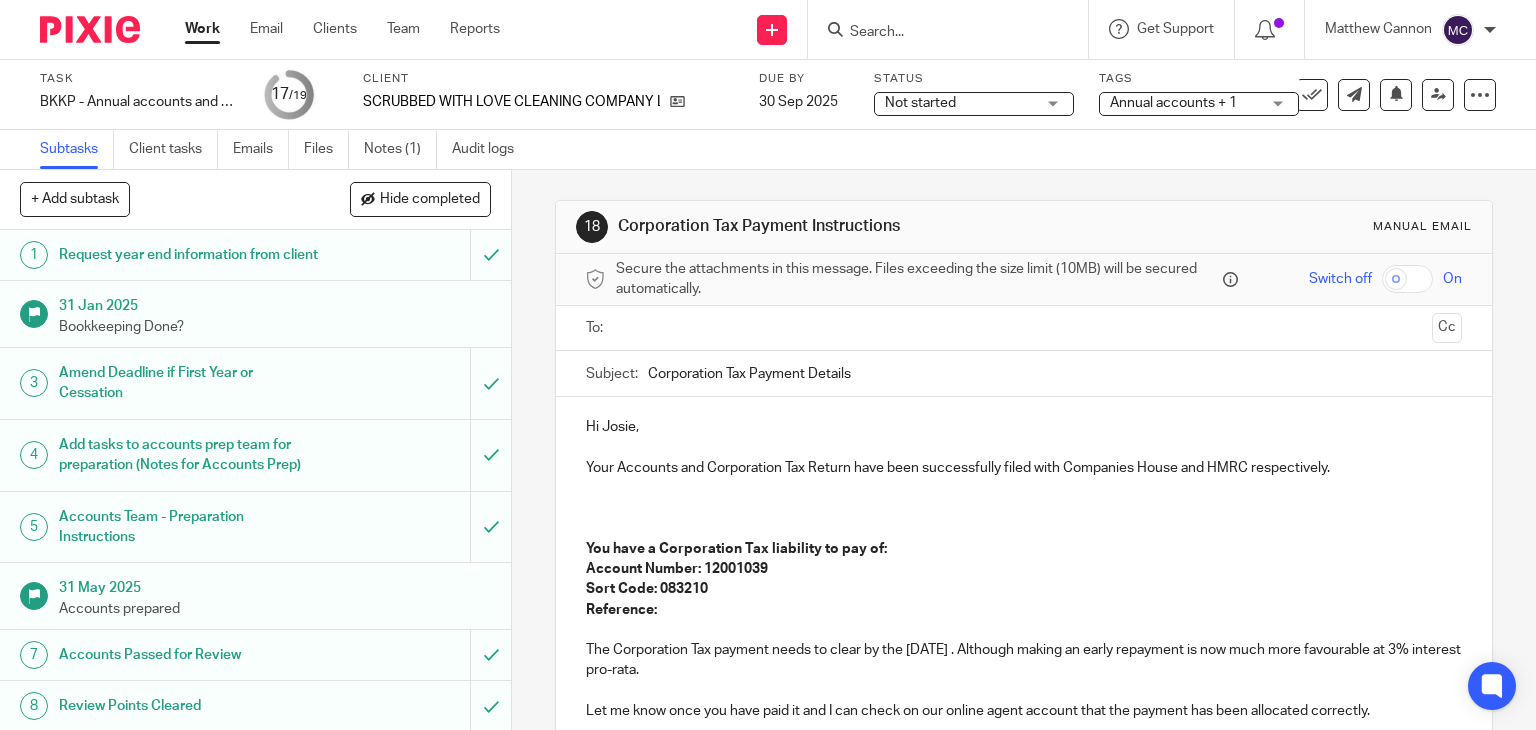click at bounding box center (1024, 508) 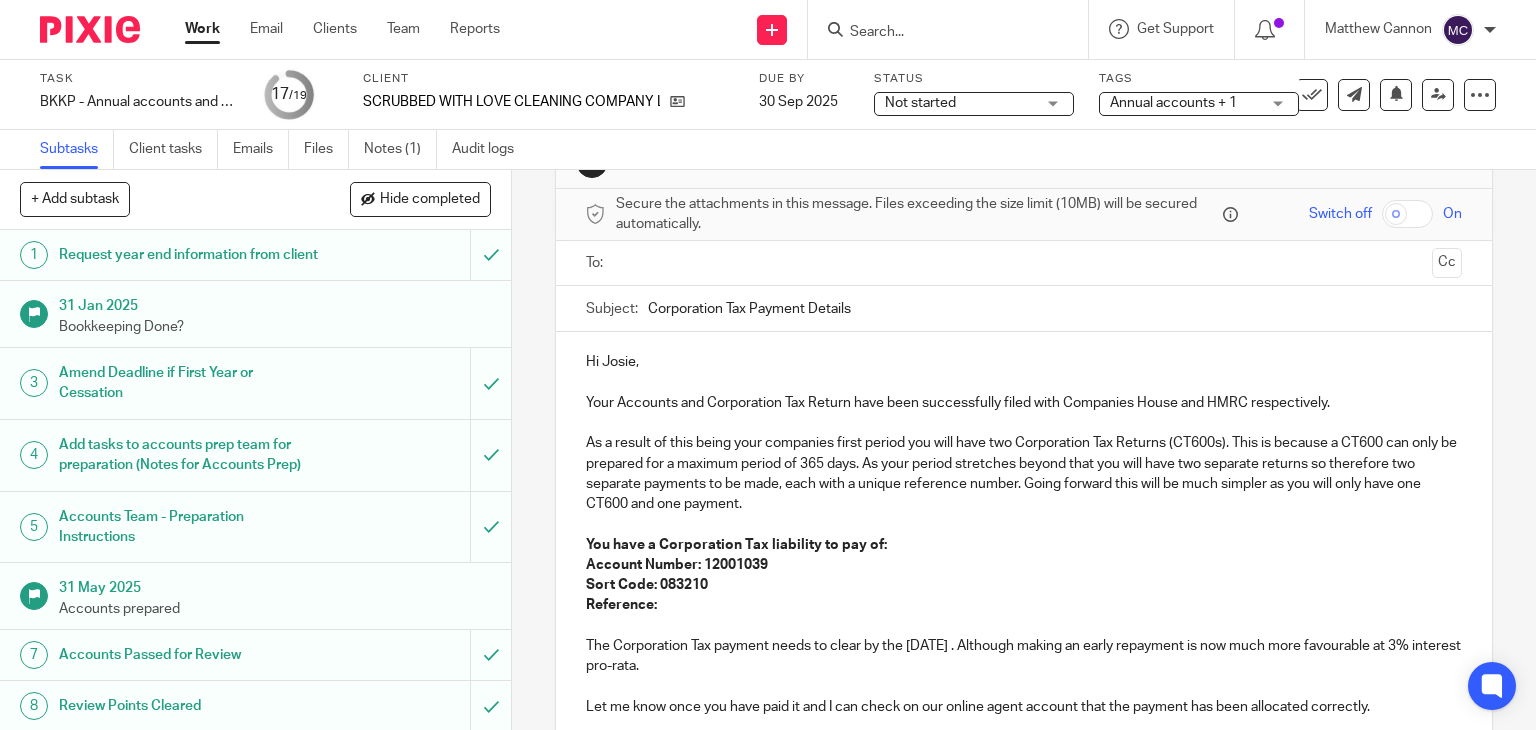 scroll, scrollTop: 100, scrollLeft: 0, axis: vertical 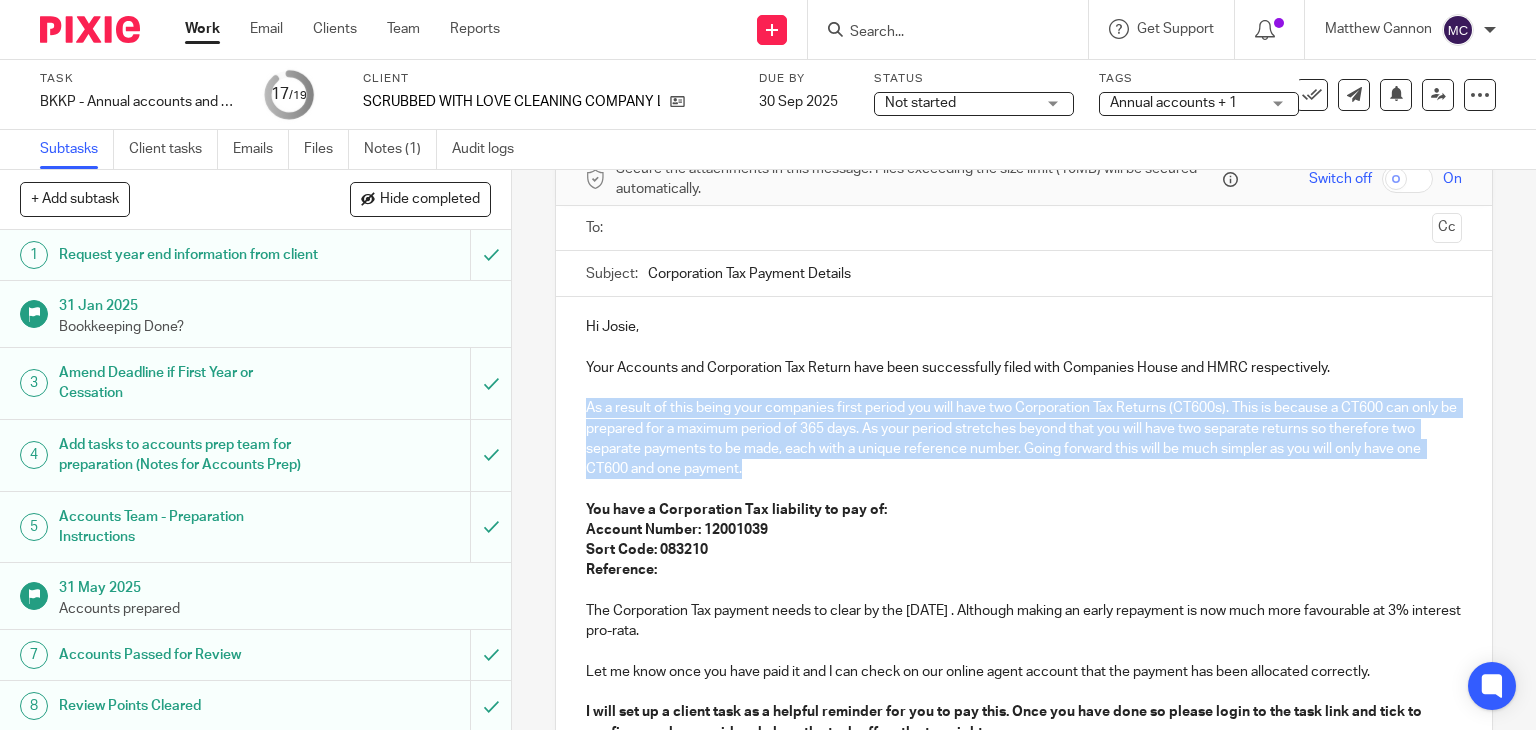 drag, startPoint x: 896, startPoint y: 474, endPoint x: 579, endPoint y: 403, distance: 324.85382 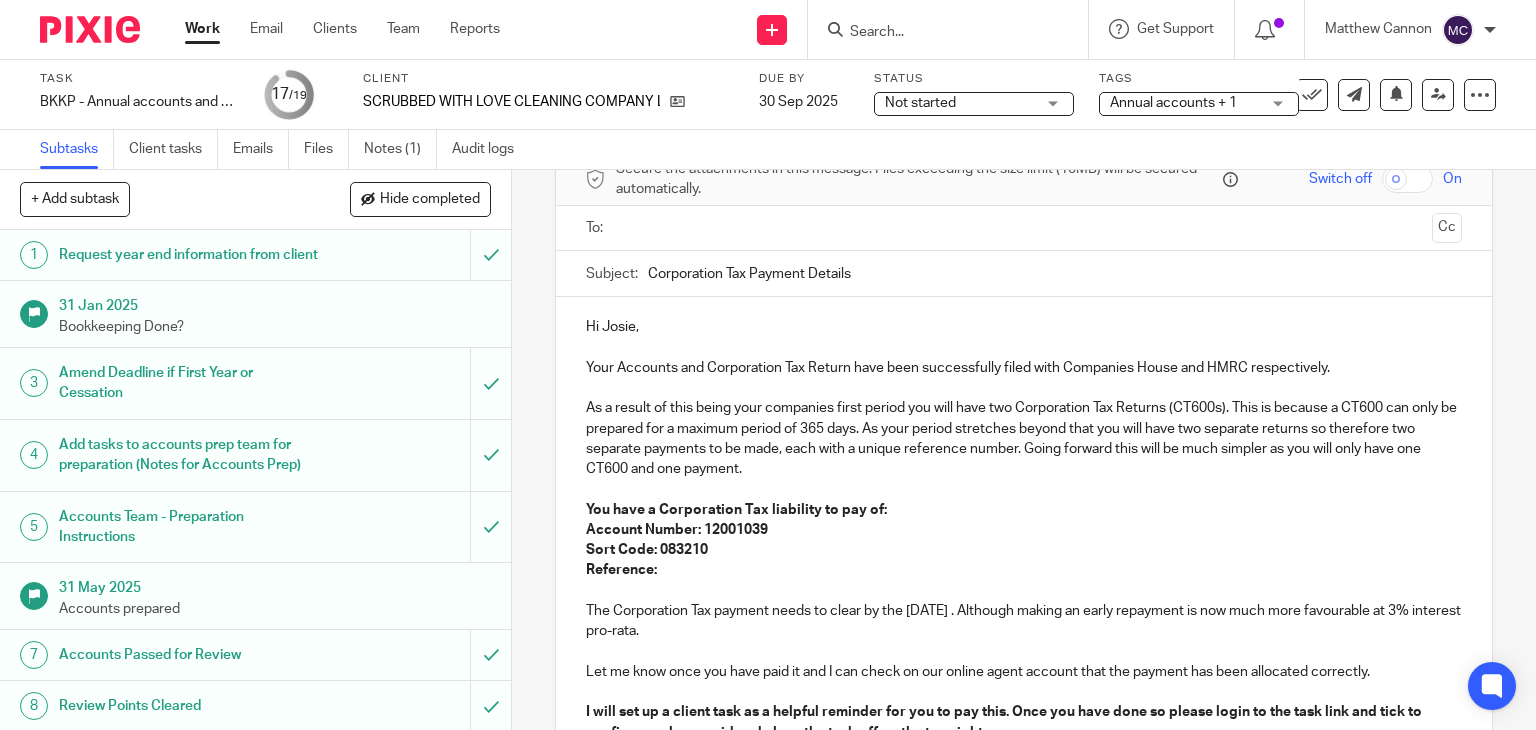 click on "As a result of this being your companies first period you will have two Corporation Tax Returns (CT600s). This is because a CT600 can only be prepared for a maximum period of 365 days. As your period stretches beyond that you will have two separate returns so therefore two separate payments to be made, each with a unique reference number. Going forward this will be much simpler as you will only have one CT600 and one payment." at bounding box center [1024, 438] 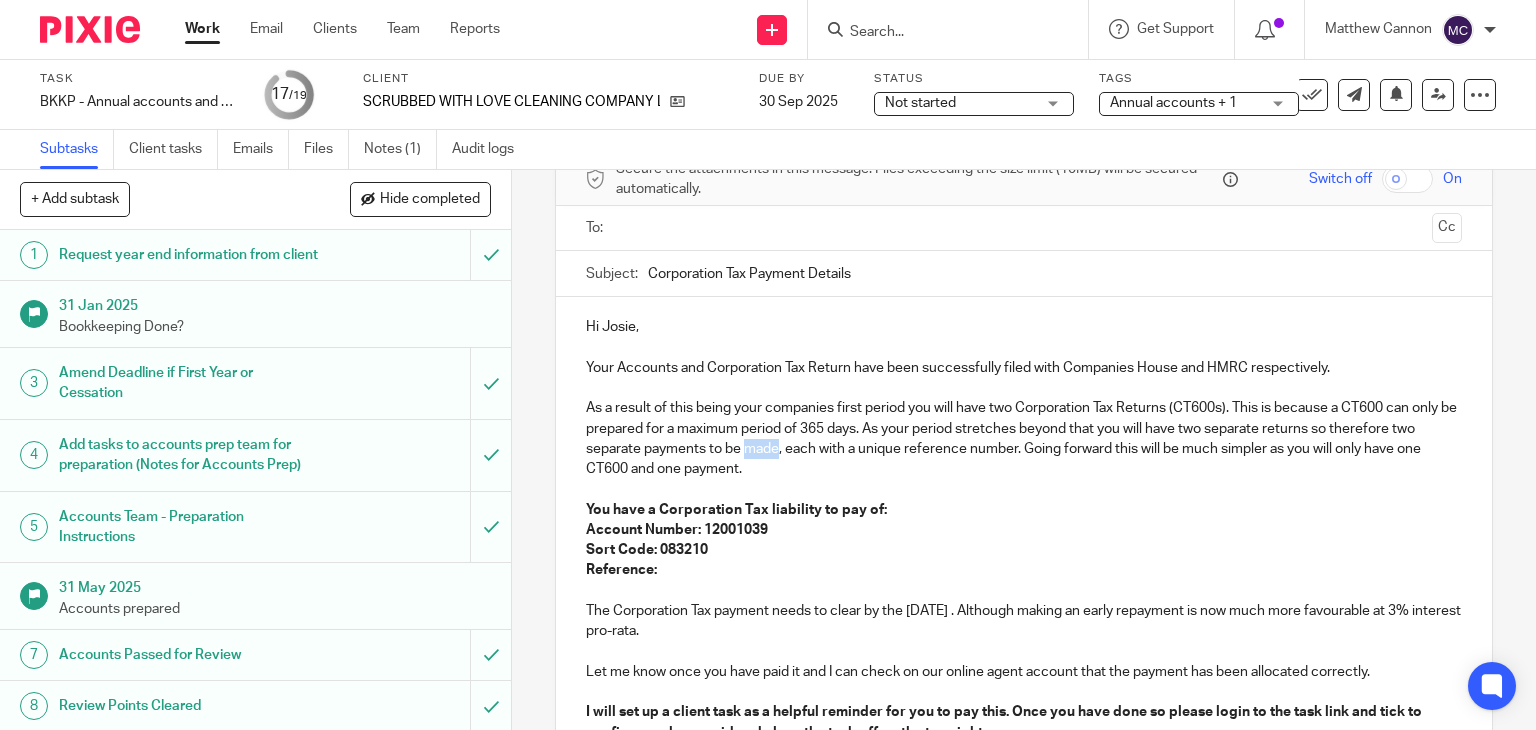 click on "As a result of this being your companies first period you will have two Corporation Tax Returns (CT600s). This is because a CT600 can only be prepared for a maximum period of 365 days. As your period stretches beyond that you will have two separate returns so therefore two separate payments to be made, each with a unique reference number. Going forward this will be much simpler as you will only have one CT600 and one payment." at bounding box center (1024, 438) 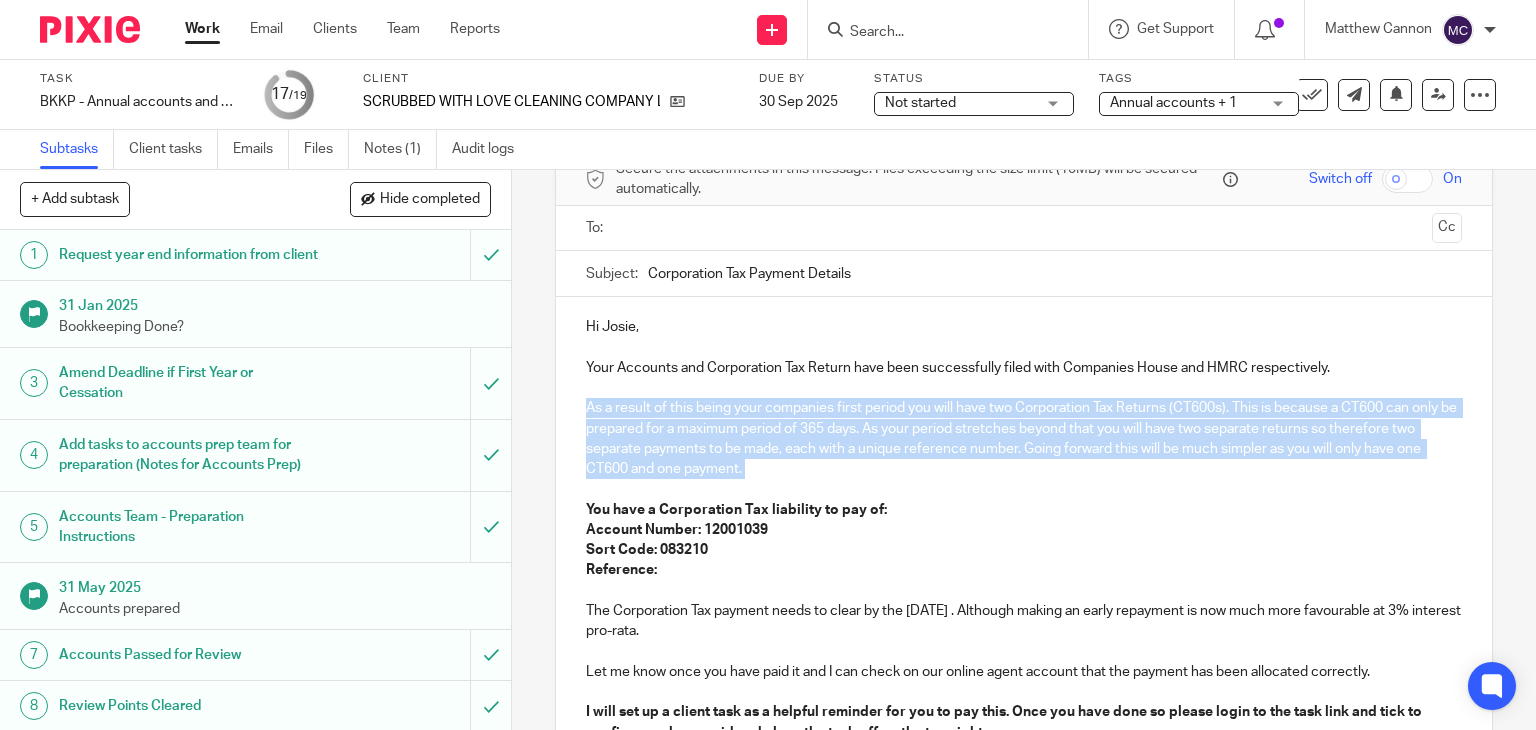 click on "As a result of this being your companies first period you will have two Corporation Tax Returns (CT600s). This is because a CT600 can only be prepared for a maximum period of 365 days. As your period stretches beyond that you will have two separate returns so therefore two separate payments to be made, each with a unique reference number. Going forward this will be much simpler as you will only have one CT600 and one payment." at bounding box center [1024, 438] 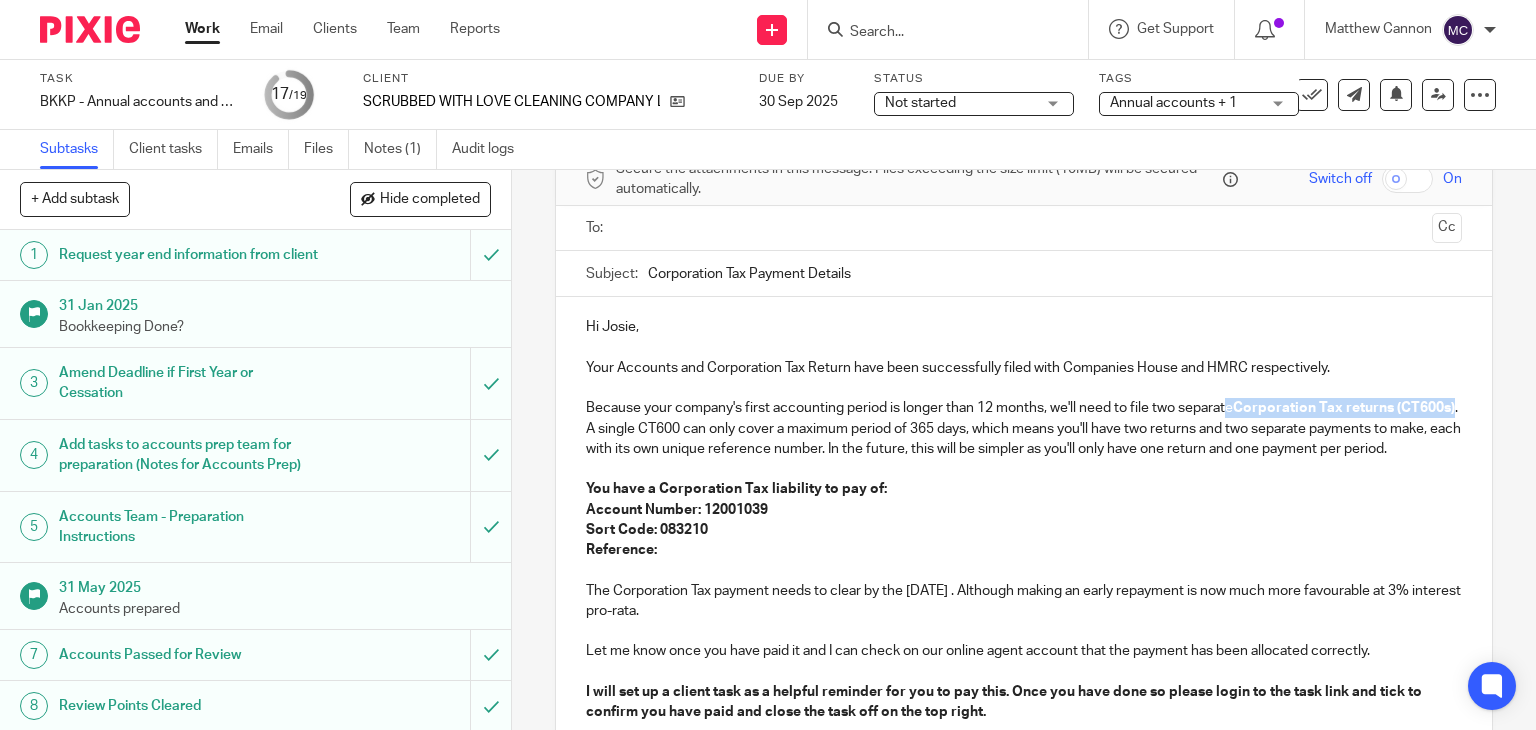 drag, startPoint x: 637, startPoint y: 433, endPoint x: 1227, endPoint y: 406, distance: 590.6175 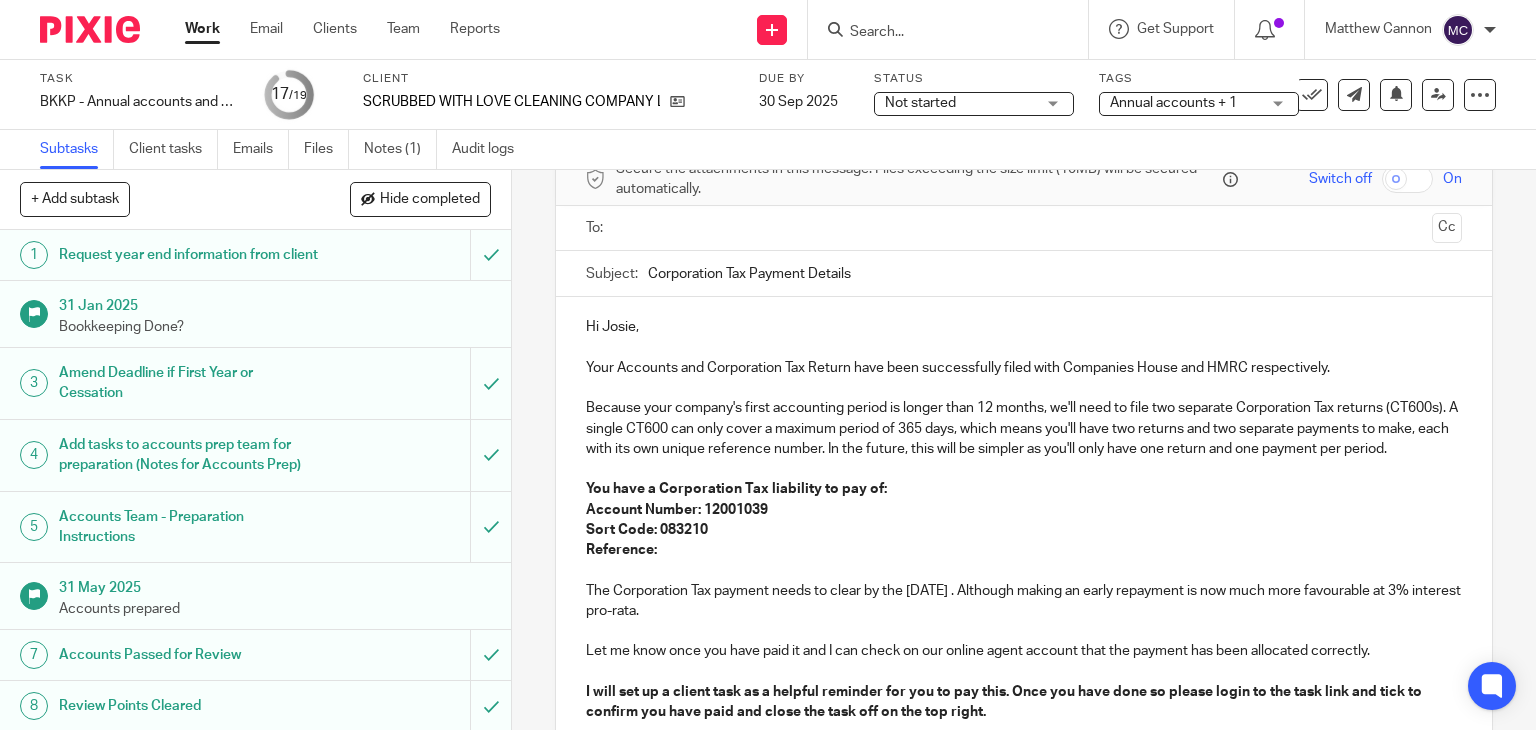 click at bounding box center [1024, 469] 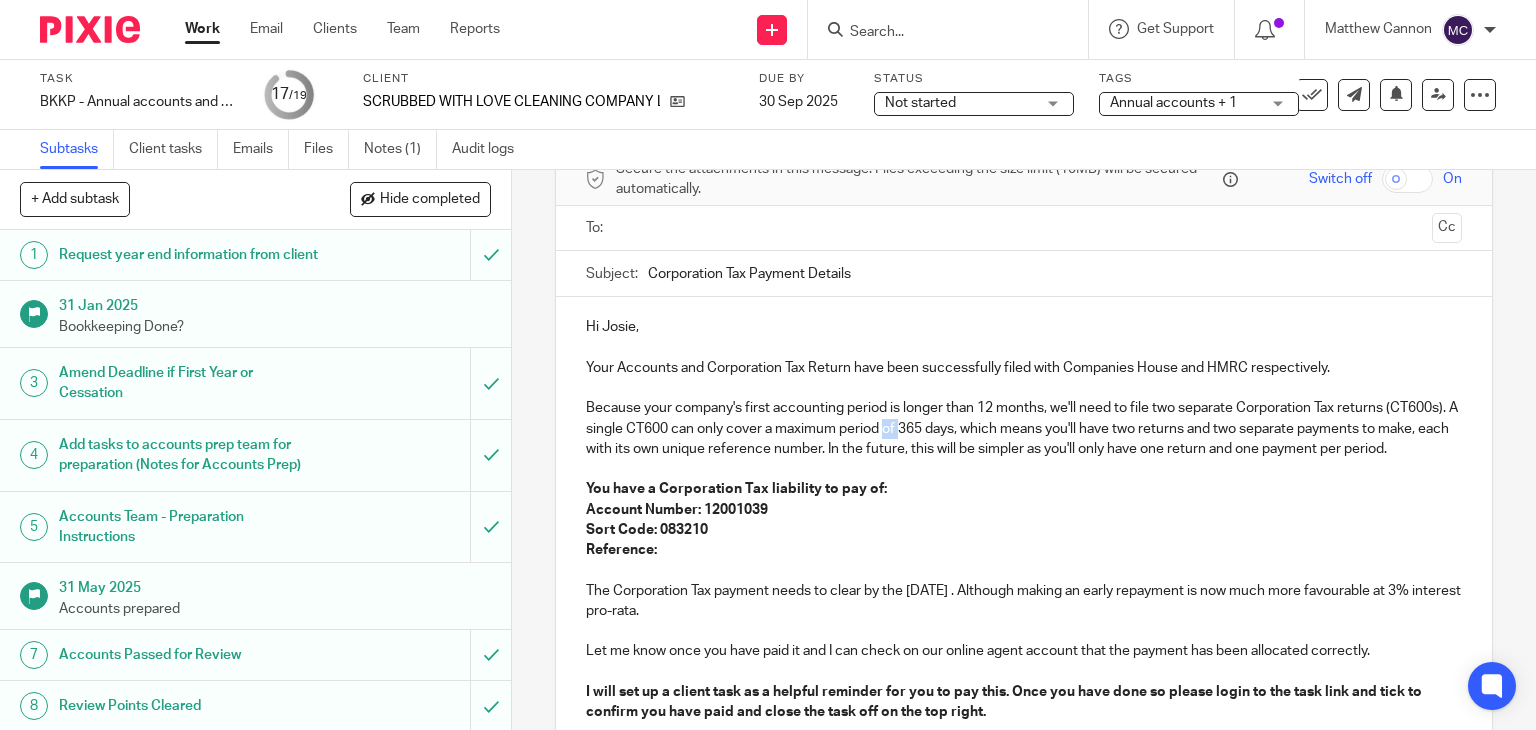 click on "Because your company's first accounting period is longer than 12 months, we'll need to file two separate Corporation Tax returns (CT600s). A single CT600 can only cover a maximum period of 365 days, which means you'll have two returns and two separate payments to make, each with its own unique reference number. In the future, this will be simpler as you'll only have one return and one payment per period." at bounding box center [1024, 428] 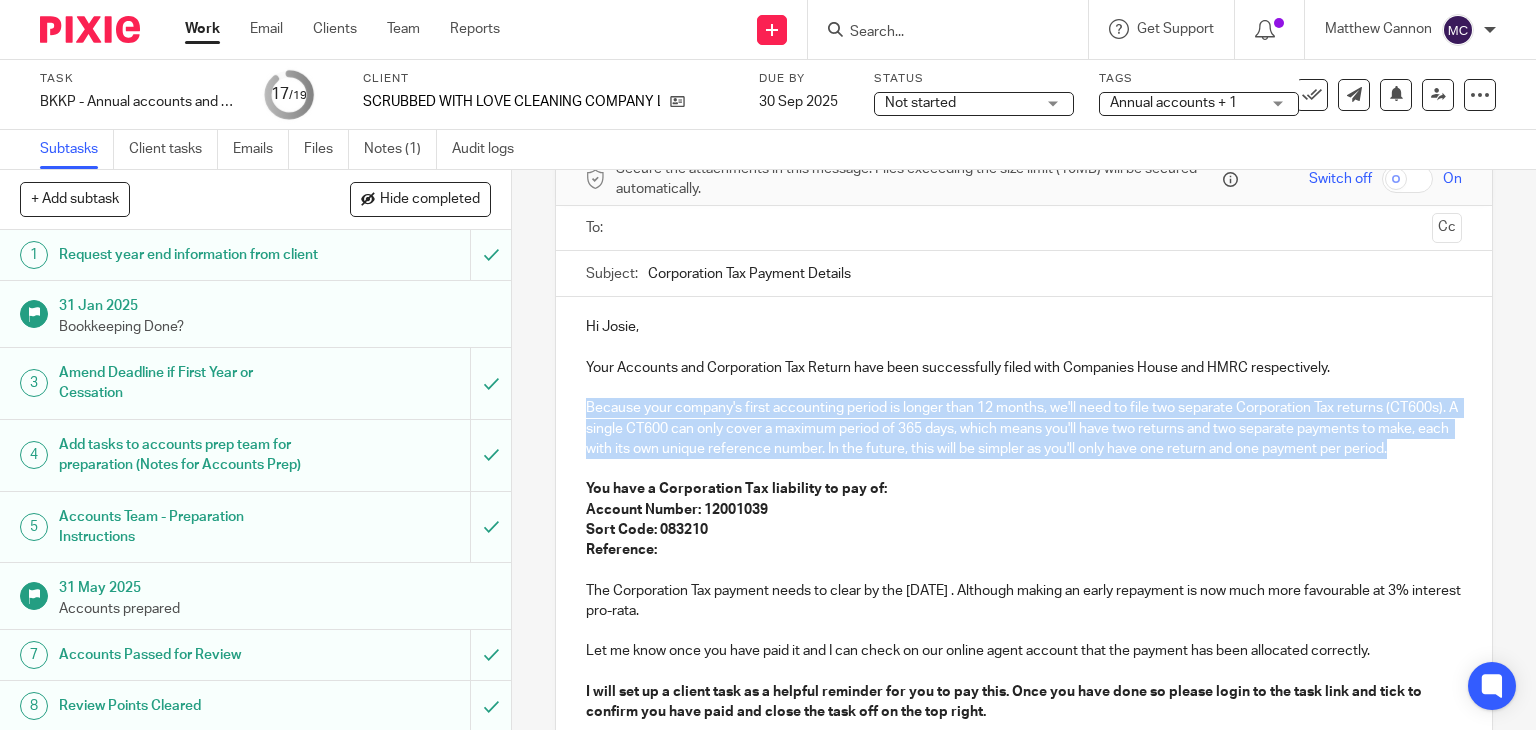 click on "Because your company's first accounting period is longer than 12 months, we'll need to file two separate Corporation Tax returns (CT600s). A single CT600 can only cover a maximum period of 365 days, which means you'll have two returns and two separate payments to make, each with its own unique reference number. In the future, this will be simpler as you'll only have one return and one payment per period." at bounding box center [1024, 428] 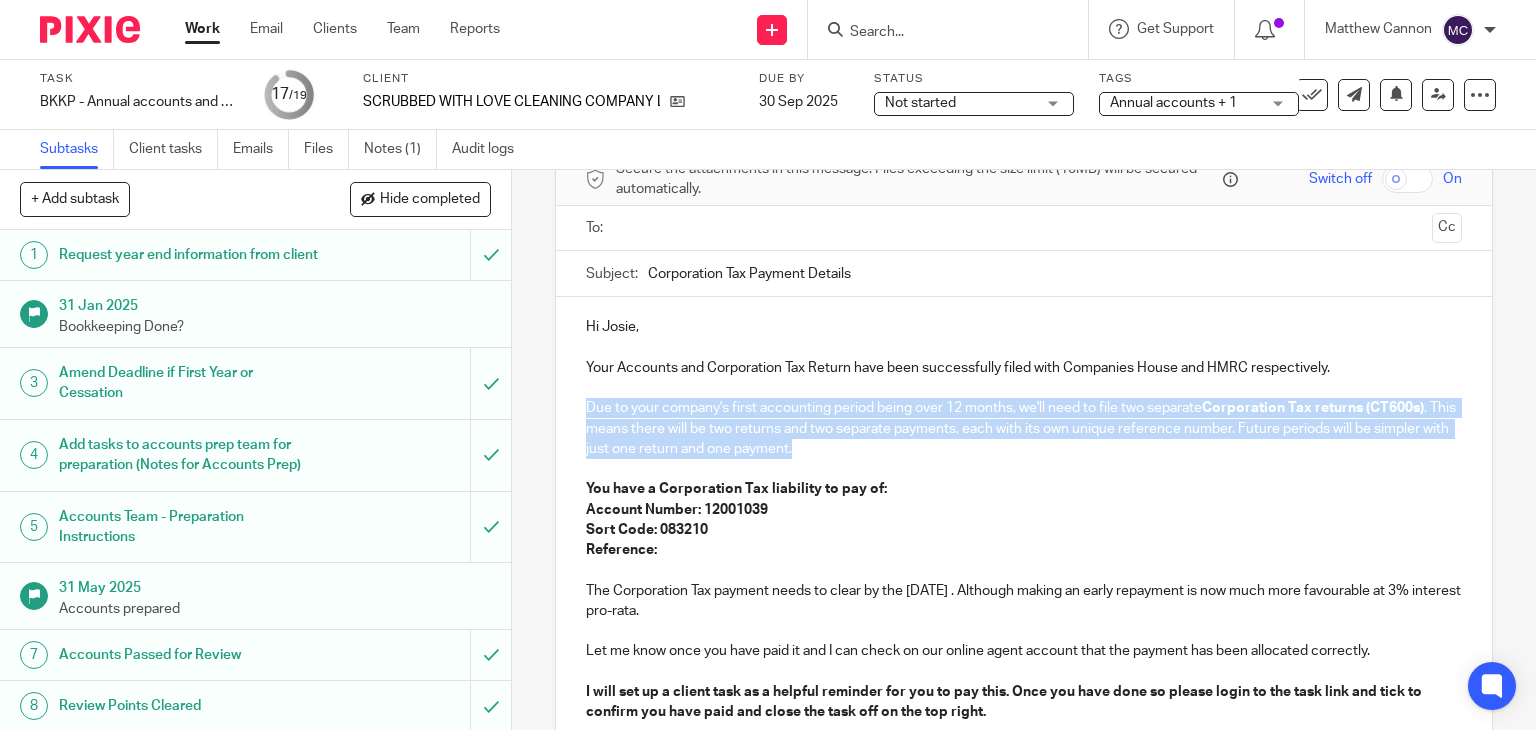 drag, startPoint x: 858, startPoint y: 448, endPoint x: 572, endPoint y: 413, distance: 288.13364 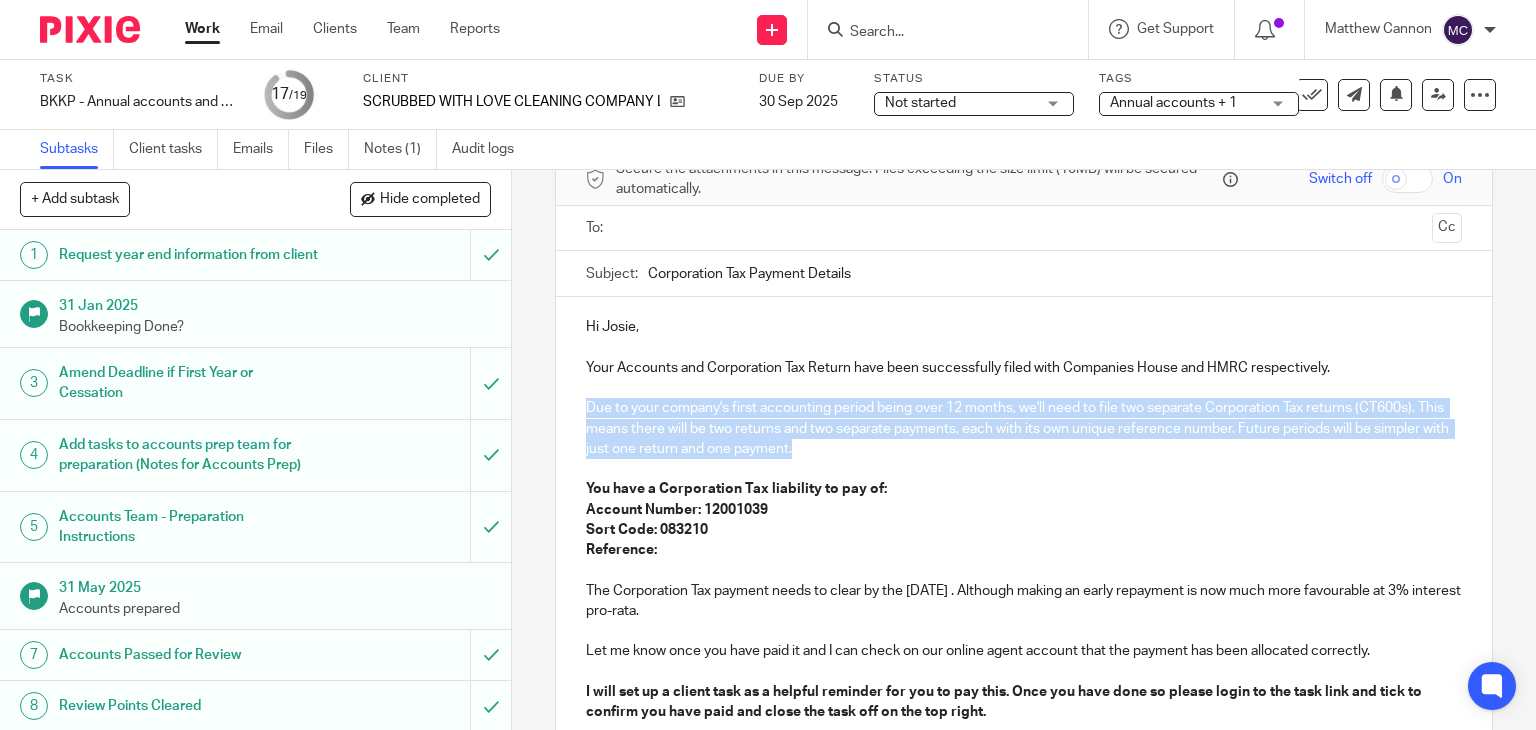 click at bounding box center (1024, 469) 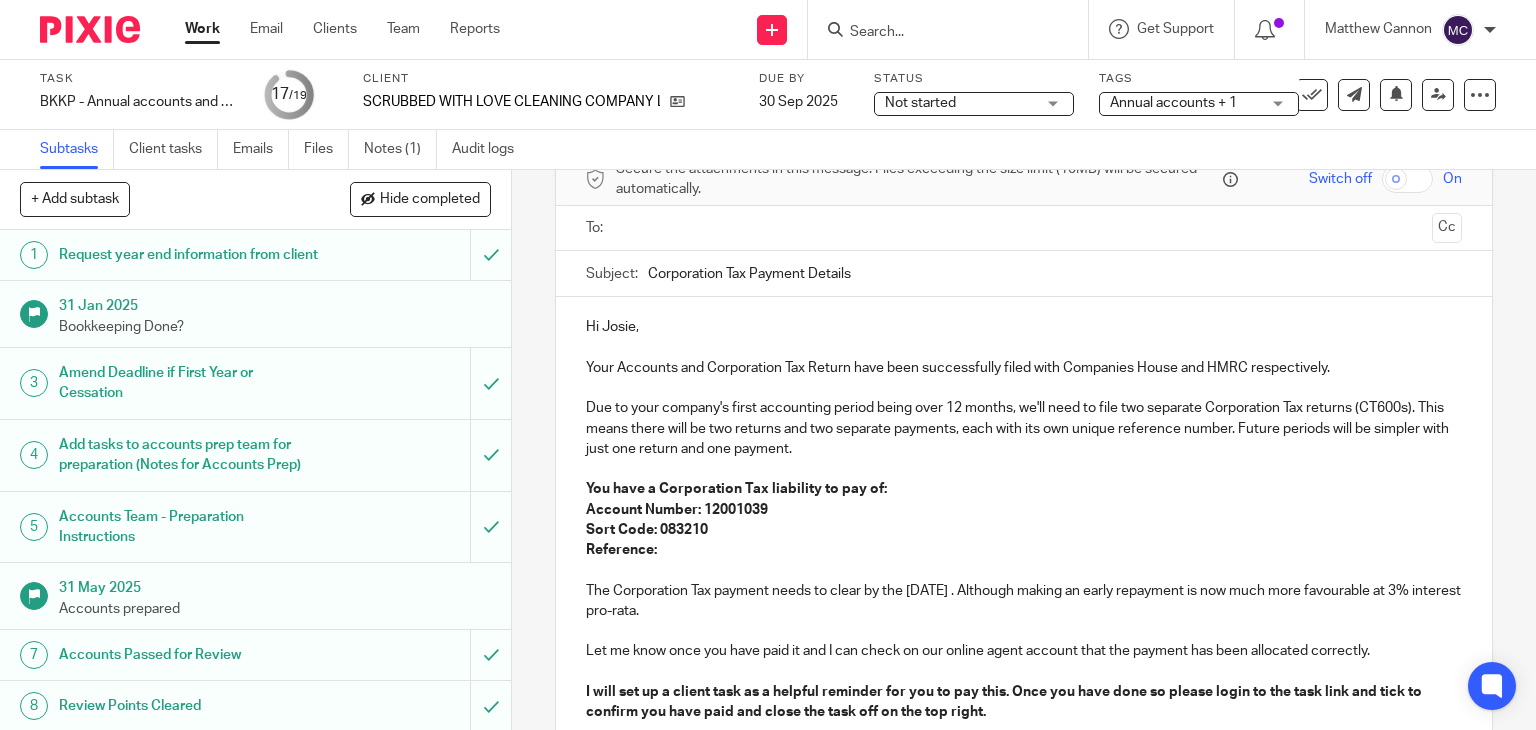 click on "Due to your company's first accounting period being over 12 months, we'll need to file two separate Corporation Tax returns (CT600s). This means there will be two returns and two separate payments, each with its own unique reference number. Future periods will be simpler with just one return and one payment." at bounding box center (1024, 428) 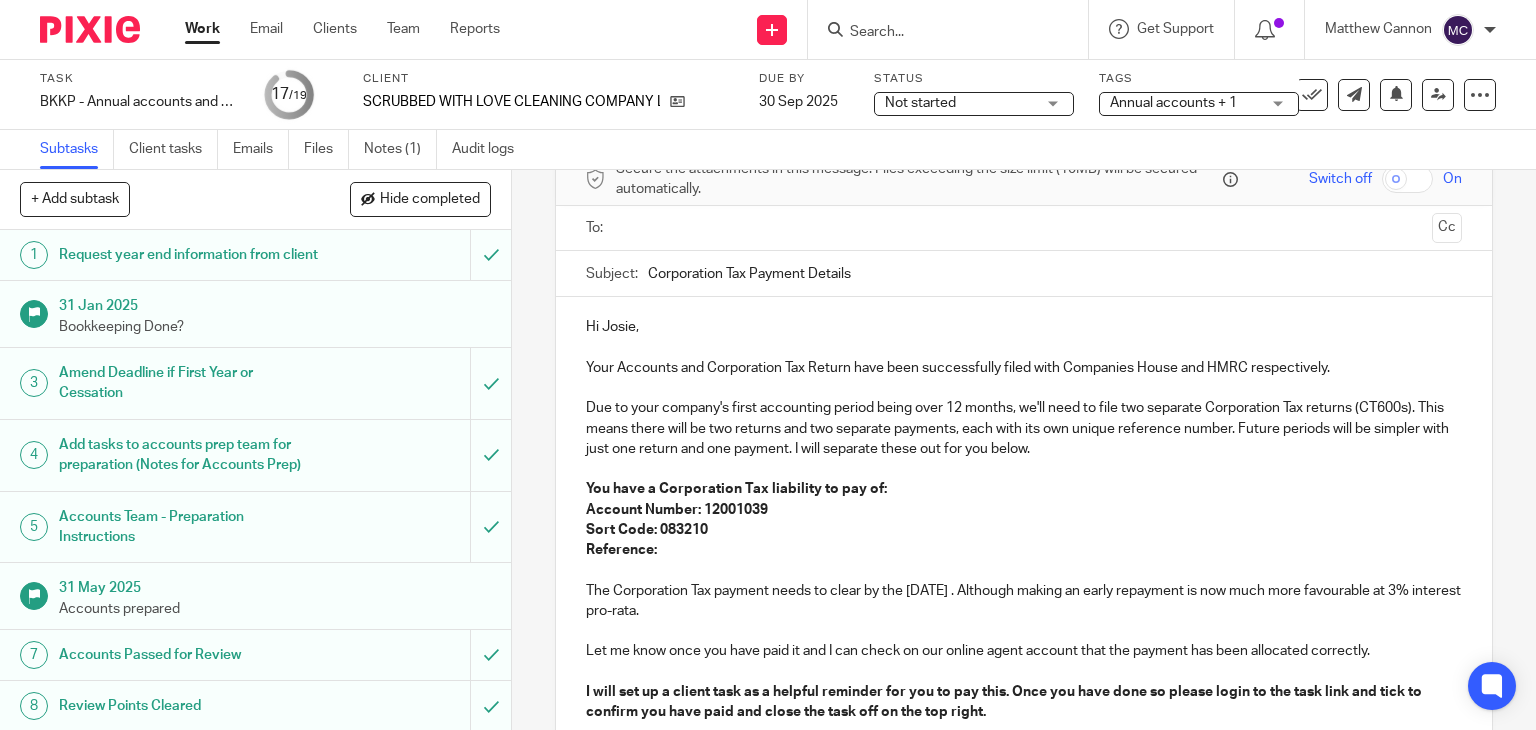 click on "You have a Corporation Tax liability to pay of:" at bounding box center [1024, 489] 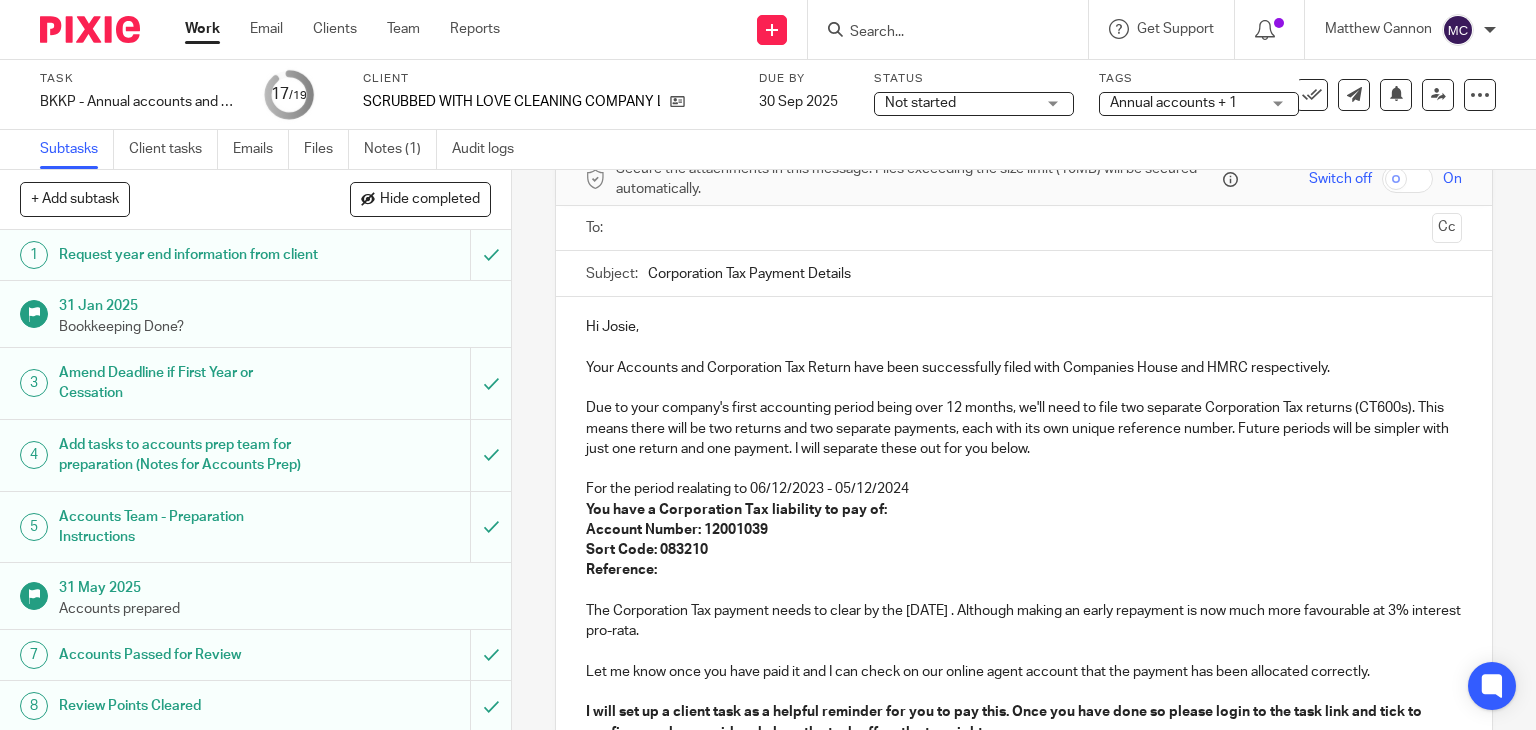 click on "For the period realating to 06/12/2023 - 05/12/2024" at bounding box center [1024, 489] 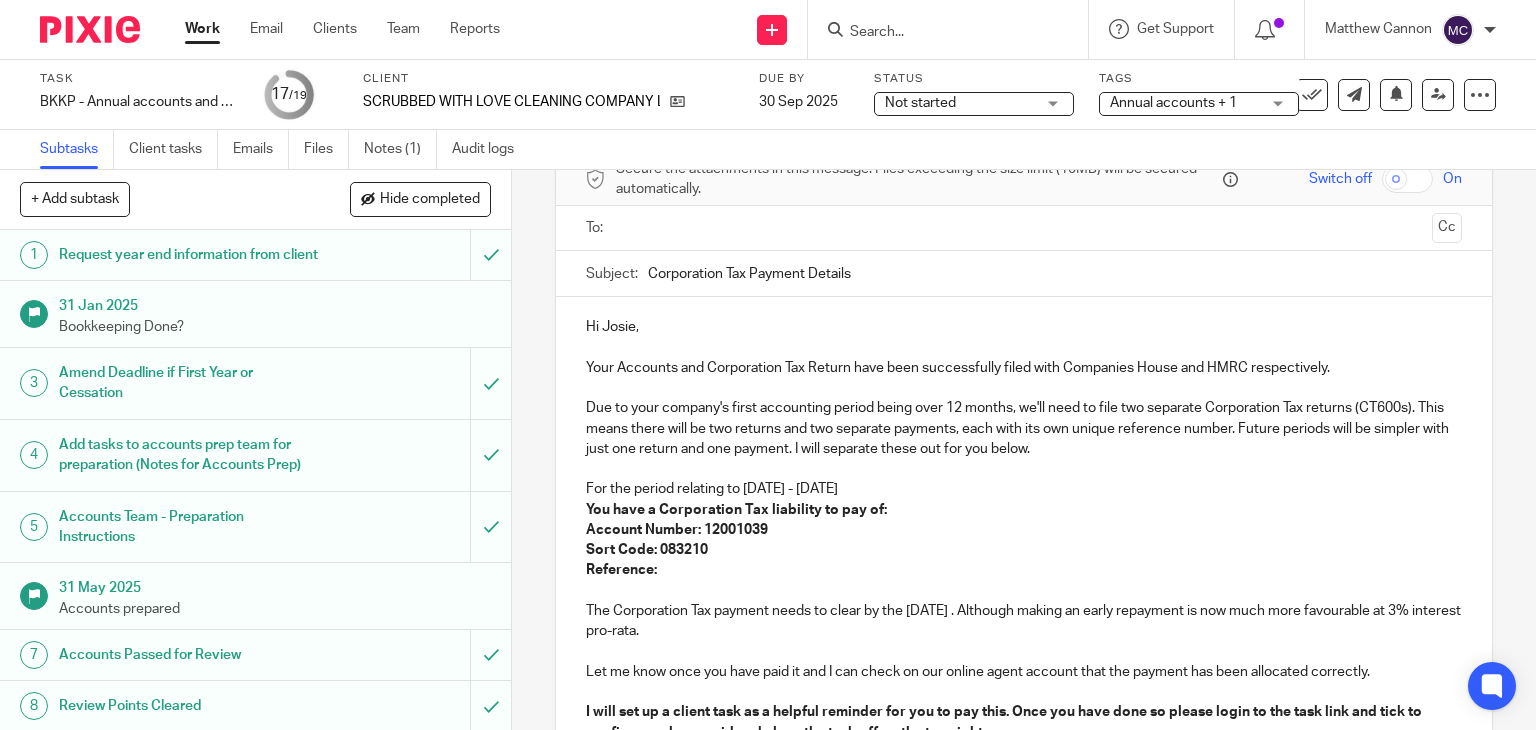 click at bounding box center (1024, 469) 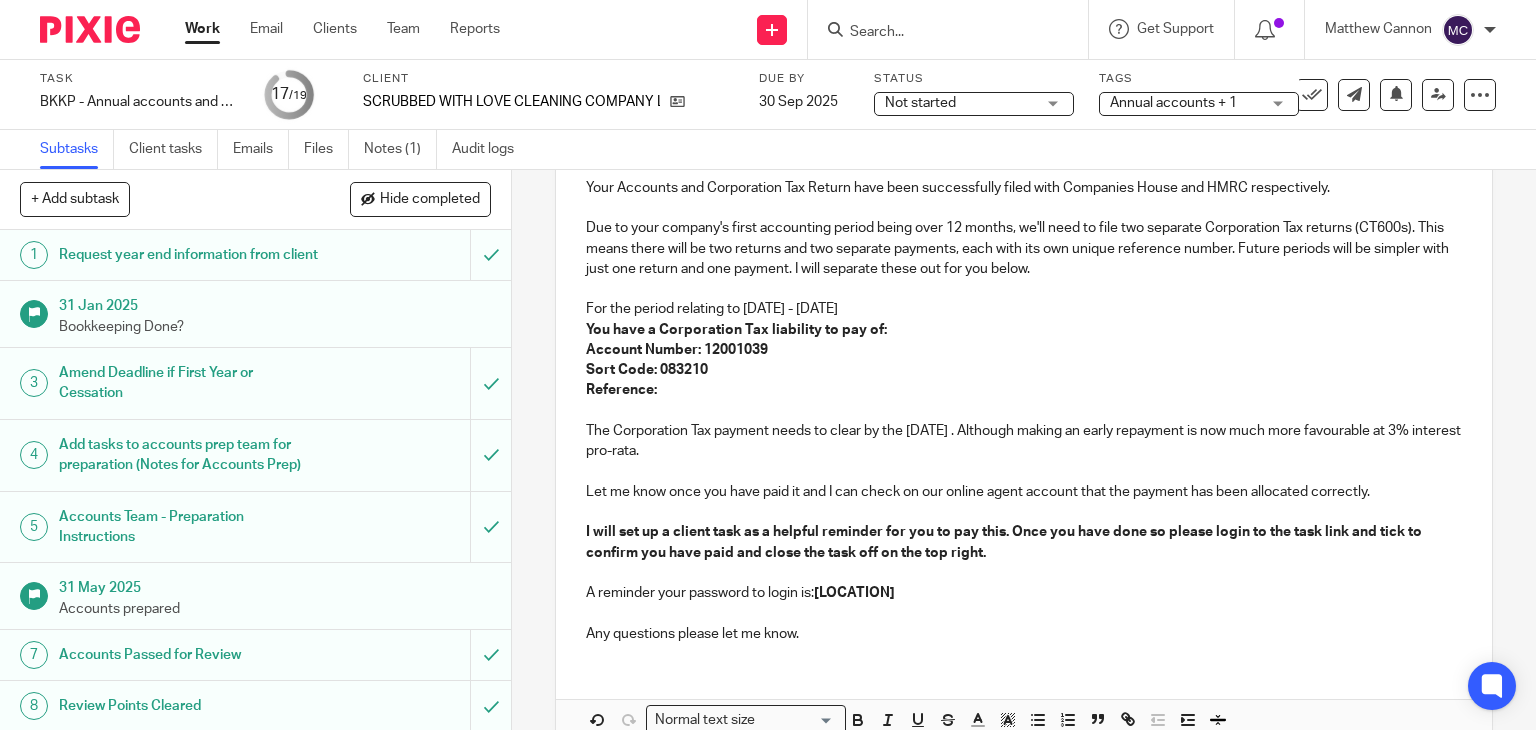 scroll, scrollTop: 385, scrollLeft: 0, axis: vertical 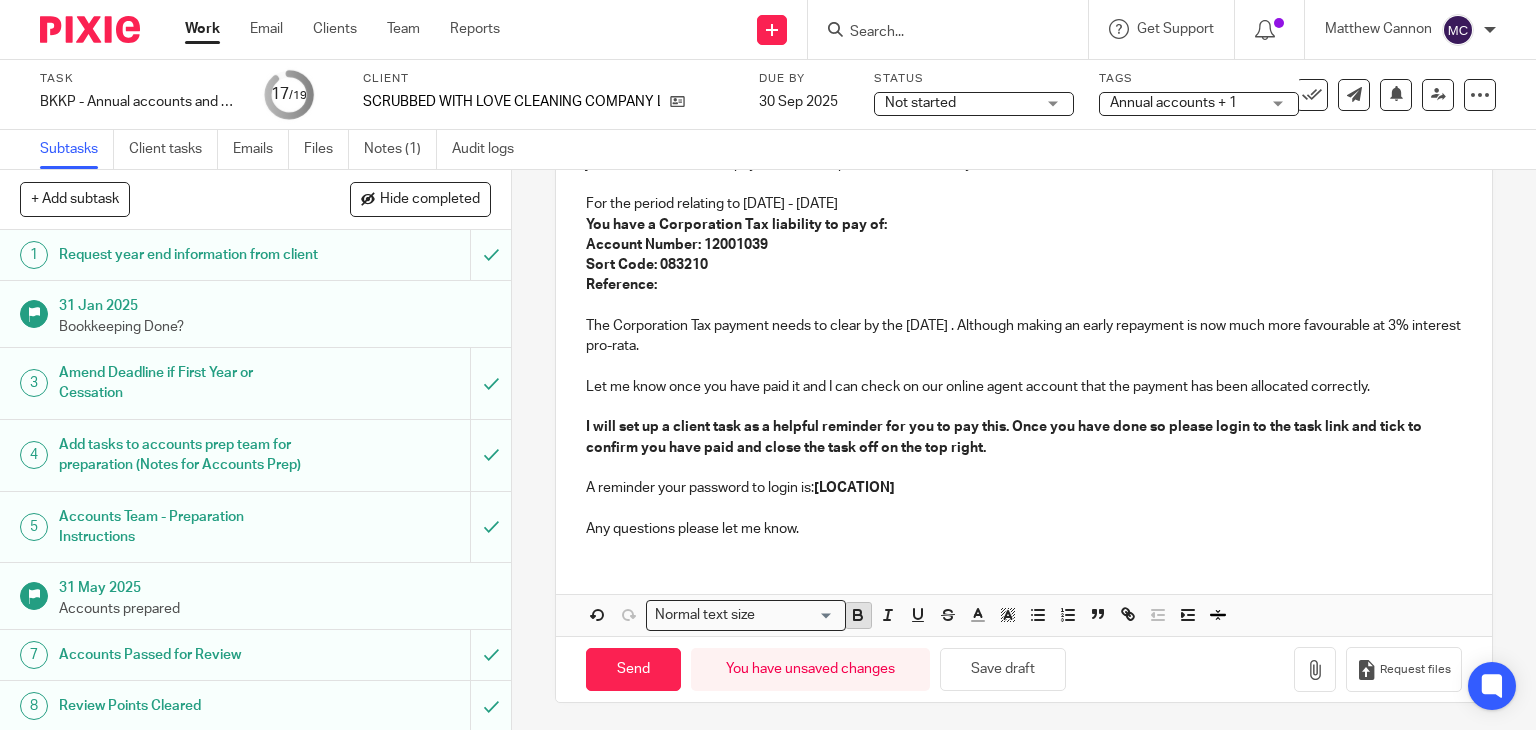 click 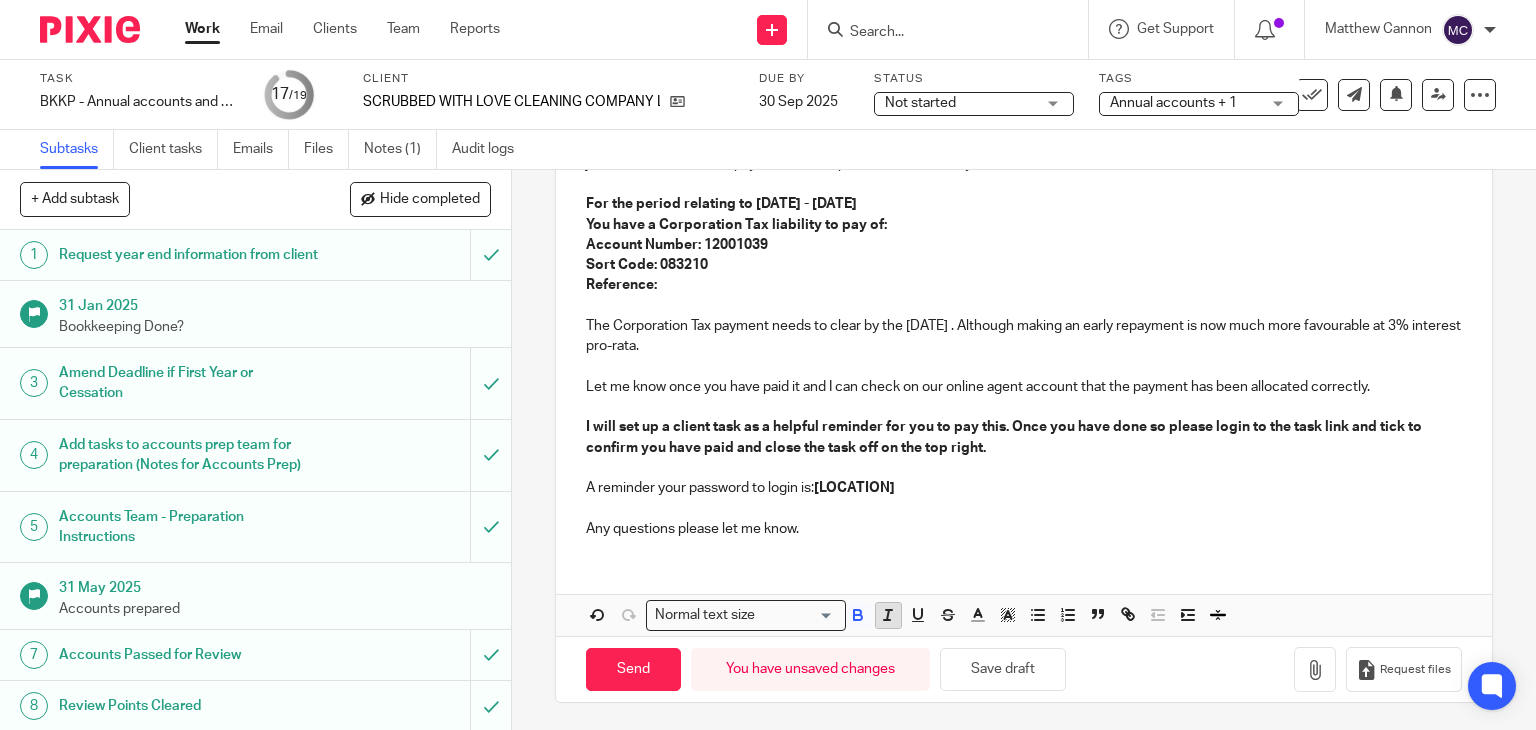 click 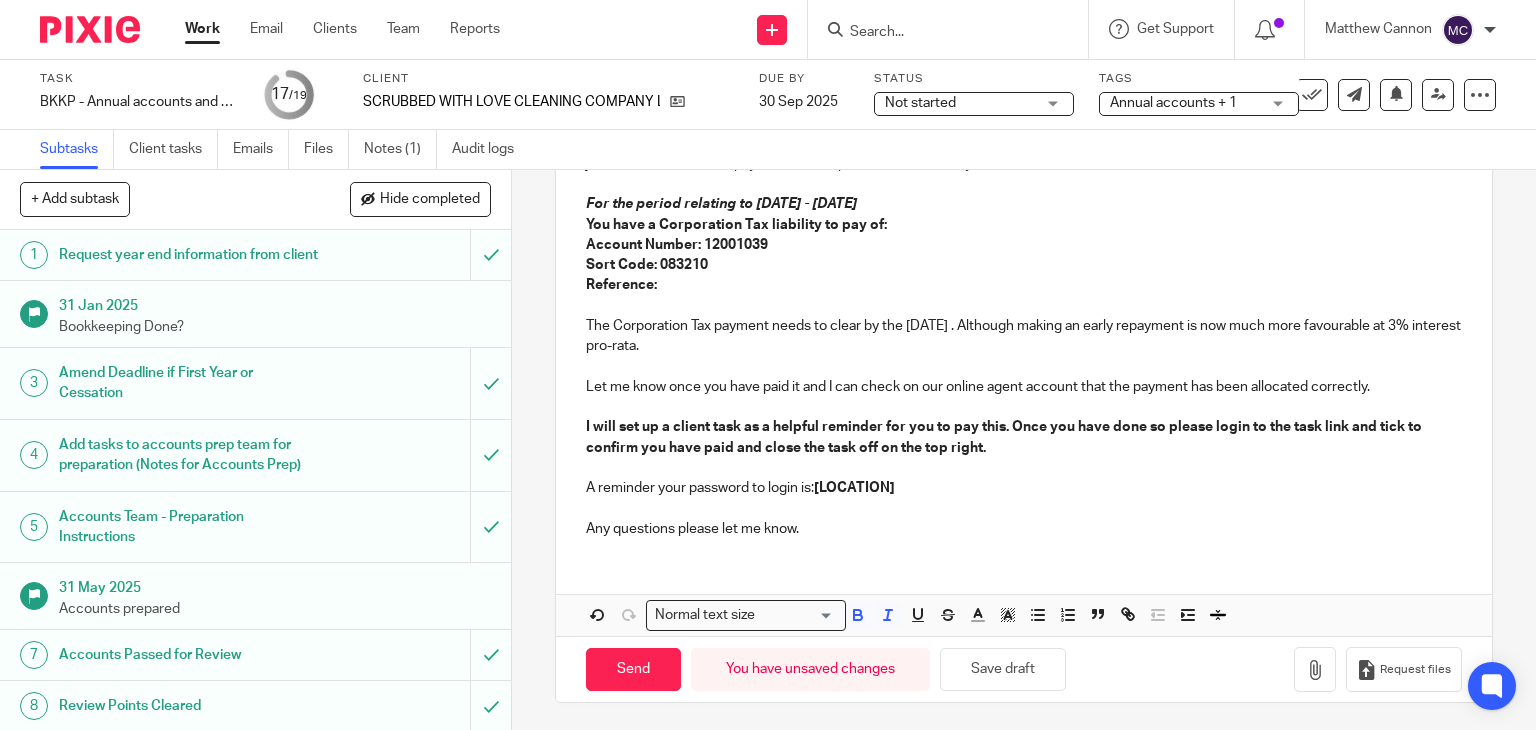 click at bounding box center [1024, 306] 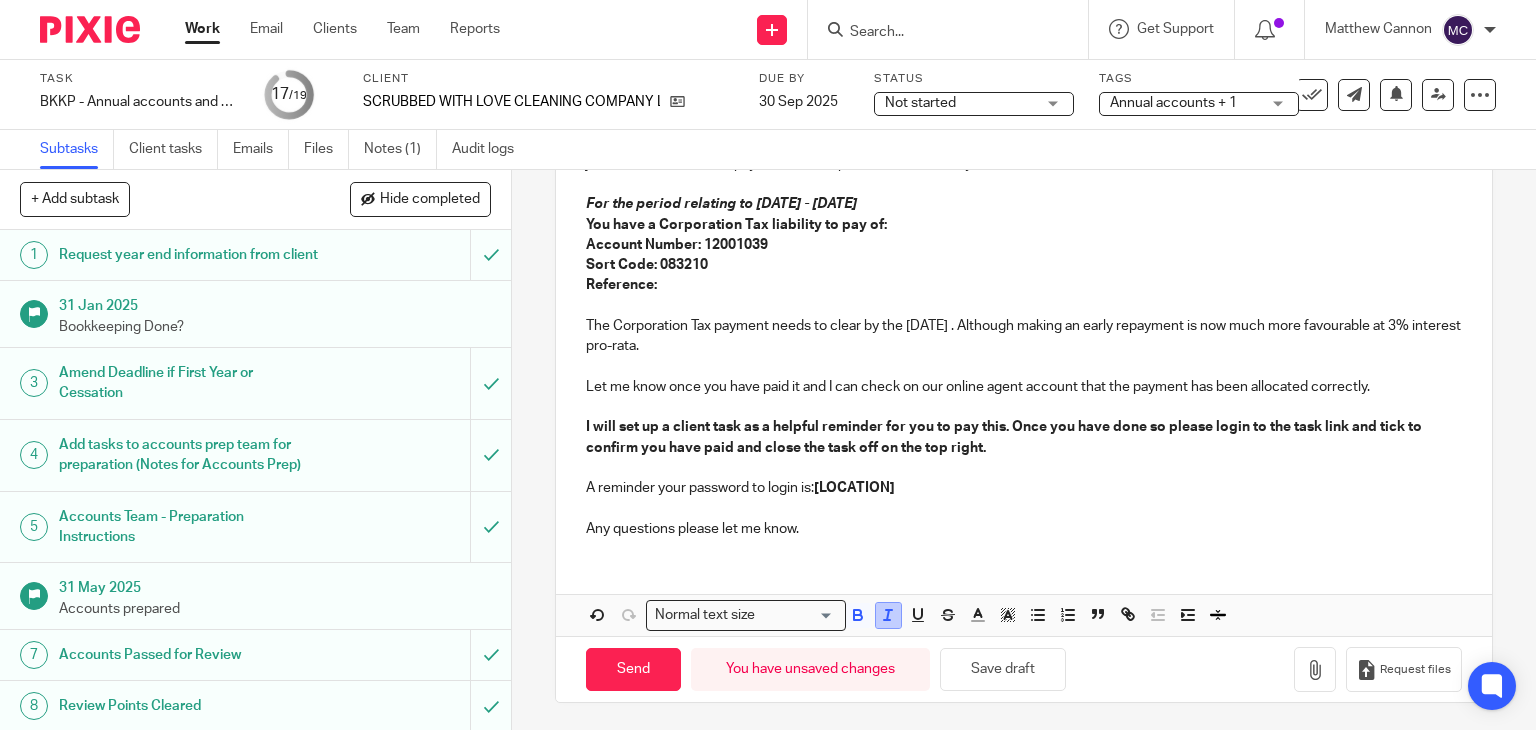 click 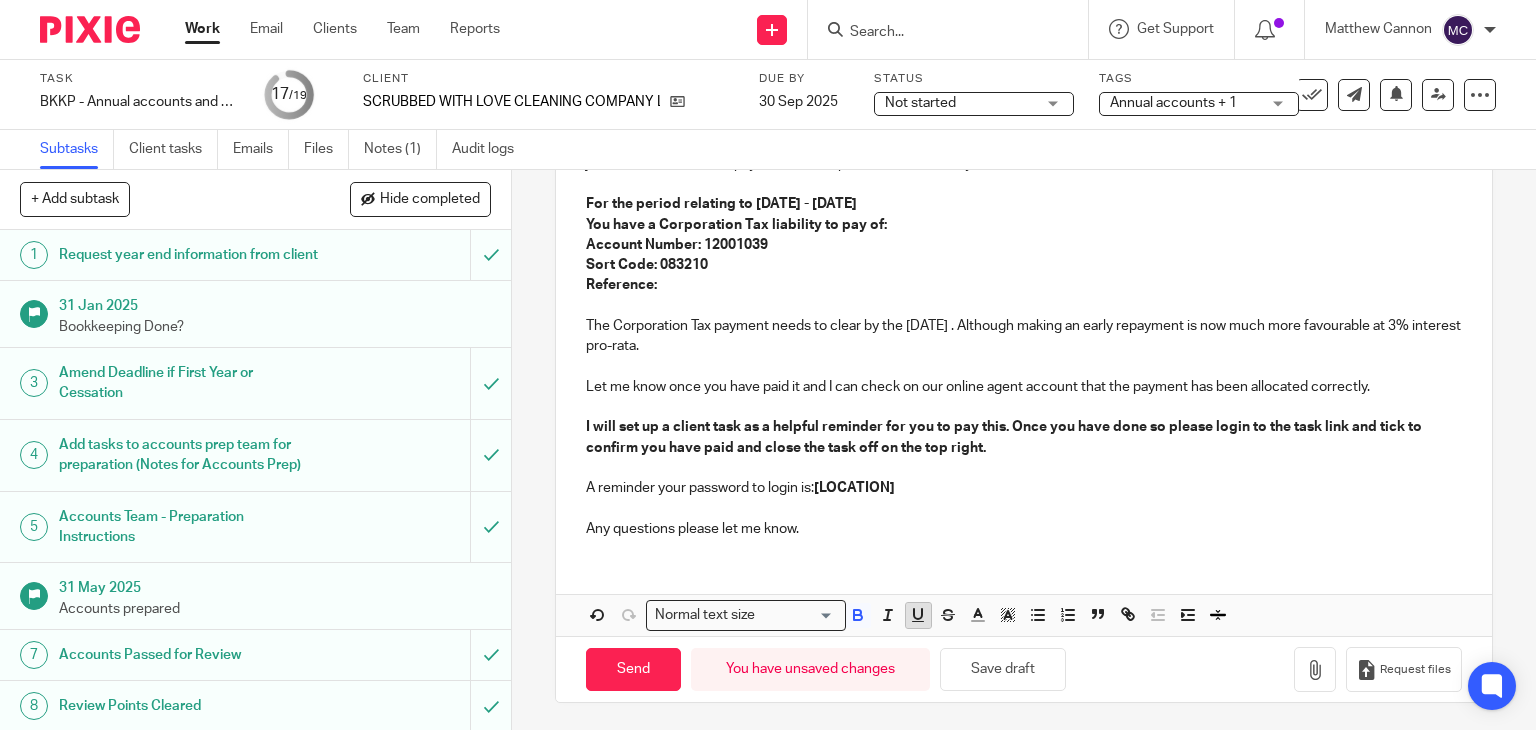 click at bounding box center (918, 615) 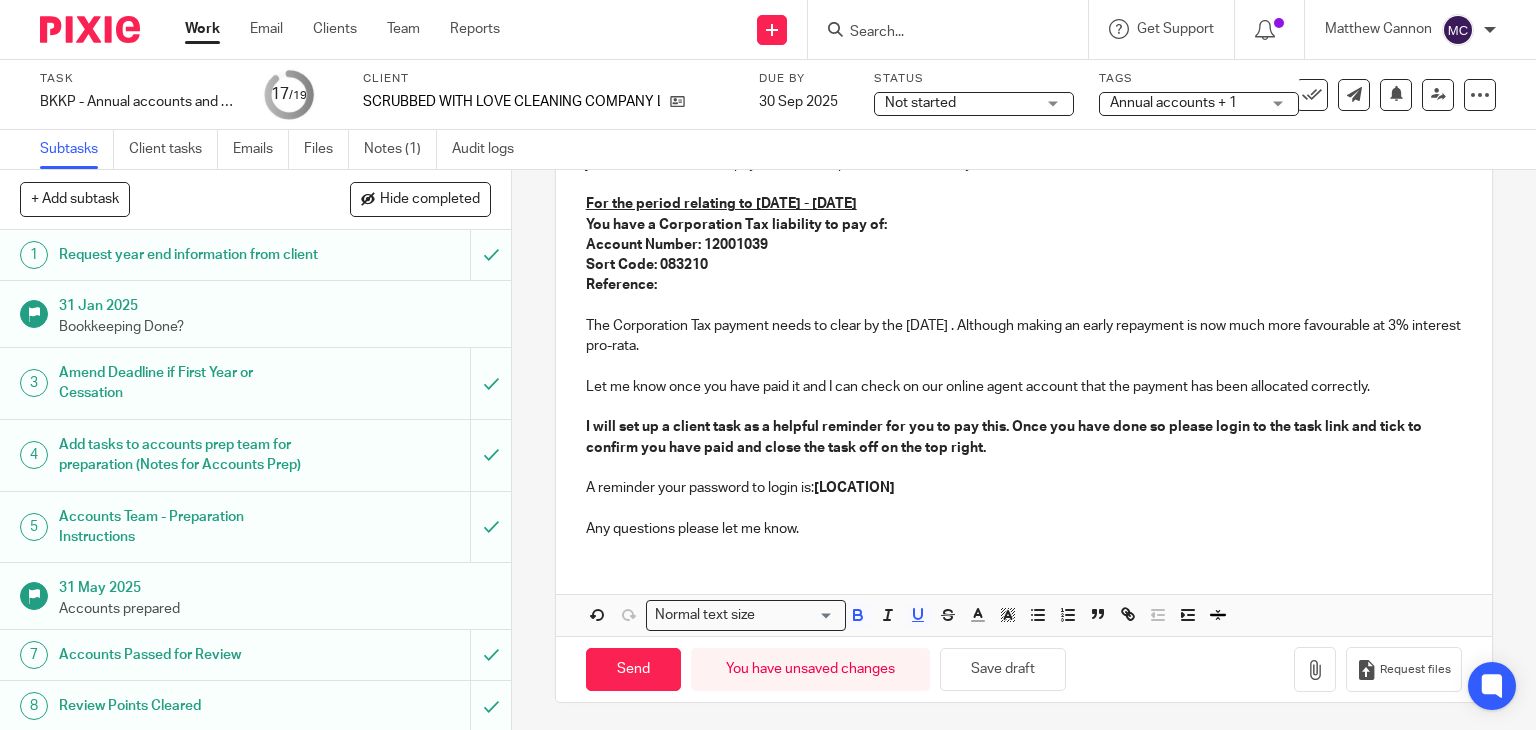 click on "Sort Code: 083210" at bounding box center [1024, 265] 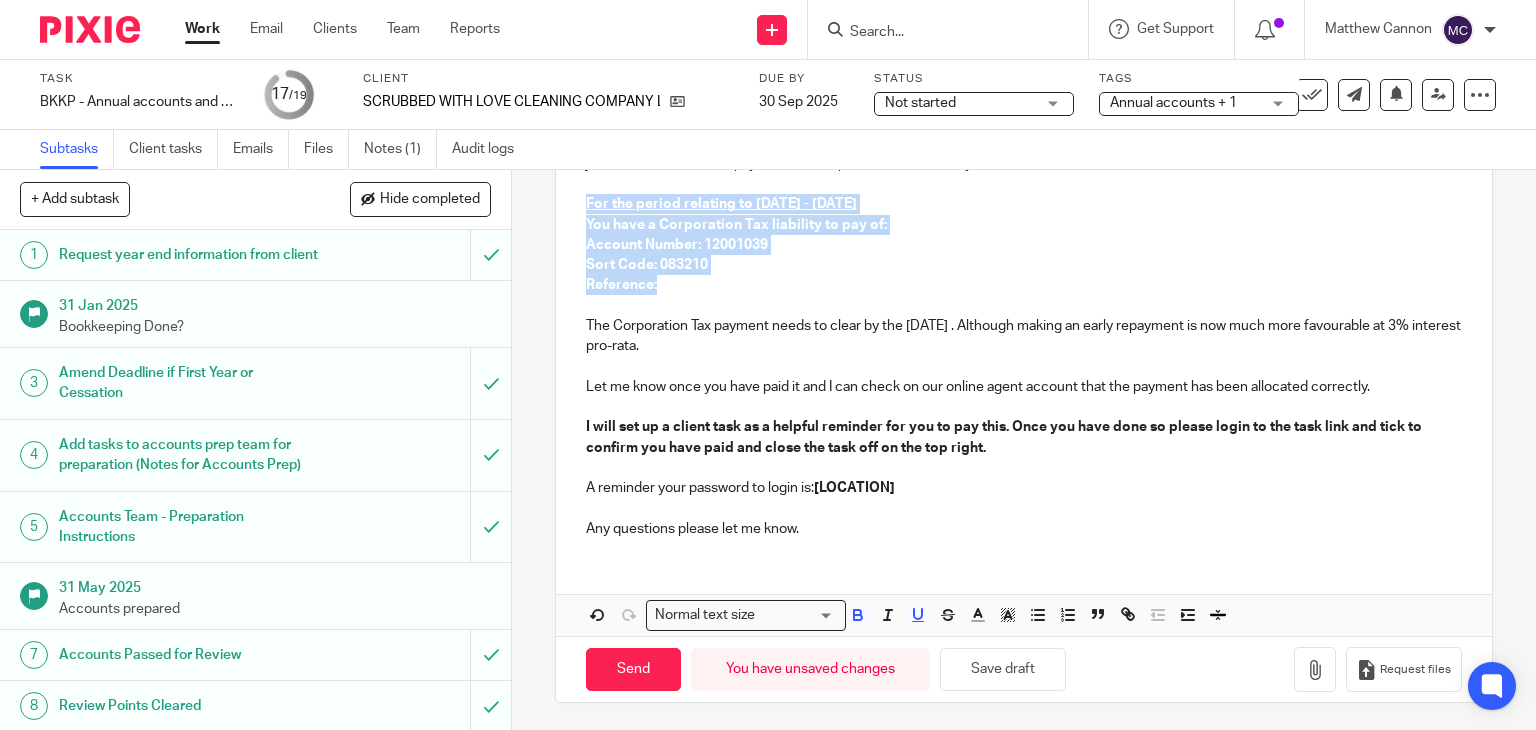 drag, startPoint x: 577, startPoint y: 198, endPoint x: 670, endPoint y: 280, distance: 123.9879 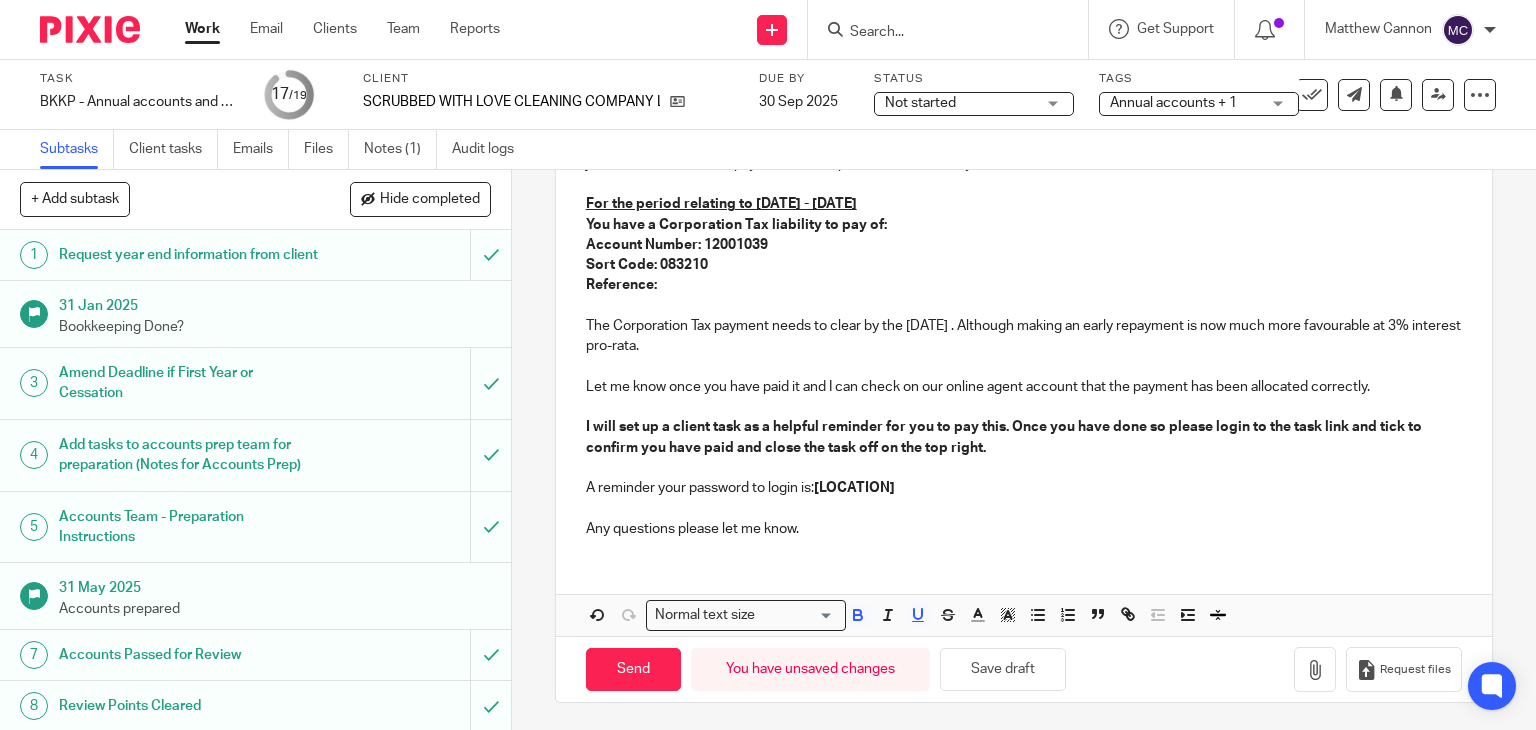 click at bounding box center (1024, 306) 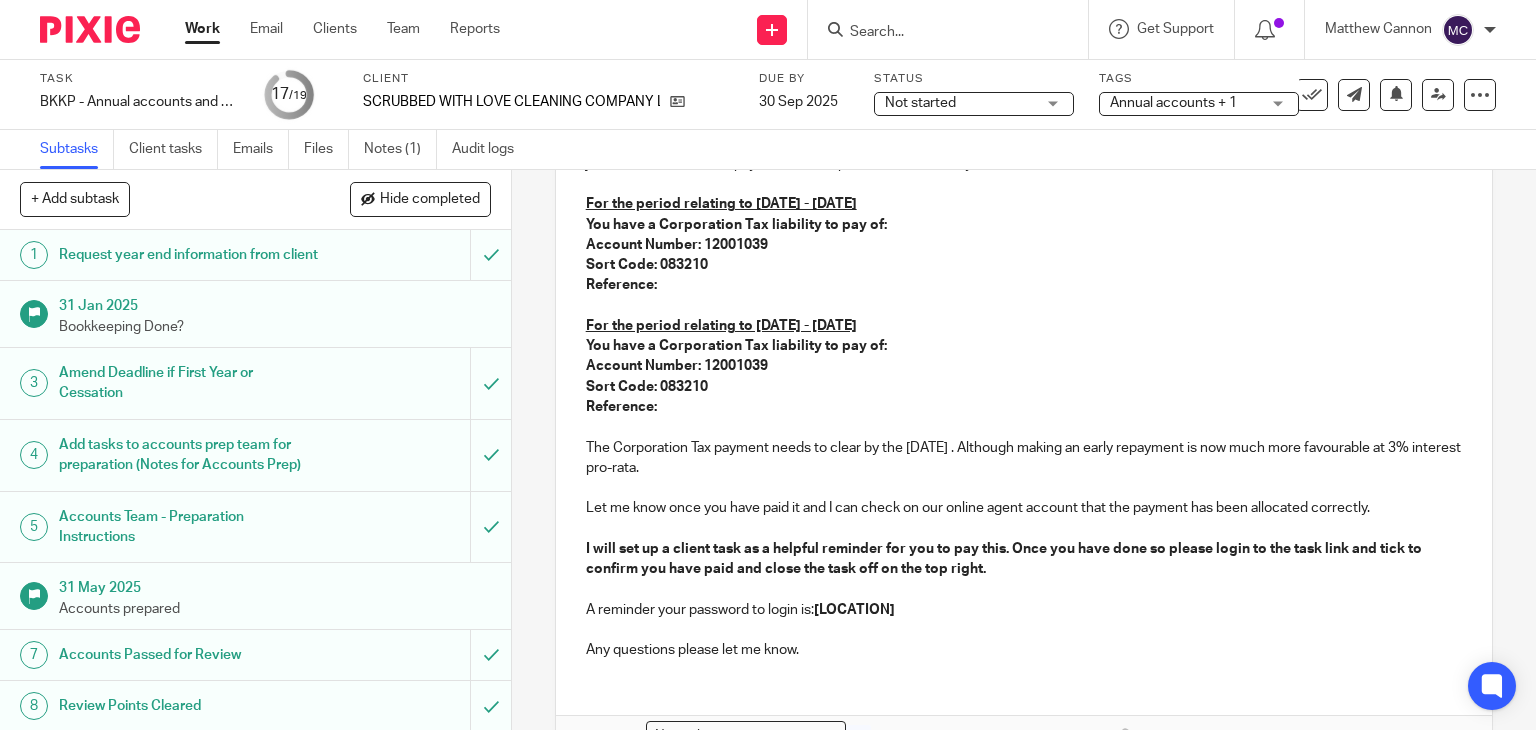 scroll, scrollTop: 185, scrollLeft: 0, axis: vertical 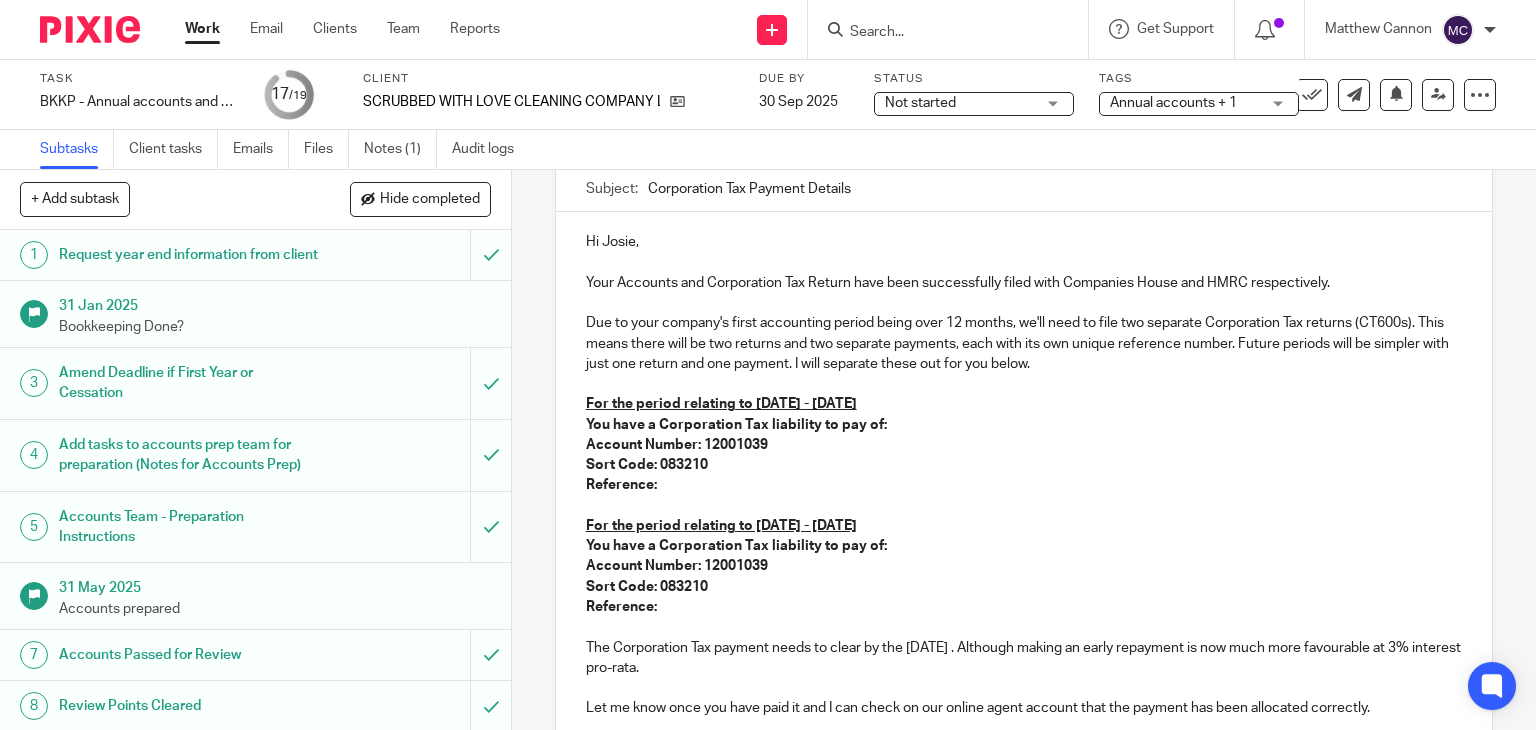 drag, startPoint x: 924, startPoint y: 521, endPoint x: 747, endPoint y: 529, distance: 177.1807 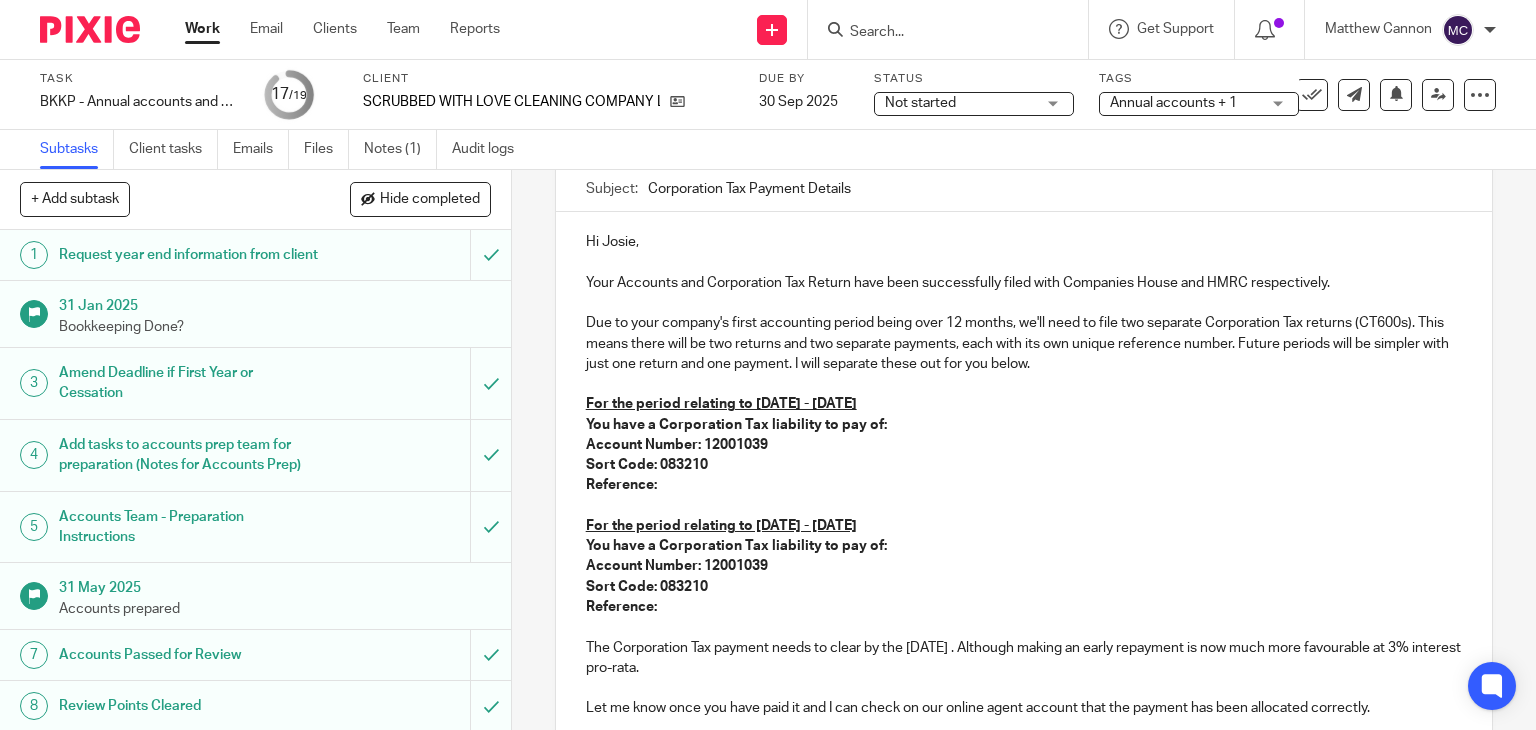click on "For the period relating to 06/12/2023 - 05/12/2024" at bounding box center (1024, 526) 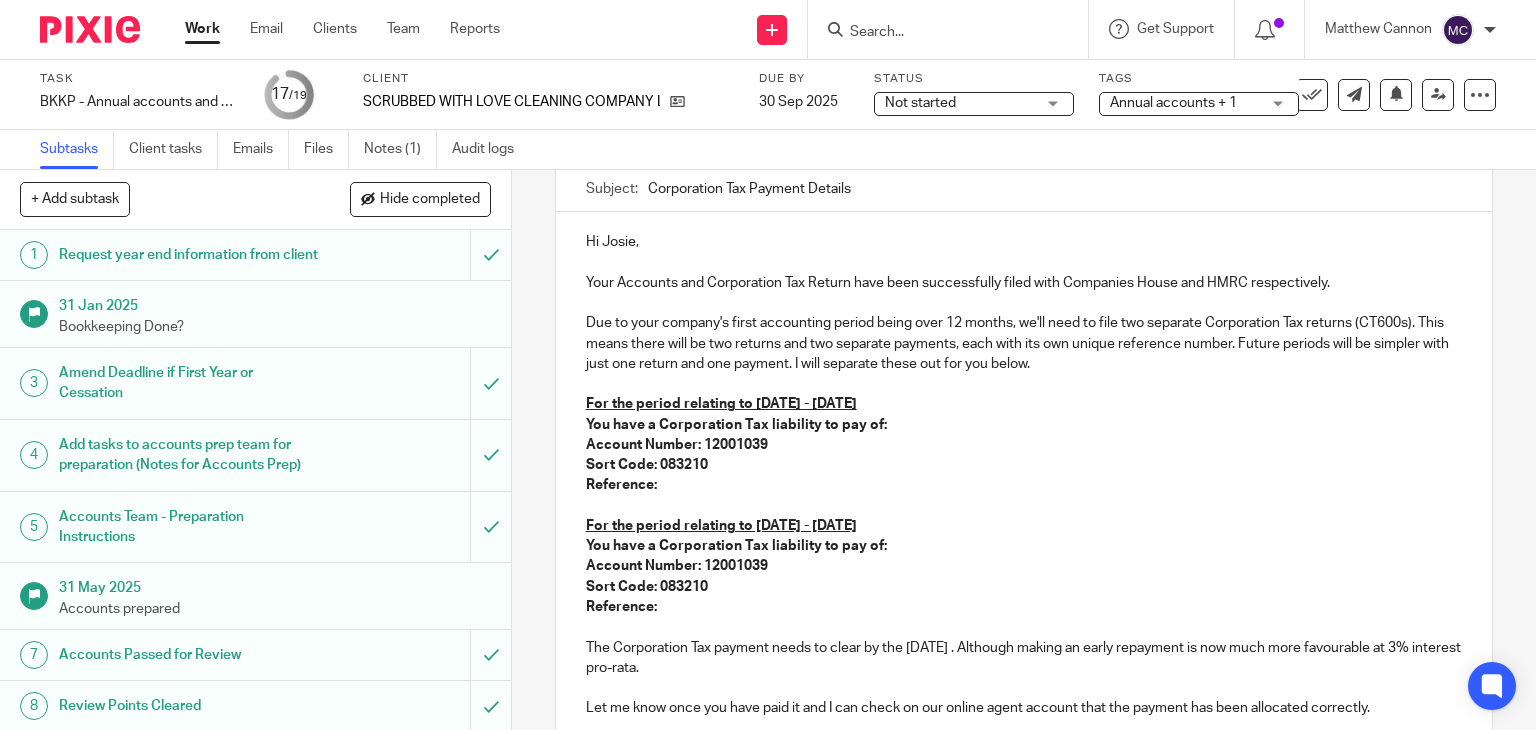 drag, startPoint x: 909, startPoint y: 522, endPoint x: 744, endPoint y: 525, distance: 165.02727 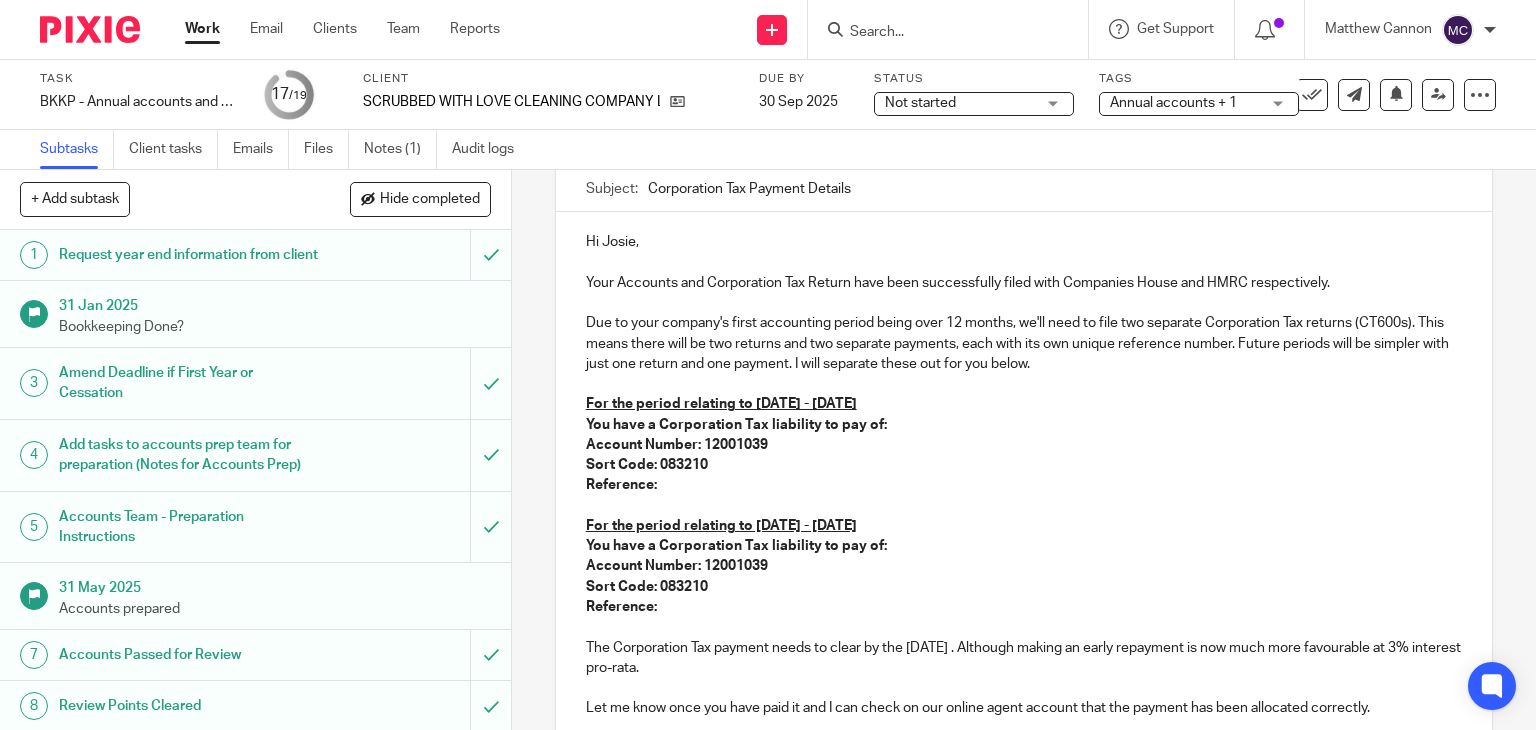 click on "For the period relating to 06/12/2023 - 05/12/2024" at bounding box center (721, 526) 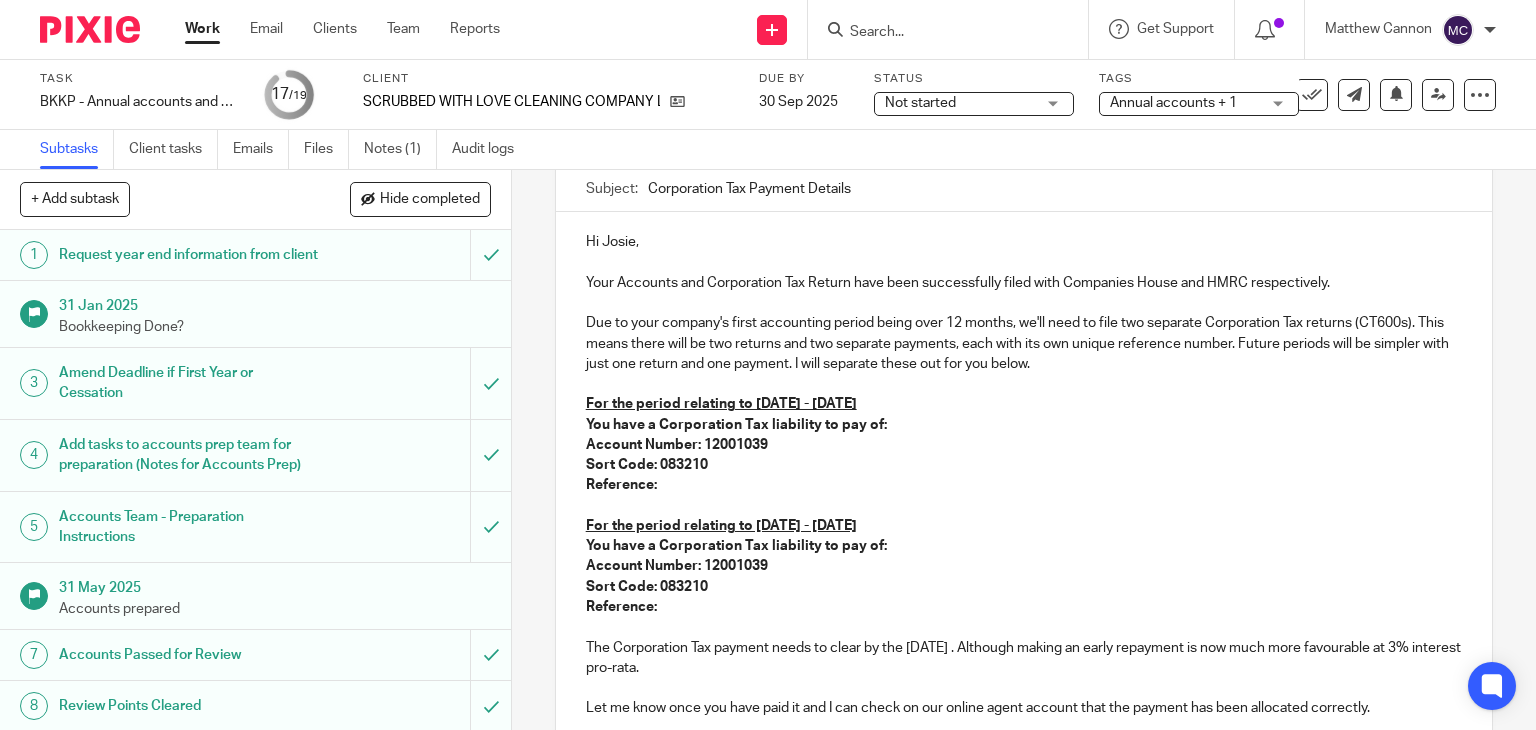 click on "For the period relating to 06/12/2023 - 05/12/2024" at bounding box center (721, 526) 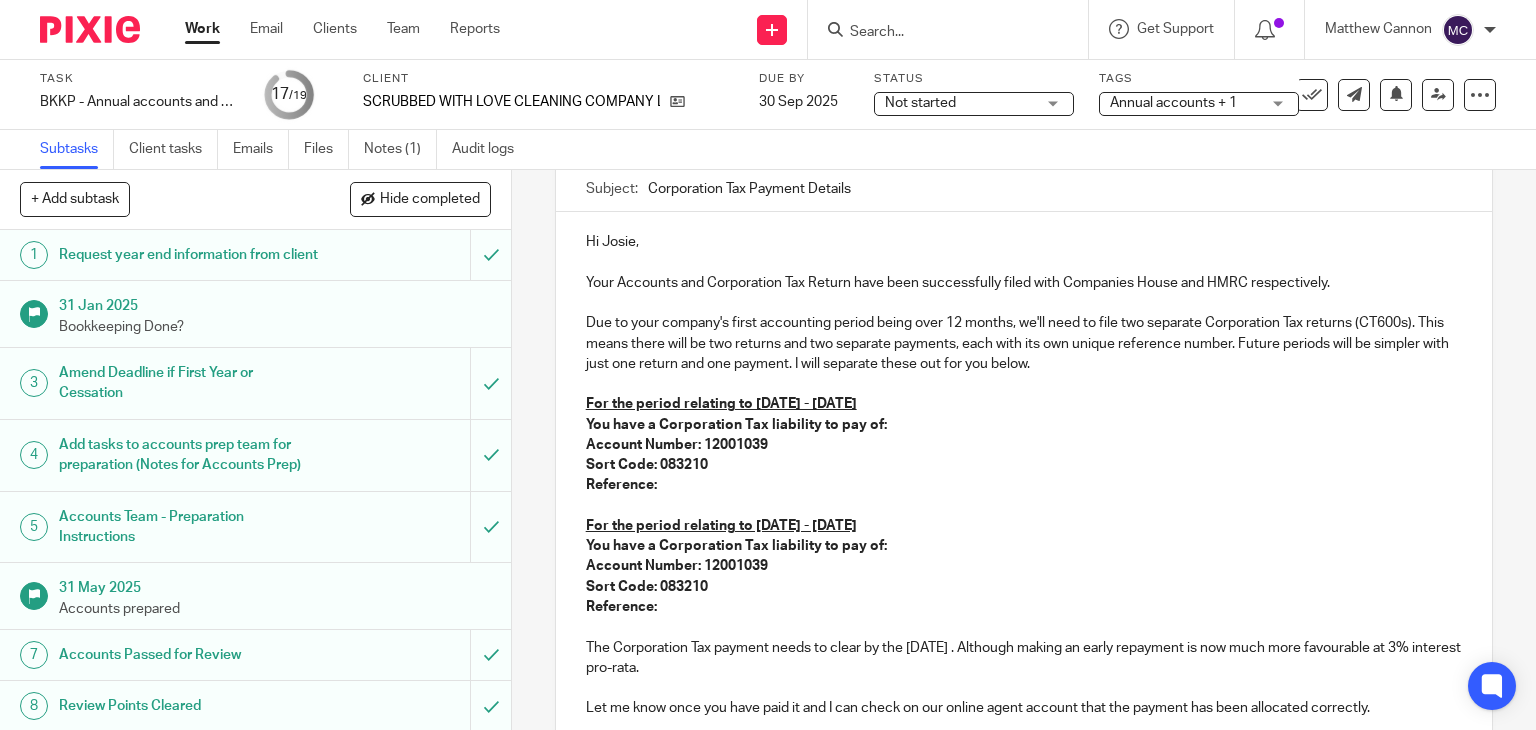 click on "For the period relating to 06/12/2023 - 05/12/2024" at bounding box center [721, 526] 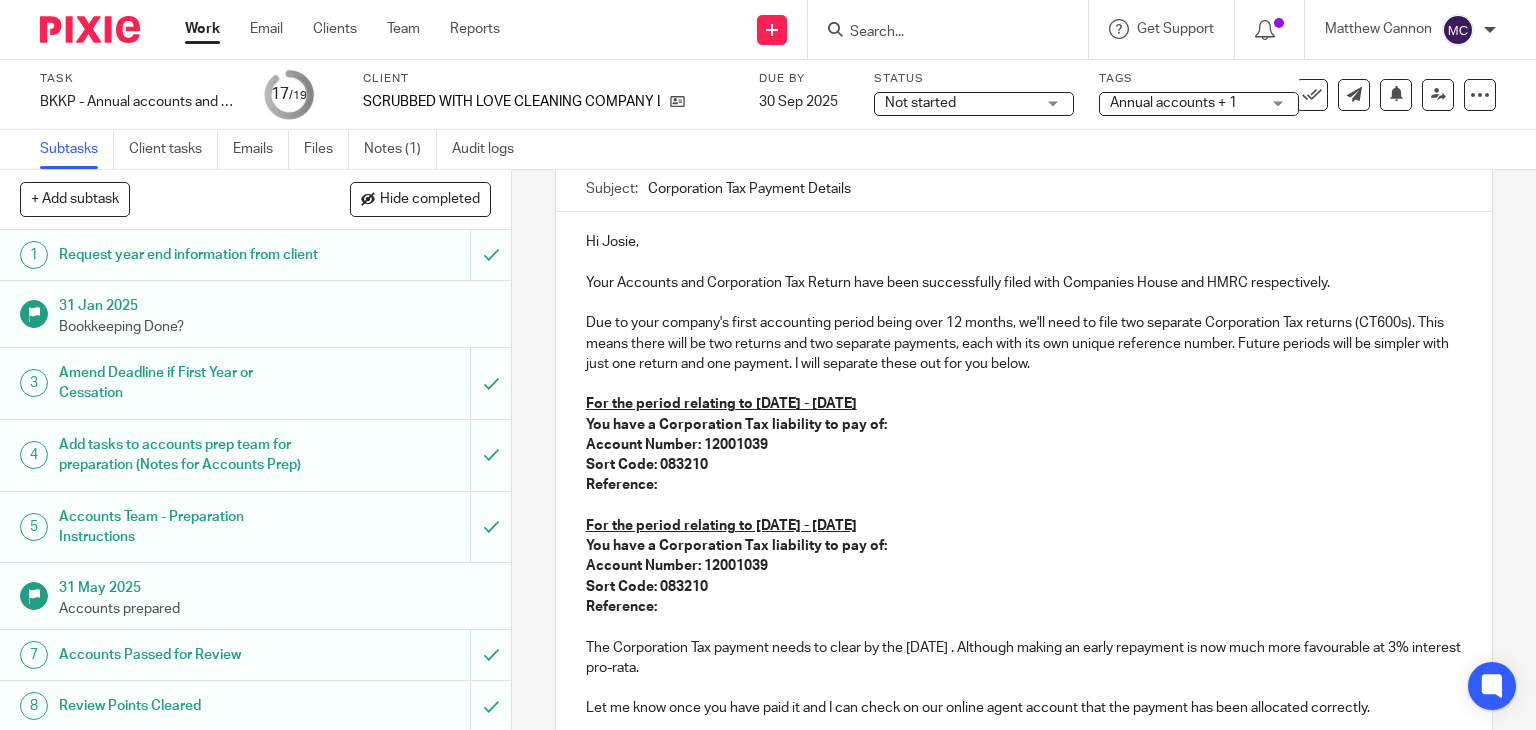 drag, startPoint x: 914, startPoint y: 525, endPoint x: 836, endPoint y: 533, distance: 78.40918 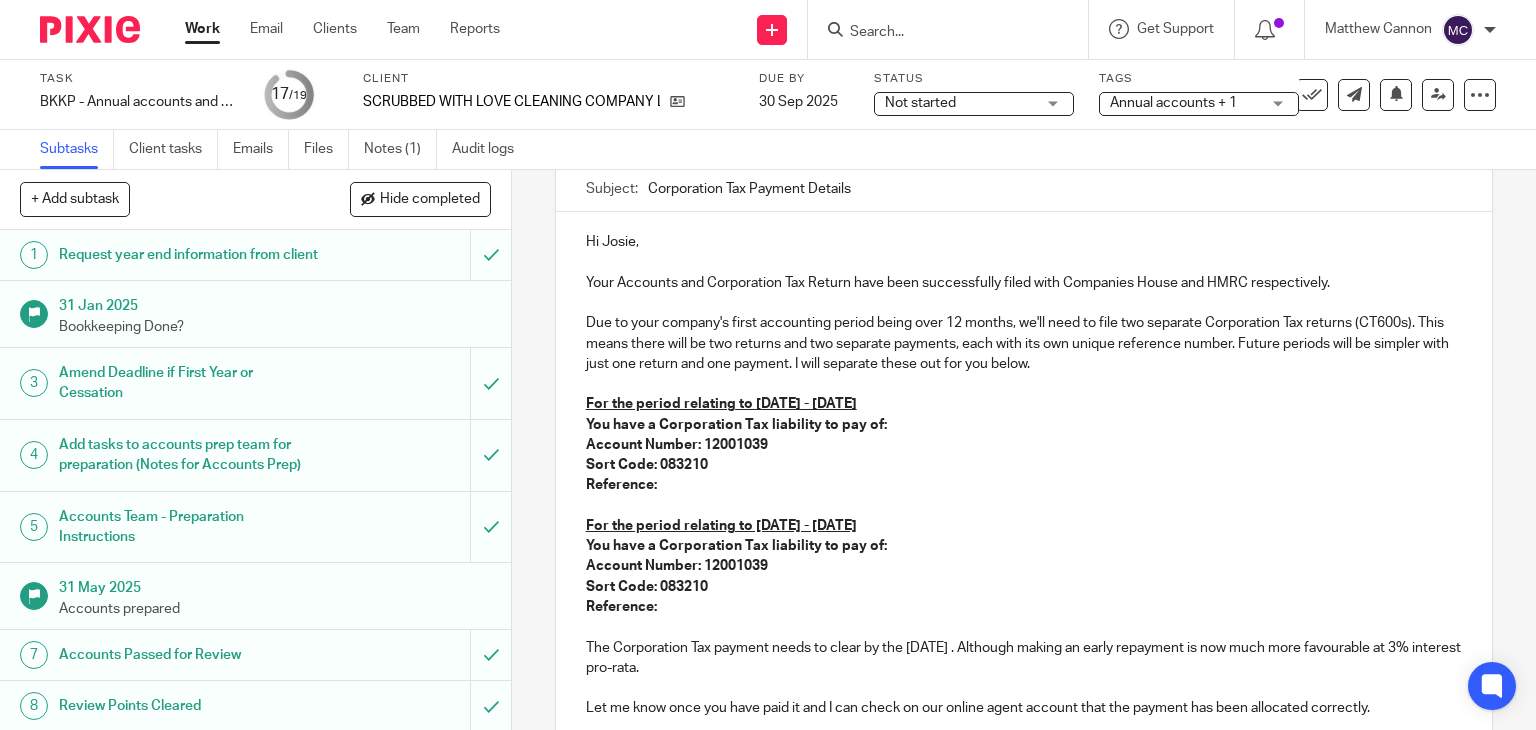 click on "For the period relating to 06/12/2024 - 05/12/2024" at bounding box center [1024, 526] 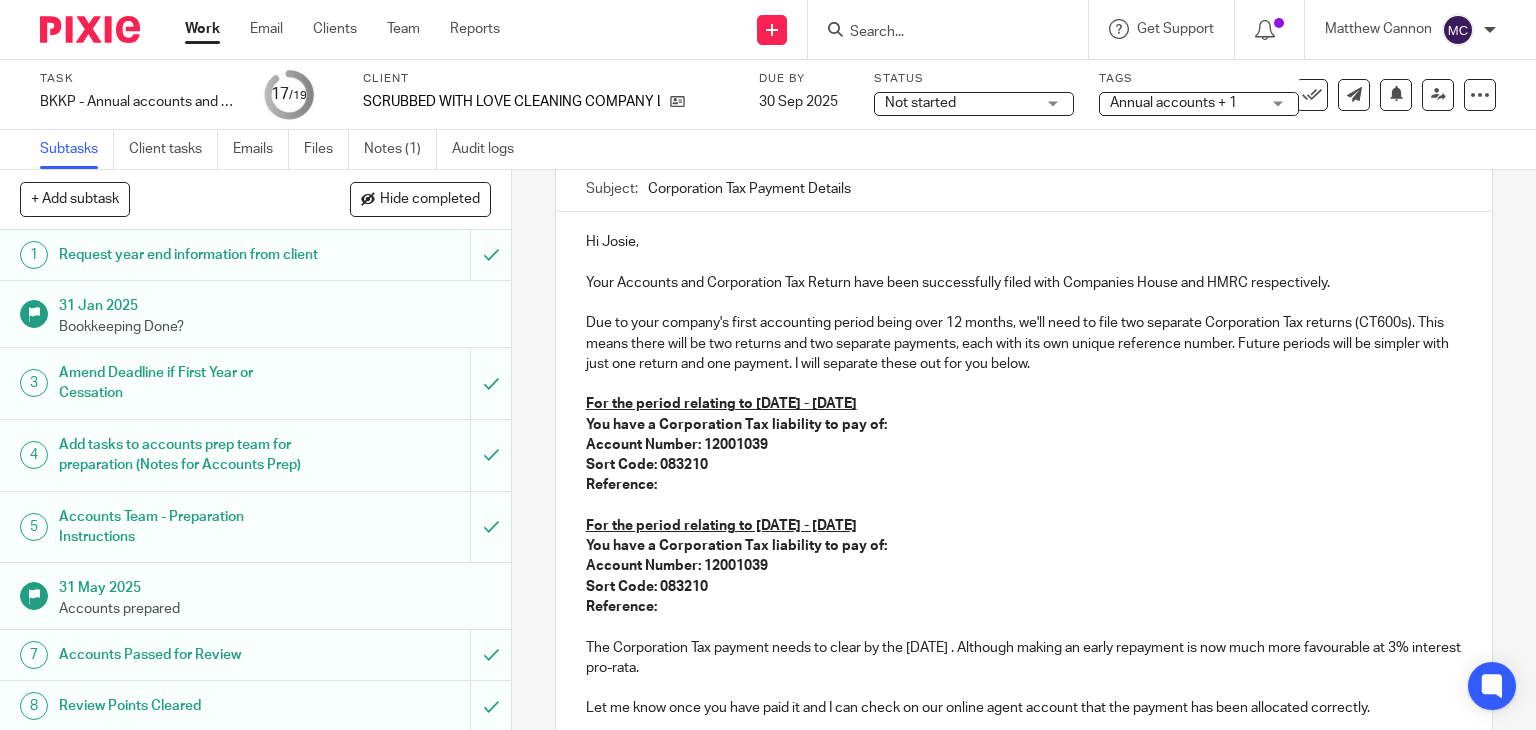 click on "You have a Corporation Tax liability to pay of:" at bounding box center [1024, 546] 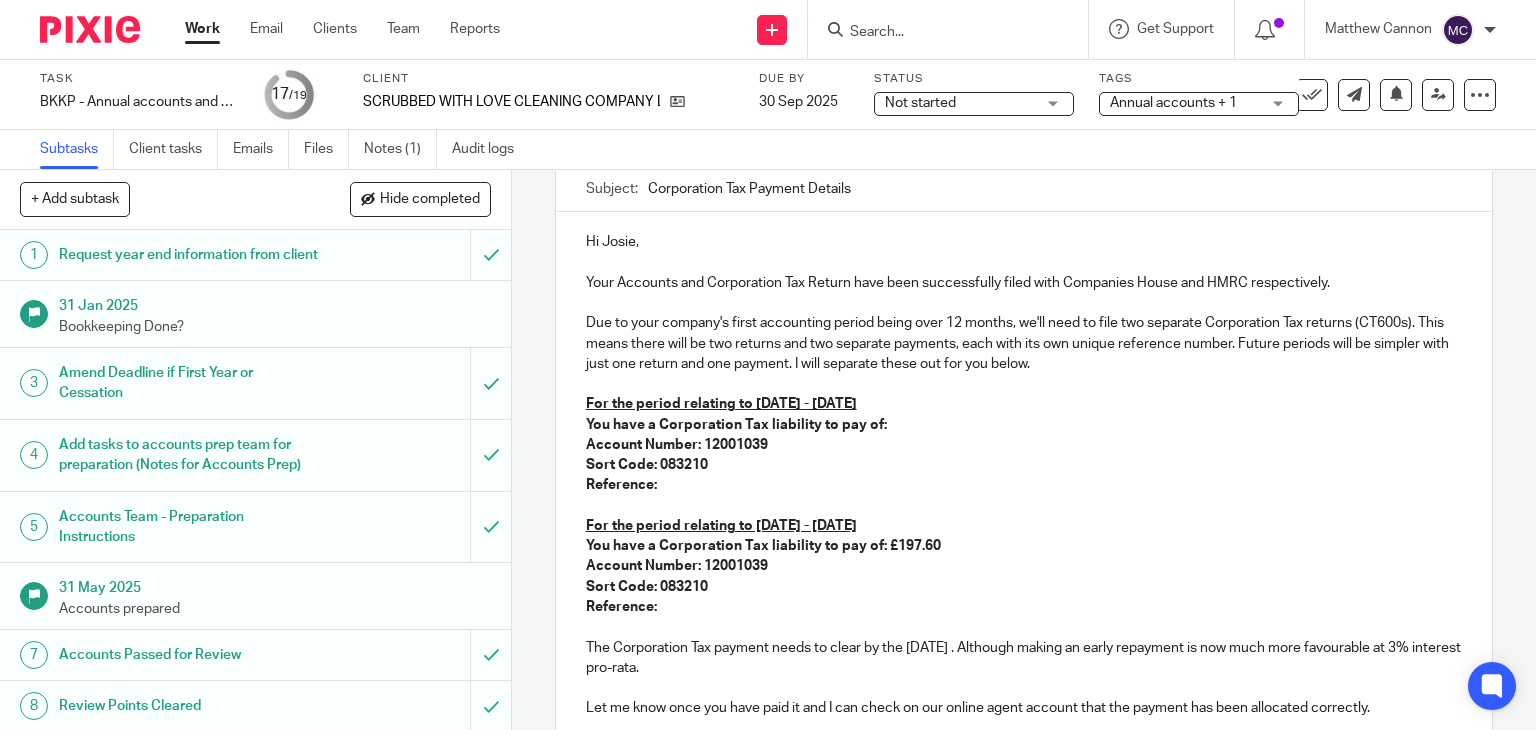 click on "For the period relating to 06/12/2023 - 05/12/2024" at bounding box center [1024, 404] 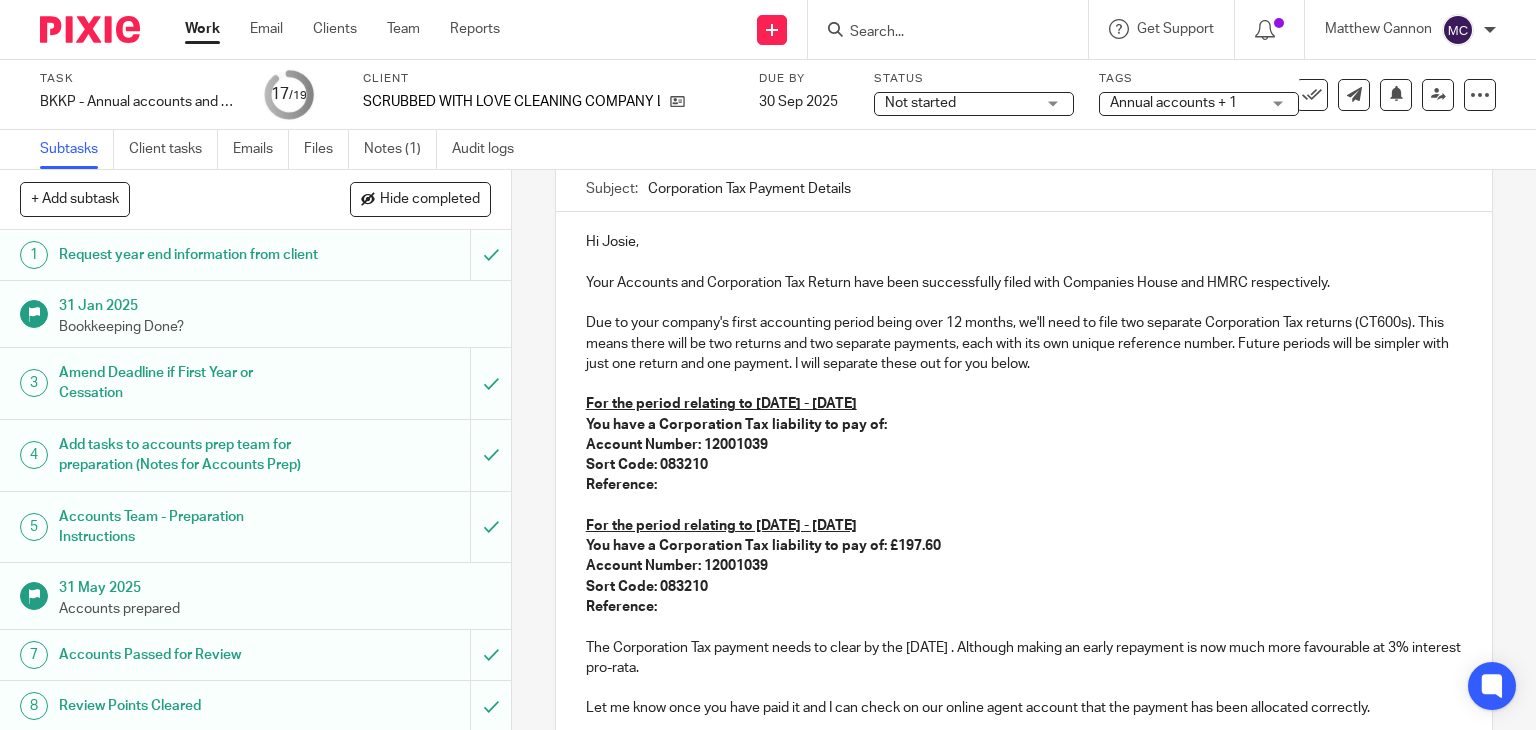 click on "You have a Corporation Tax liability to pay of:" at bounding box center (1024, 425) 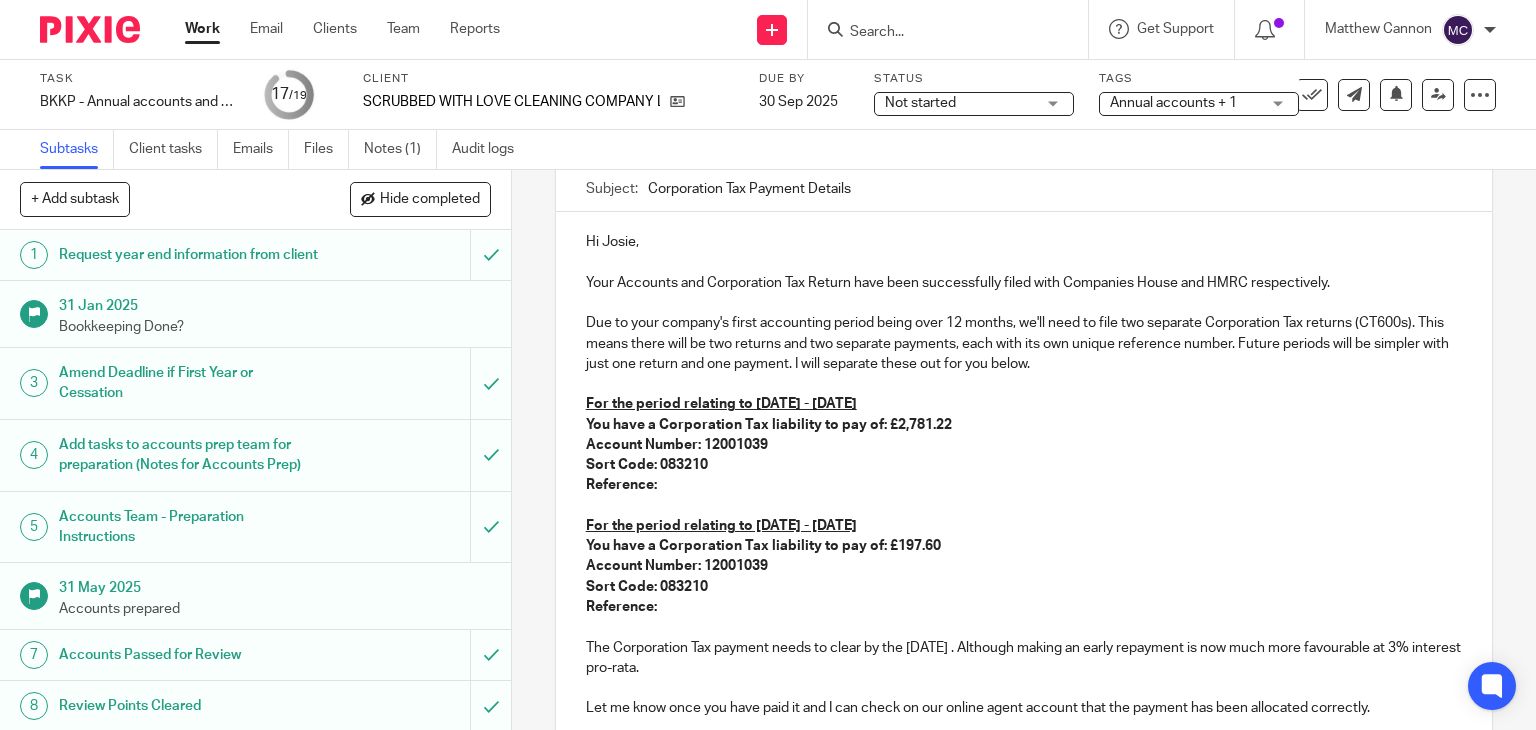 click on "Reference:" at bounding box center (1024, 485) 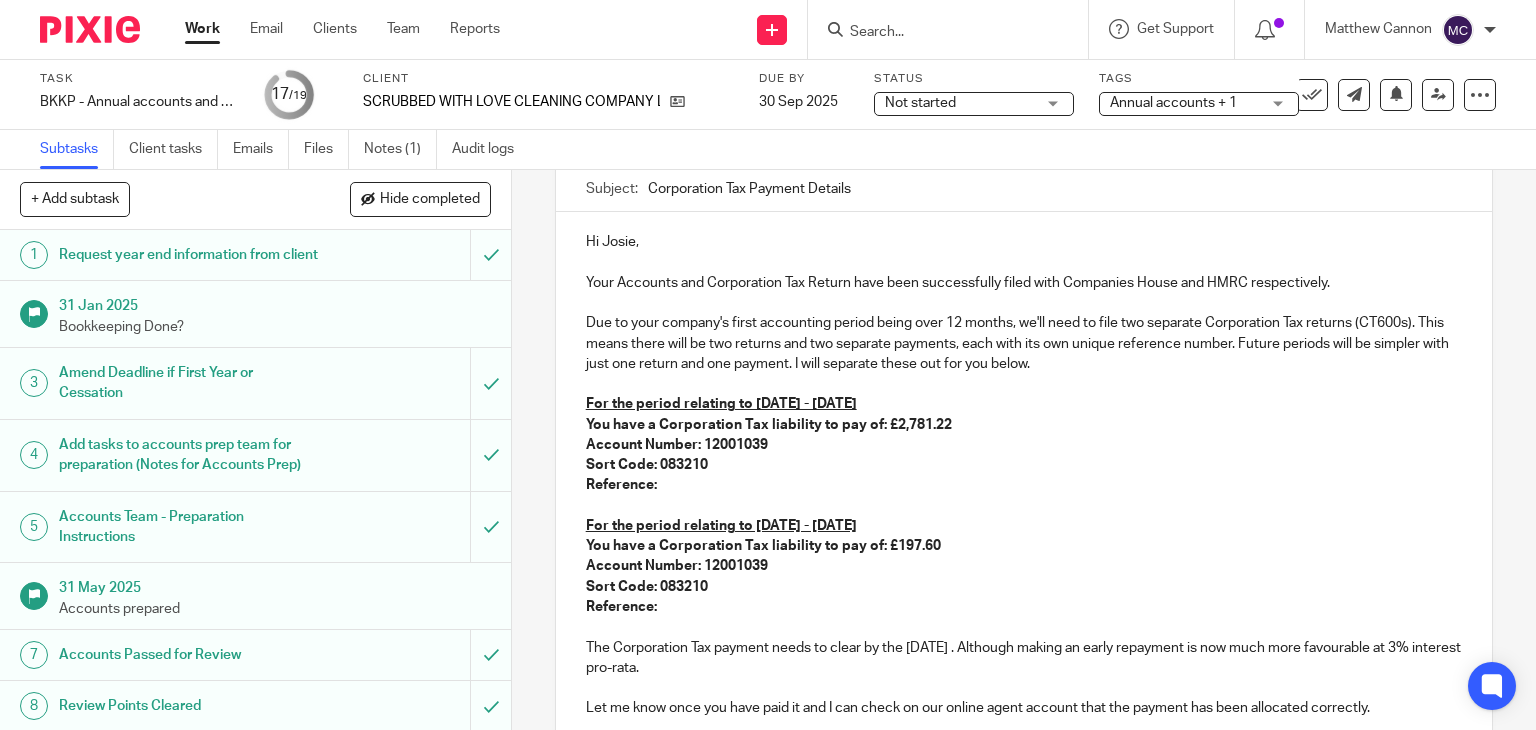 click on "Reference:" at bounding box center (1024, 485) 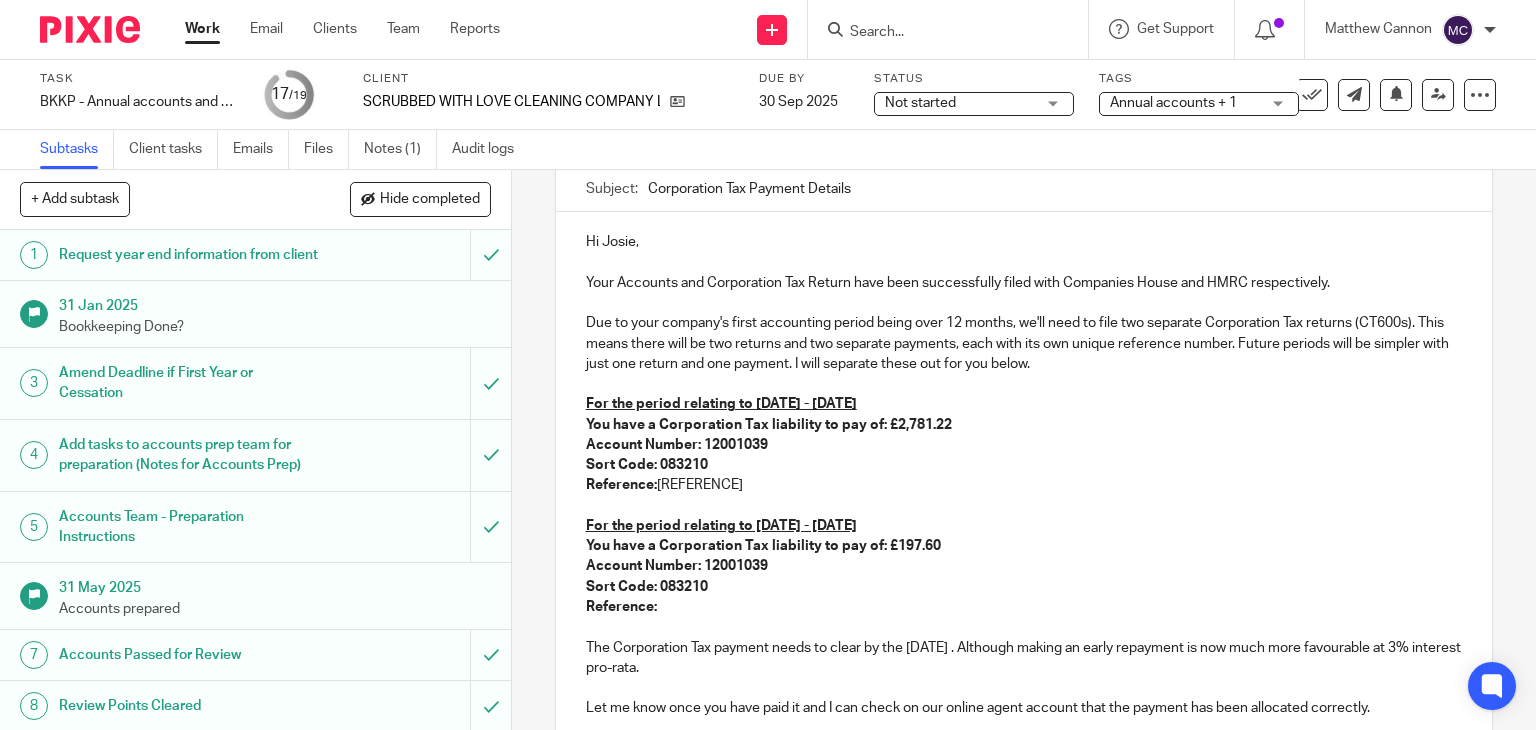 click on "Account Number: 12001039" at bounding box center (1024, 566) 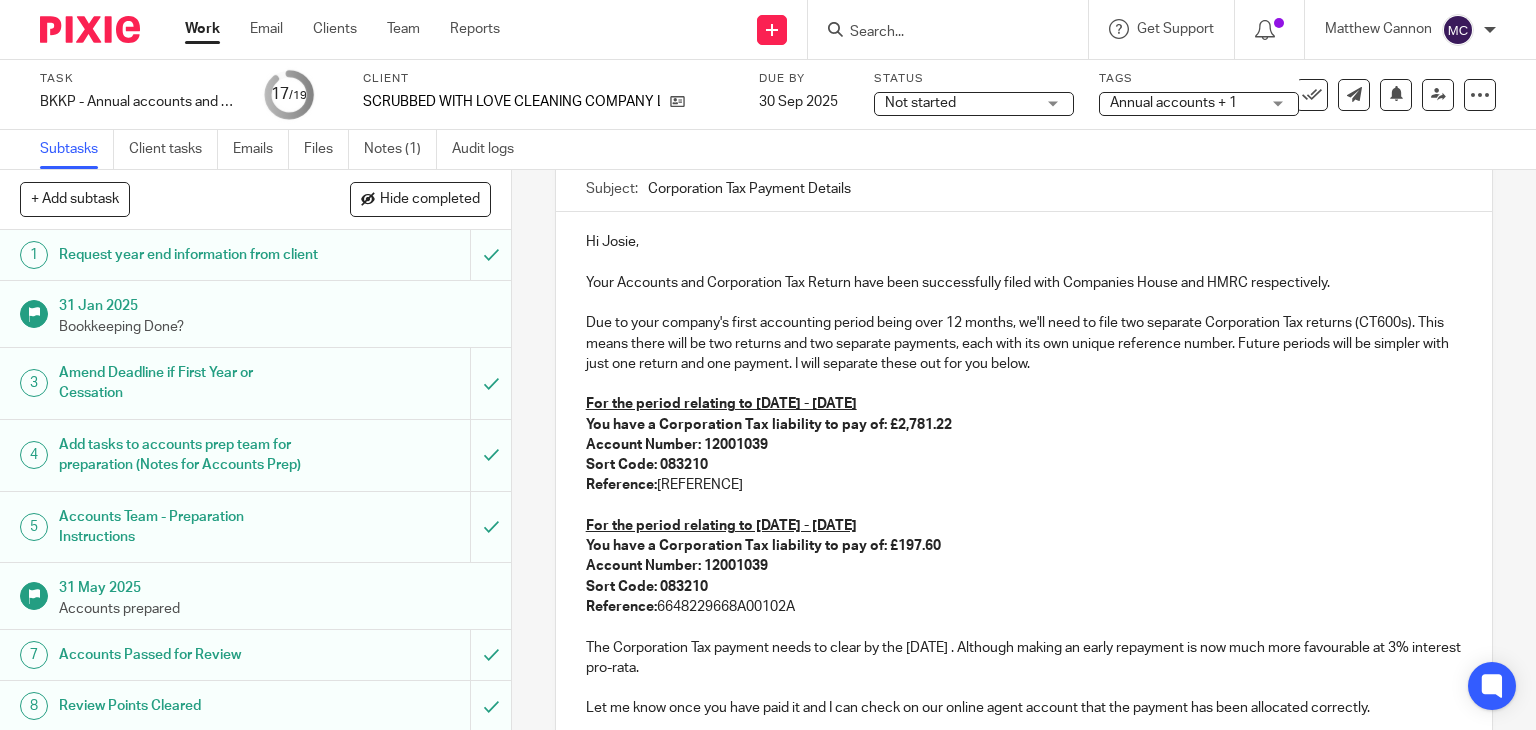 click on "Reference:  6648229668A00102A" at bounding box center [1024, 607] 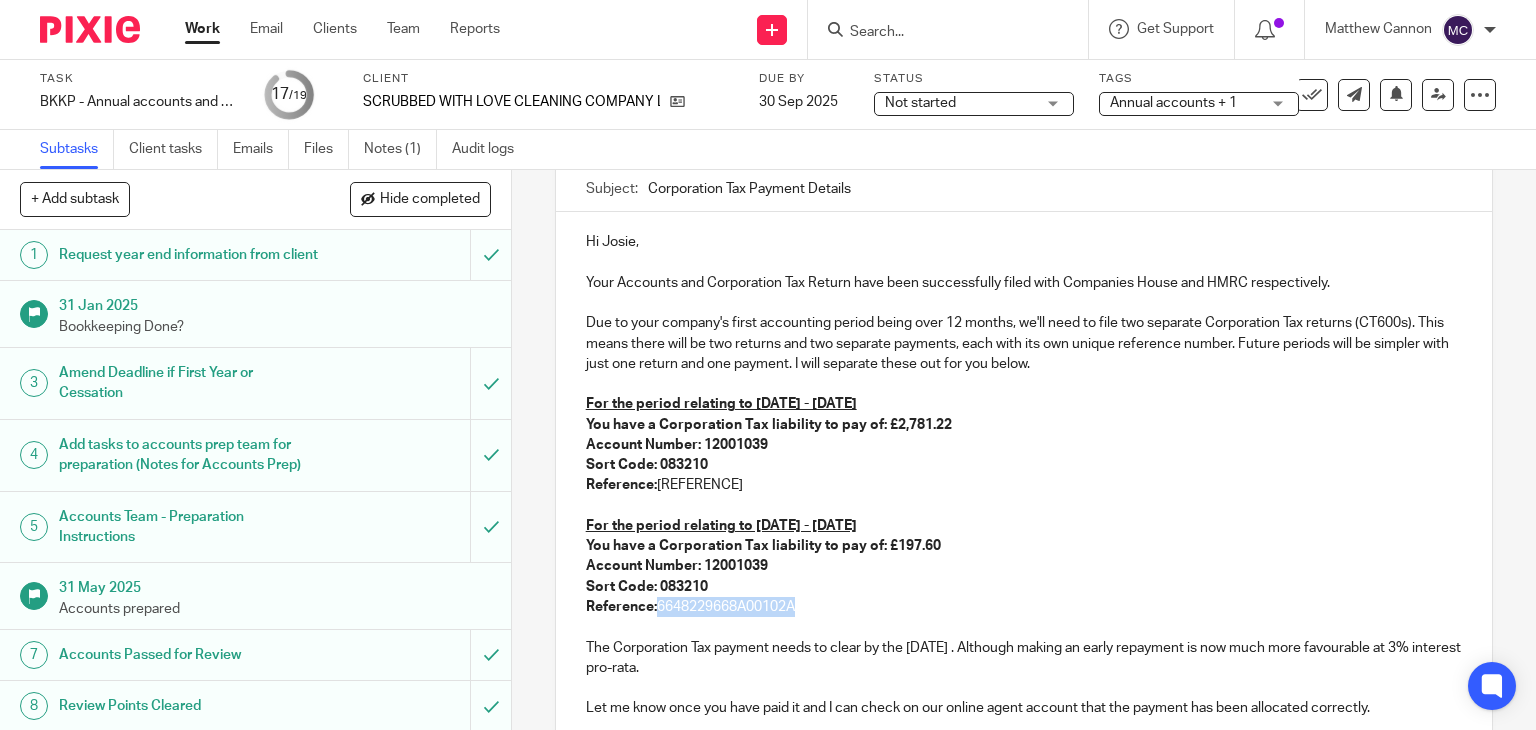 click on "Reference:  6648229668A00102A" at bounding box center (1024, 607) 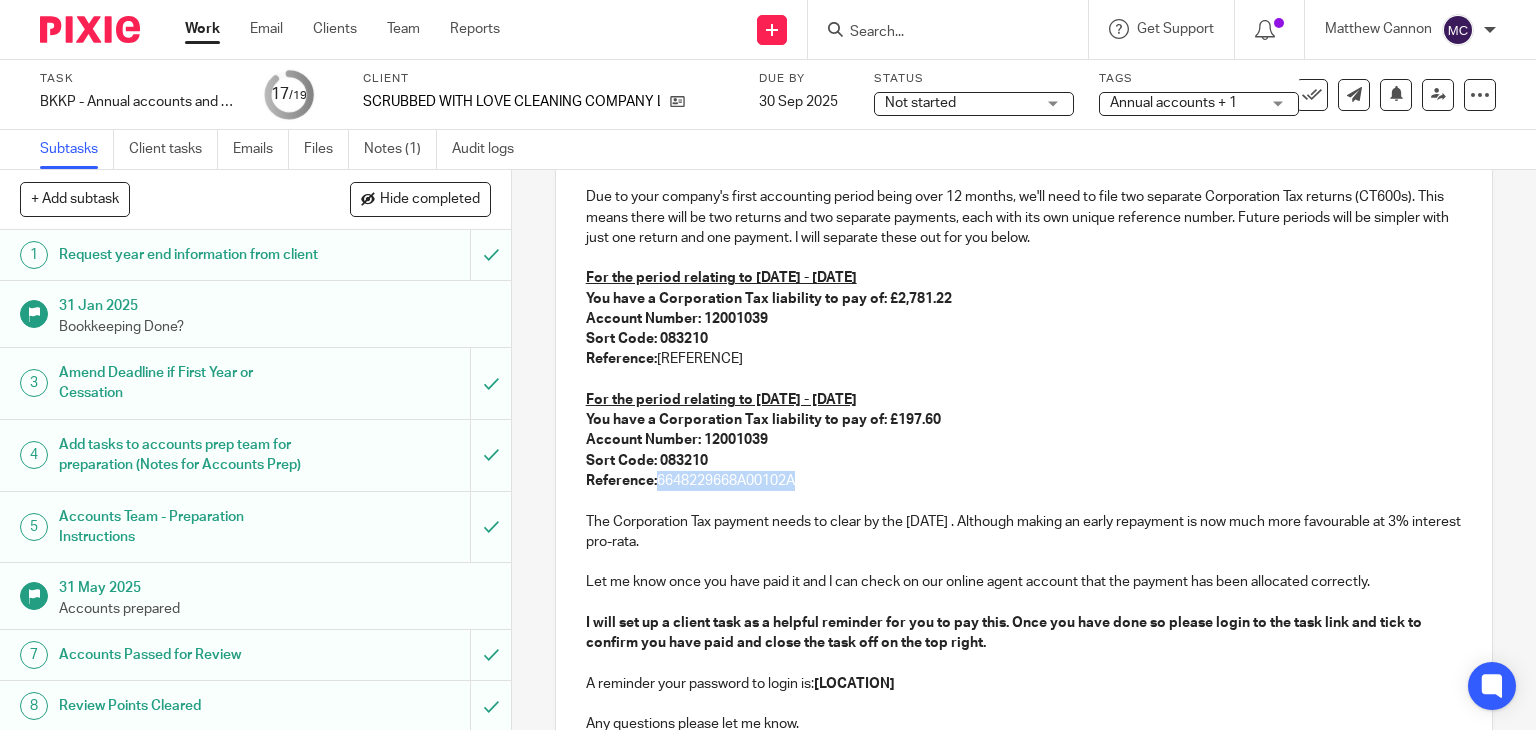 scroll, scrollTop: 507, scrollLeft: 0, axis: vertical 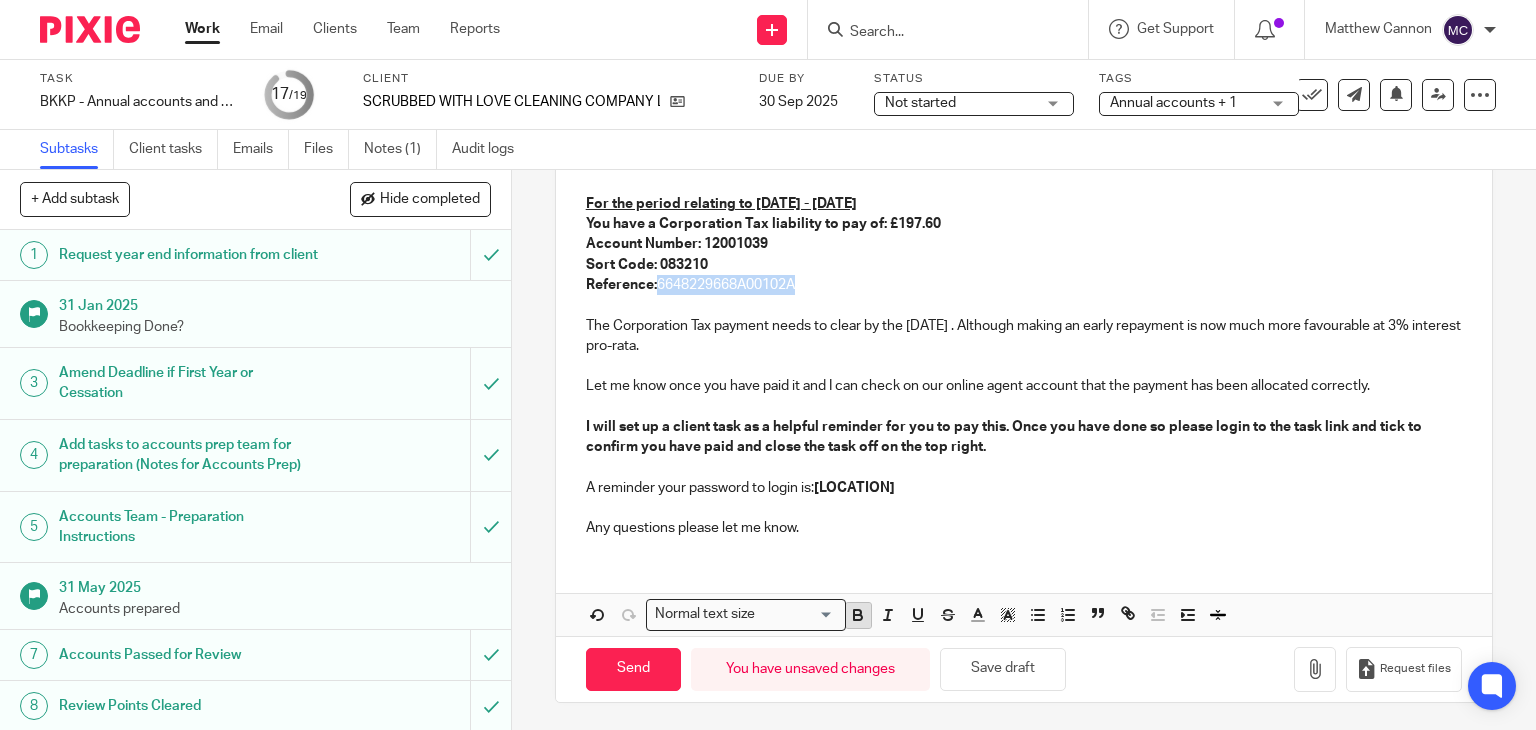 click 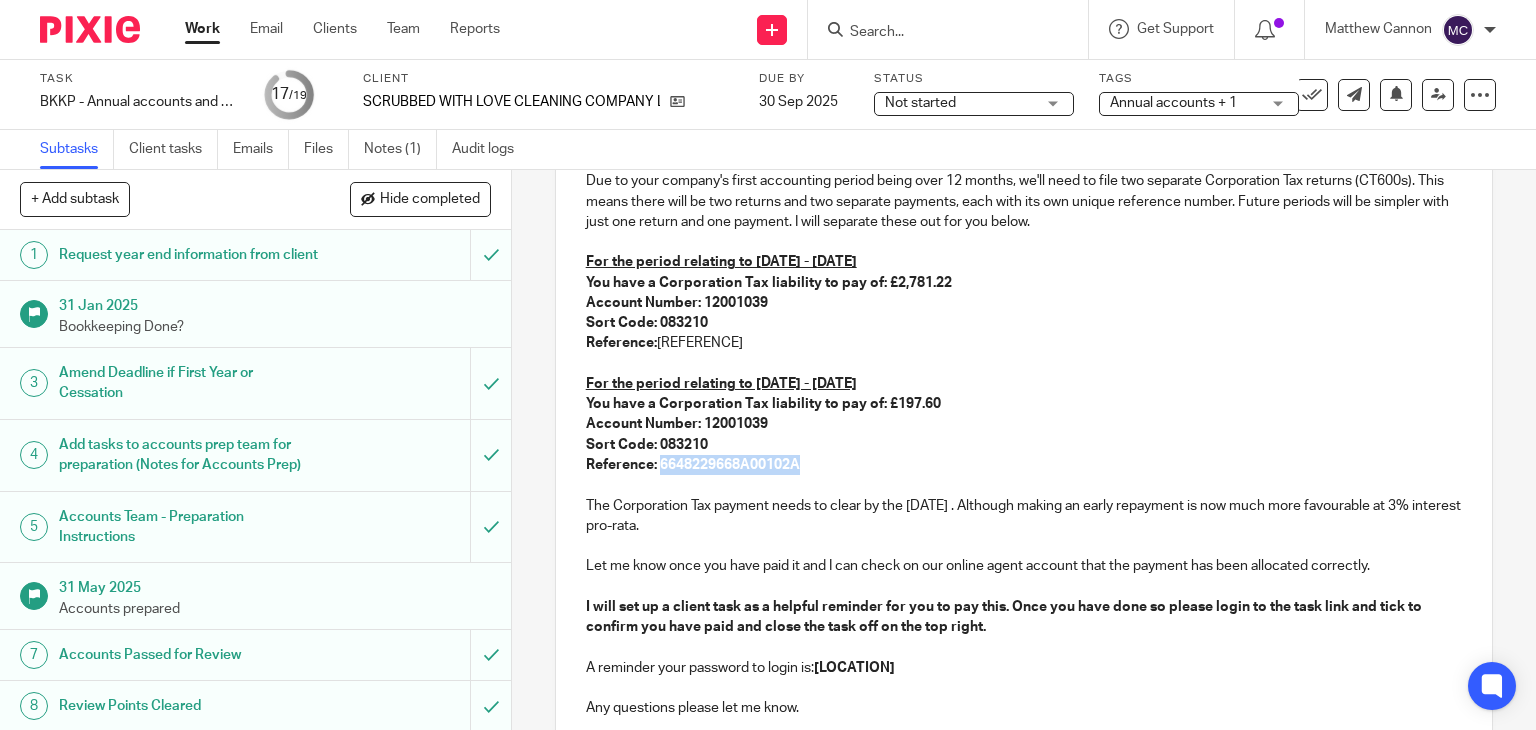 scroll, scrollTop: 207, scrollLeft: 0, axis: vertical 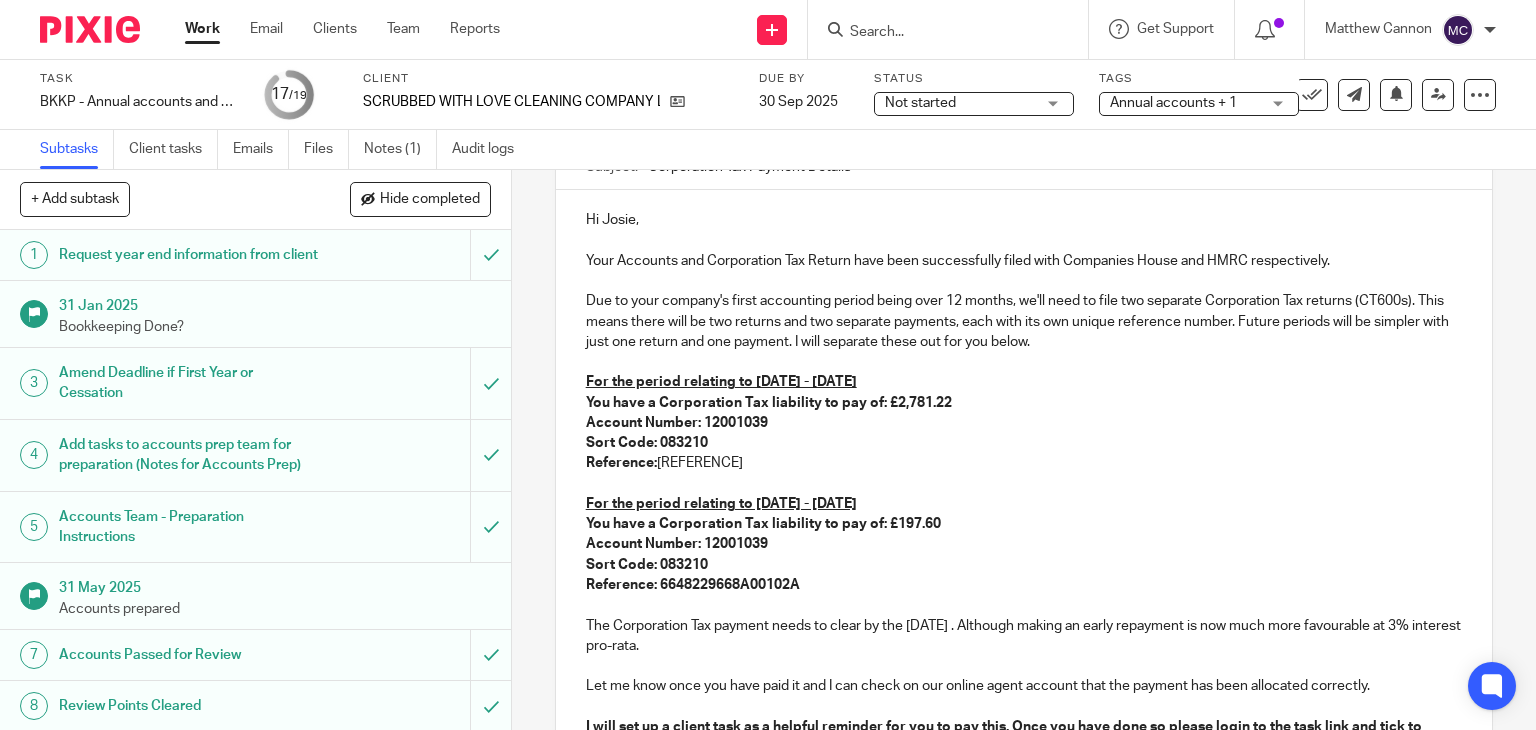 click on "Reference:  6648229668A00101A" at bounding box center [1024, 463] 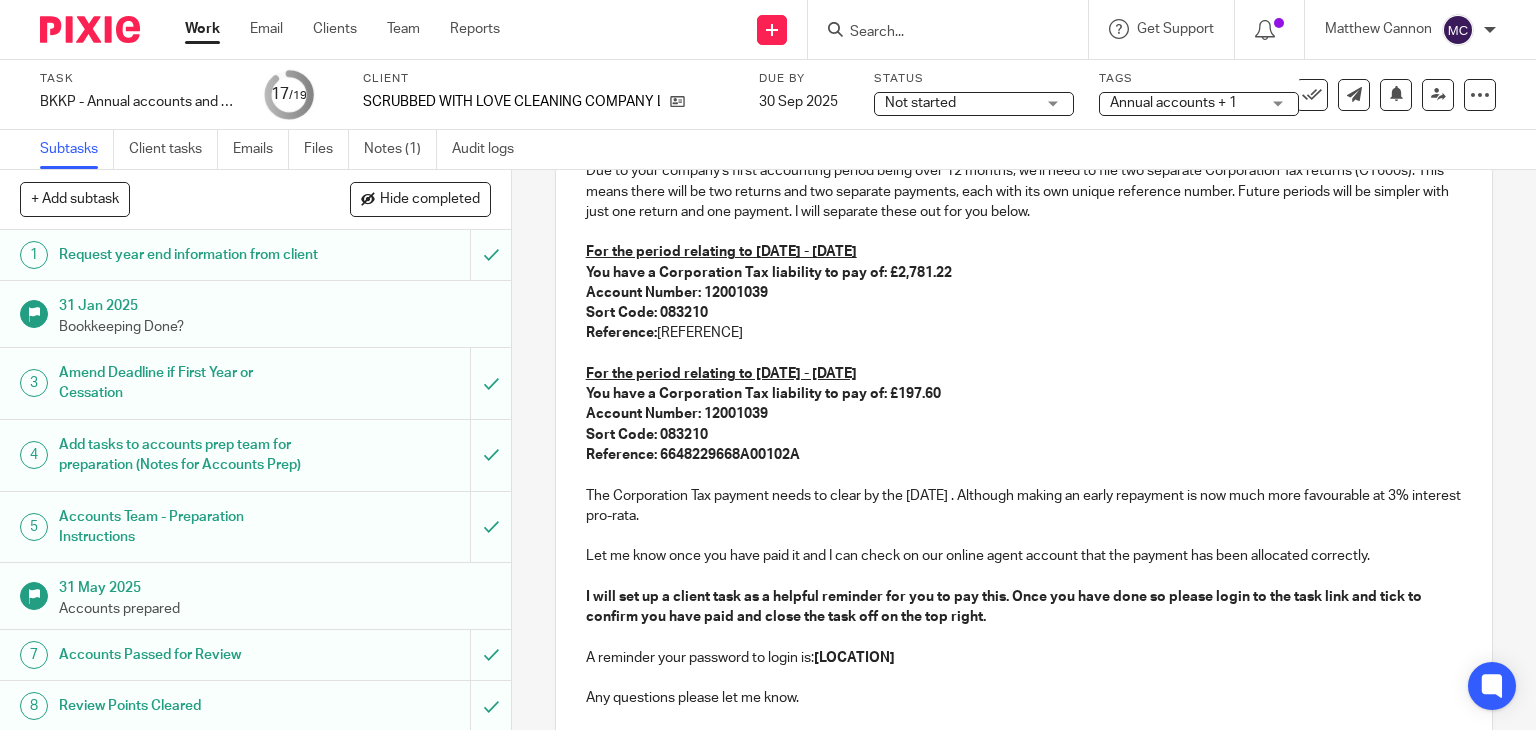scroll, scrollTop: 407, scrollLeft: 0, axis: vertical 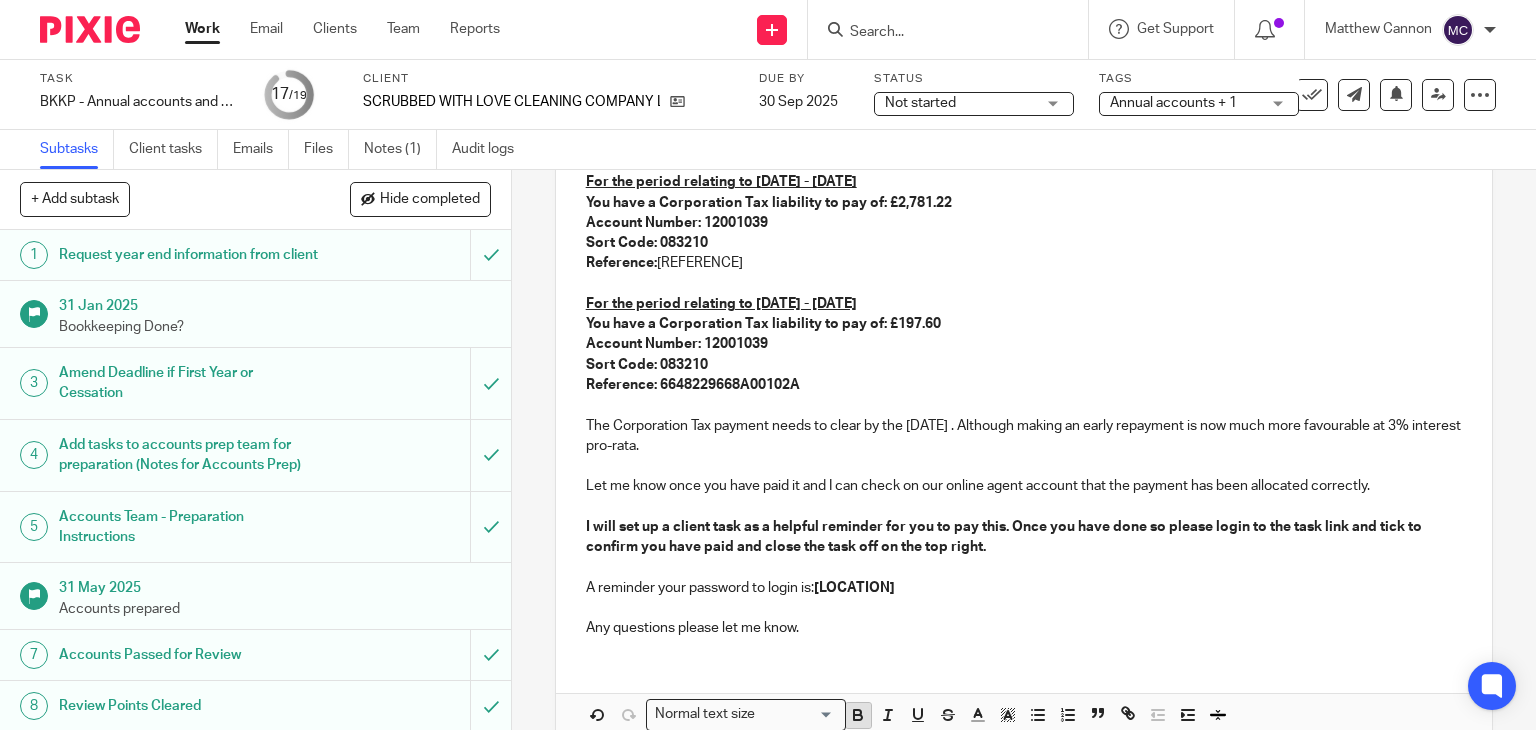 click 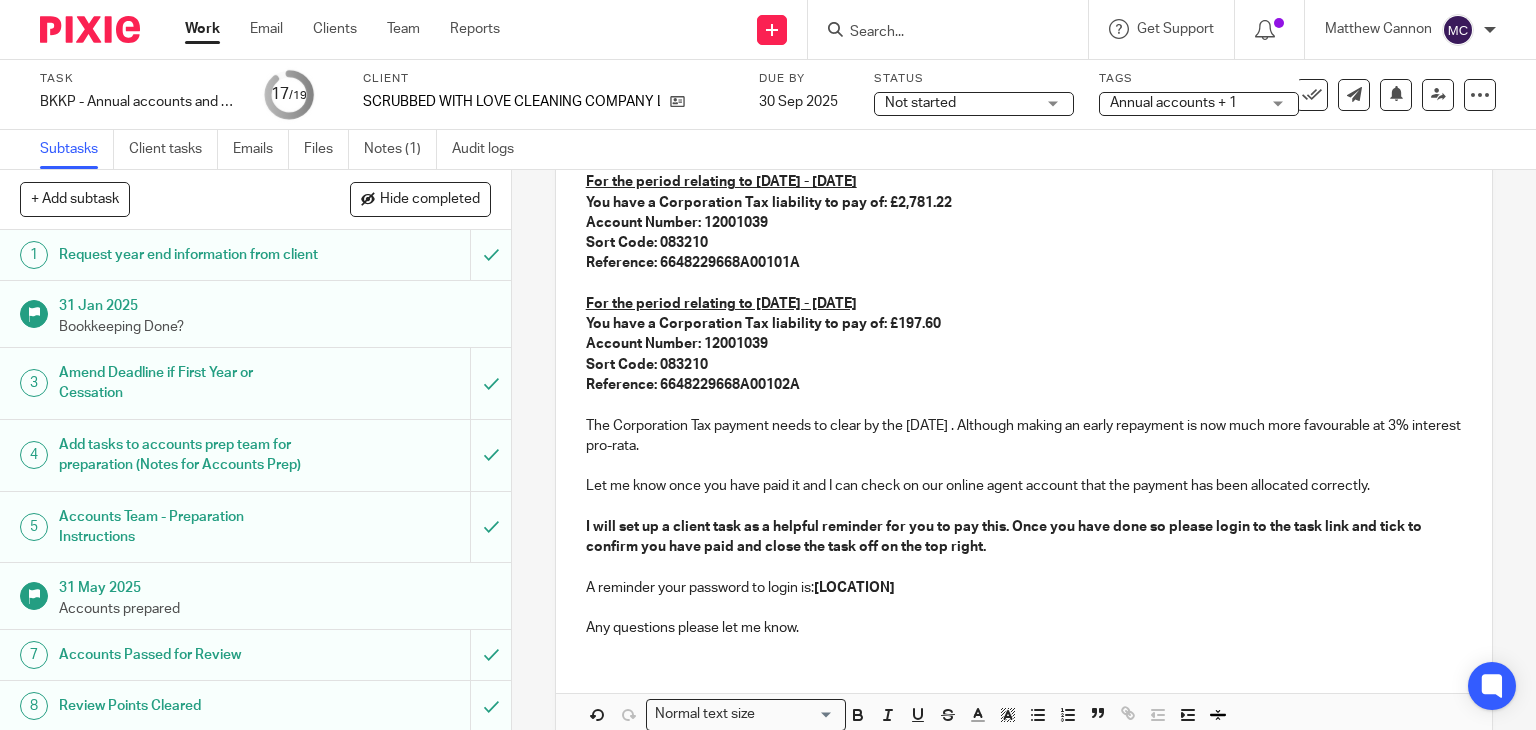 click at bounding box center (1024, 608) 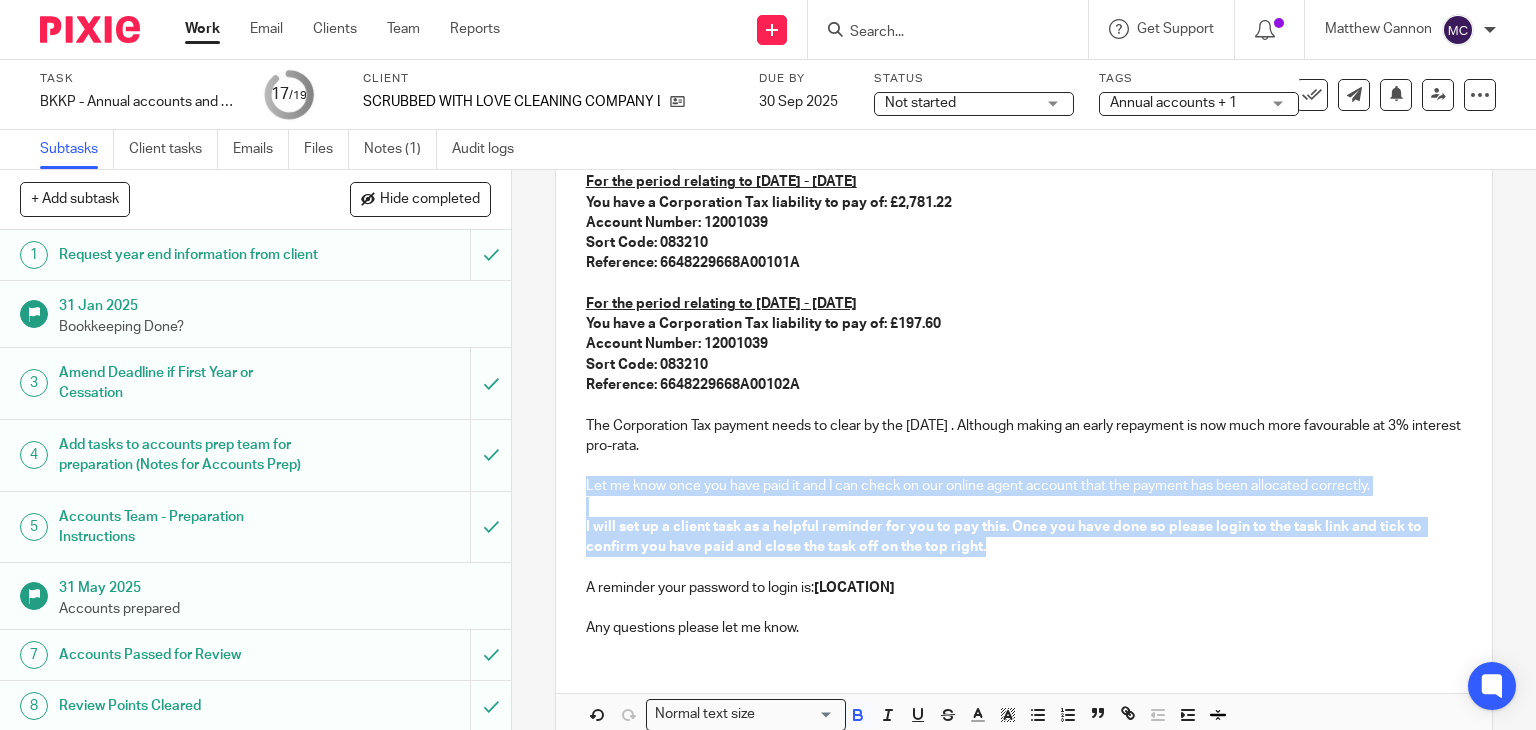drag, startPoint x: 1000, startPoint y: 551, endPoint x: 555, endPoint y: 475, distance: 451.44324 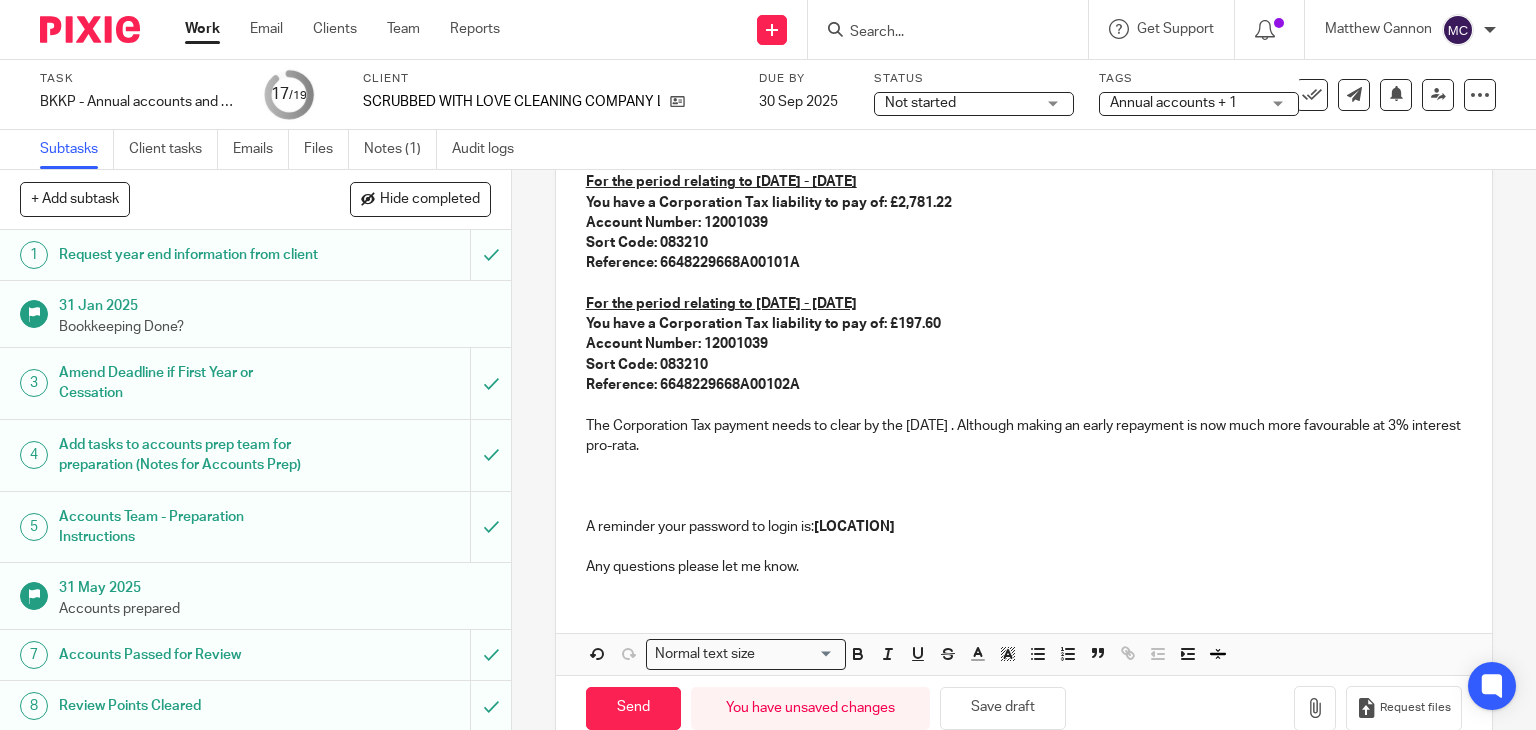 scroll, scrollTop: 232, scrollLeft: 0, axis: vertical 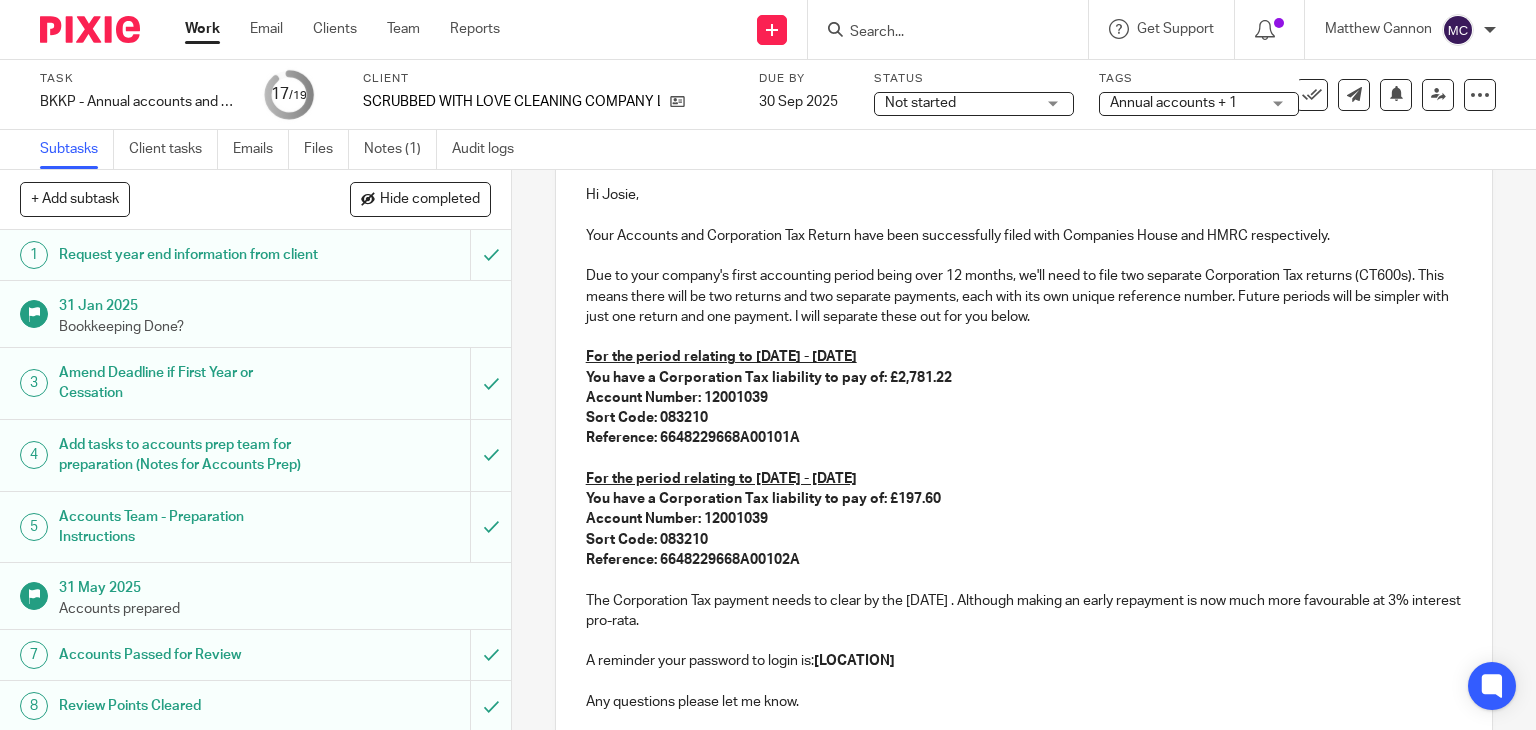 drag, startPoint x: 944, startPoint y: 656, endPoint x: 568, endPoint y: 643, distance: 376.22467 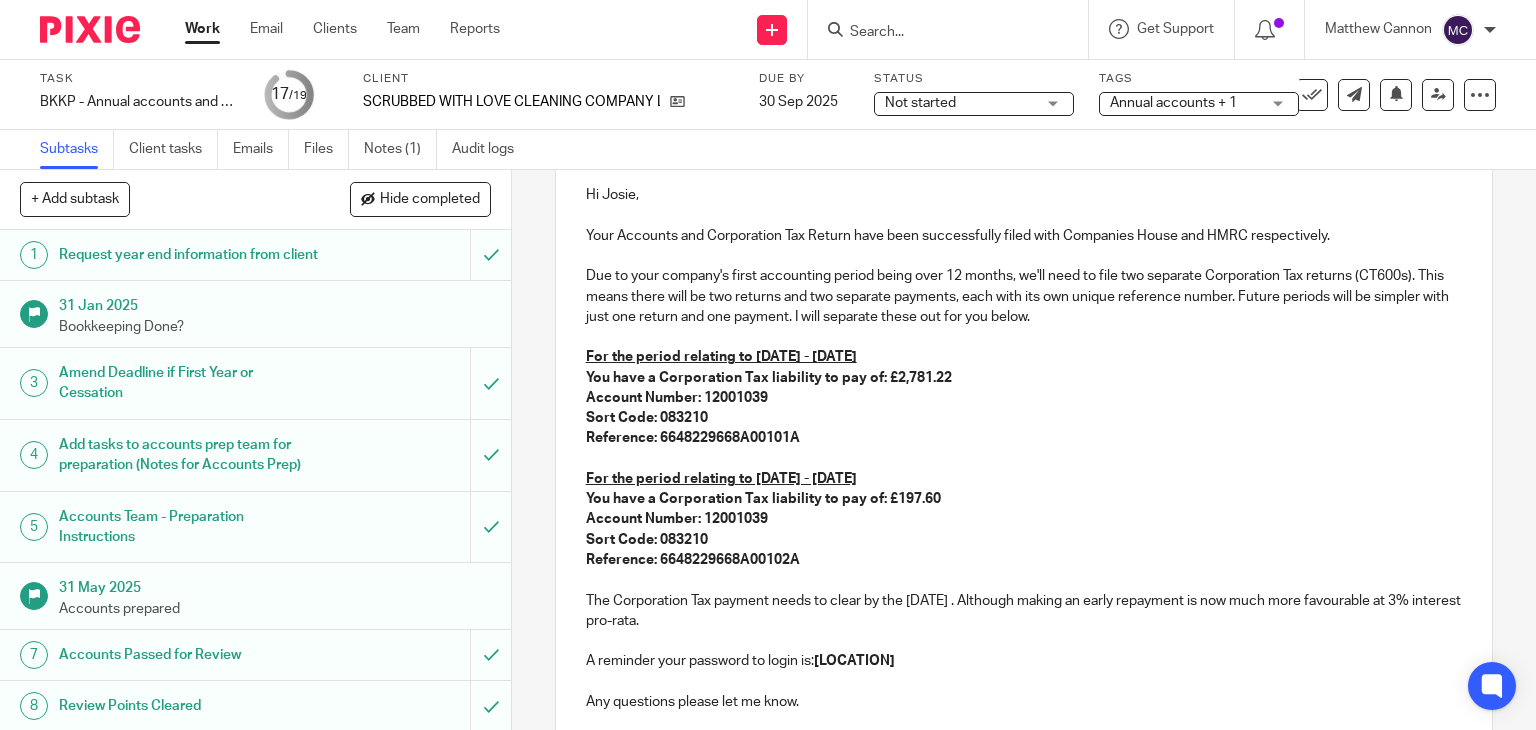 click on "Hi Josie, Your Accounts and Corporation Tax Return have been successfully filed with Companies House and HMRC respectively. Due to your company's first accounting period being over 12 months, we'll need to file two separate Corporation Tax returns (CT600s). This means there will be two returns and two separate payments, each with its own unique reference number. Future periods will be simpler with just one return and one payment. I will separate these out for you below.  For the period relating to 06/12/2023 - 05/12/2024 You have a Corporation Tax liability to pay of: £2,781.22 Account Number: 12001039 Sort Code: 083210 Reference: 6648229668A00101A For the period relating to 06/12/2024 - 31/12/2024 You have a Corporation Tax liability to pay of: £197.60 Account Number: 12001039 Sort Code: 083210 Reference: 6648229668A00102A The Corporation Tax payment needs to clear by the 30 Sep 2025. Although making an early repayment is now much more favourable at 3% interest pro-rata. Liverpool12" at bounding box center (1024, 446) 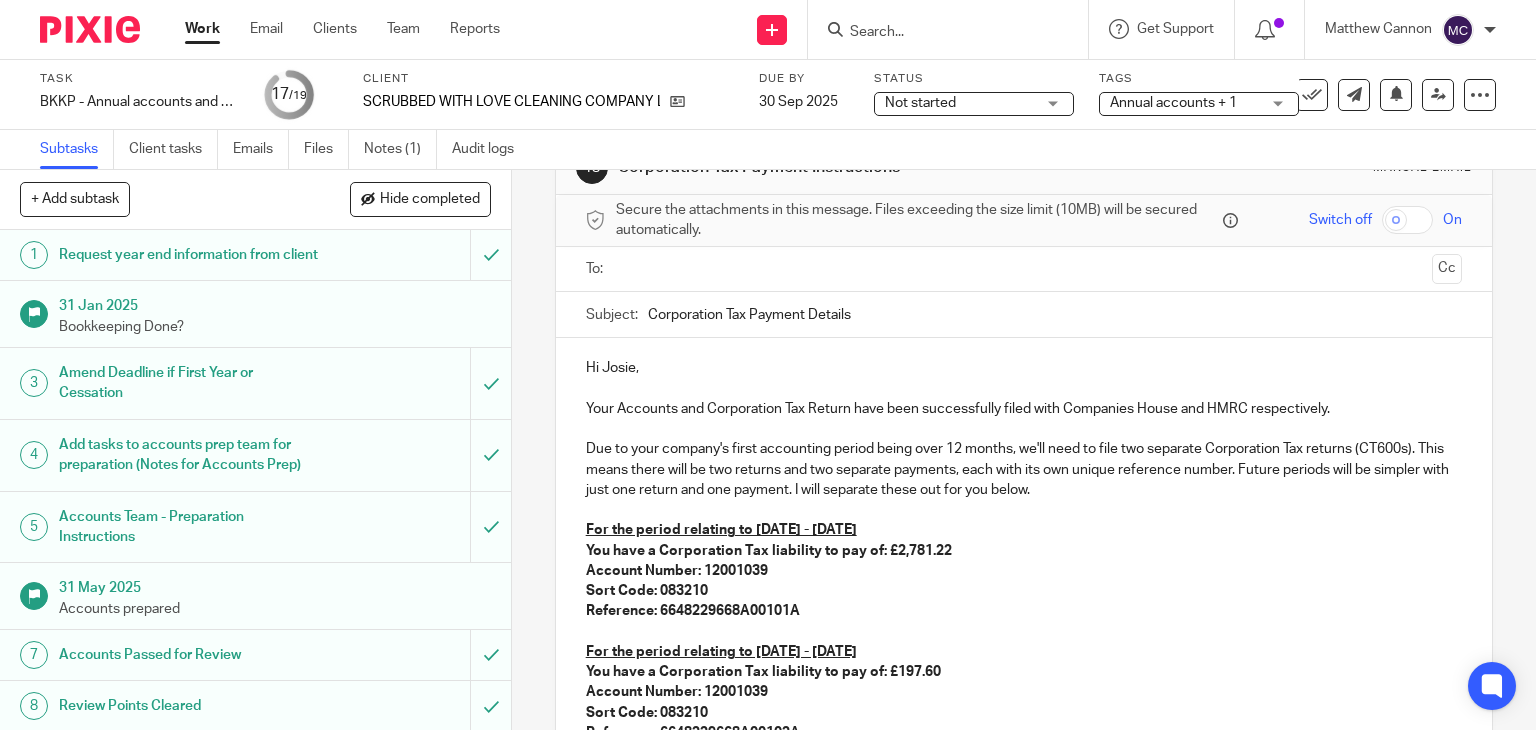 scroll, scrollTop: 32, scrollLeft: 0, axis: vertical 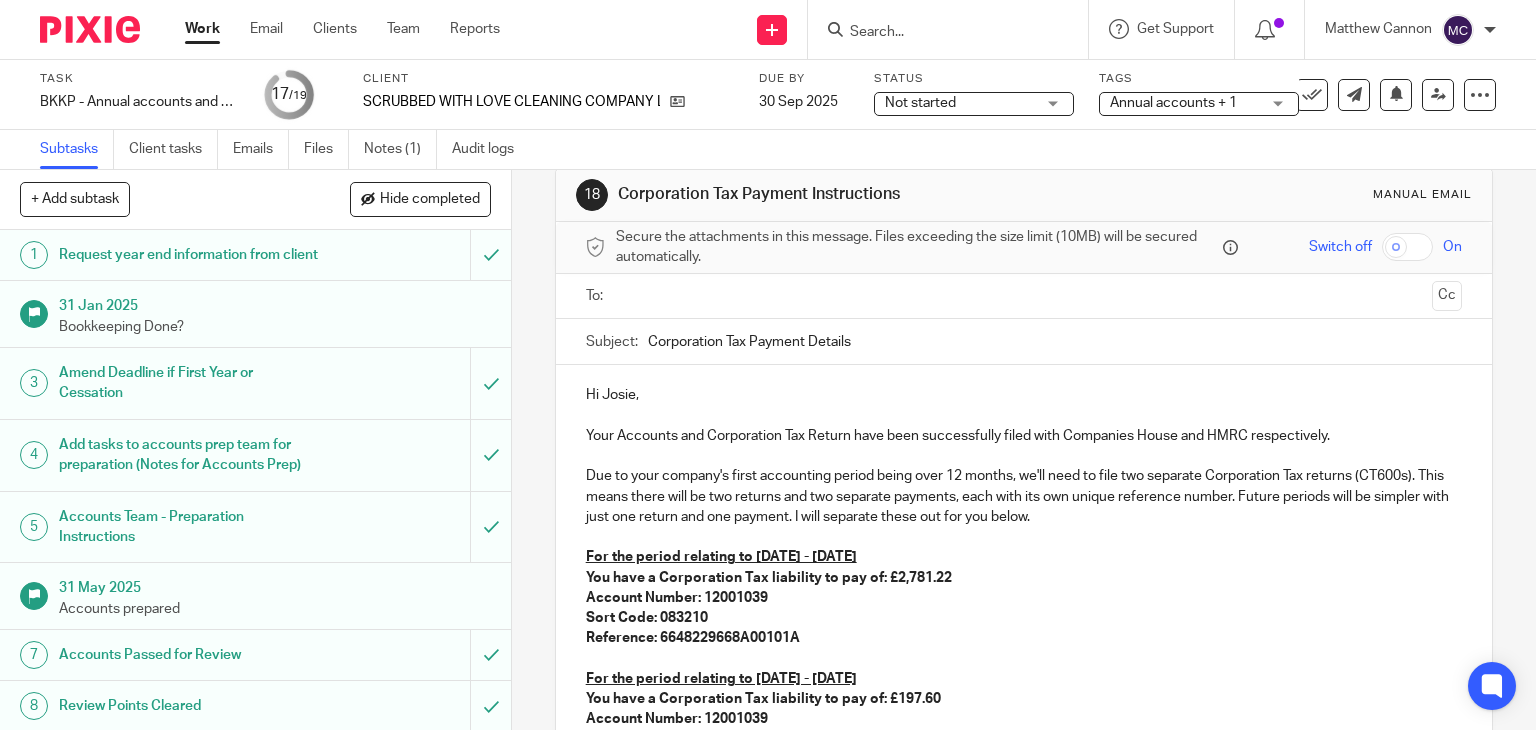 click on "Due to your company's first accounting period being over 12 months, we'll need to file two separate Corporation Tax returns (CT600s). This means there will be two returns and two separate payments, each with its own unique reference number. Future periods will be simpler with just one return and one payment. I will separate these out for you below." at bounding box center (1024, 496) 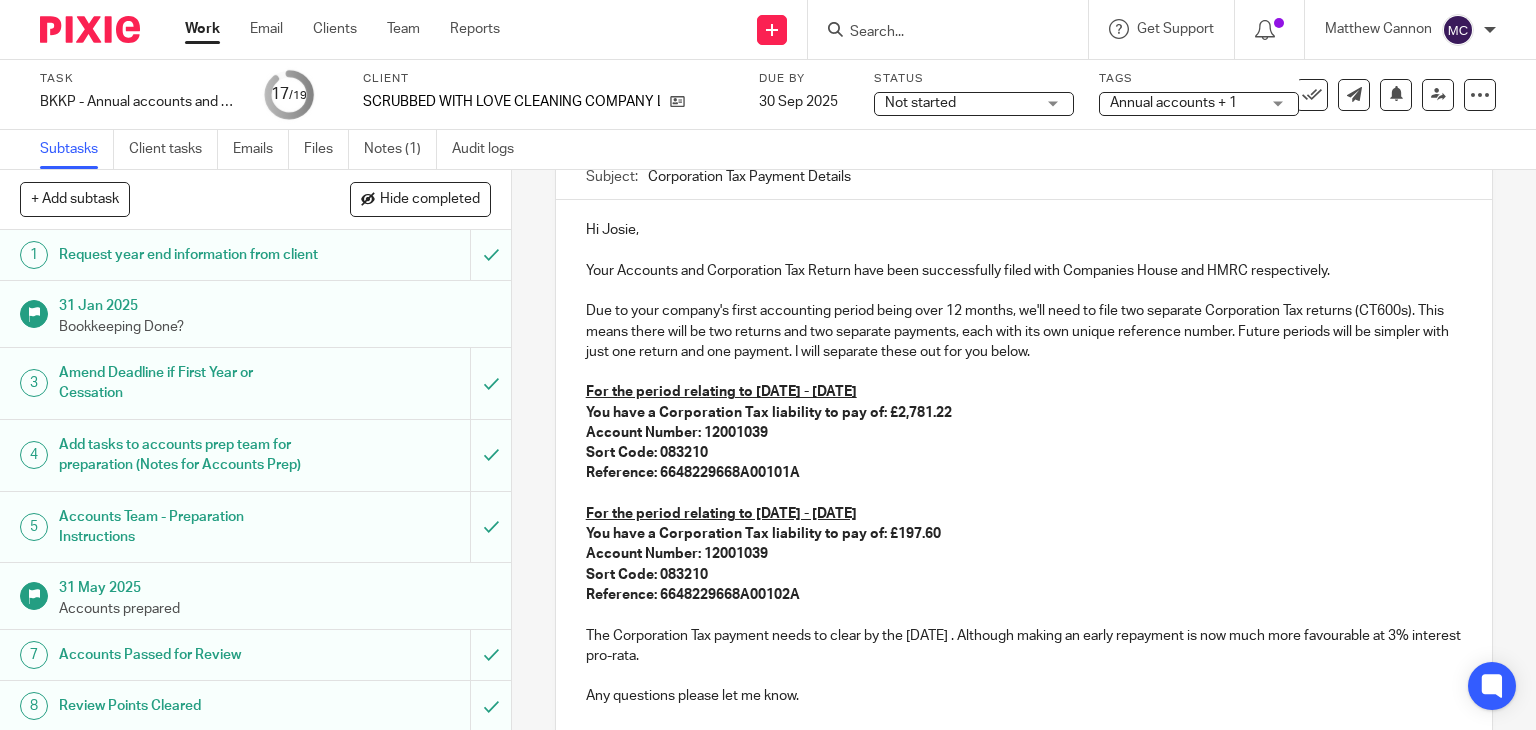 scroll, scrollTop: 232, scrollLeft: 0, axis: vertical 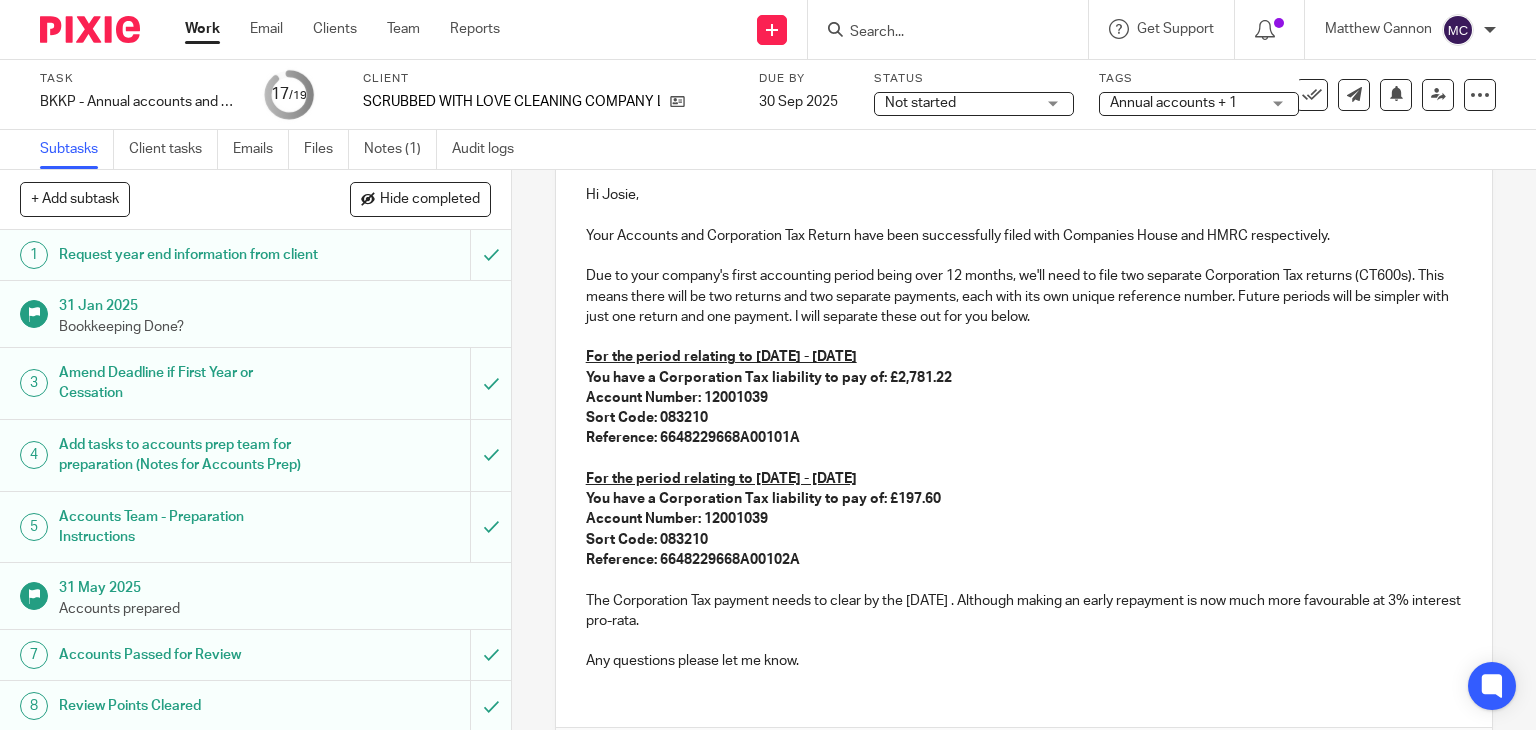 click at bounding box center [1024, 580] 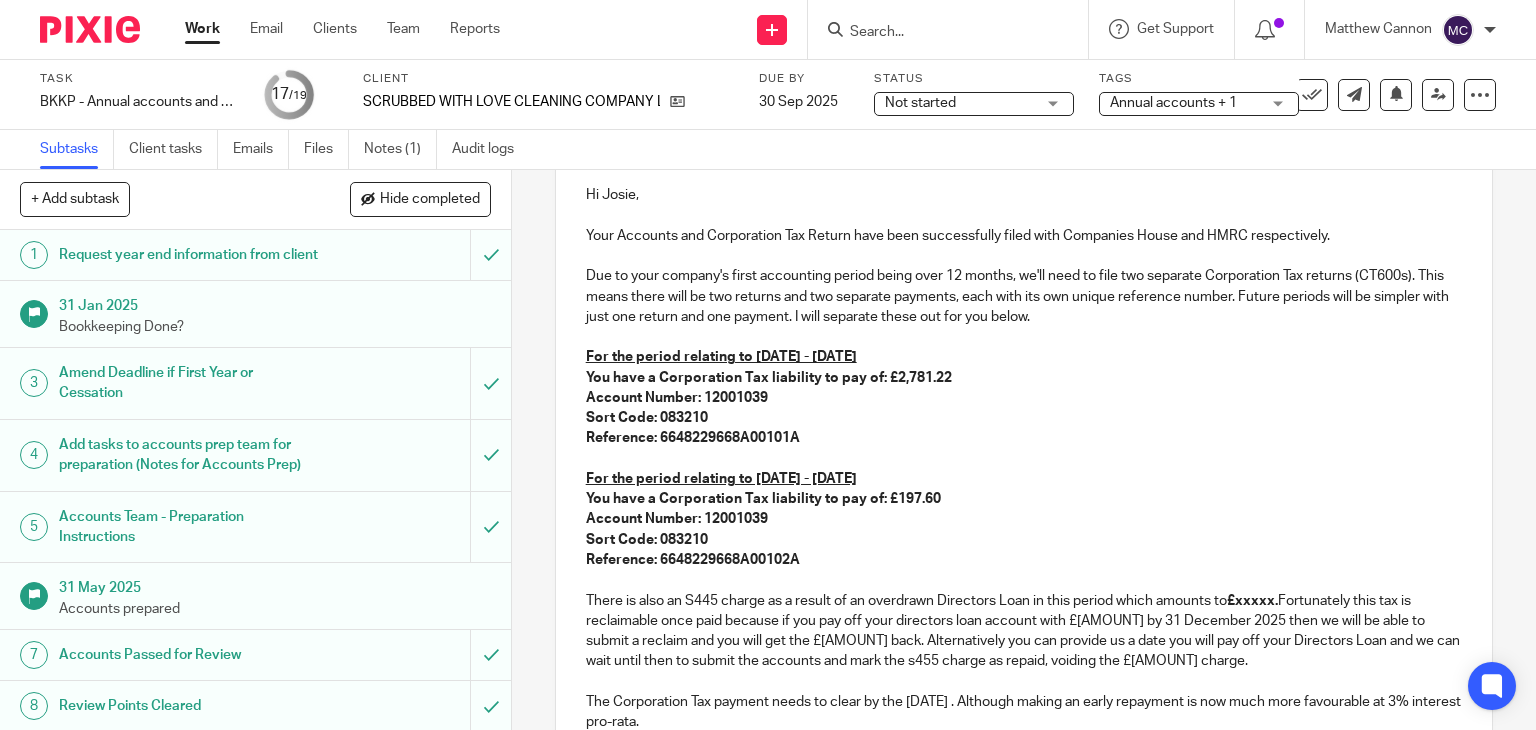 scroll, scrollTop: 432, scrollLeft: 0, axis: vertical 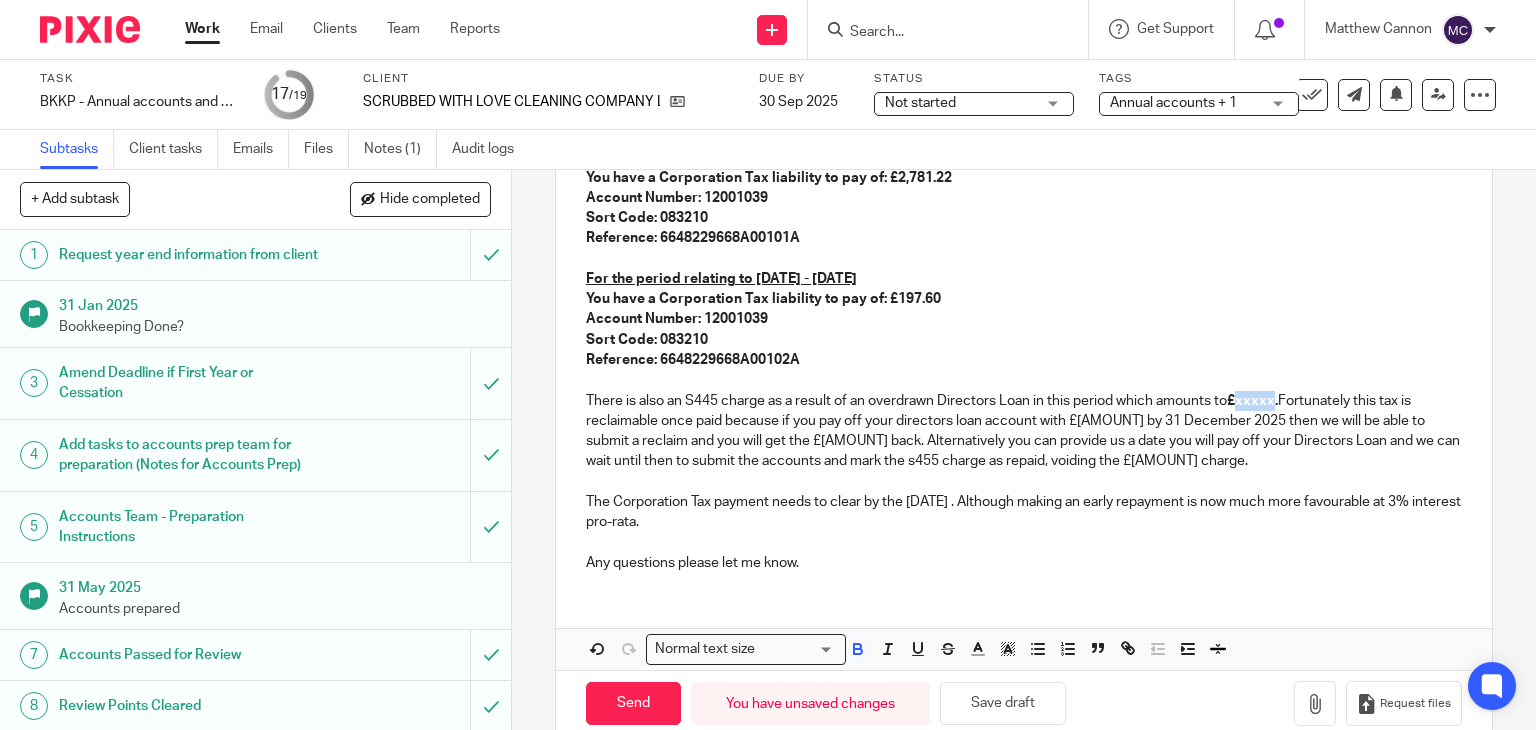 drag, startPoint x: 1277, startPoint y: 402, endPoint x: 1235, endPoint y: 402, distance: 42 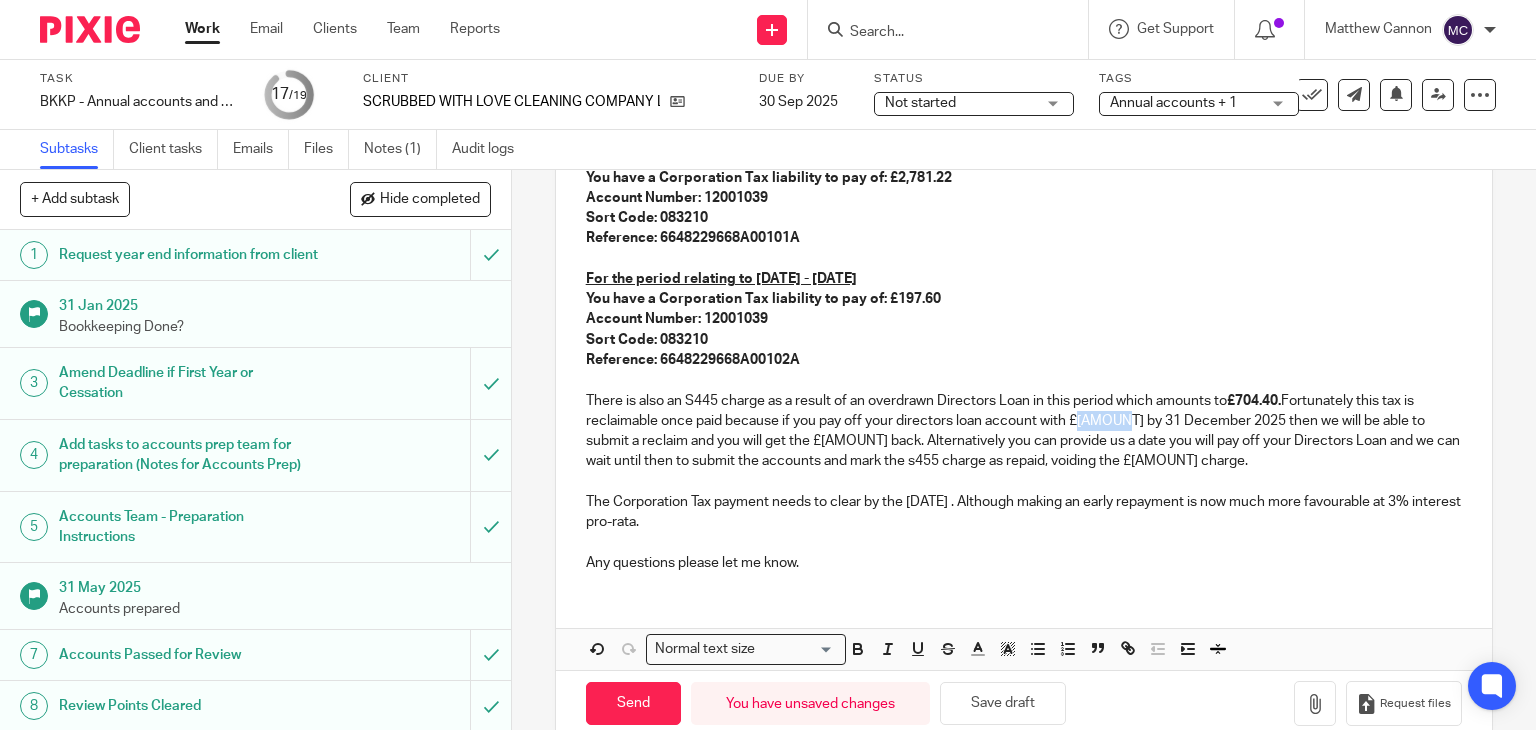 drag, startPoint x: 1075, startPoint y: 421, endPoint x: 1116, endPoint y: 423, distance: 41.04875 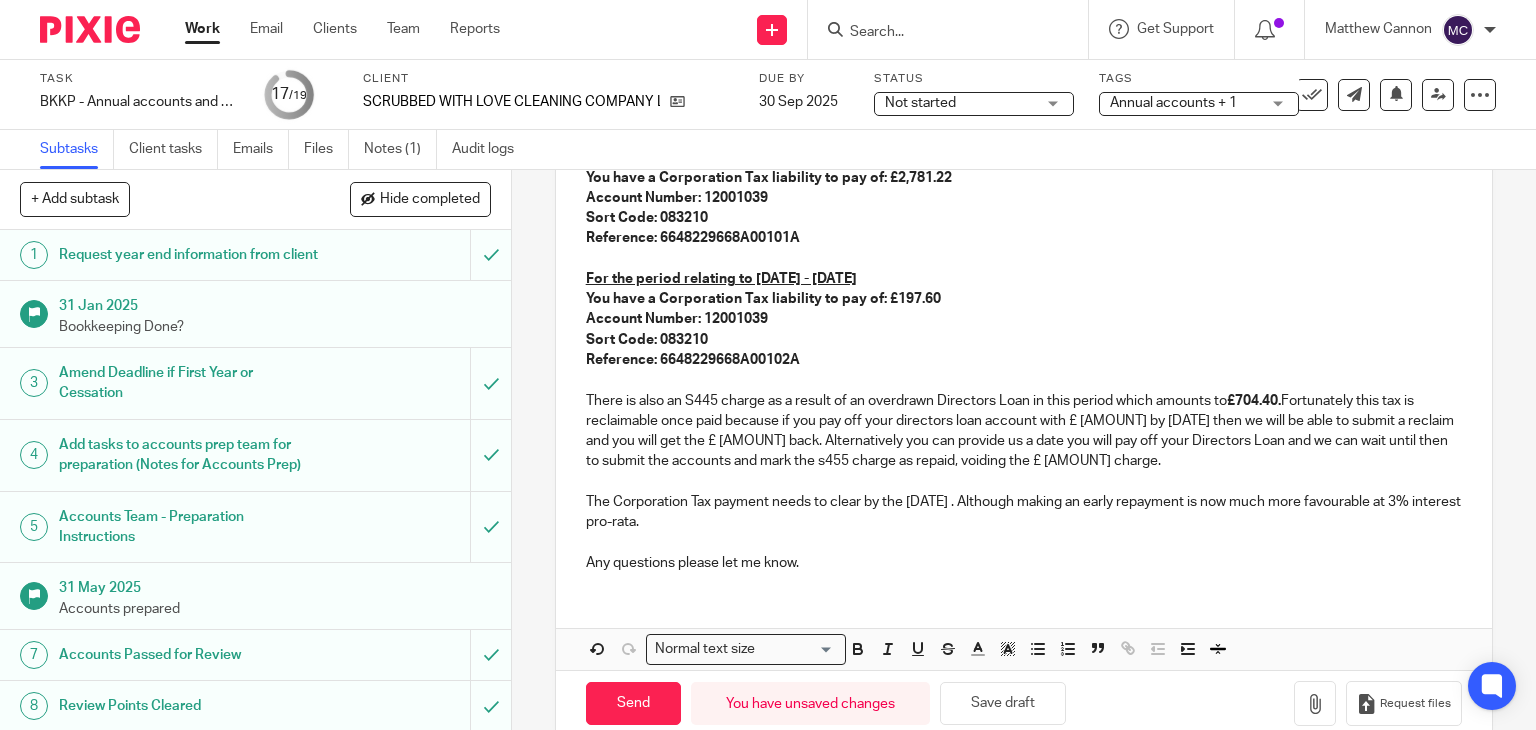 click on "There is also an S445 charge as a result of an overdrawn Directors Loan in this period which amounts to  £704.40.  Fortunately this tax is reclaimable once paid because if you pay off your directors loan account with £2,096 by 31 December 2025 then we will be able to submit a reclaim and you will get the £xxxxxx back. Alternatively you can provide us a date you will pay off your Directors Loan and we can wait until then to submit the accounts and mark the s455 charge as repaid, voiding the £xxxxxx charge." at bounding box center [1024, 431] 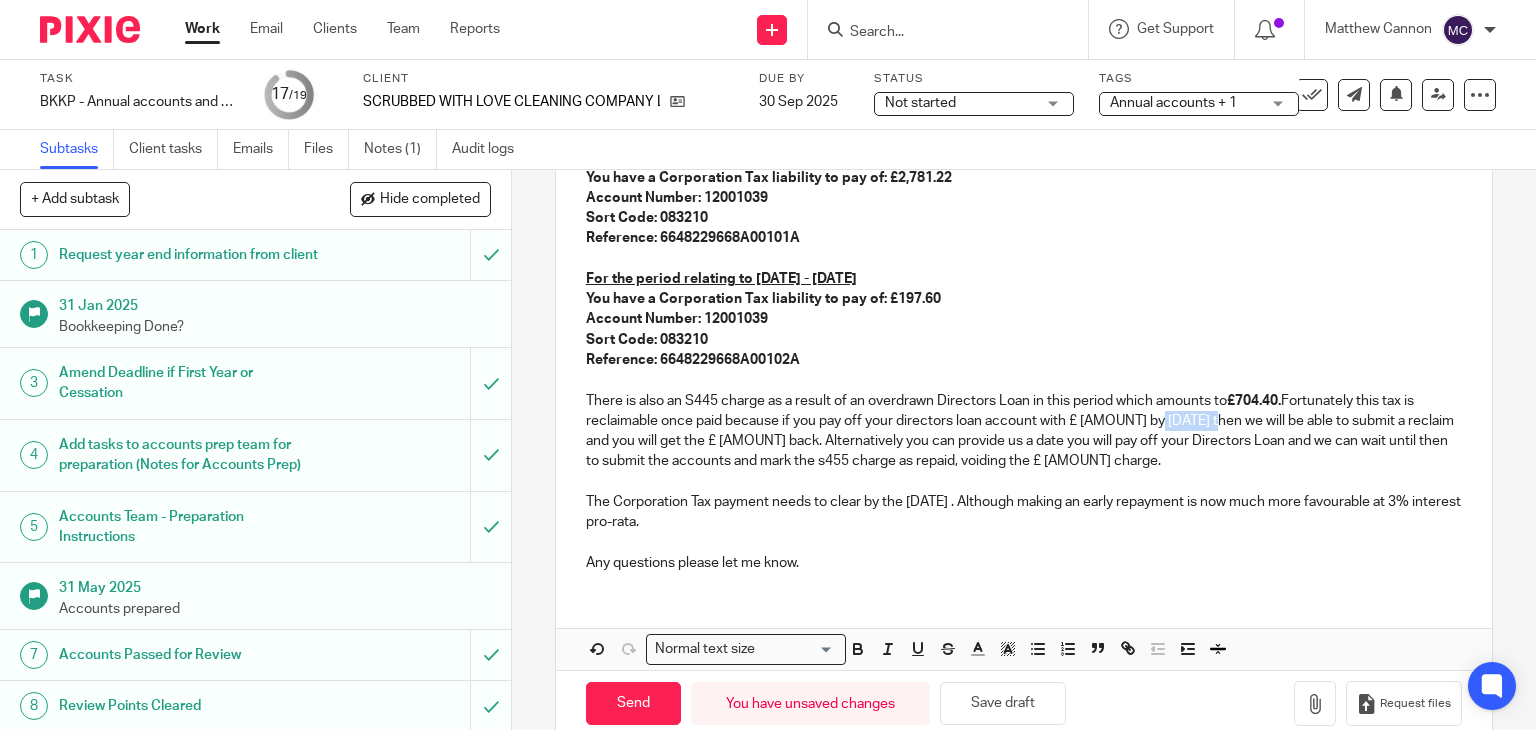 click on "There is also an S445 charge as a result of an overdrawn Directors Loan in this period which amounts to  £704.40.  Fortunately this tax is reclaimable once paid because if you pay off your directors loan account with £2,096 by 31 December 2025 then we will be able to submit a reclaim and you will get the £xxxxxx back. Alternatively you can provide us a date you will pay off your Directors Loan and we can wait until then to submit the accounts and mark the s455 charge as repaid, voiding the £xxxxxx charge." at bounding box center [1024, 431] 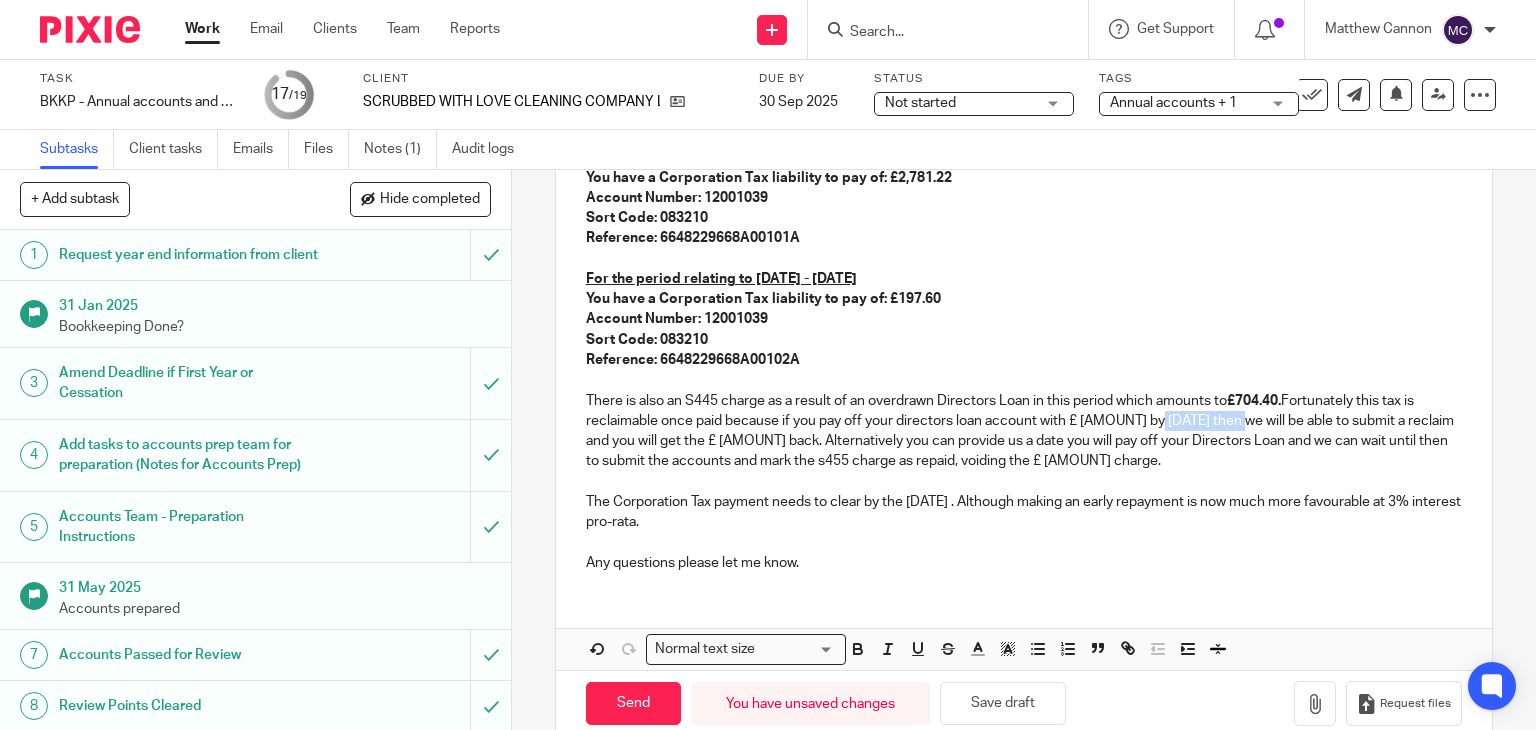 drag, startPoint x: 1252, startPoint y: 420, endPoint x: 1151, endPoint y: 423, distance: 101.04455 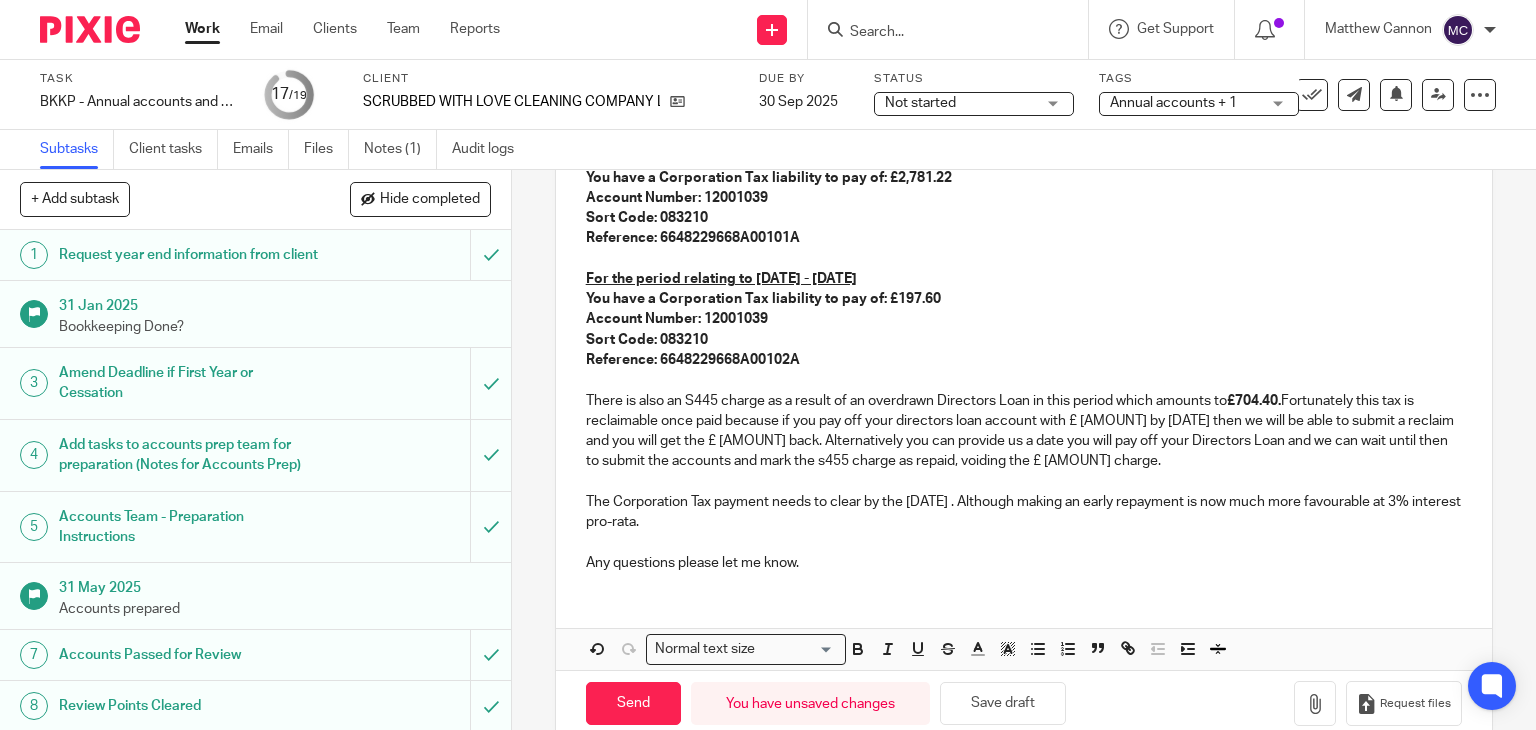 click on "There is also an S445 charge as a result of an overdrawn Directors Loan in this period which amounts to  £704.40.  Fortunately this tax is reclaimable once paid because if you pay off your directors loan account with £2,096 by 31 December 2025 then we will be able to submit a reclaim and you will get the £xxxxxx back. Alternatively you can provide us a date you will pay off your Directors Loan and we can wait until then to submit the accounts and mark the s455 charge as repaid, voiding the £xxxxxx charge." at bounding box center [1024, 431] 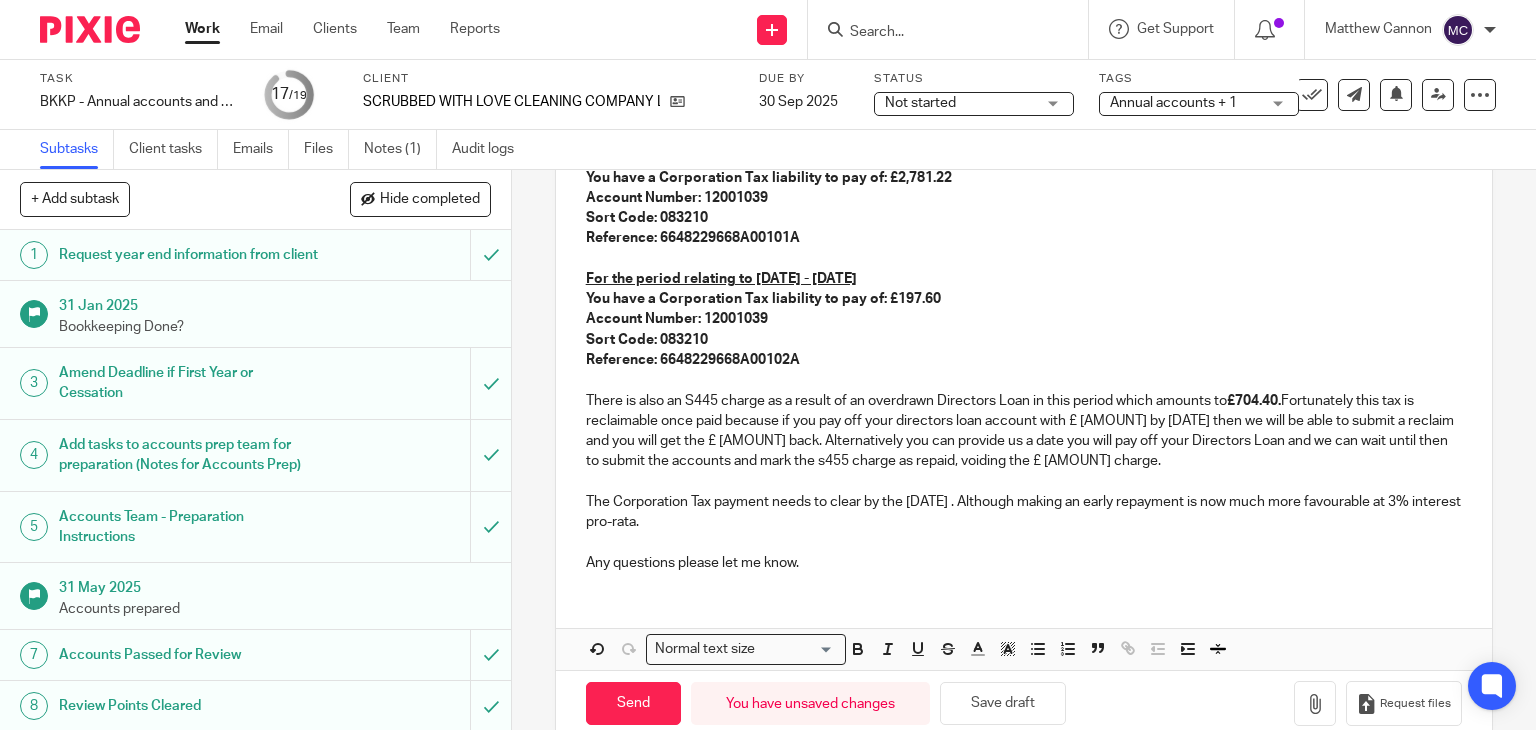 click on "There is also an S445 charge as a result of an overdrawn Directors Loan in this period which amounts to  £704.40.  Fortunately this tax is reclaimable once paid because if you pay off your directors loan account with £2,096 by 31 December 2025 then we will be able to submit a reclaim and you will get the £xxxxxx back. Alternatively you can provide us a date you will pay off your Directors Loan and we can wait until then to submit the accounts and mark the s455 charge as repaid, voiding the £xxxxxx charge." at bounding box center [1024, 431] 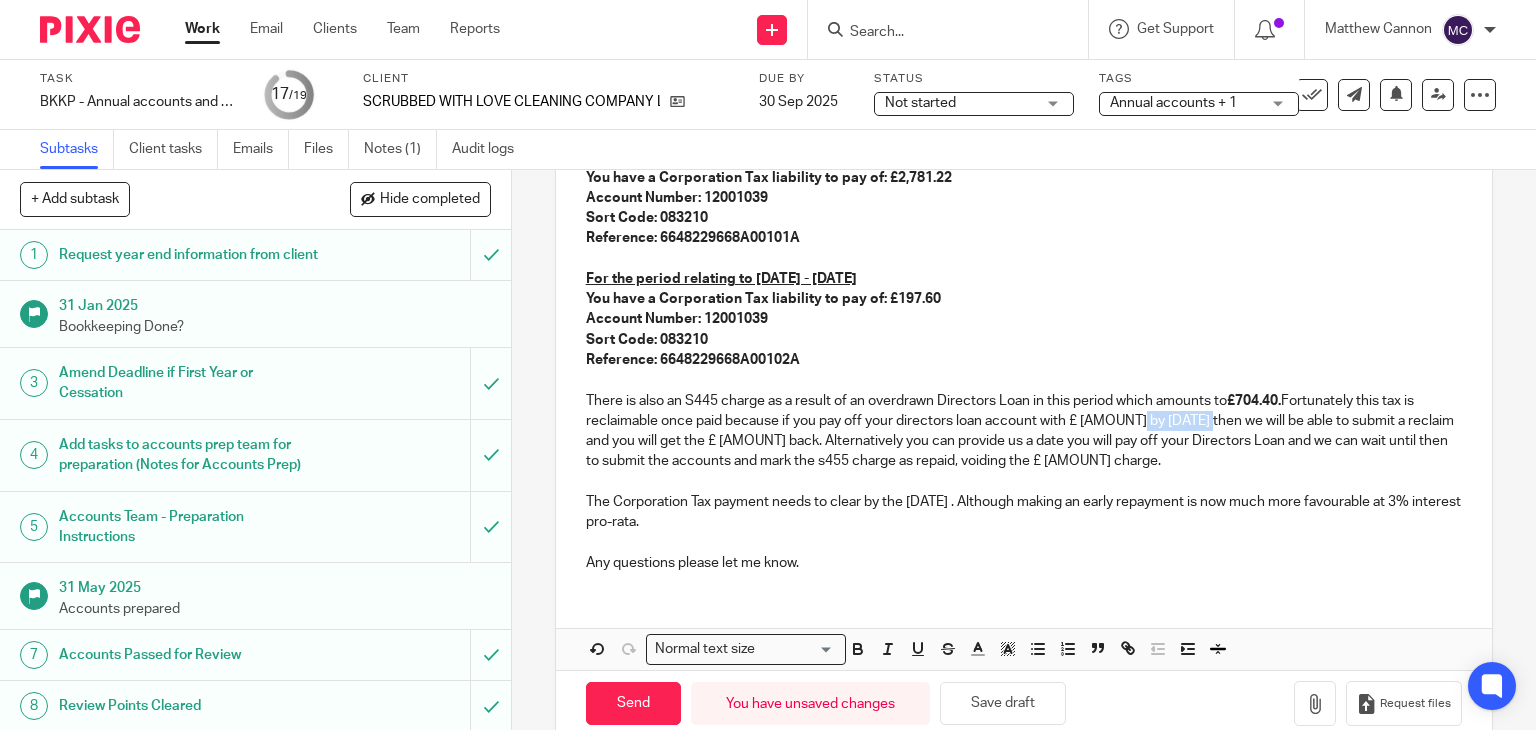 drag, startPoint x: 1135, startPoint y: 421, endPoint x: 1216, endPoint y: 427, distance: 81.22192 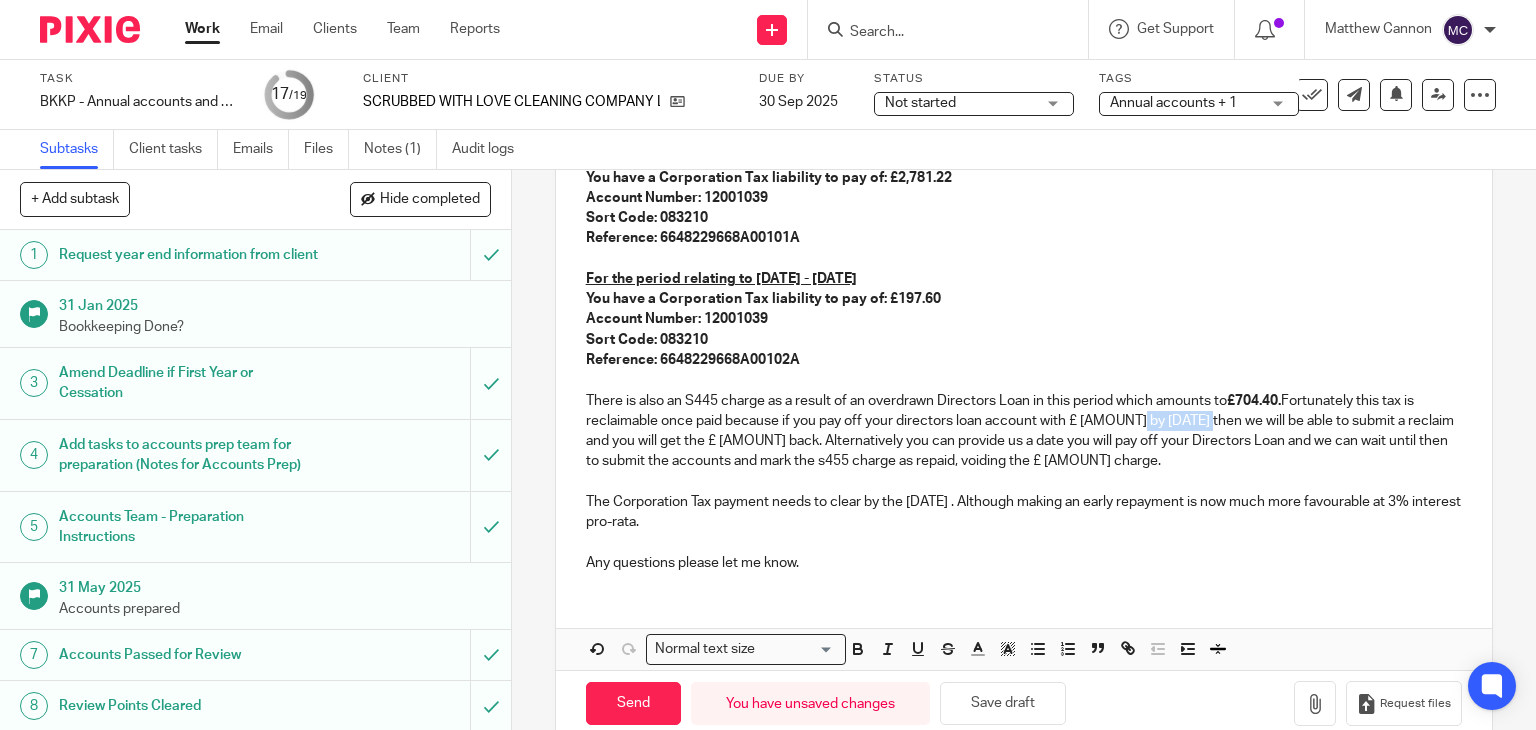 click on "There is also an S445 charge as a result of an overdrawn Directors Loan in this period which amounts to  £704.40.  Fortunately this tax is reclaimable once paid because if you pay off your directors loan account with £2,096 by 31 December 2025 then we will be able to submit a reclaim and you will get the £xxxxxx back. Alternatively you can provide us a date you will pay off your Directors Loan and we can wait until then to submit the accounts and mark the s455 charge as repaid, voiding the £xxxxxx charge." at bounding box center (1024, 431) 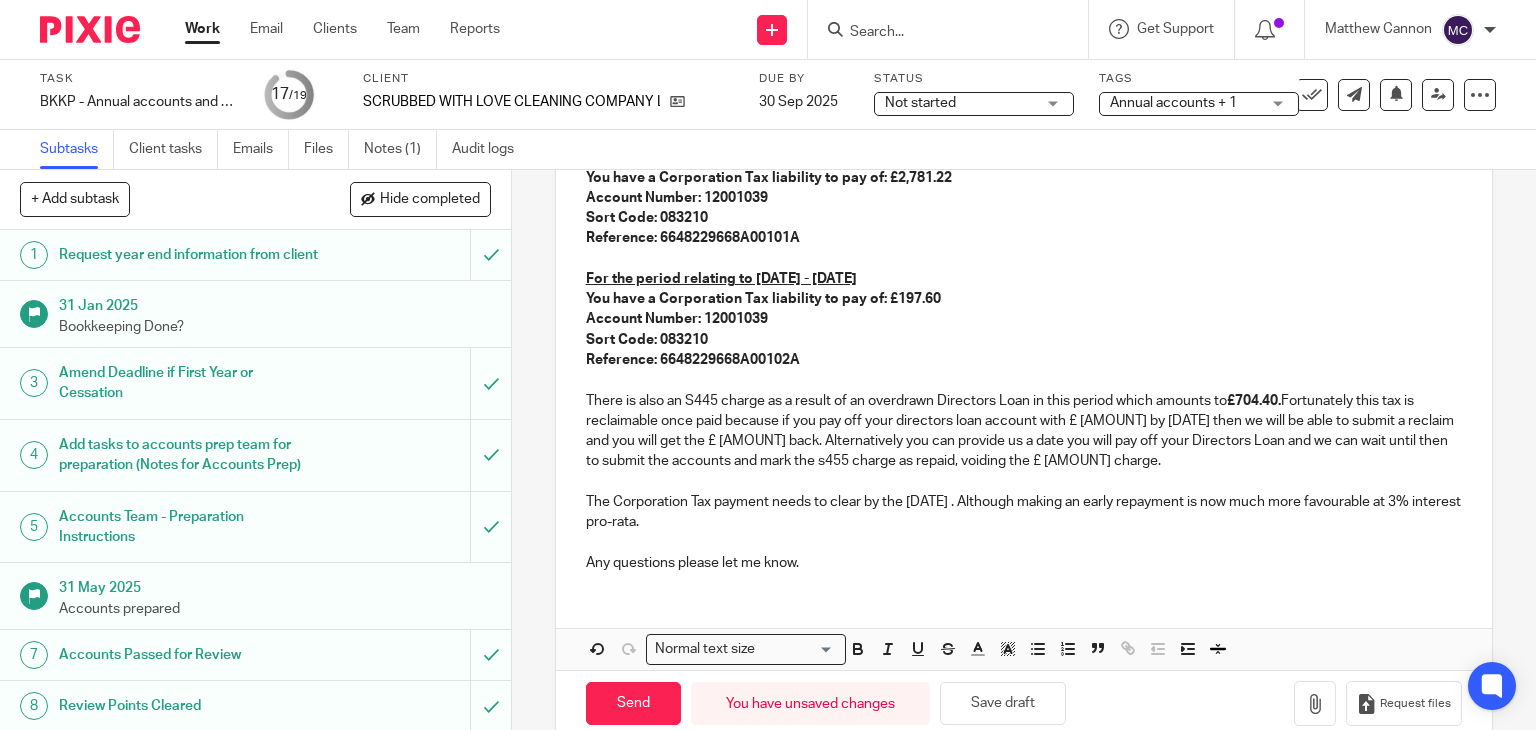 click on "There is also an S445 charge as a result of an overdrawn Directors Loan in this period which amounts to  £704.40.  Fortunately this tax is reclaimable once paid because if you pay off your directors loan account with £2,096 by 31 December 2025 then we will be able to submit a reclaim and you will get the £xxxxxx back. Alternatively you can provide us a date you will pay off your Directors Loan and we can wait until then to submit the accounts and mark the s455 charge as repaid, voiding the £xxxxxx charge." at bounding box center [1024, 431] 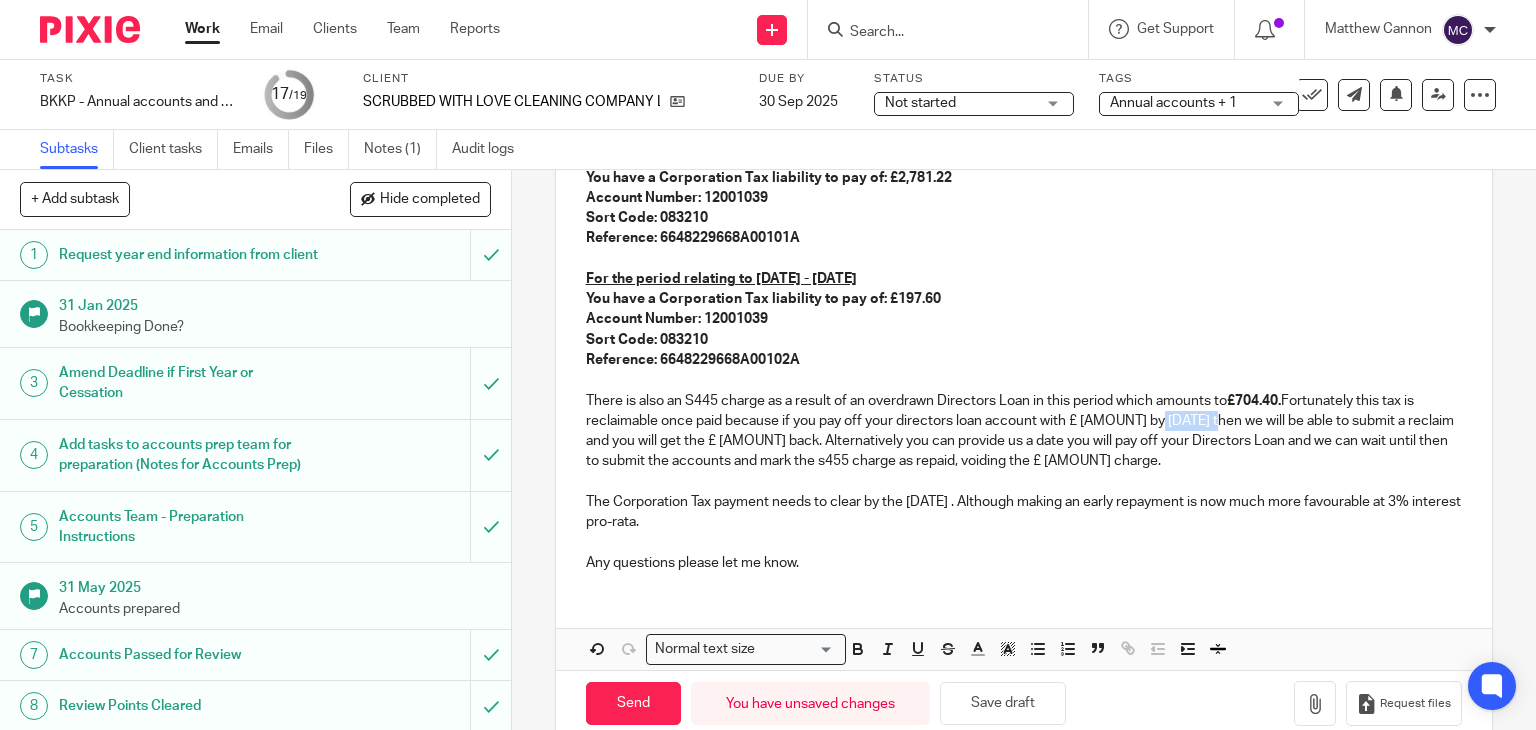 click on "There is also an S445 charge as a result of an overdrawn Directors Loan in this period which amounts to  £704.40.  Fortunately this tax is reclaimable once paid because if you pay off your directors loan account with £2,096 by 31 December 2025 then we will be able to submit a reclaim and you will get the £xxxxxx back. Alternatively you can provide us a date you will pay off your Directors Loan and we can wait until then to submit the accounts and mark the s455 charge as repaid, voiding the £xxxxxx charge." at bounding box center [1024, 431] 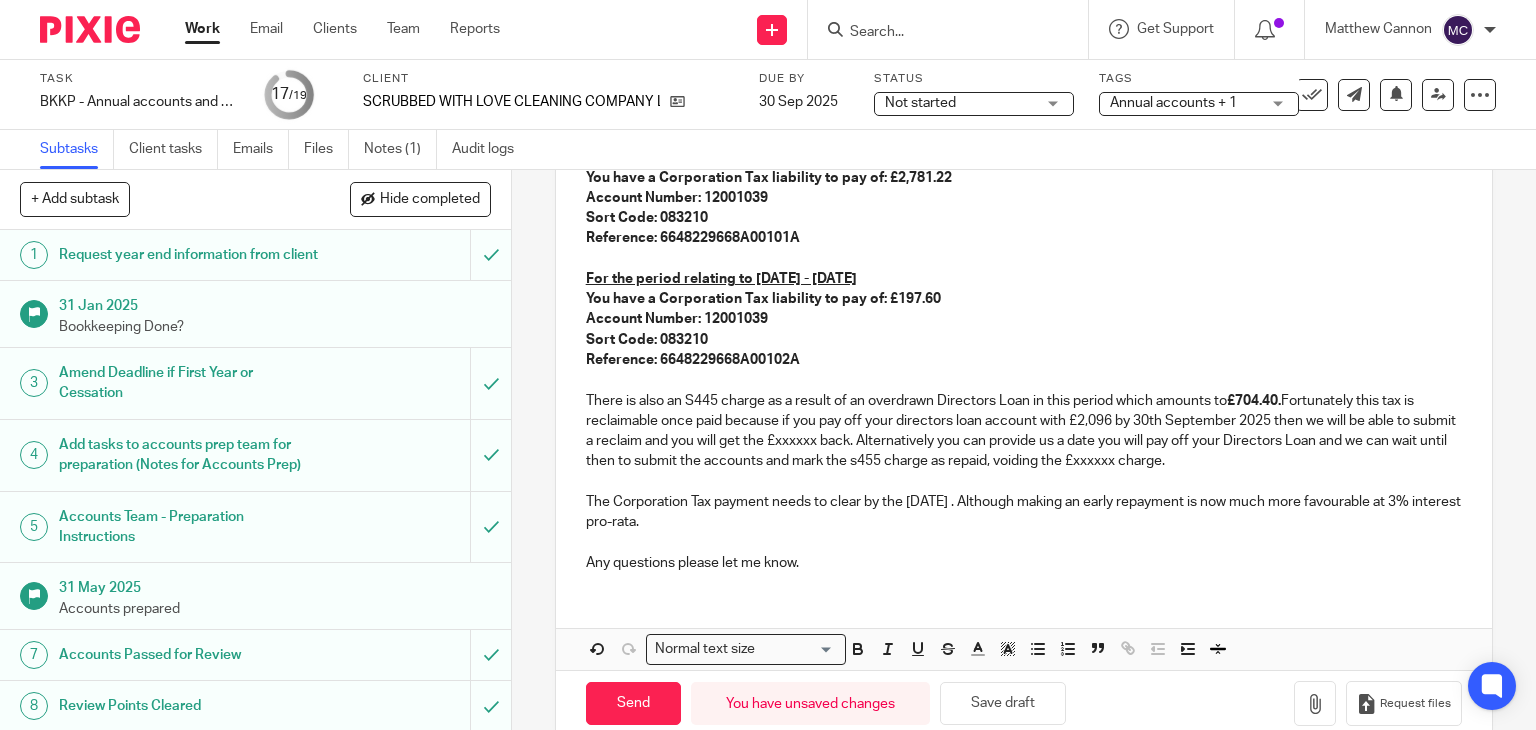 click on "There is also an S445 charge as a result of an overdrawn Directors Loan in this period which amounts to  £704.40.  Fortunately this tax is reclaimable once paid because if you pay off your directors loan account with £2,096 by 30th September 2025 then we will be able to submit a reclaim and you will get the £xxxxxx back. Alternatively you can provide us a date you will pay off your Directors Loan and we can wait until then to submit the accounts and mark the s455 charge as repaid, voiding the £xxxxxx charge." at bounding box center [1024, 431] 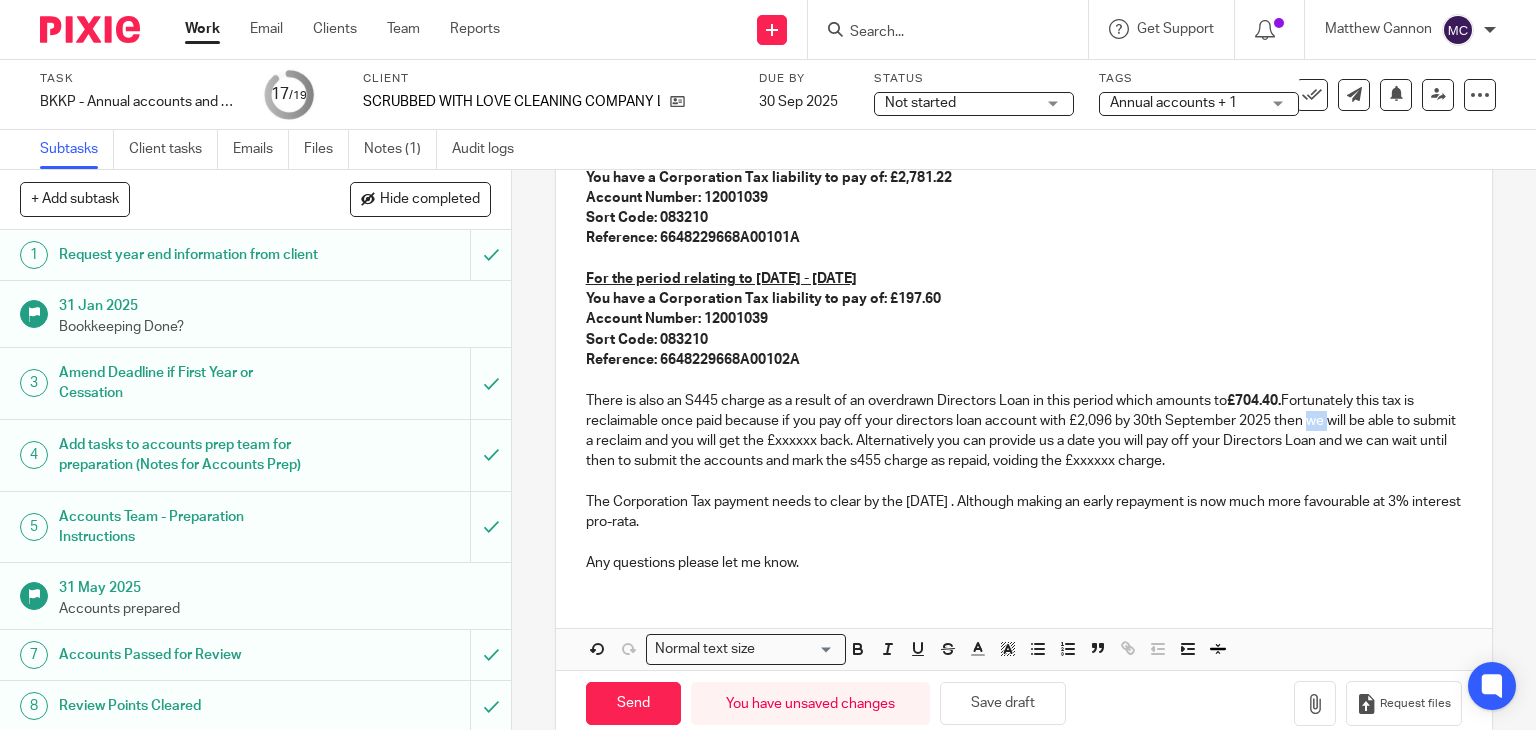 click on "There is also an S445 charge as a result of an overdrawn Directors Loan in this period which amounts to  £704.40.  Fortunately this tax is reclaimable once paid because if you pay off your directors loan account with £2,096 by 30th September 2025 then we will be able to submit a reclaim and you will get the £xxxxxx back. Alternatively you can provide us a date you will pay off your Directors Loan and we can wait until then to submit the accounts and mark the s455 charge as repaid, voiding the £xxxxxx charge." at bounding box center [1024, 431] 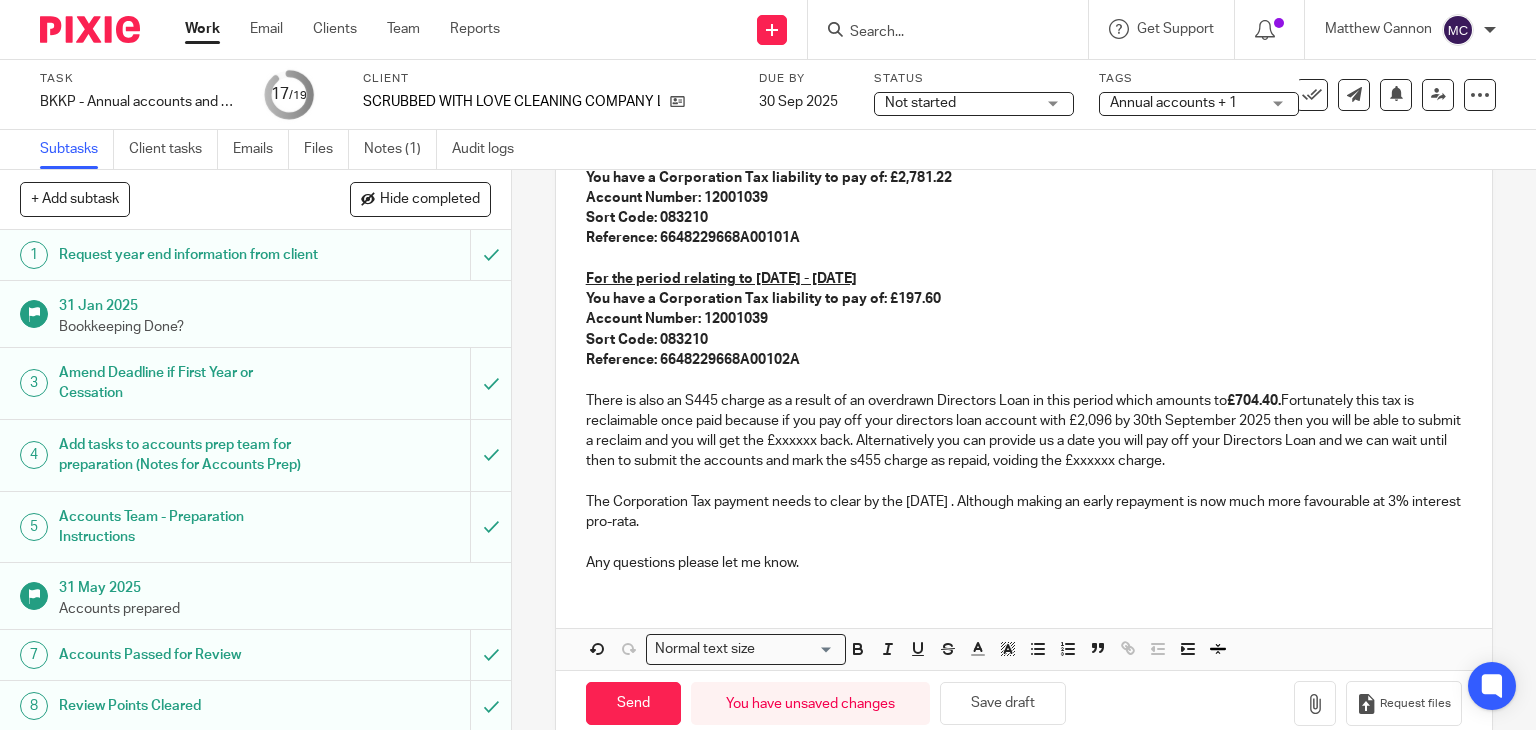 click at bounding box center [1024, 482] 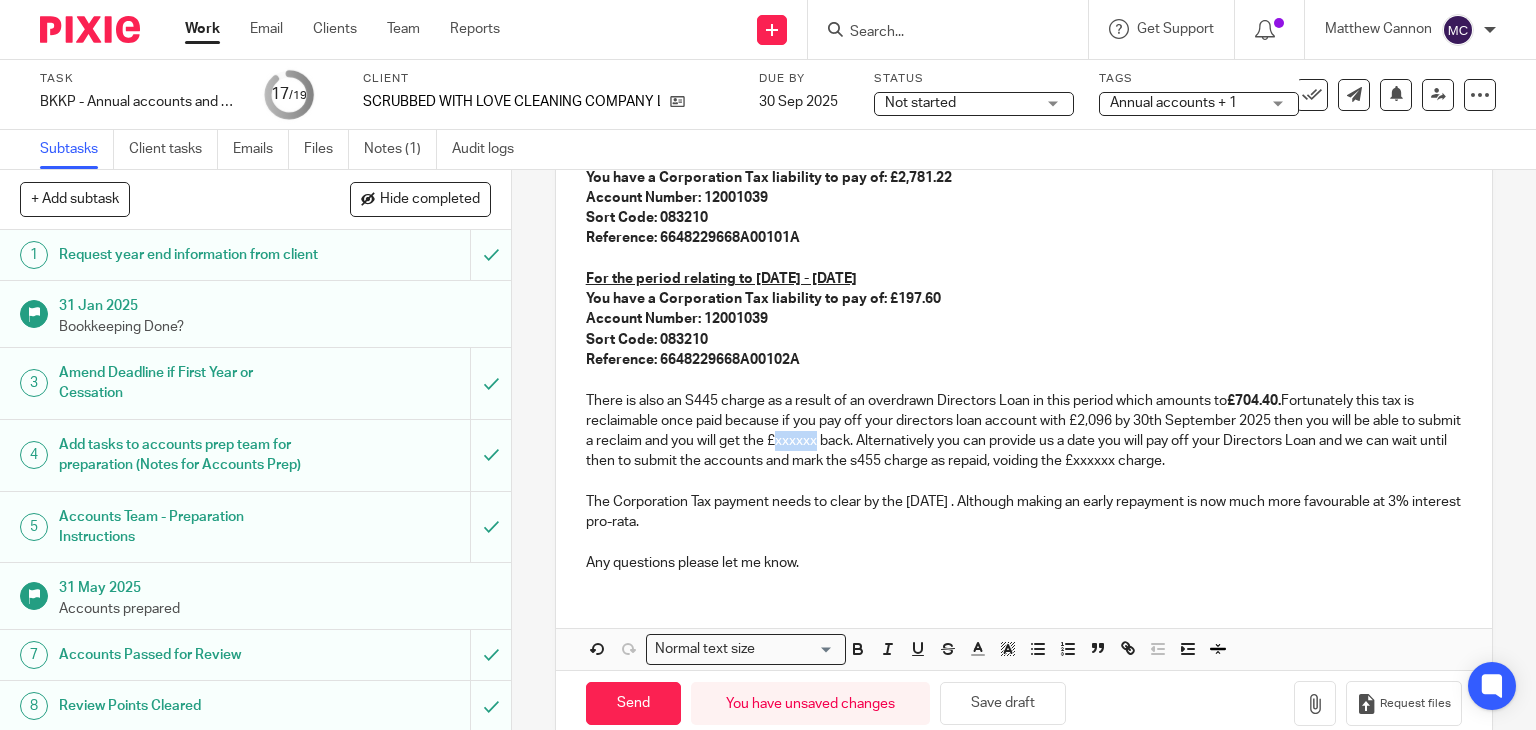 drag, startPoint x: 815, startPoint y: 441, endPoint x: 860, endPoint y: 444, distance: 45.099888 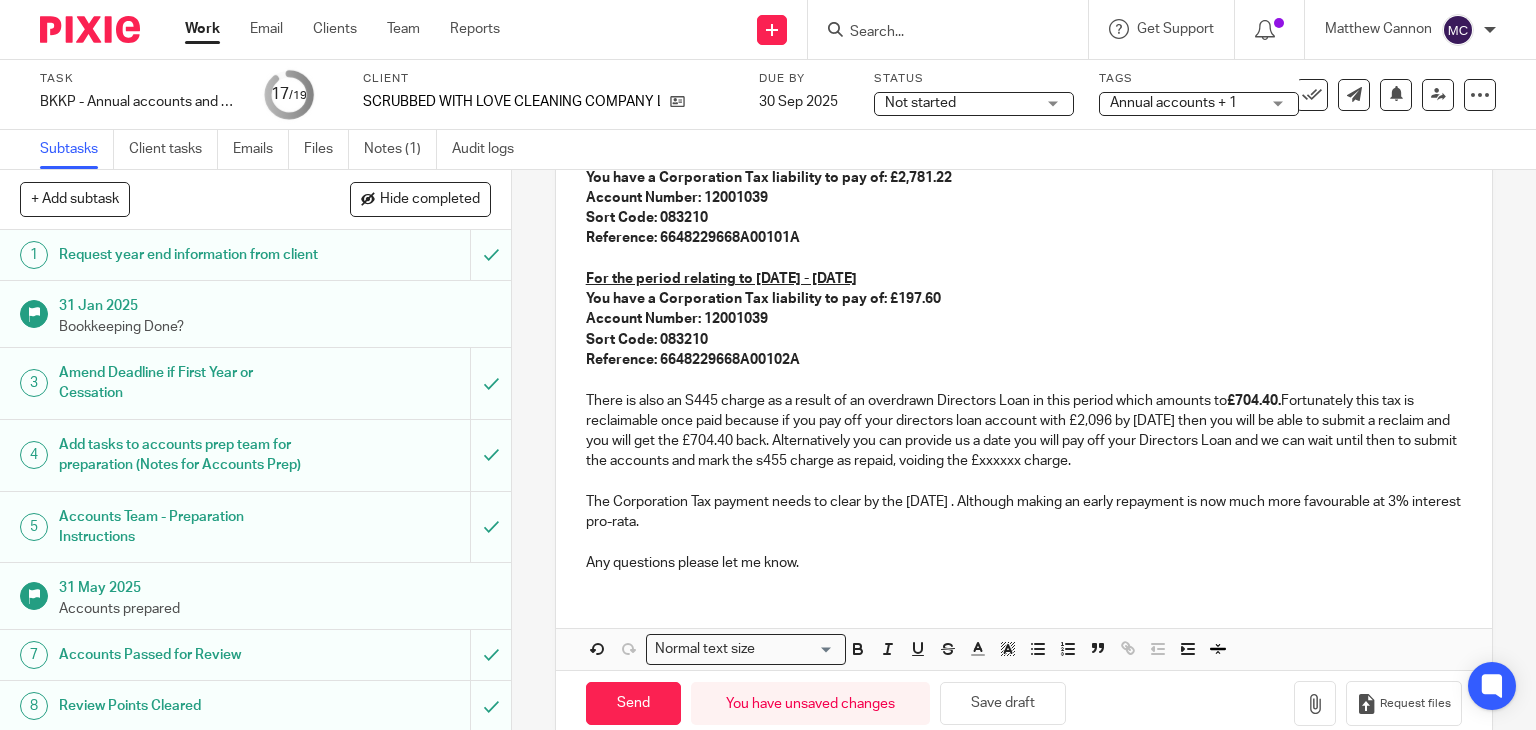 click on "There is also an S445 charge as a result of an overdrawn Directors Loan in this period which amounts to  £704.40.  Fortunately this tax is reclaimable once paid because if you pay off your directors loan account with £2,096 by 30th September 2025 then you will be able to submit a reclaim and you will get the £704.40 back. Alternatively you can provide us a date you will pay off your Directors Loan and we can wait until then to submit the accounts and mark the s455 charge as repaid, voiding the £xxxxxx charge." at bounding box center [1024, 431] 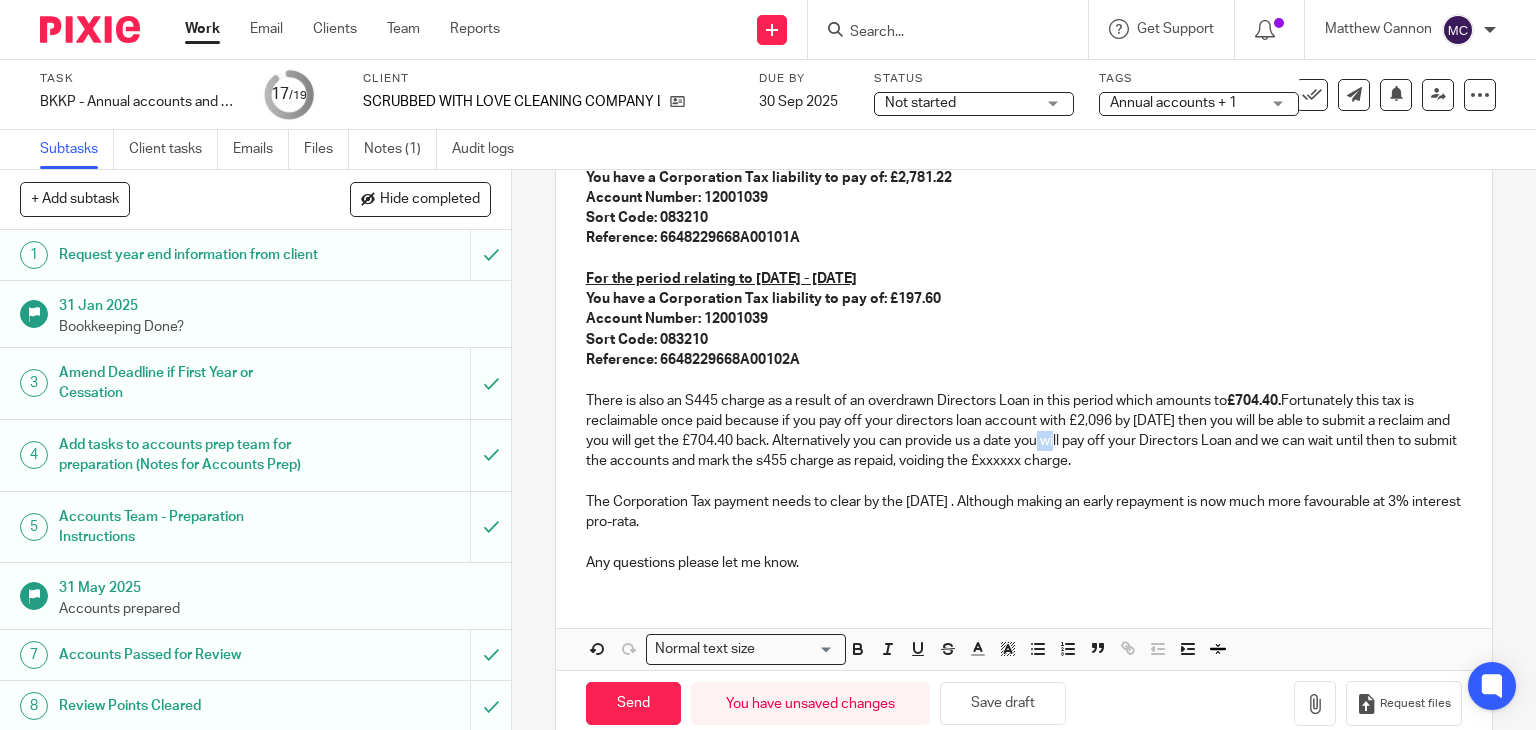 click on "There is also an S445 charge as a result of an overdrawn Directors Loan in this period which amounts to  £704.40.  Fortunately this tax is reclaimable once paid because if you pay off your directors loan account with £2,096 by 30th September 2025 then you will be able to submit a reclaim and you will get the £704.40 back. Alternatively you can provide us a date you will pay off your Directors Loan and we can wait until then to submit the accounts and mark the s455 charge as repaid, voiding the £xxxxxx charge." at bounding box center (1024, 431) 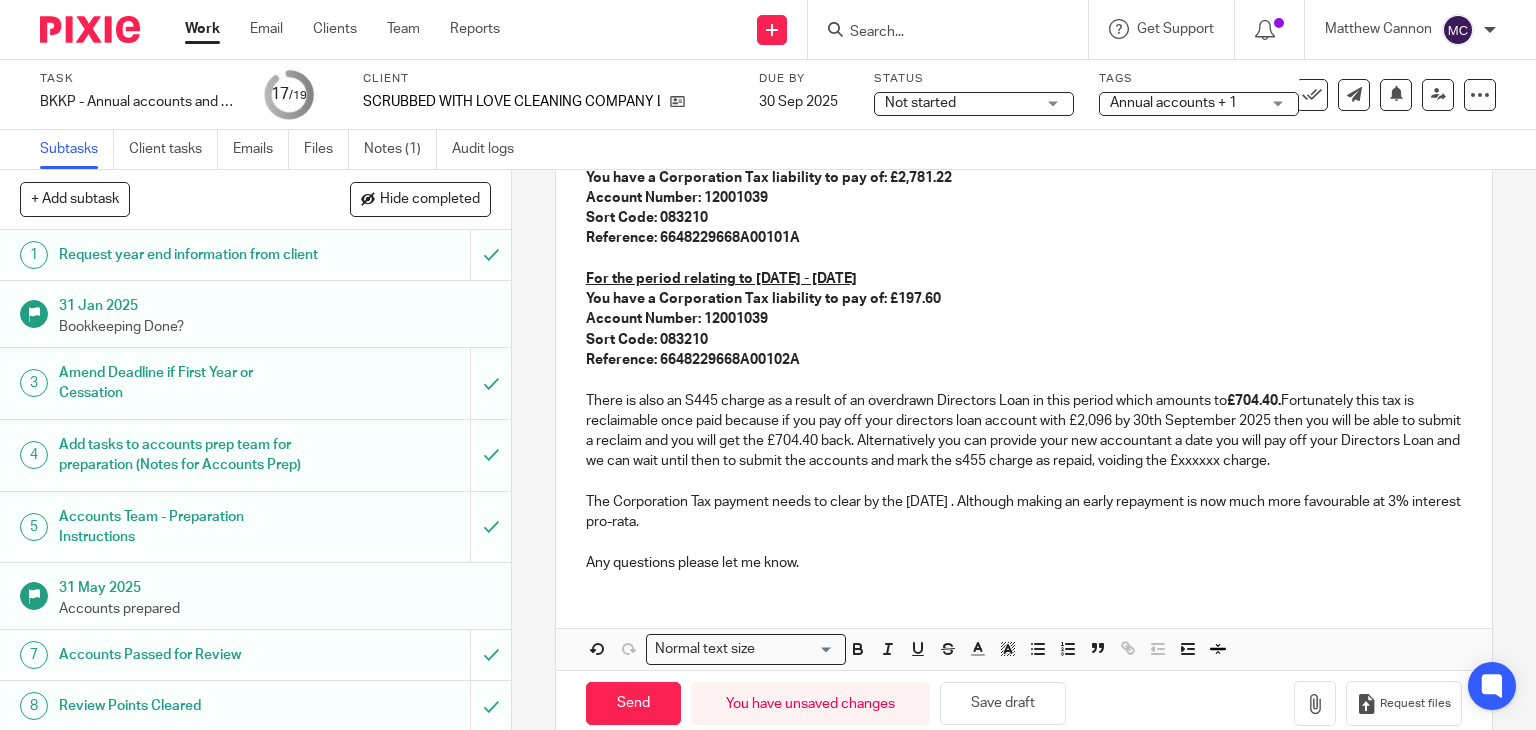 click on "There is also an S445 charge as a result of an overdrawn Directors Loan in this period which amounts to  £704.40.  Fortunately this tax is reclaimable once paid because if you pay off your directors loan account with £2,096 by 30th September 2025 then you will be able to submit a reclaim and you will get the £704.40 back. Alternatively you can provide your new accountant a date you will pay off your Directors Loan and we can wait until then to submit the accounts and mark the s455 charge as repaid, voiding the £xxxxxx charge." at bounding box center [1024, 431] 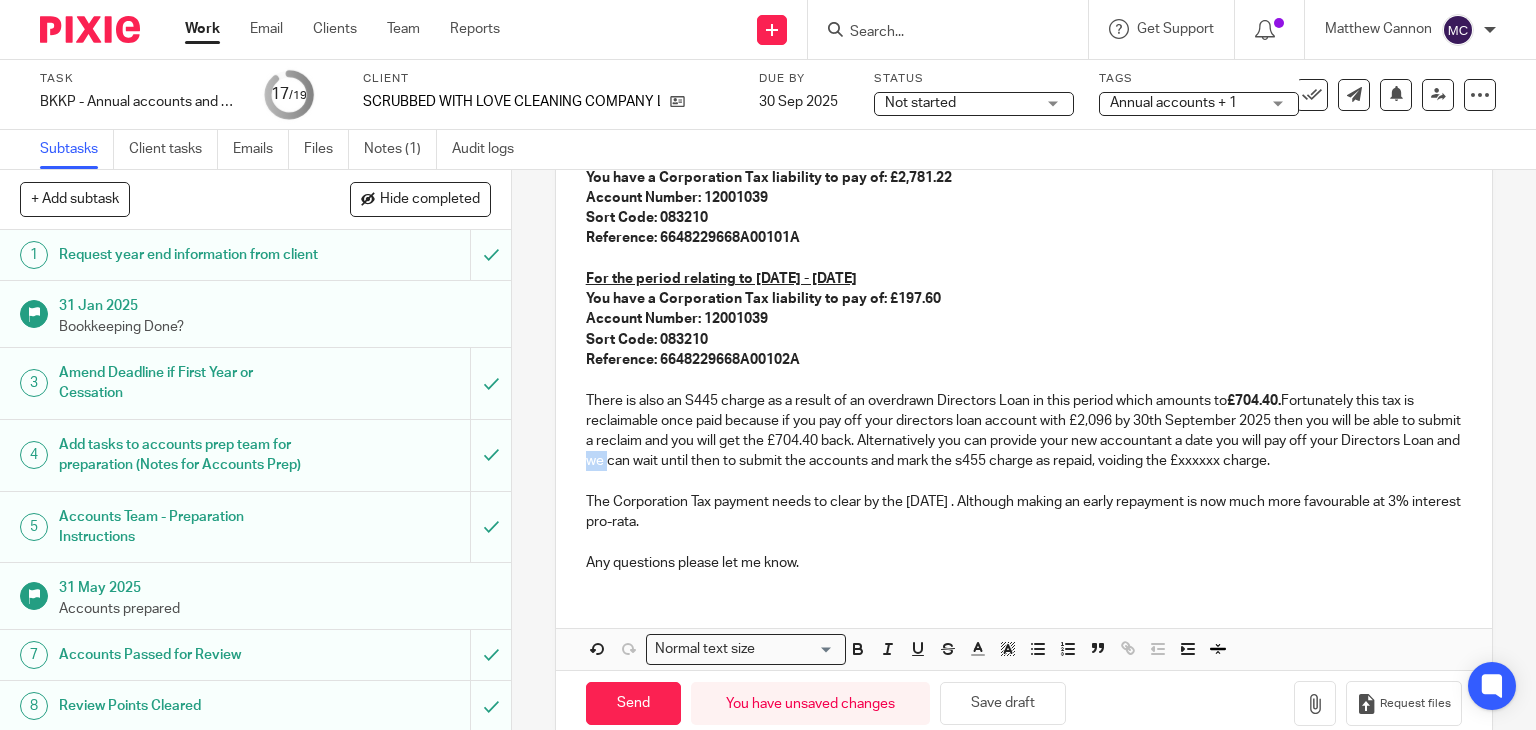 click on "There is also an S445 charge as a result of an overdrawn Directors Loan in this period which amounts to  £704.40.  Fortunately this tax is reclaimable once paid because if you pay off your directors loan account with £2,096 by 30th September 2025 then you will be able to submit a reclaim and you will get the £704.40 back. Alternatively you can provide your new accountant a date you will pay off your Directors Loan and we can wait until then to submit the accounts and mark the s455 charge as repaid, voiding the £xxxxxx charge." at bounding box center (1024, 431) 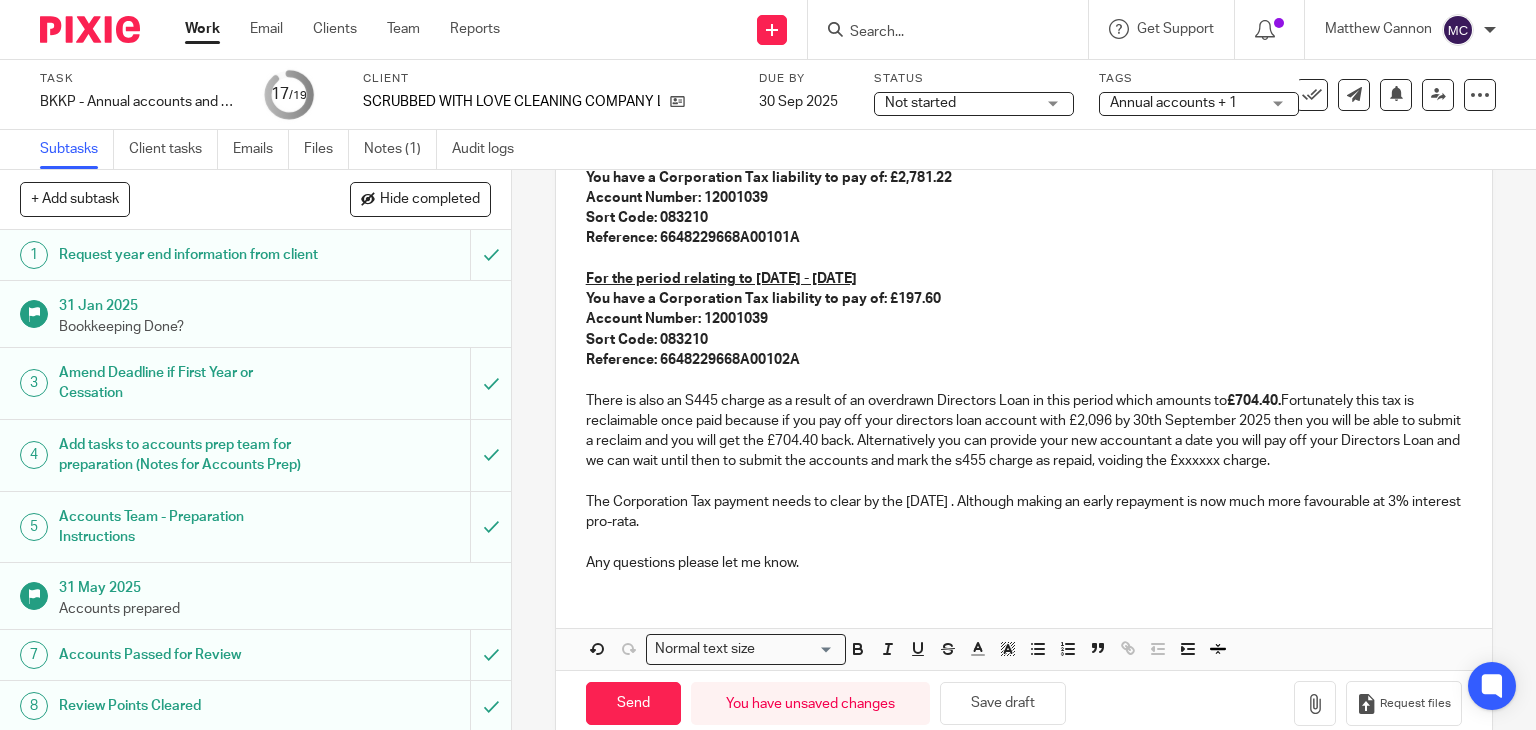 click on "There is also an S445 charge as a result of an overdrawn Directors Loan in this period which amounts to  £704.40.  Fortunately this tax is reclaimable once paid because if you pay off your directors loan account with £2,096 by 30th September 2025 then you will be able to submit a reclaim and you will get the £704.40 back. Alternatively you can provide your new accountant a date you will pay off your Directors Loan and we can wait until then to submit the accounts and mark the s455 charge as repaid, voiding the £xxxxxx charge." at bounding box center [1024, 431] 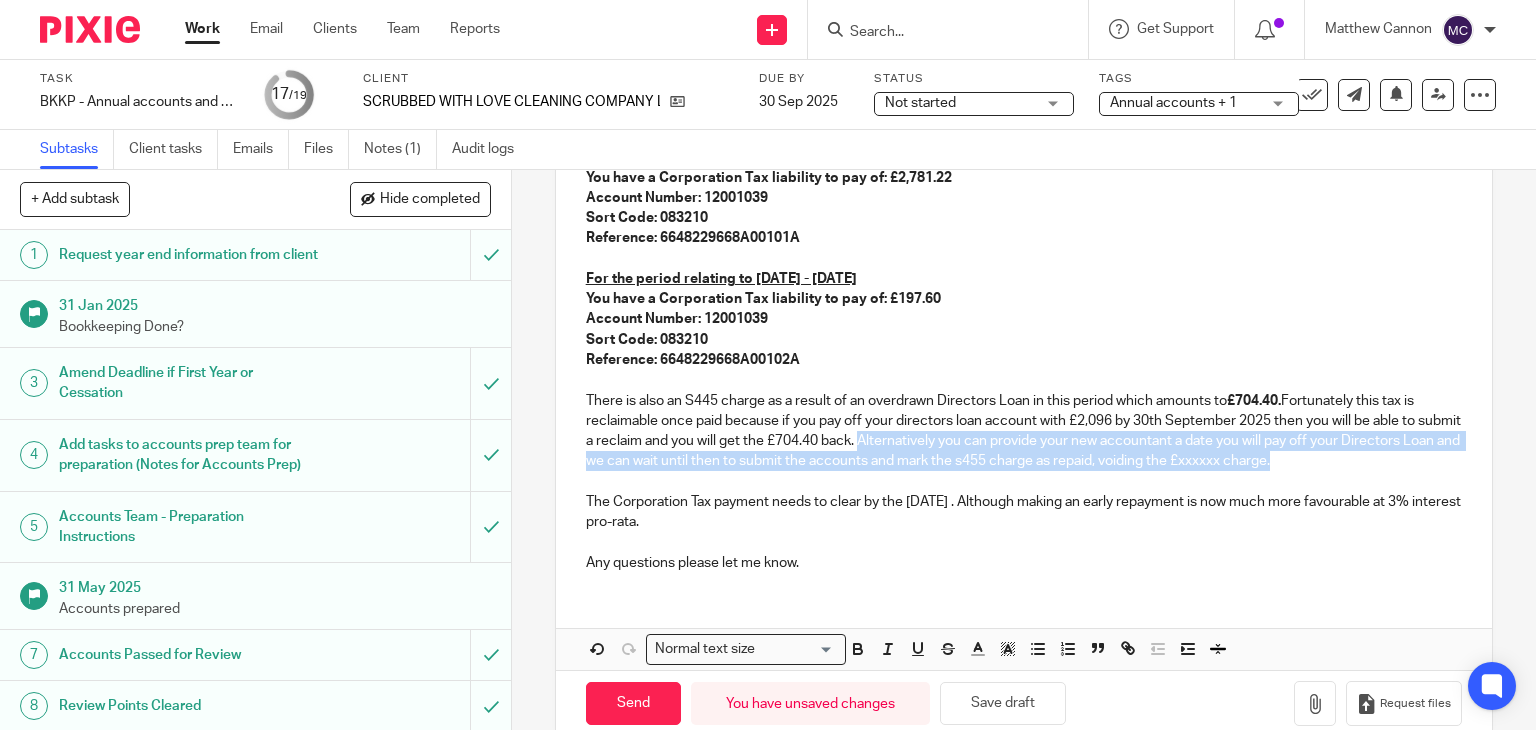 drag, startPoint x: 1397, startPoint y: 461, endPoint x: 904, endPoint y: 444, distance: 493.29303 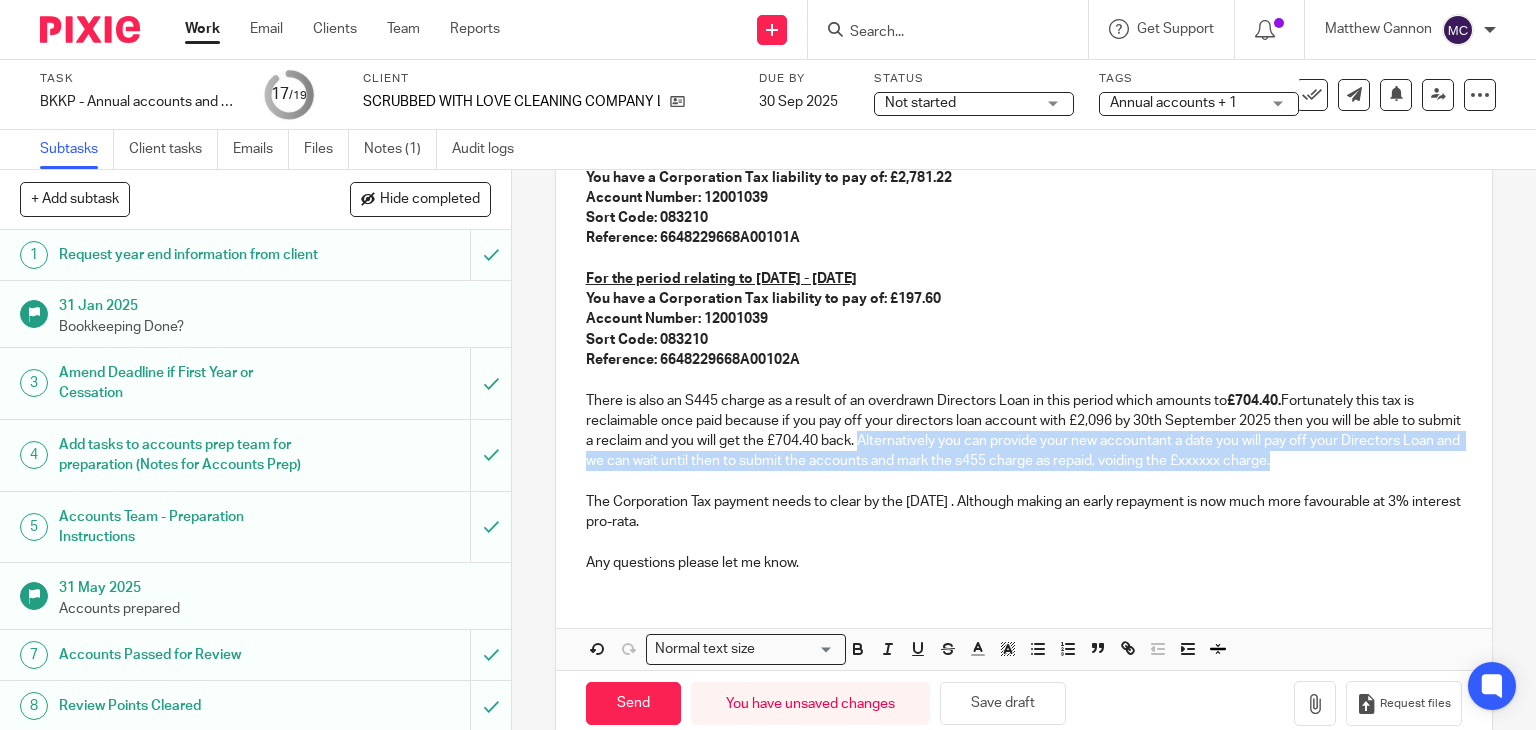 click on "There is also an S445 charge as a result of an overdrawn Directors Loan in this period which amounts to  £704.40.  Fortunately this tax is reclaimable once paid because if you pay off your directors loan account with £2,096 by 30th September 2025 then you will be able to submit a reclaim and you will get the £704.40 back. Alternatively you can provide your new accountant a date you will pay off your Directors Loan and we can wait until then to submit the accounts and mark the s455 charge as repaid, voiding the £xxxxxx charge." at bounding box center (1024, 431) 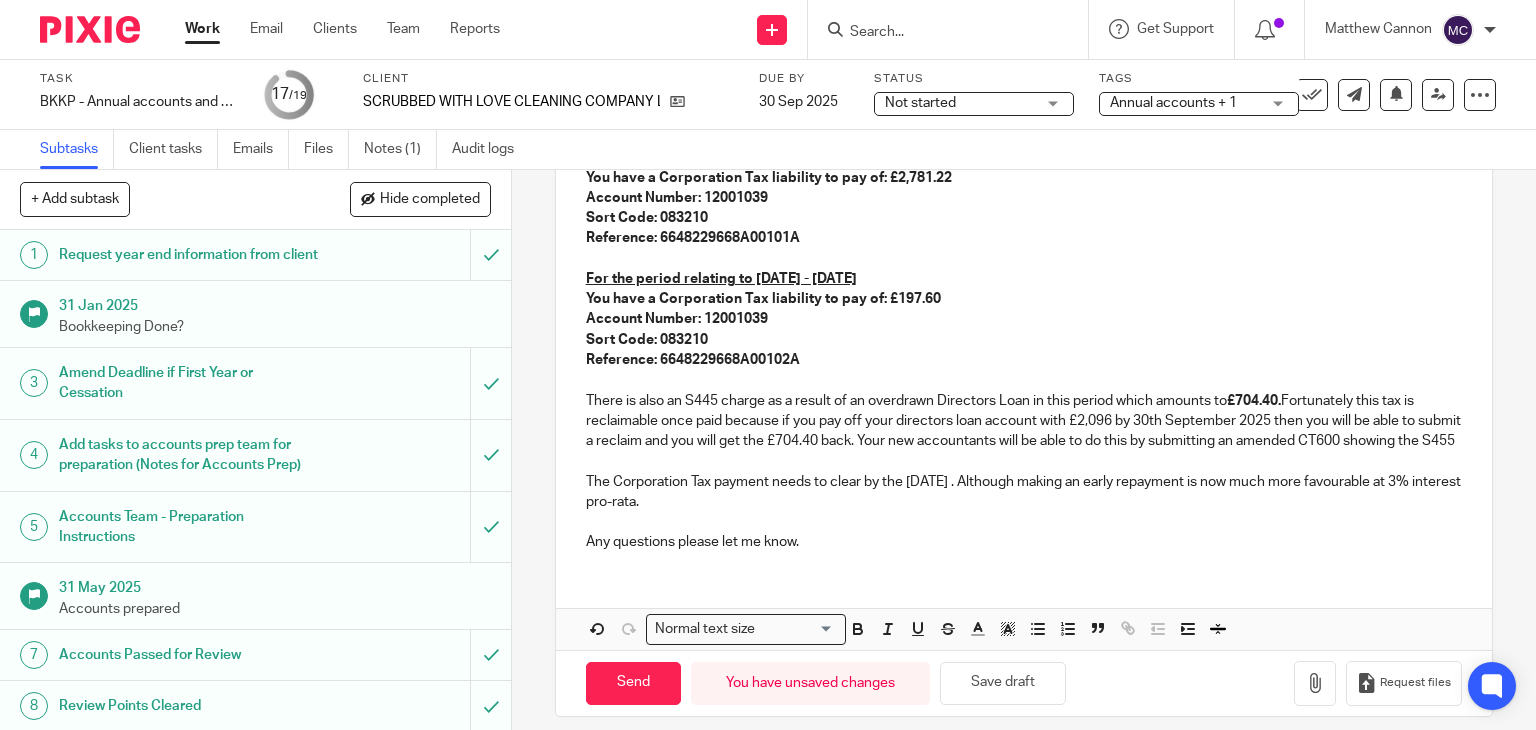 click on "There is also an S445 charge as a result of an overdrawn Directors Loan in this period which amounts to  £704.40.  Fortunately this tax is reclaimable once paid because if you pay off your directors loan account with £2,096 by 30th September 2025 then you will be able to submit a reclaim and you will get the £704.40 back. Your new accountants will be able to do this by submitting an amended CT600 showing the S455" at bounding box center (1024, 421) 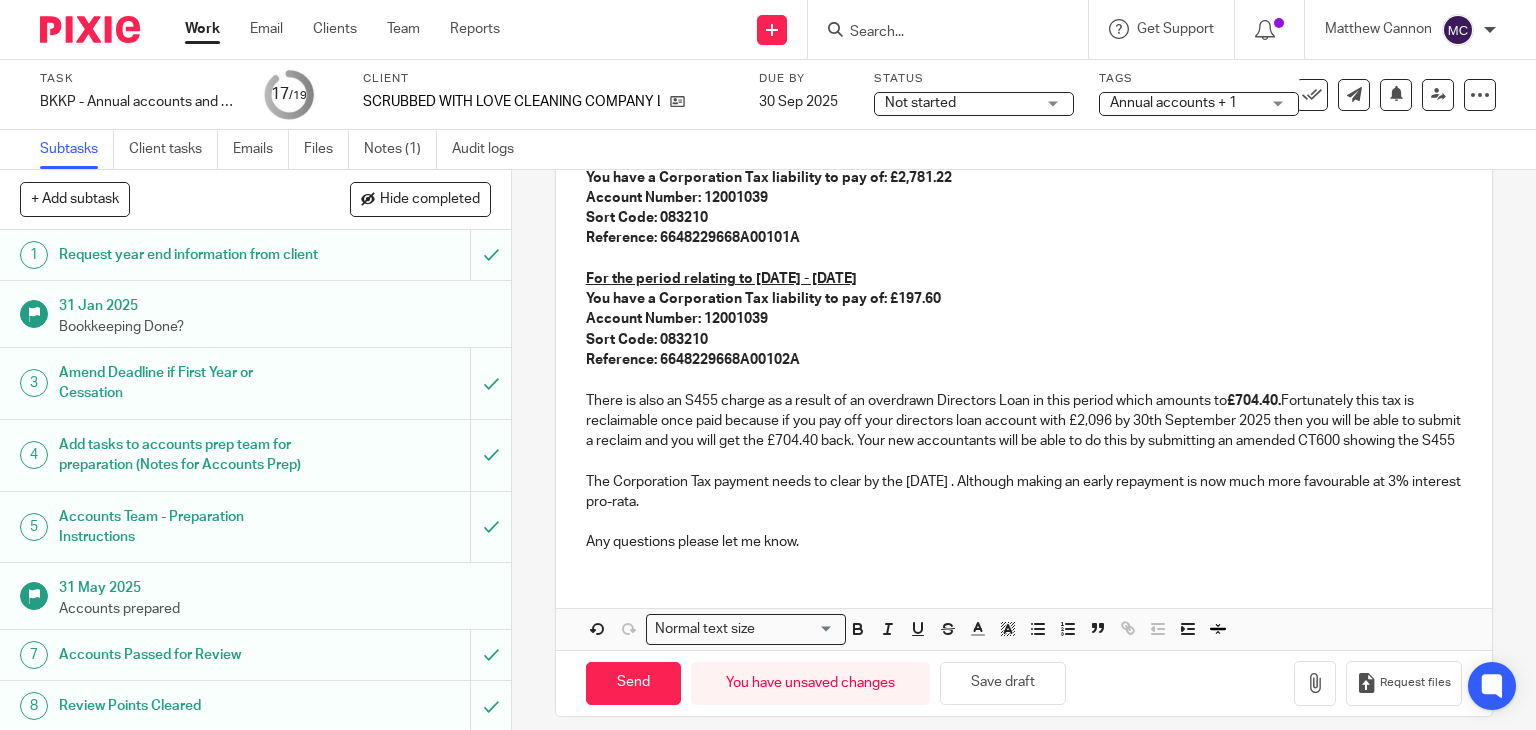 click at bounding box center (1024, 461) 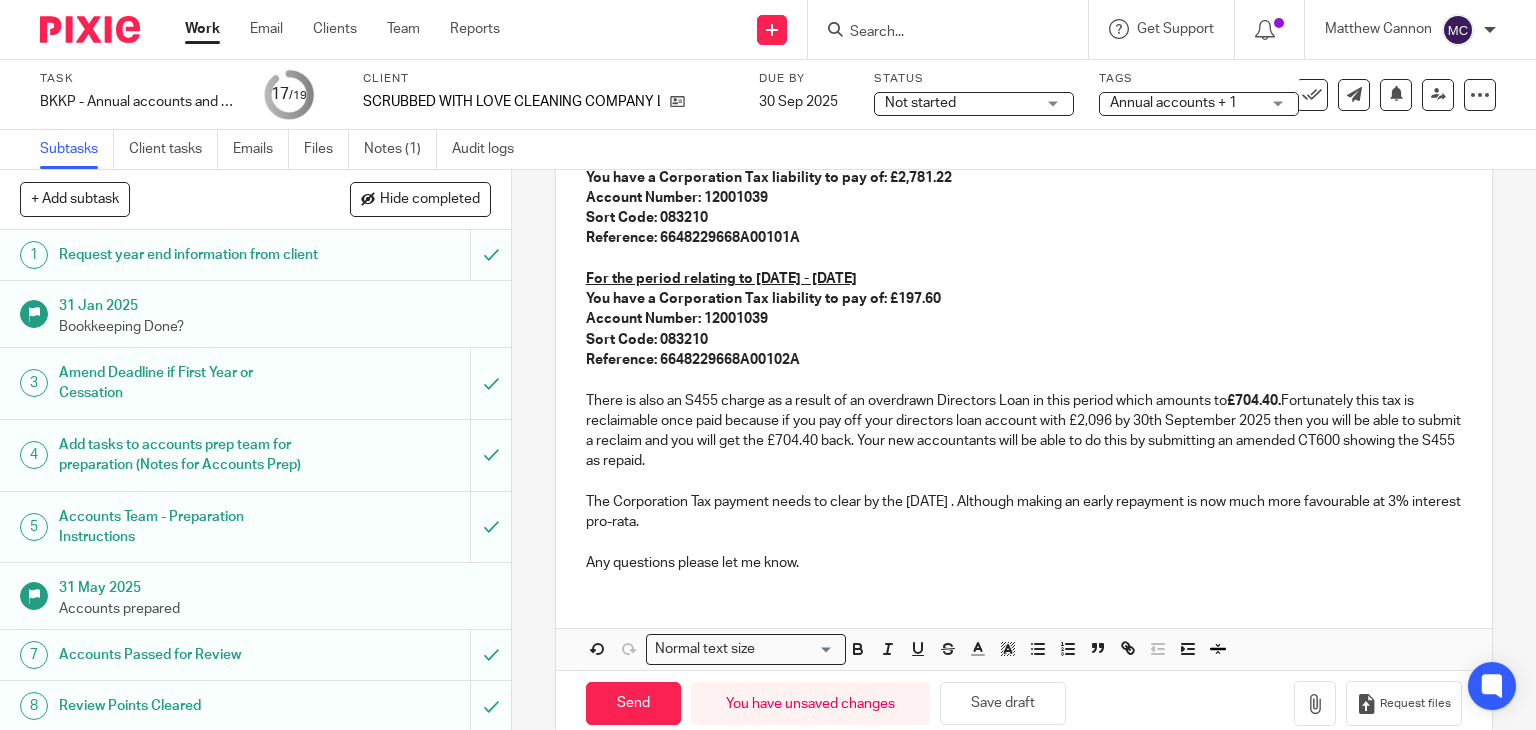 drag, startPoint x: 744, startPoint y: 521, endPoint x: 576, endPoint y: 500, distance: 169.30742 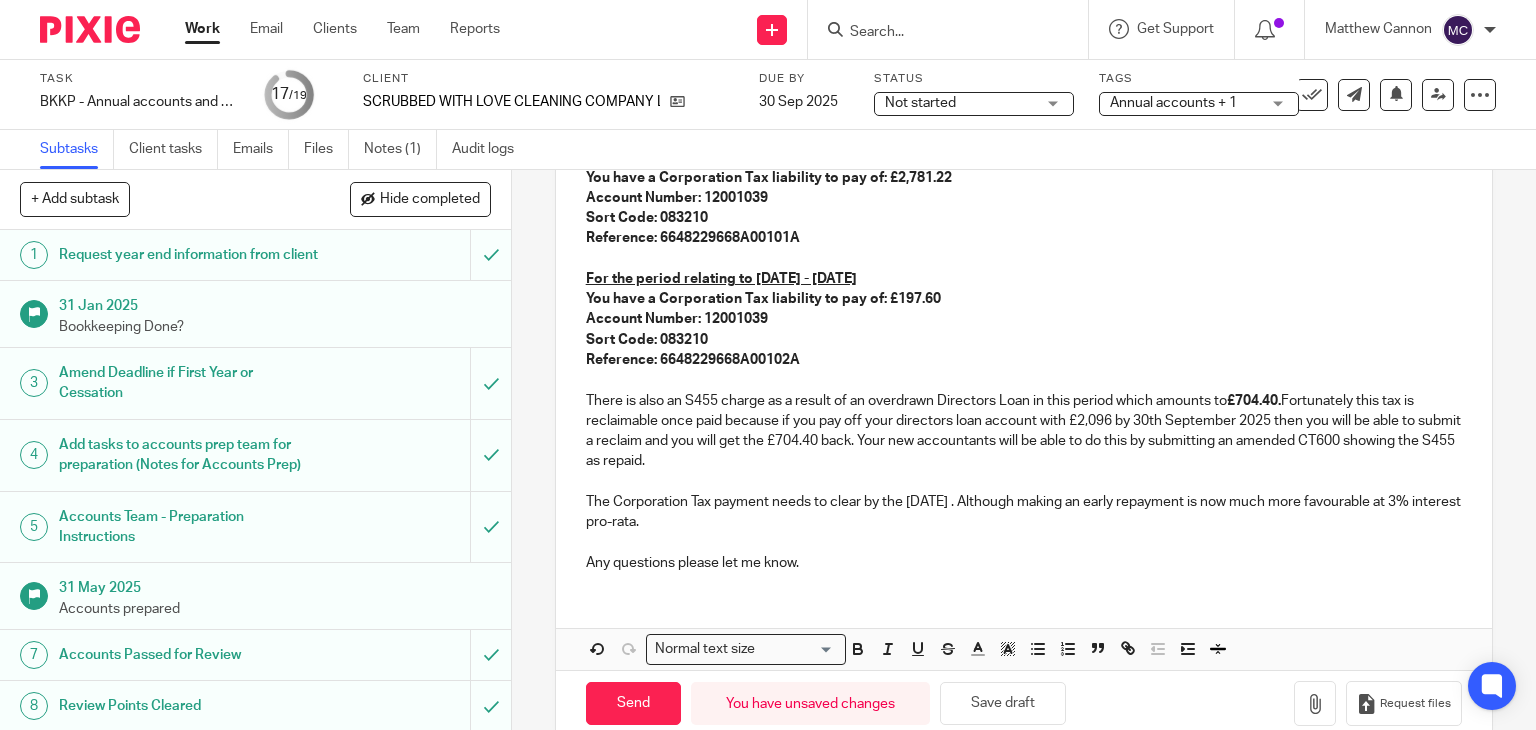 click on "Hi Josie, Your Accounts and Corporation Tax Return have been successfully filed with Companies House and HMRC respectively. Due to your company's first accounting period being over 12 months, we'll need to file two separate Corporation Tax returns (CT600s). This means there will be two returns and two separate payments, each with its own unique reference number. Future periods will be simpler with just one return and one payment. I will separate these out for you below.  For the period relating to 06/12/2023 - 05/12/2024 You have a Corporation Tax liability to pay of: £2,781.22 Account Number: 12001039 Sort Code: 083210 Reference: 6648229668A00101A For the period relating to 06/12/2024 - 31/12/2024 You have a Corporation Tax liability to pay of: £197.60 Account Number: 12001039 Sort Code: 083210 Reference: 6648229668A00102A There is also an S455 charge as a result of an overdrawn Directors Loan in this period which amounts to  £704.40.  Any questions please let me know." at bounding box center (1024, 276) 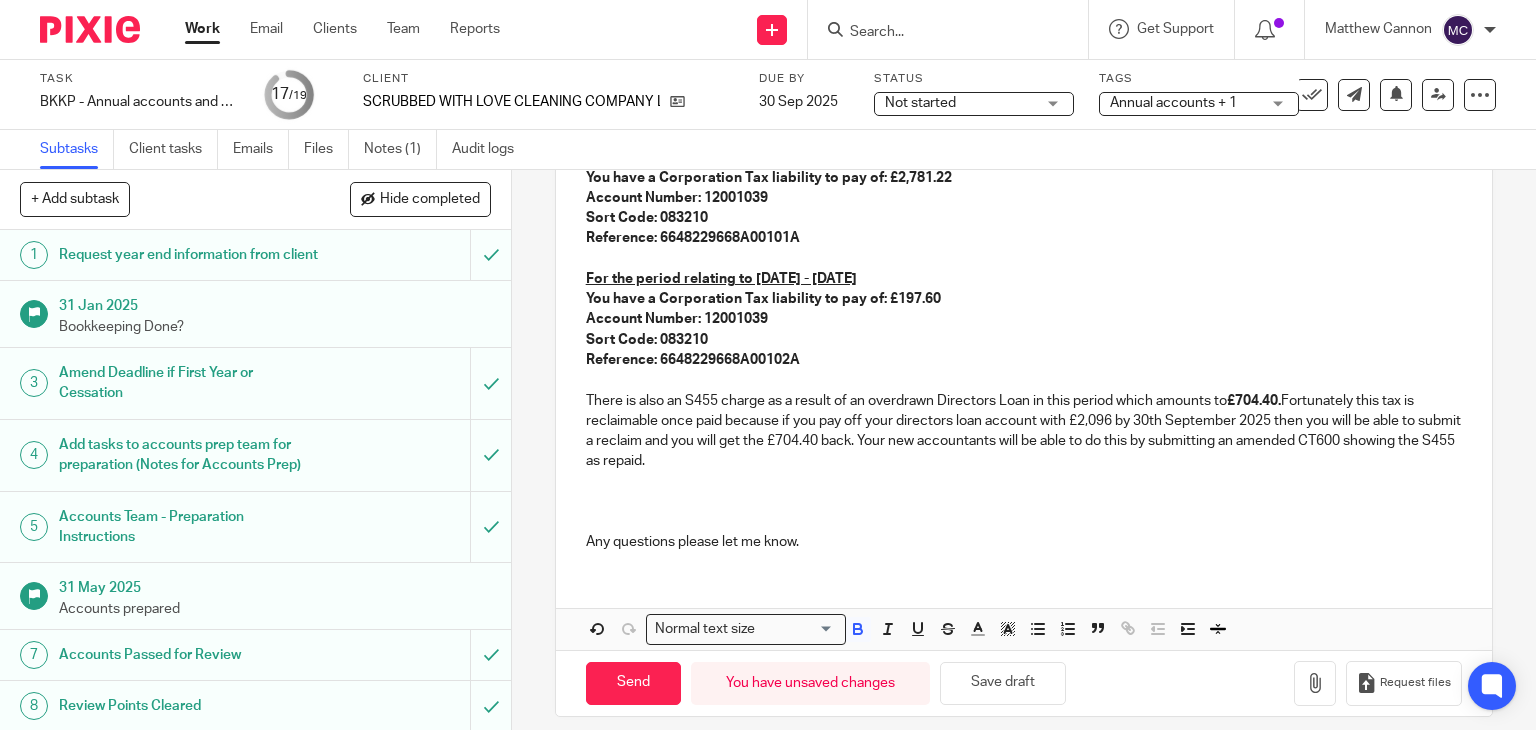 click on "Reference: 6648229668A00102A" at bounding box center (693, 360) 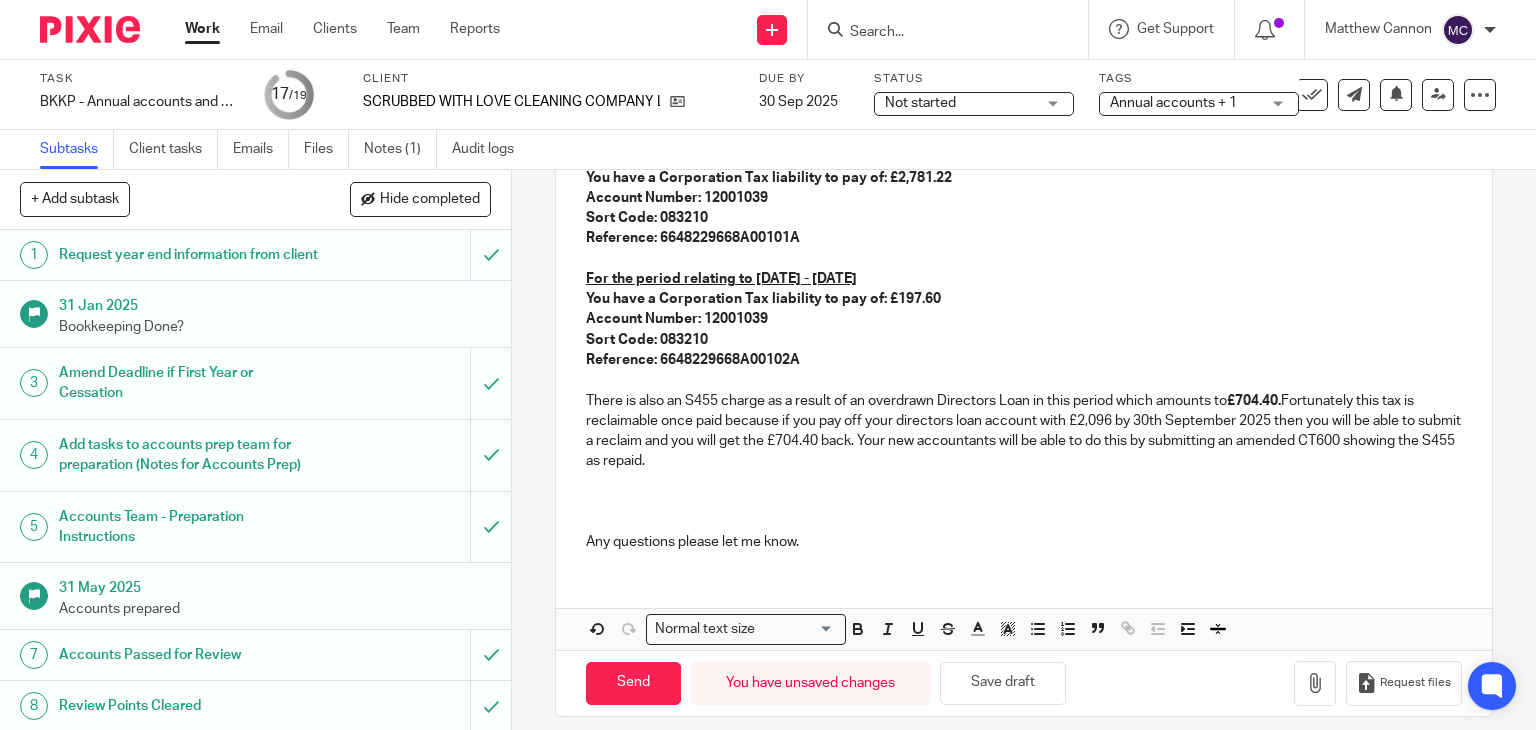 click at bounding box center (1024, 380) 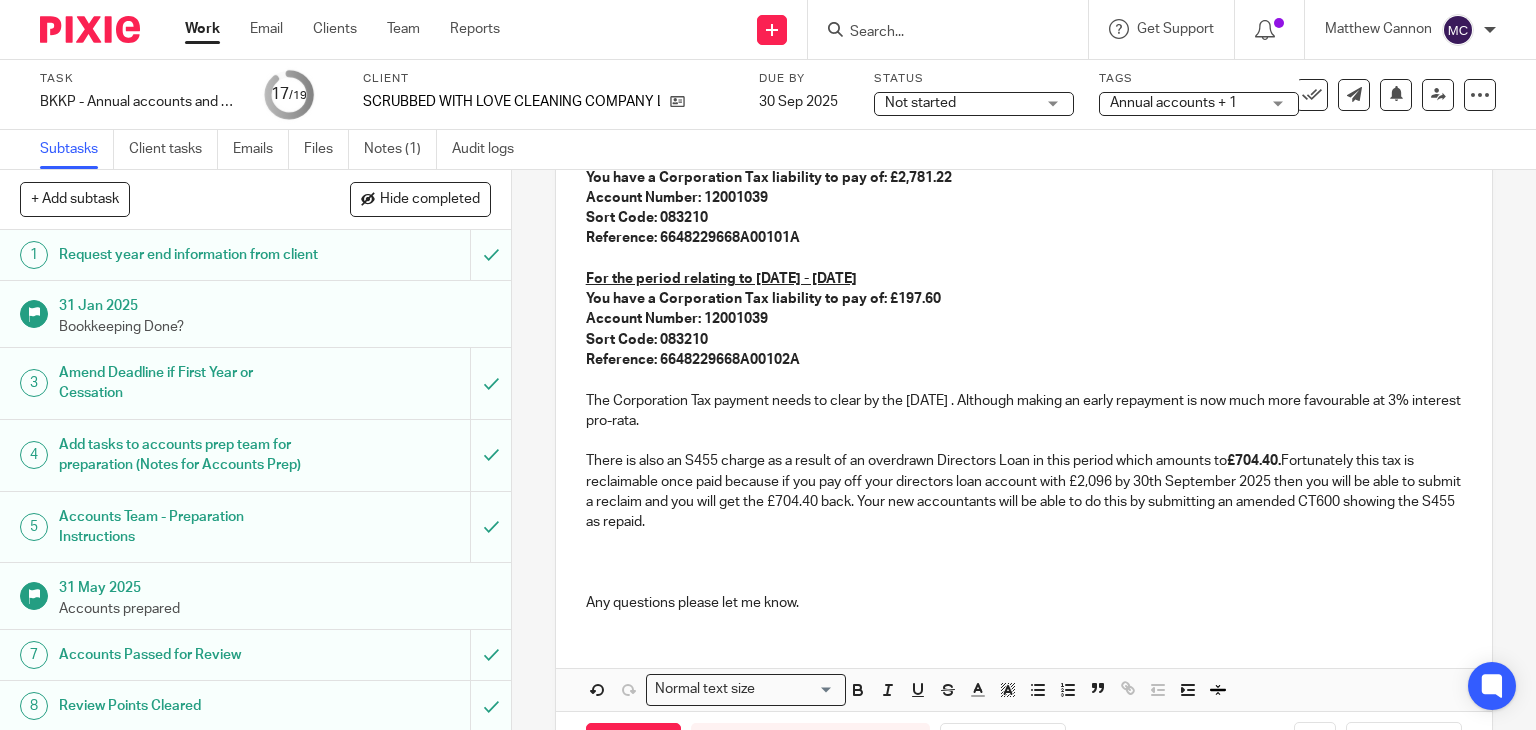click at bounding box center [1024, 583] 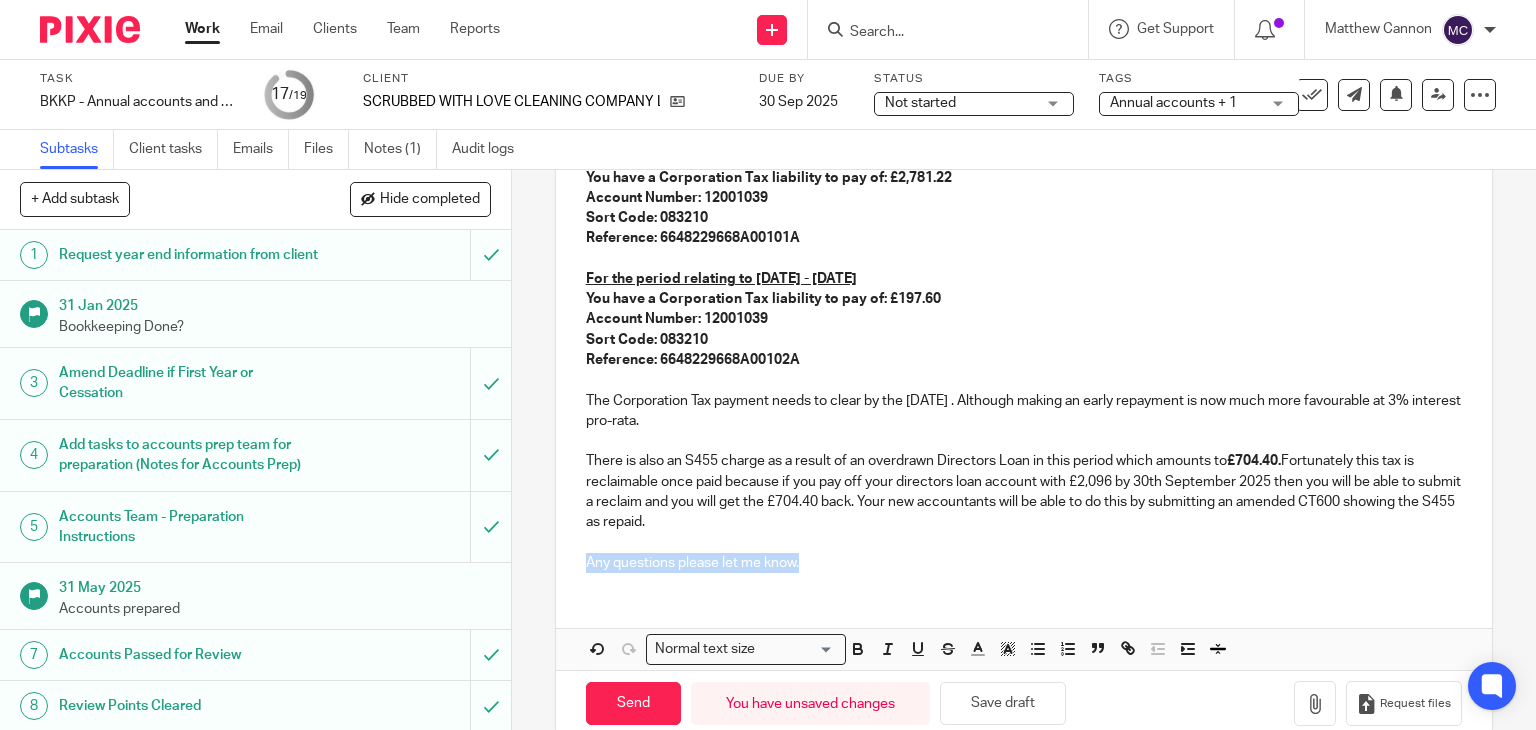 drag, startPoint x: 816, startPoint y: 565, endPoint x: 574, endPoint y: 572, distance: 242.10121 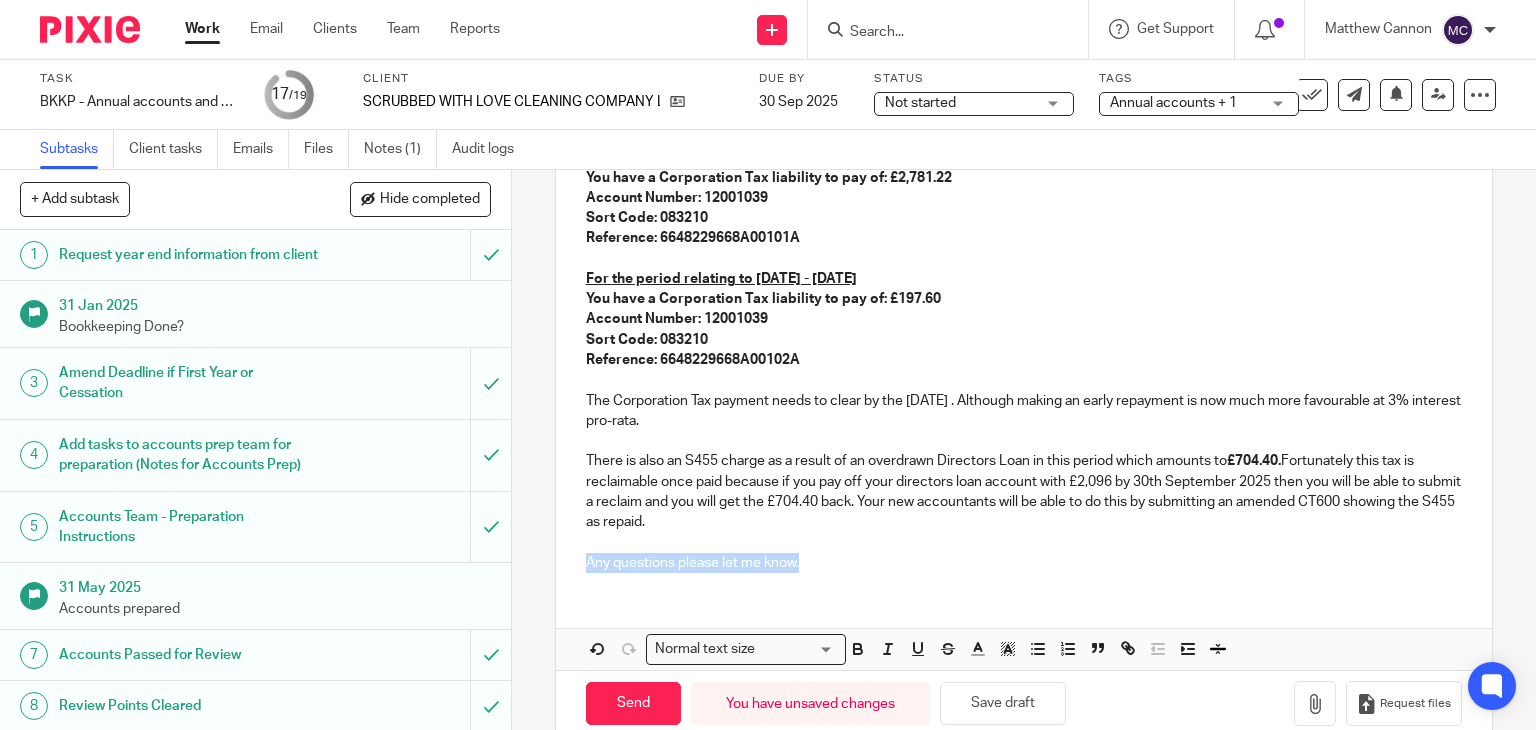 click on "Hi Josie, Your Accounts and Corporation Tax Return have been successfully filed with Companies House and HMRC respectively. Due to your company's first accounting period being over 12 months, we'll need to file two separate Corporation Tax returns (CT600s). This means there will be two returns and two separate payments, each with its own unique reference number. Future periods will be simpler with just one return and one payment. I will separate these out for you below.  For the period relating to 06/12/2023 - 05/12/2024 You have a Corporation Tax liability to pay of: £2,781.22 Account Number: 12001039 Sort Code: 083210 Reference: 6648229668A00101A For the period relating to 06/12/2024 - 31/12/2024 You have a Corporation Tax liability to pay of: £197.60 Account Number: 12001039 Sort Code: 083210 Reference: 6648229668A00102A The Corporation Tax payment needs to clear by the 30 Sep 2025. Although making an early repayment is now much more favourable at 3% interest pro-rata. £704.40." at bounding box center (1024, 276) 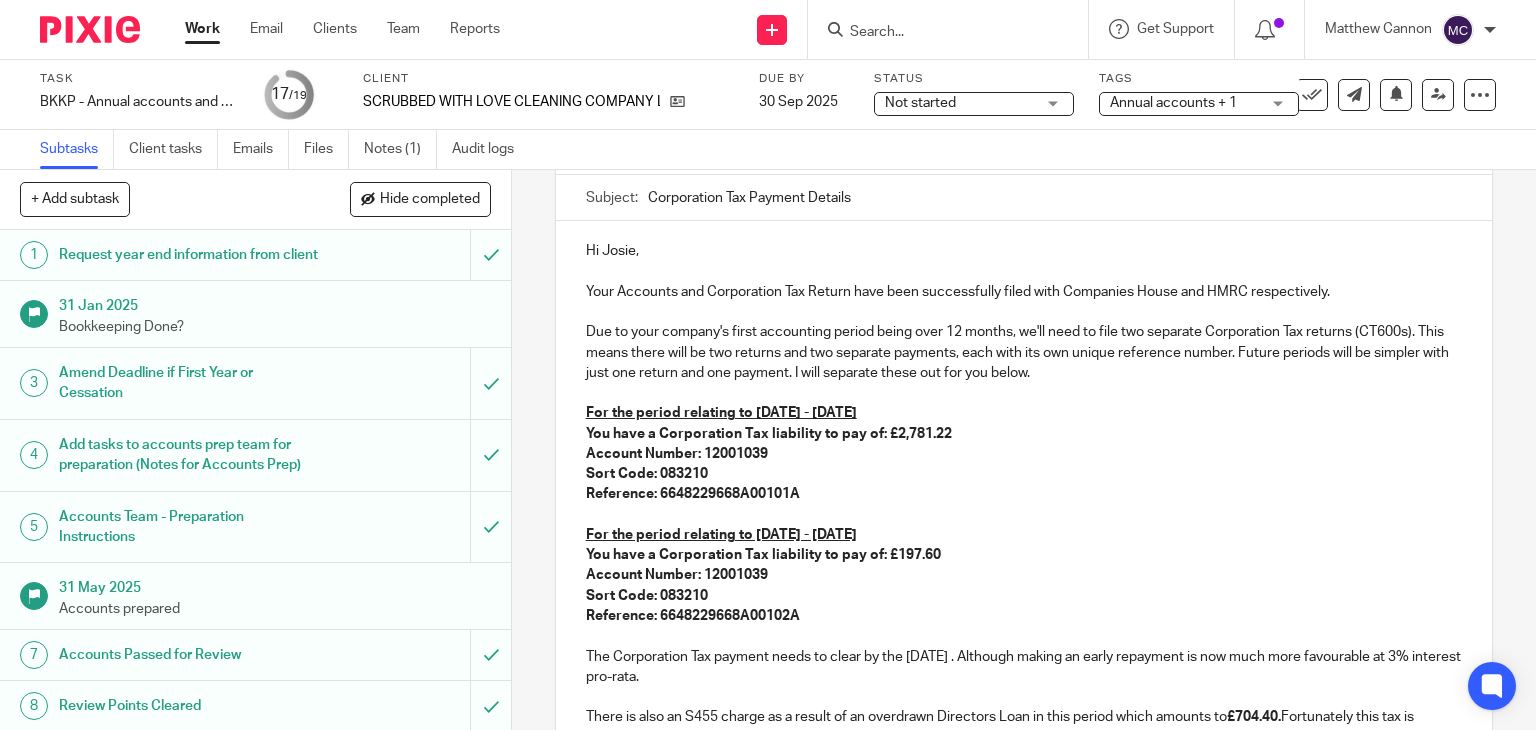 scroll, scrollTop: 128, scrollLeft: 0, axis: vertical 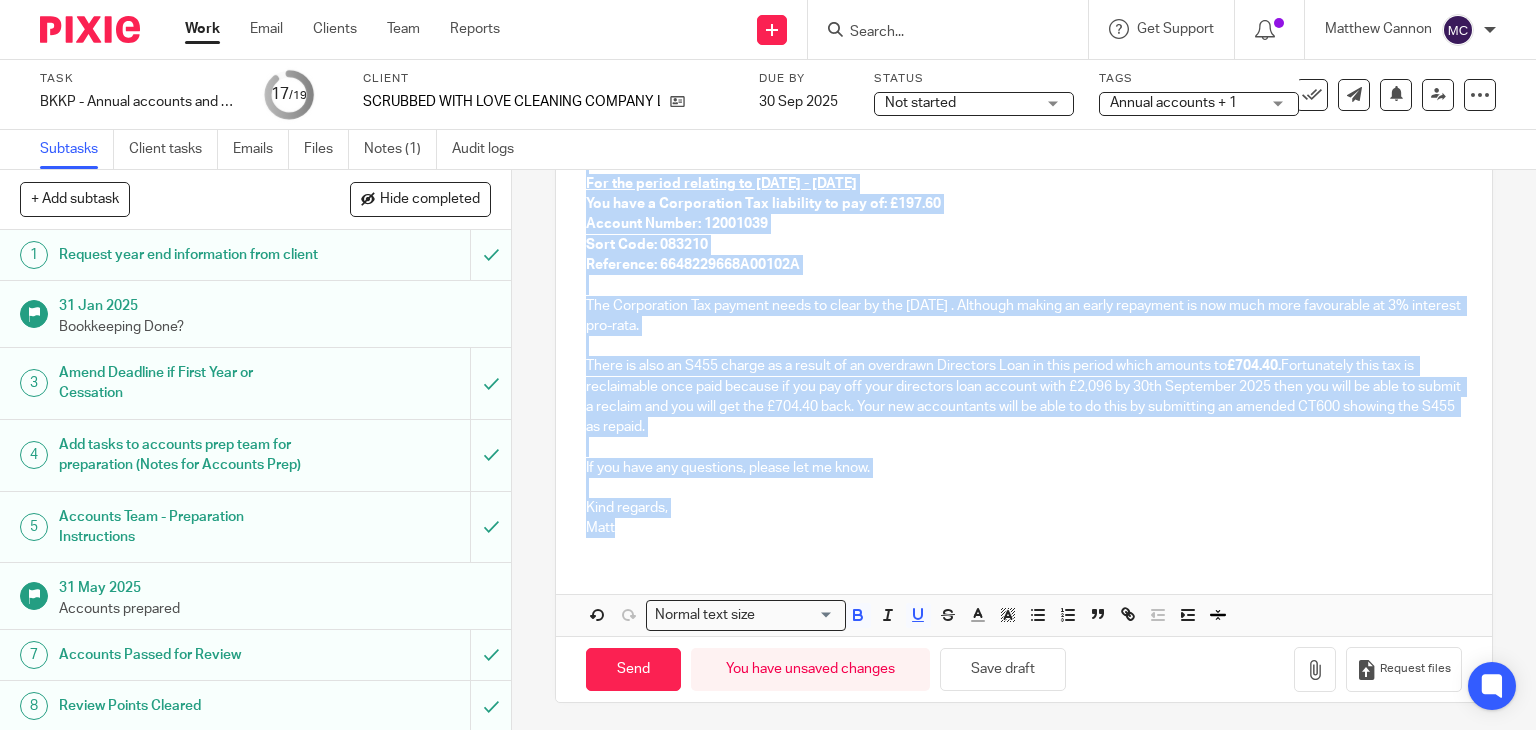 drag, startPoint x: 578, startPoint y: 296, endPoint x: 824, endPoint y: 525, distance: 336.09076 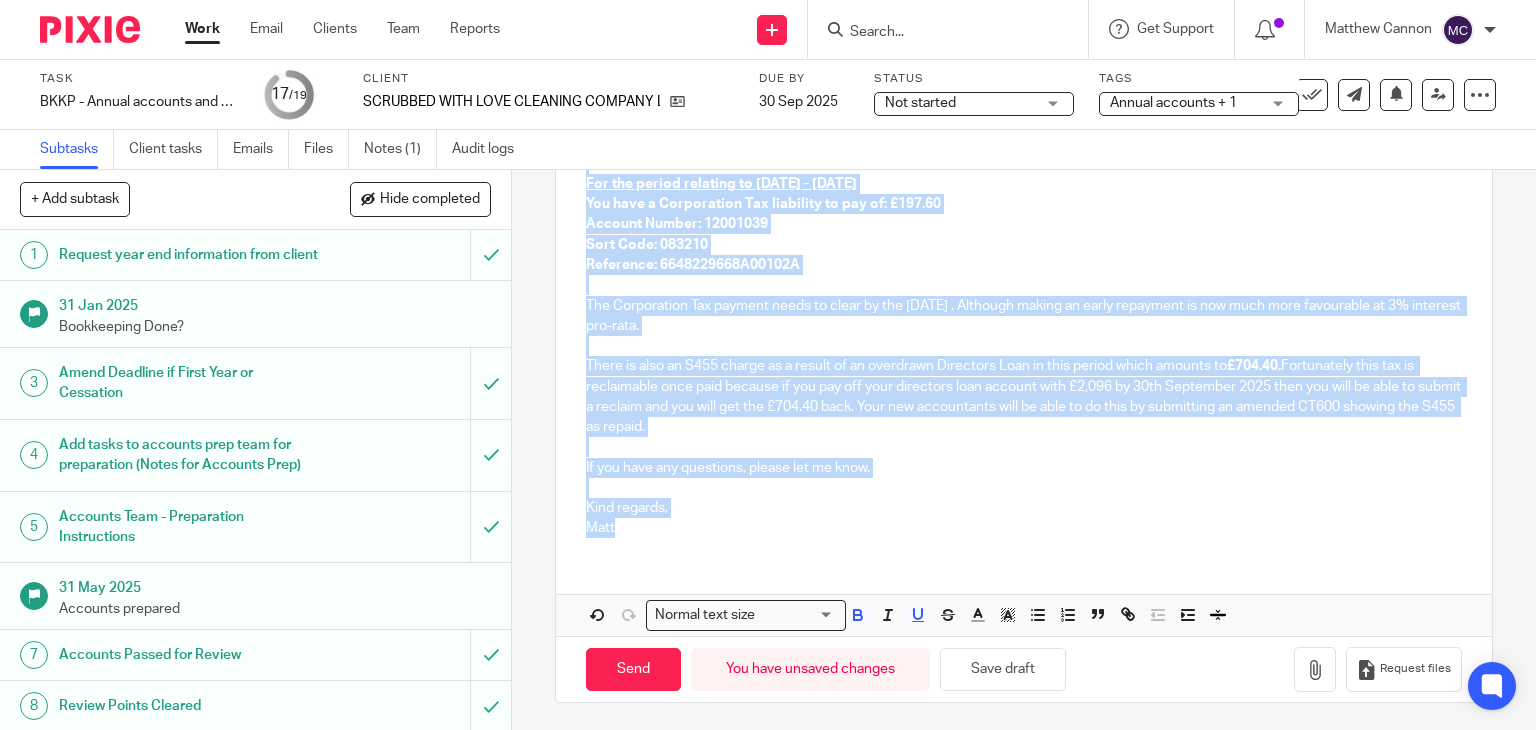 click on "Hi Josie, Your Accounts and Corporation Tax Return have been successfully filed with Companies House and HMRC respectively. Due to your company's first accounting period being over 12 months, we'll need to file two separate Corporation Tax returns (CT600s). This means there will be two returns and two separate payments, each with its own unique reference number. Future periods will be simpler with just one return and one payment. I will separate these out for you below.  For the period relating to 06/12/2023 - 05/12/2024 You have a Corporation Tax liability to pay of: £2,781.22 Account Number: 12001039 Sort Code: 083210 Reference: 6648229668A00101A For the period relating to 06/12/2024 - 31/12/2024 You have a Corporation Tax liability to pay of: £197.60 Account Number: 12001039 Sort Code: 083210 Reference: 6648229668A00102A The Corporation Tax payment needs to clear by the 30 Sep 2025. Although making an early repayment is now much more favourable at 3% interest pro-rata. £704.40.  Kind regards,  Matt" at bounding box center [1024, 212] 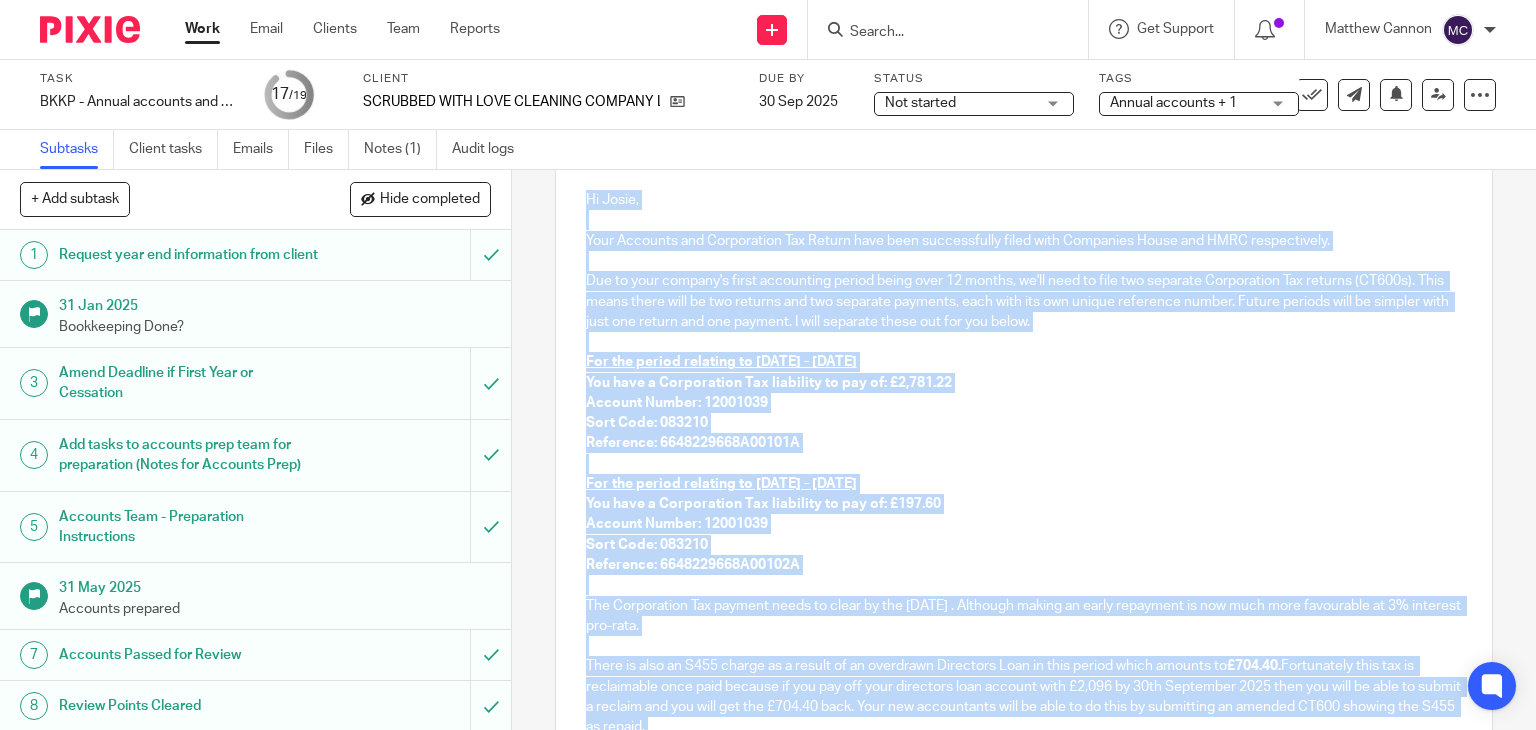 click on "Reference: 6648229668A00101A" at bounding box center (1024, 443) 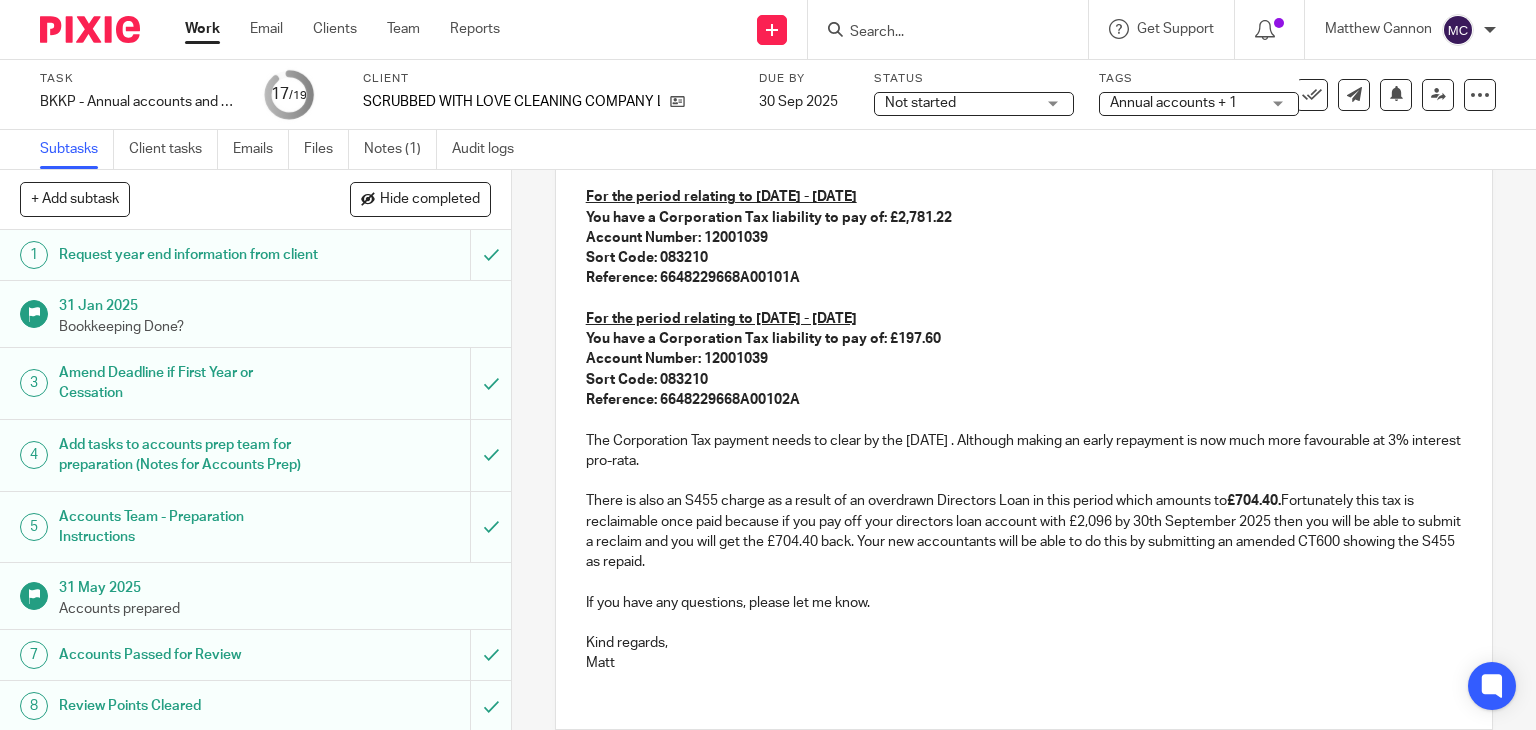 scroll, scrollTop: 427, scrollLeft: 0, axis: vertical 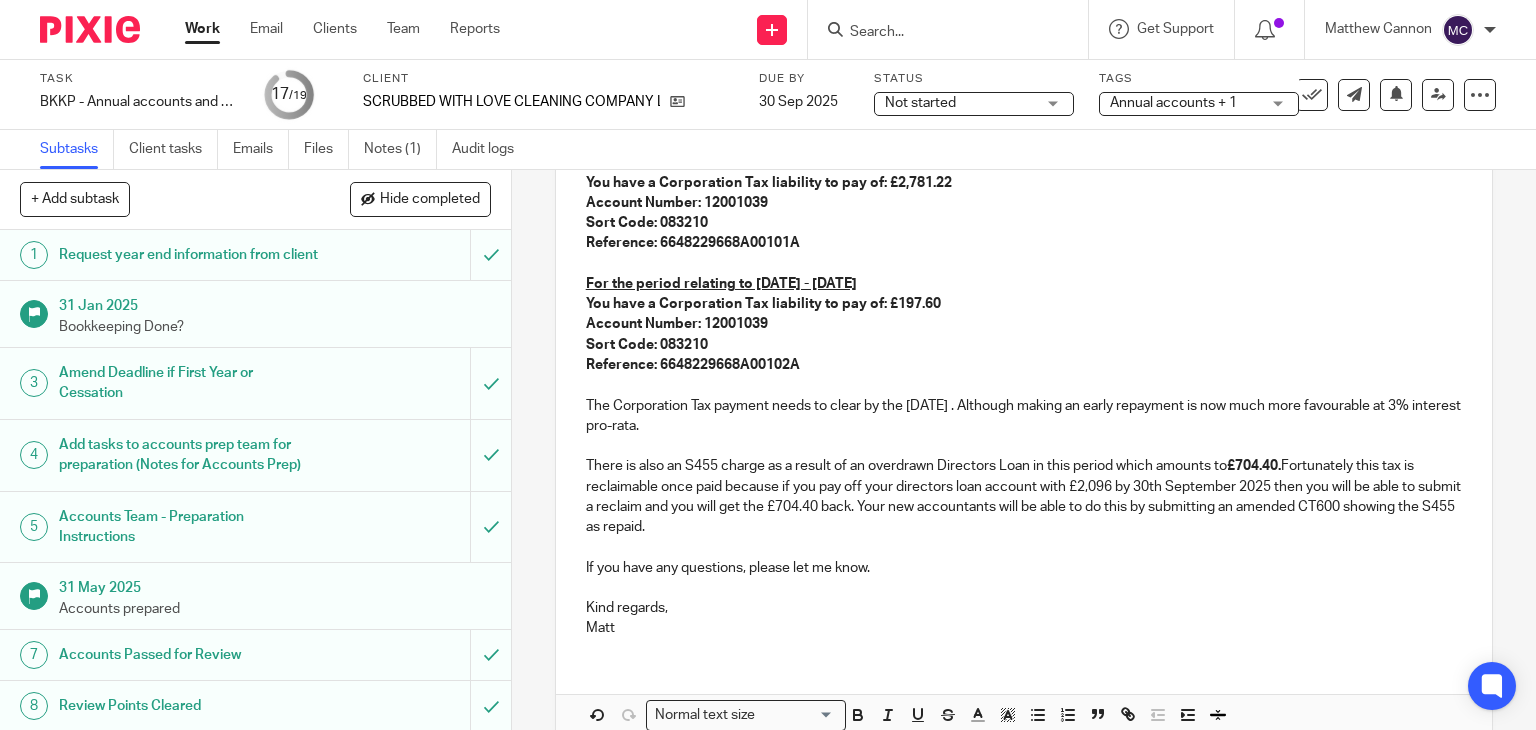 drag, startPoint x: 733, startPoint y: 425, endPoint x: 985, endPoint y: 405, distance: 252.7924 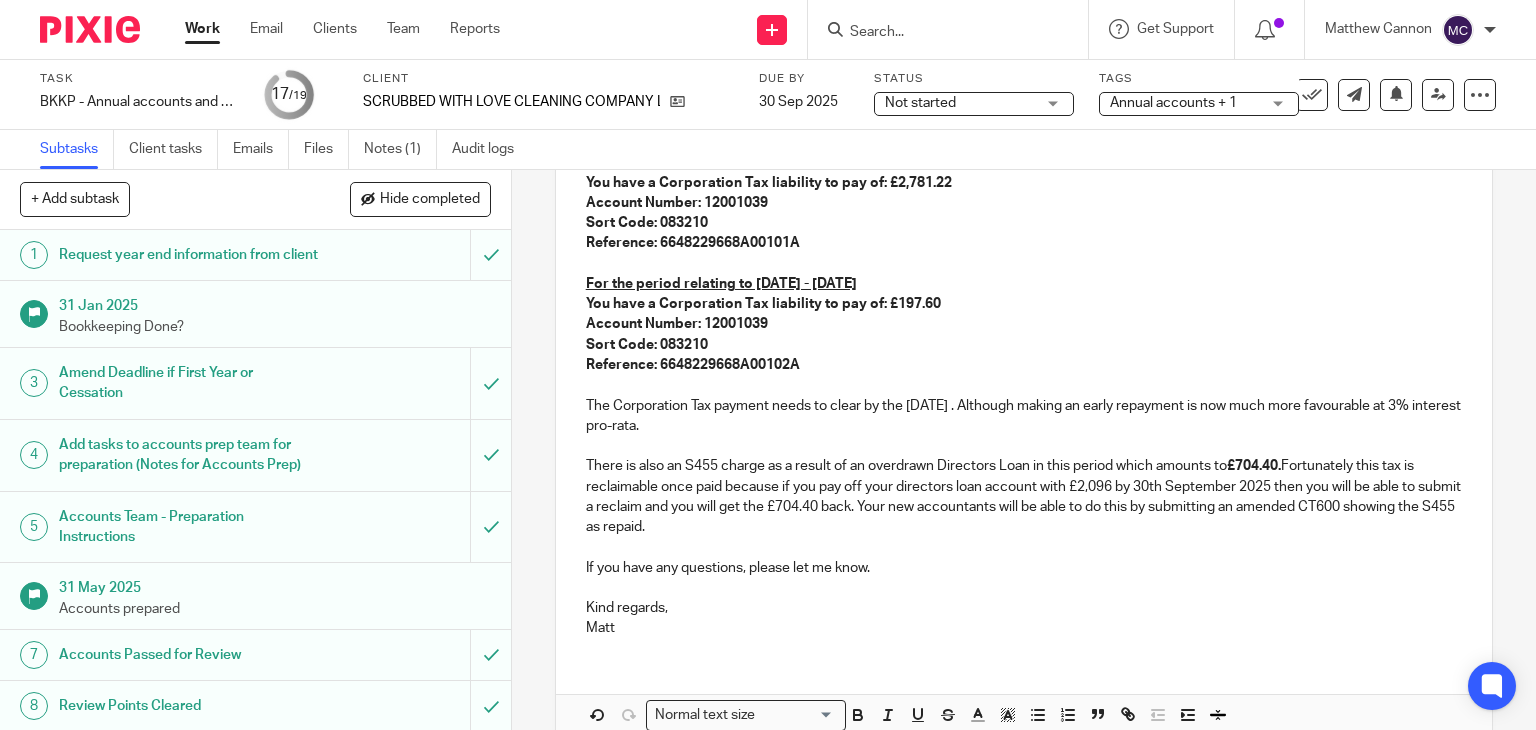 click on "The Corporation Tax payment needs to clear by the 30 Sep 2025. Although making an early repayment is now much more favourable at 3% interest pro-rata." at bounding box center (1024, 416) 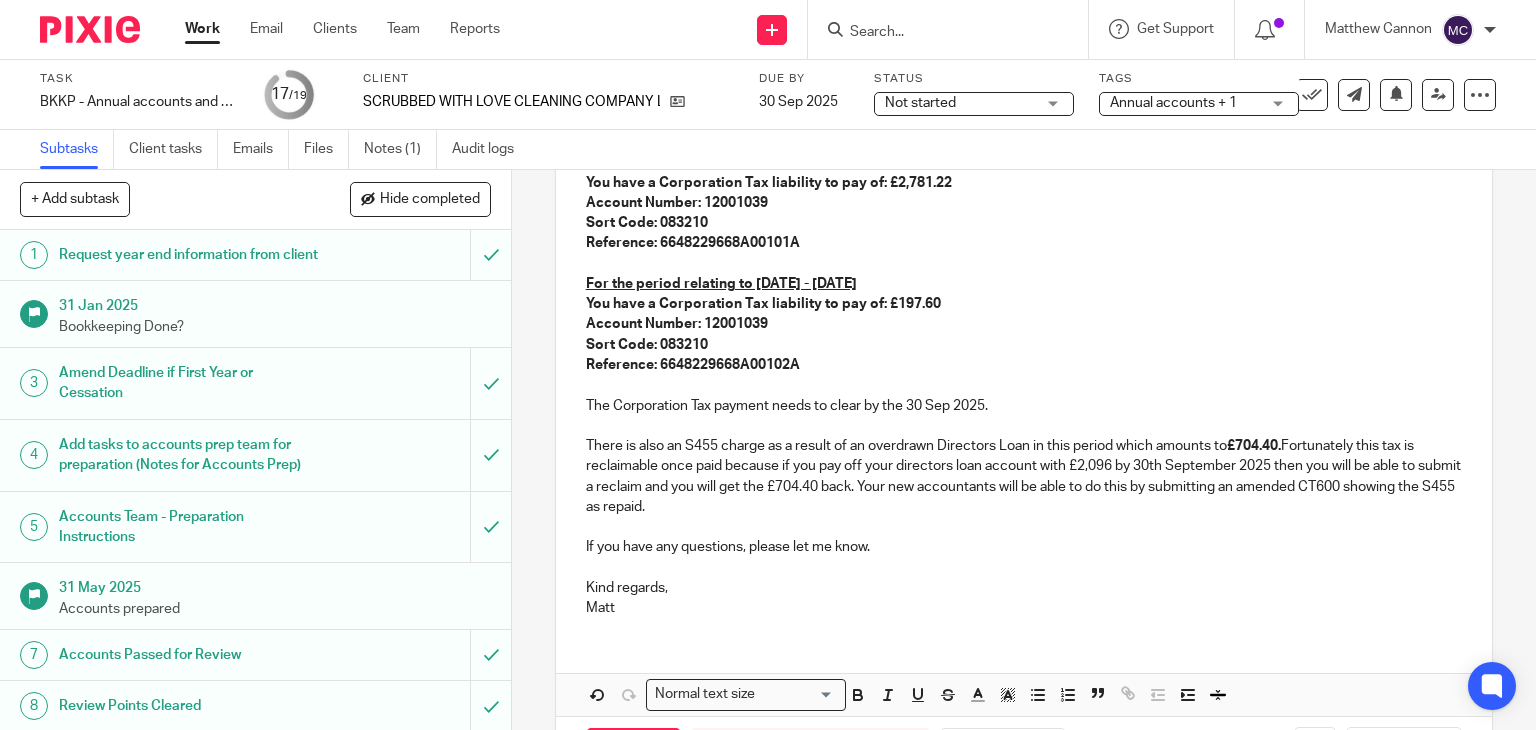 click on "You have a Corporation Tax liability to pay of: £197.60" at bounding box center (1024, 304) 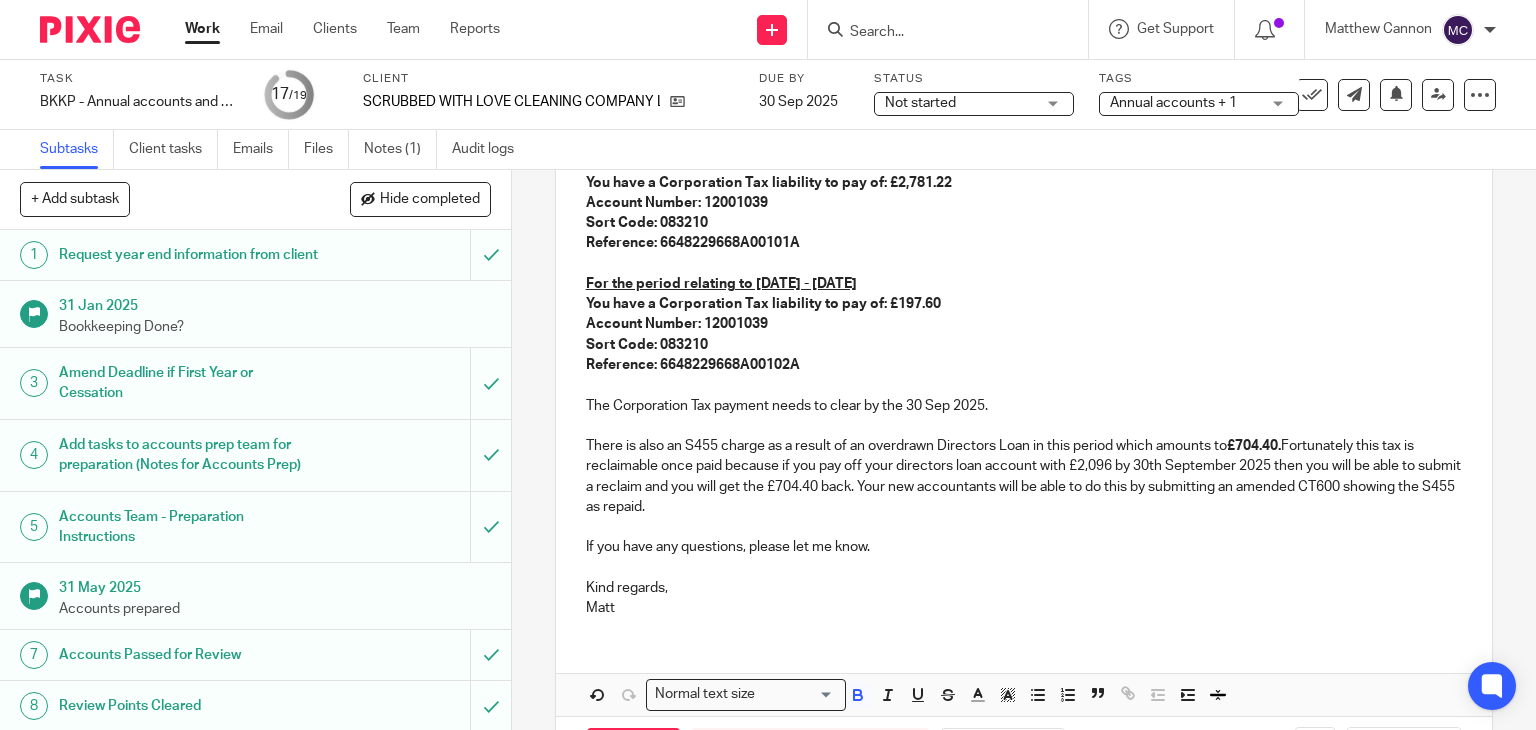 click on "£704.40." at bounding box center (1254, 446) 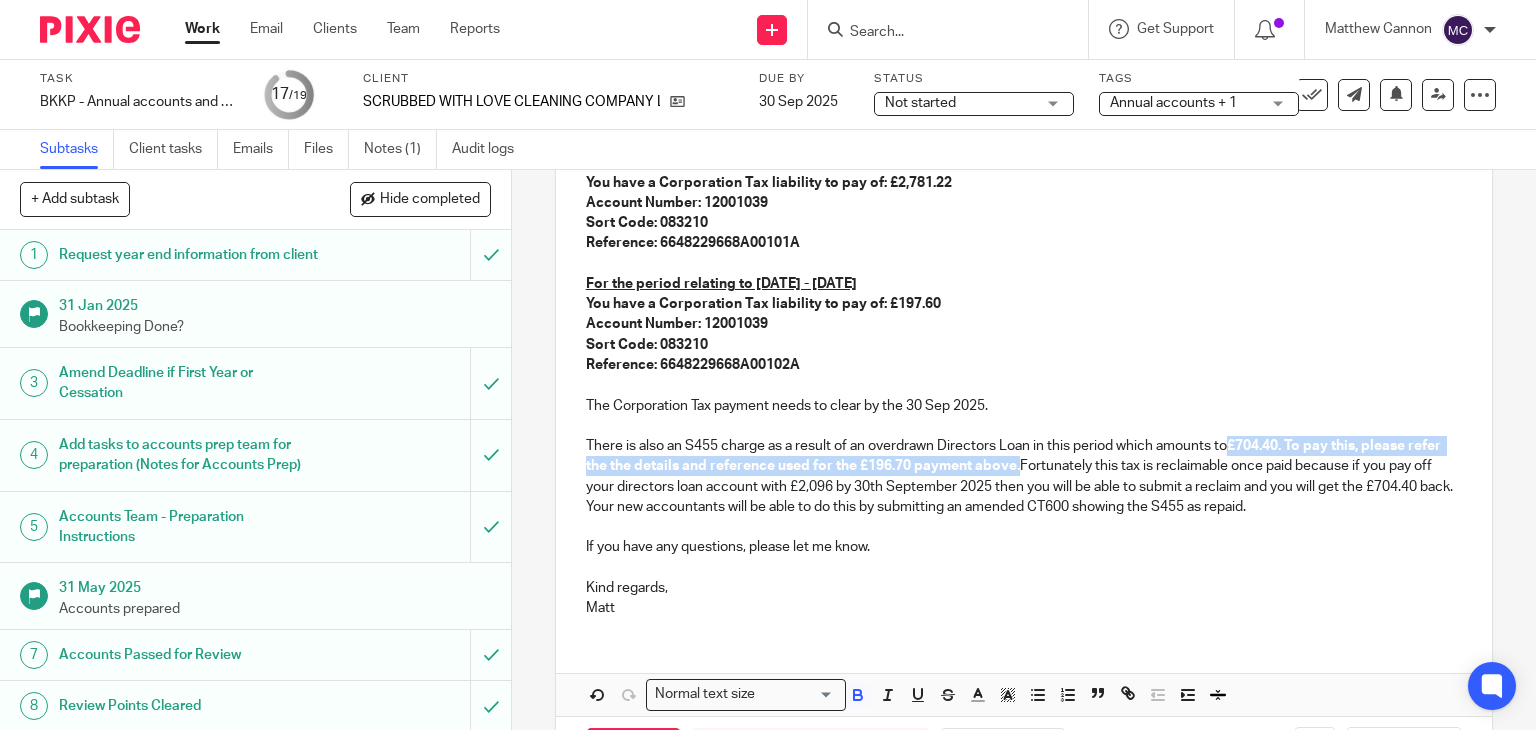 drag, startPoint x: 1050, startPoint y: 463, endPoint x: 1232, endPoint y: 443, distance: 183.0956 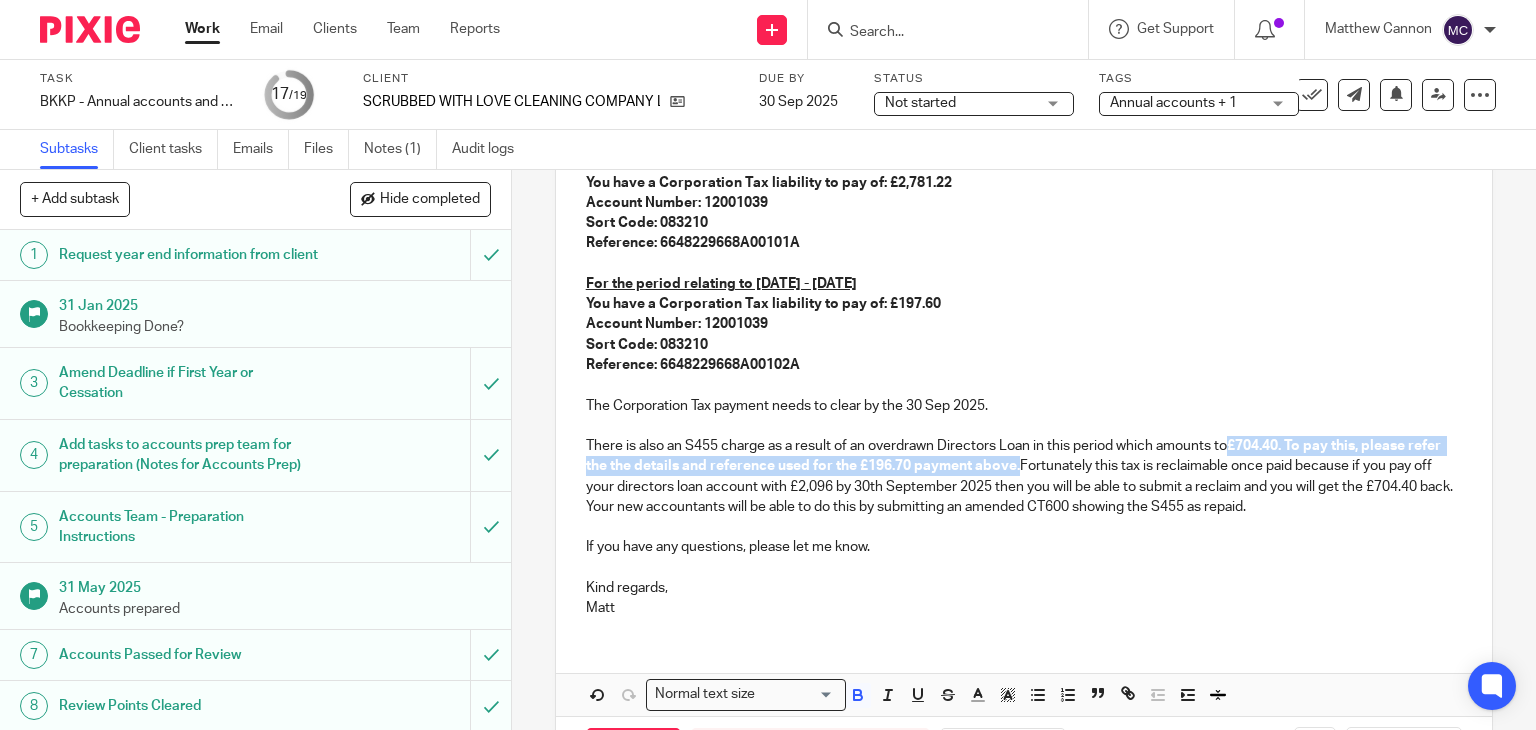 click on "£704.40. To pay this, please refer the the details and reference used for the £196.70 payment above." at bounding box center (1015, 456) 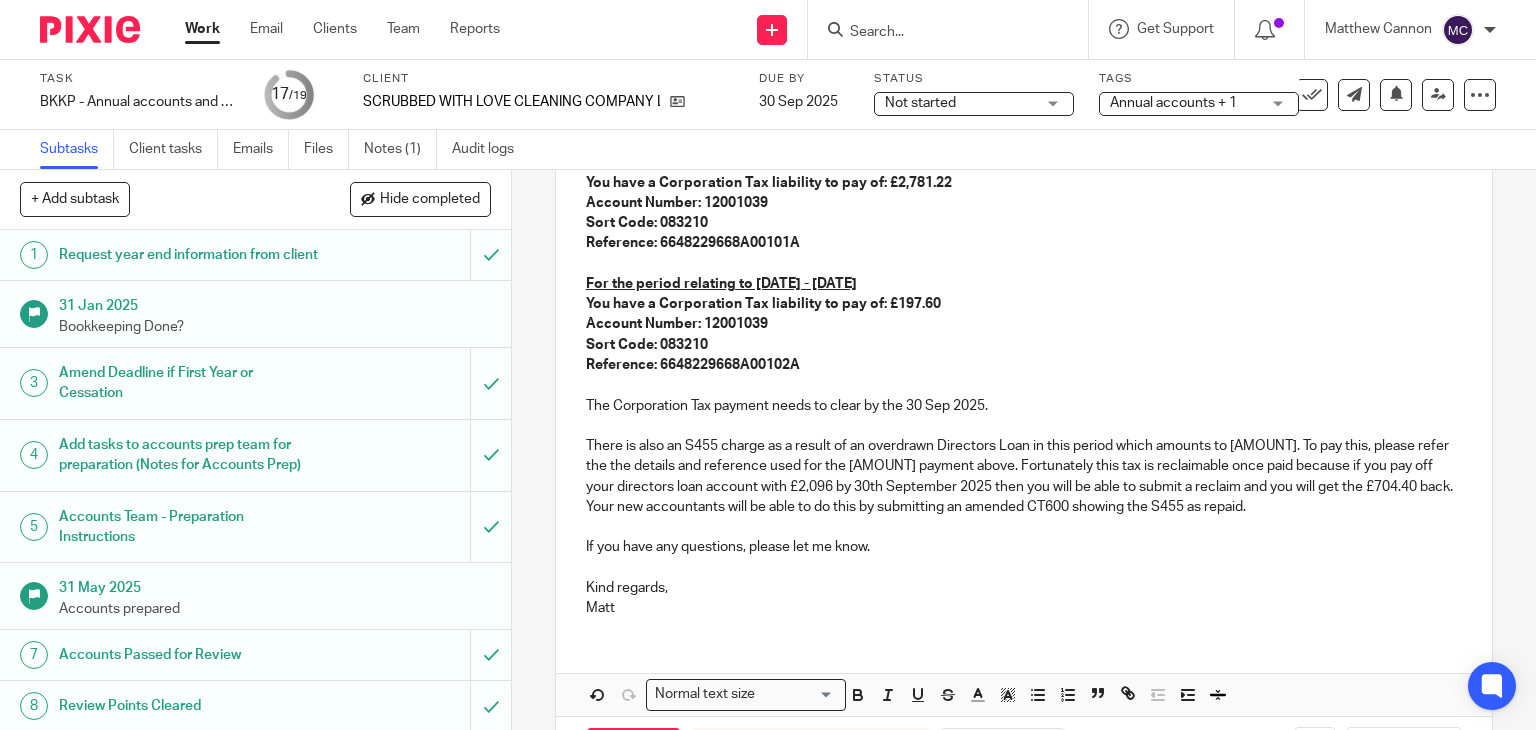 click on "There is also an S455 charge as a result of an overdrawn Directors Loan in this period which amounts to £704.40. To pay this, please refer the the details and reference used for the £196.70 payment above.   Fortunately this tax is reclaimable once paid because if you pay off your directors loan account with £2,096 by 30th September 2025 then you will be able to submit a reclaim and you will get the £704.40 back. Your new accountants will be able to do this by submitting an amended CT600 showing the S455 as repaid." at bounding box center [1024, 476] 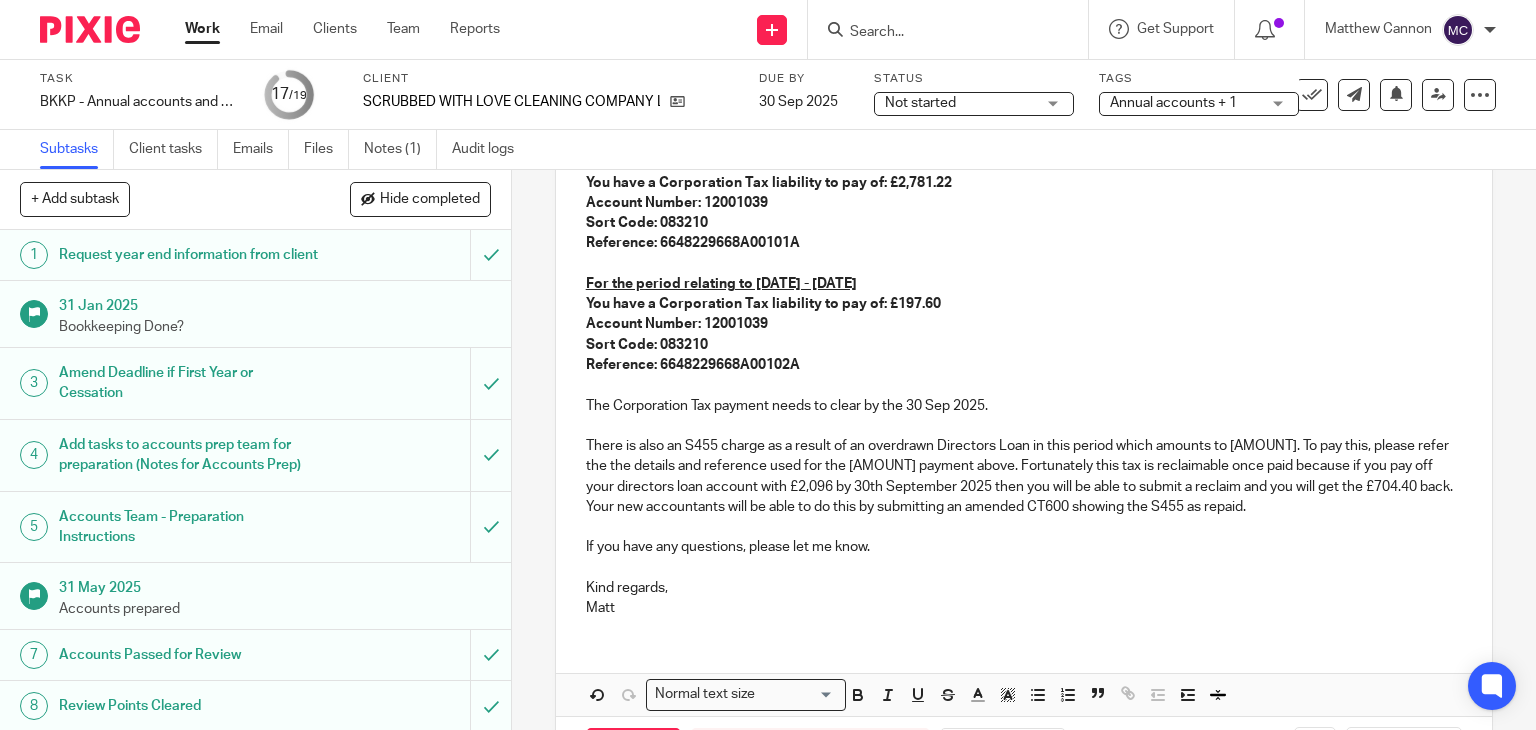 click at bounding box center (1024, 527) 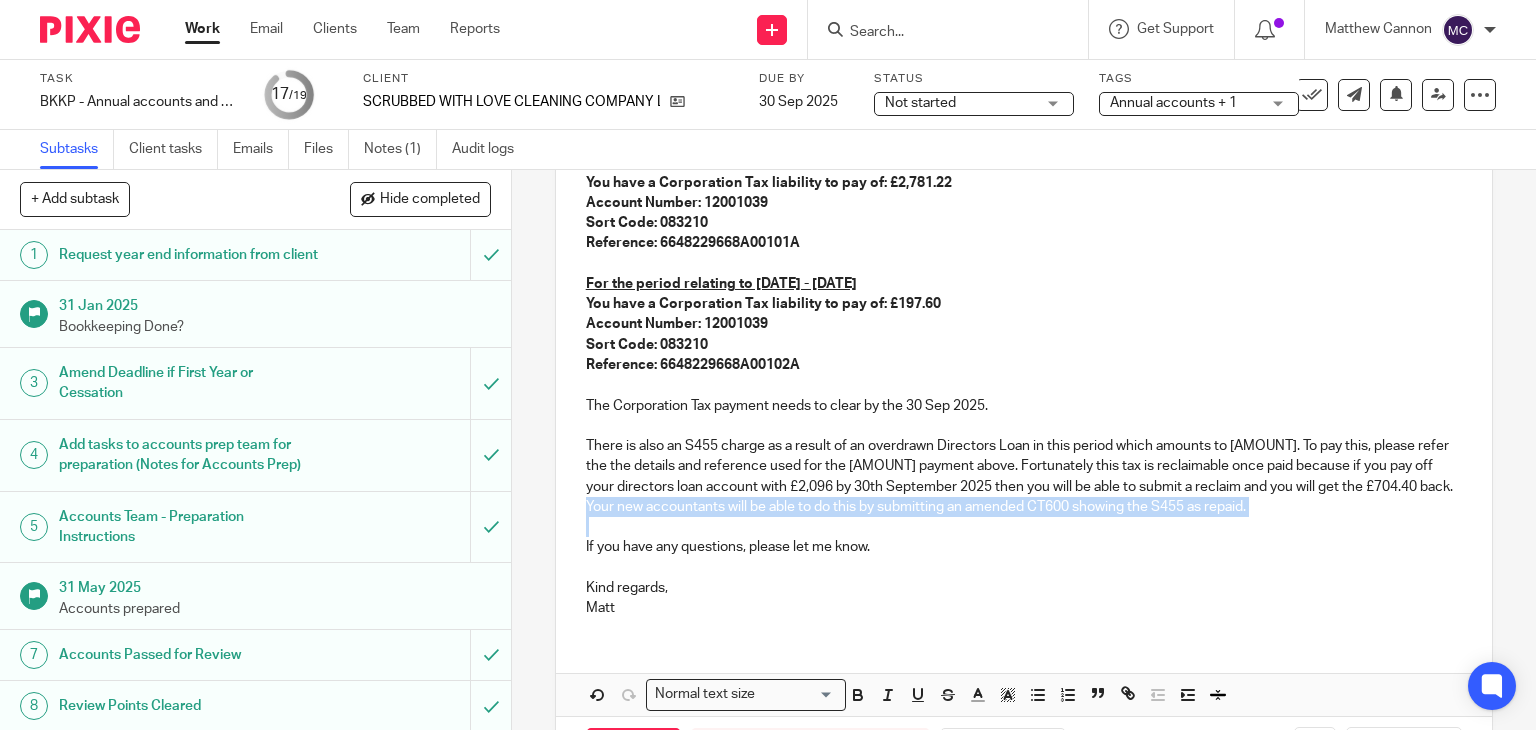 drag, startPoint x: 674, startPoint y: 507, endPoint x: 1342, endPoint y: 518, distance: 668.0906 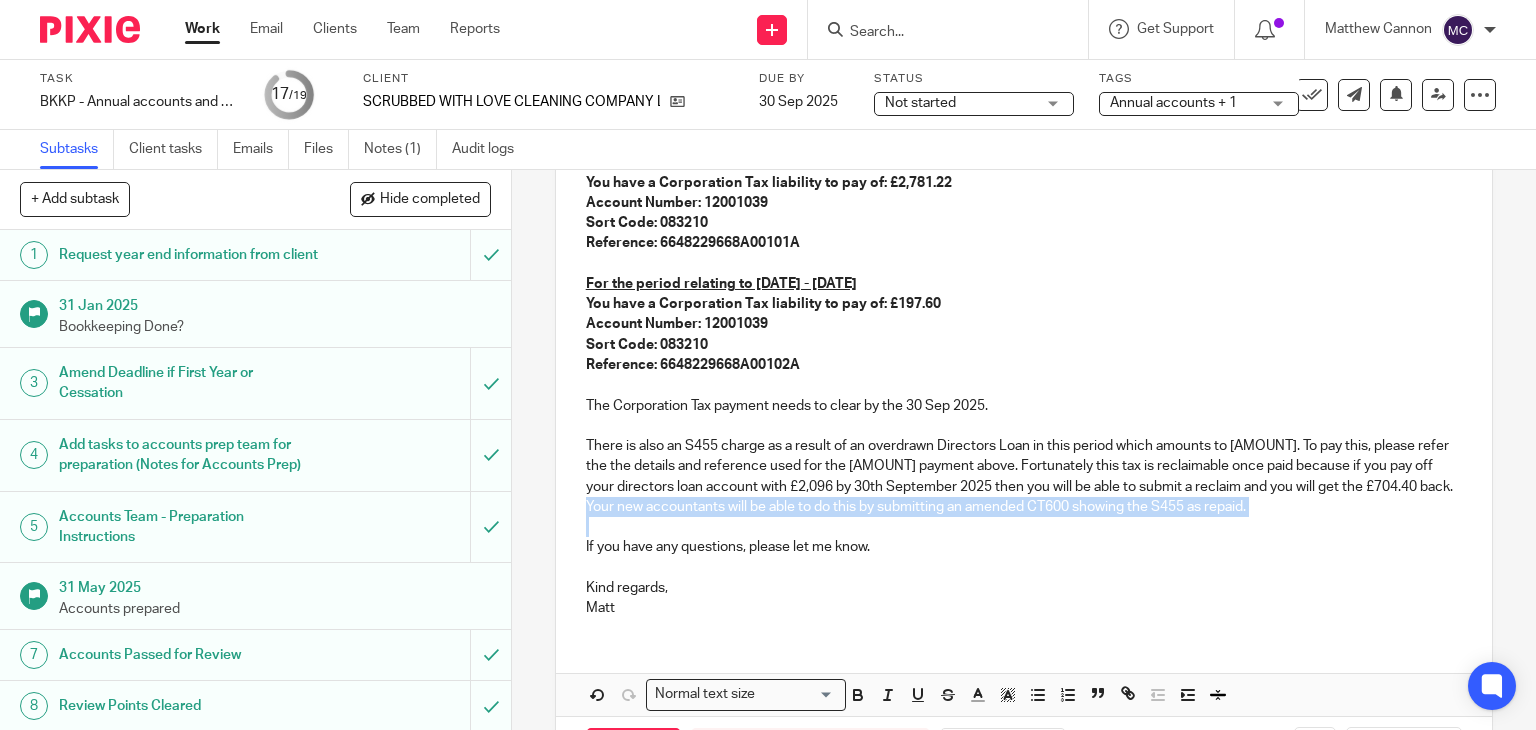 click on "Hi Josie, Your Accounts and Corporation Tax Return have been successfully filed with Companies House and HMRC respectively. Due to your company's first accounting period being over 12 months, we'll need to file two separate Corporation Tax returns (CT600s). This means there will be two returns and two separate payments, each with its own unique reference number. Future periods will be simpler with just one return and one payment. I will separate these out for you below.  For the period relating to 06/12/2023 - 05/12/2024 You have a Corporation Tax liability to pay of: £2,781.22 Account Number: 12001039 Sort Code: 083210 Reference: 6648229668A00101A For the period relating to 06/12/2024 - 31/12/2024 You have a Corporation Tax liability to pay of: £197.60  Account Number: 12001039 Sort Code: 083210 Reference: 6648229668A00102A The Corporation Tax payment needs to clear by the 30 Sep 2025.   If you have any questions, please let me know.  Kind regards,  Matt" at bounding box center (1024, 301) 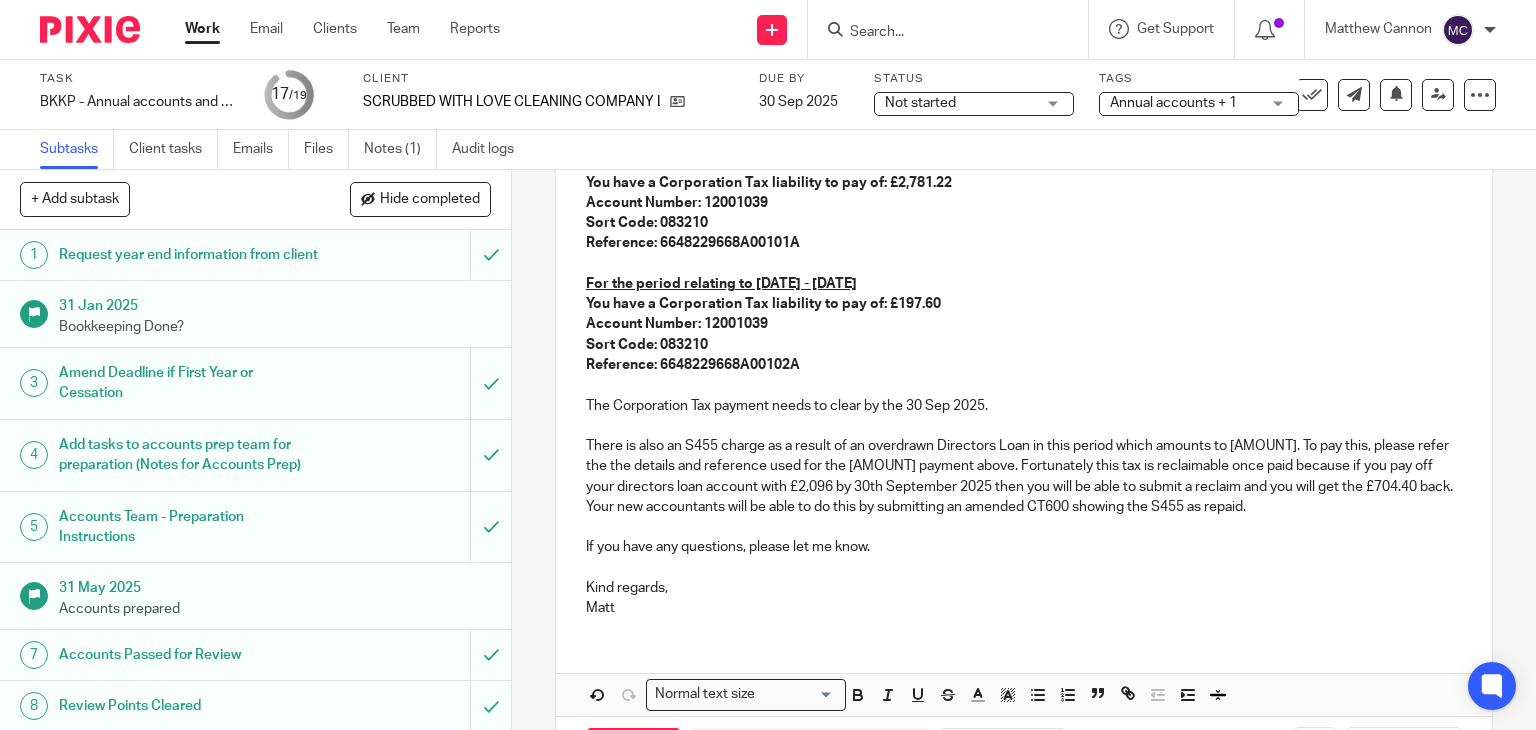 click on "There is also an S455 charge as a result of an overdrawn Directors Loan in this period which amounts to £704.40. To pay this, please refer the the details and reference used for the £196.70 payment above.   Fortunately this tax is reclaimable once paid because if you pay off your directors loan account with £2,096 by 30th September 2025 then you will be able to submit a reclaim and you will get the £704.40 back. Your new accountants will be able to do this by submitting an amended CT600 showing the S455 as repaid." at bounding box center [1024, 476] 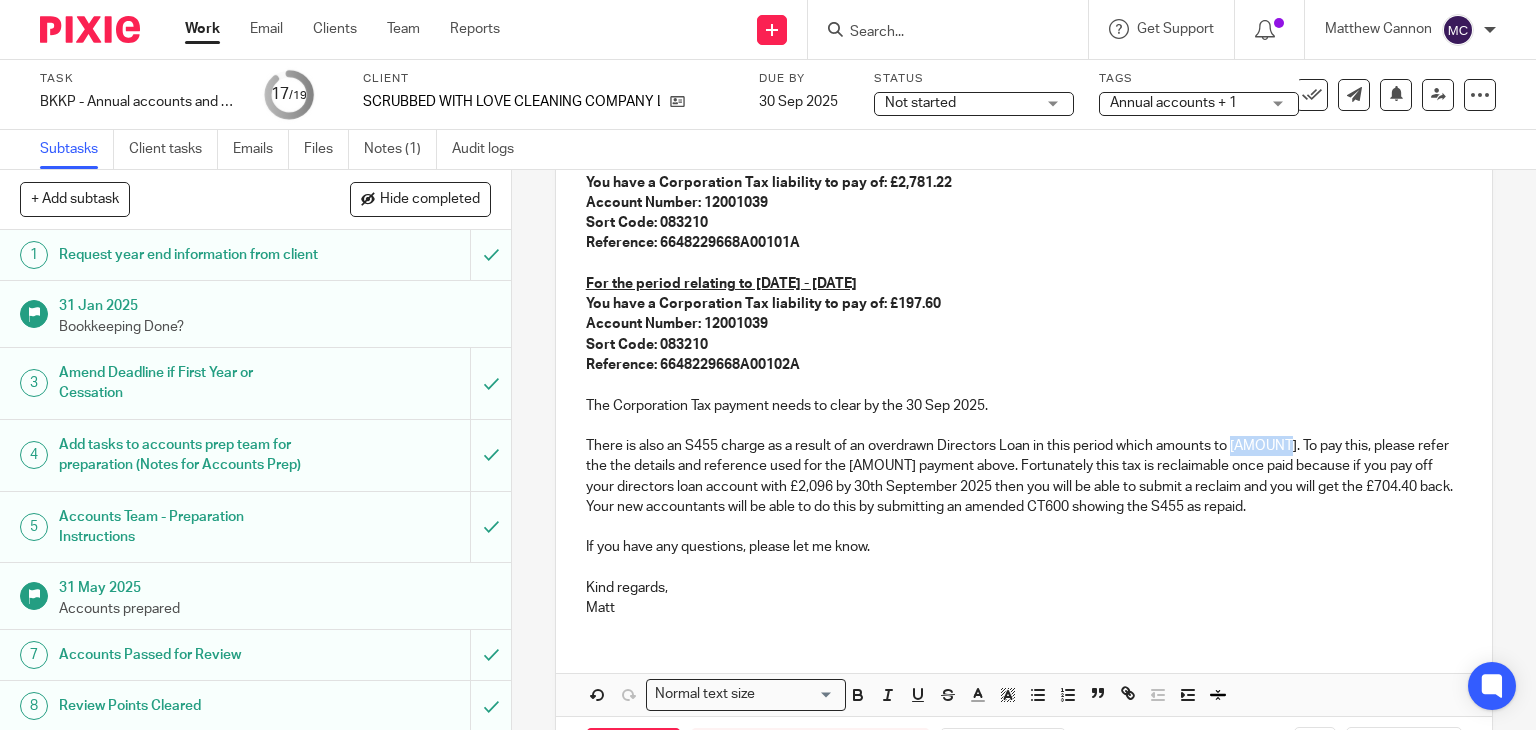 drag, startPoint x: 1231, startPoint y: 447, endPoint x: 1281, endPoint y: 442, distance: 50.24938 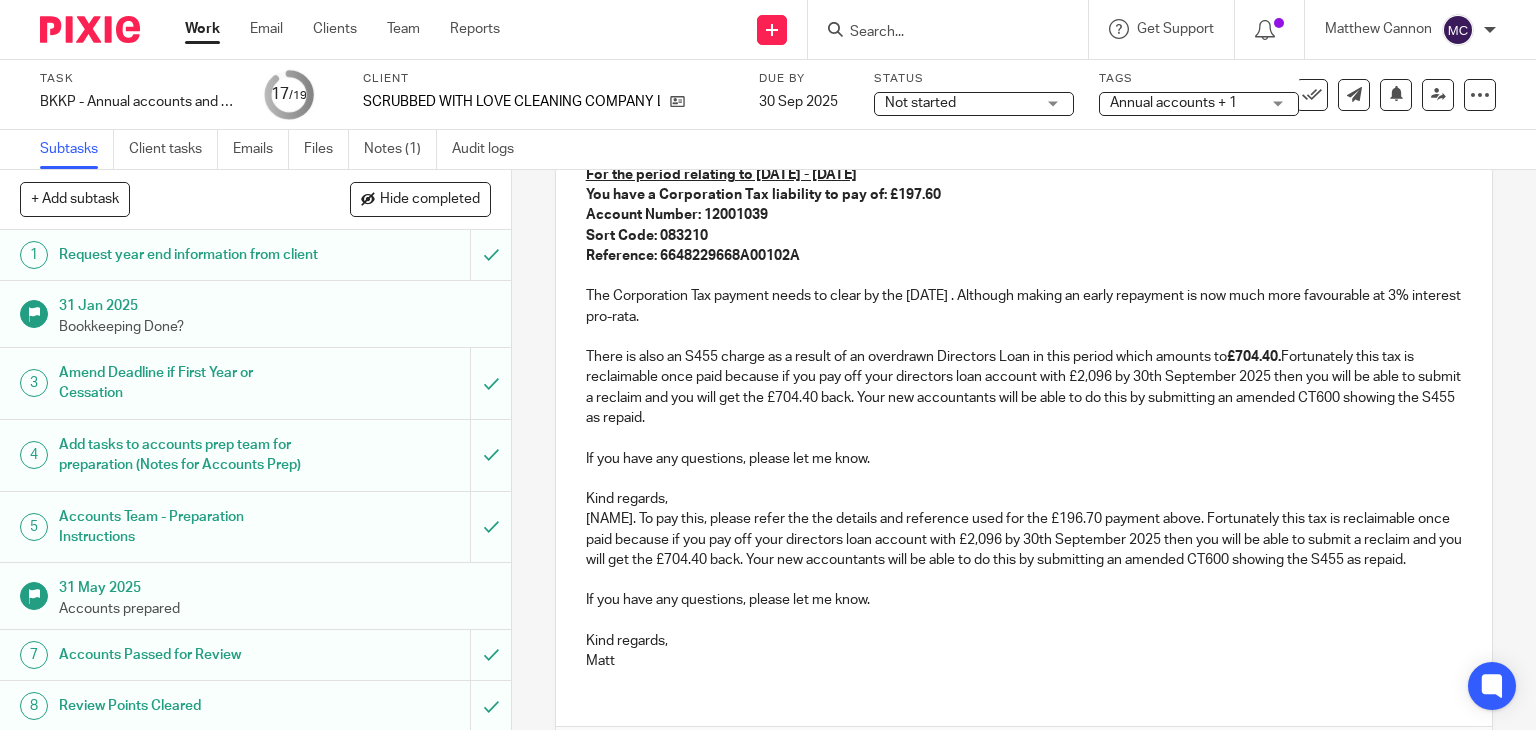 scroll, scrollTop: 1135, scrollLeft: 0, axis: vertical 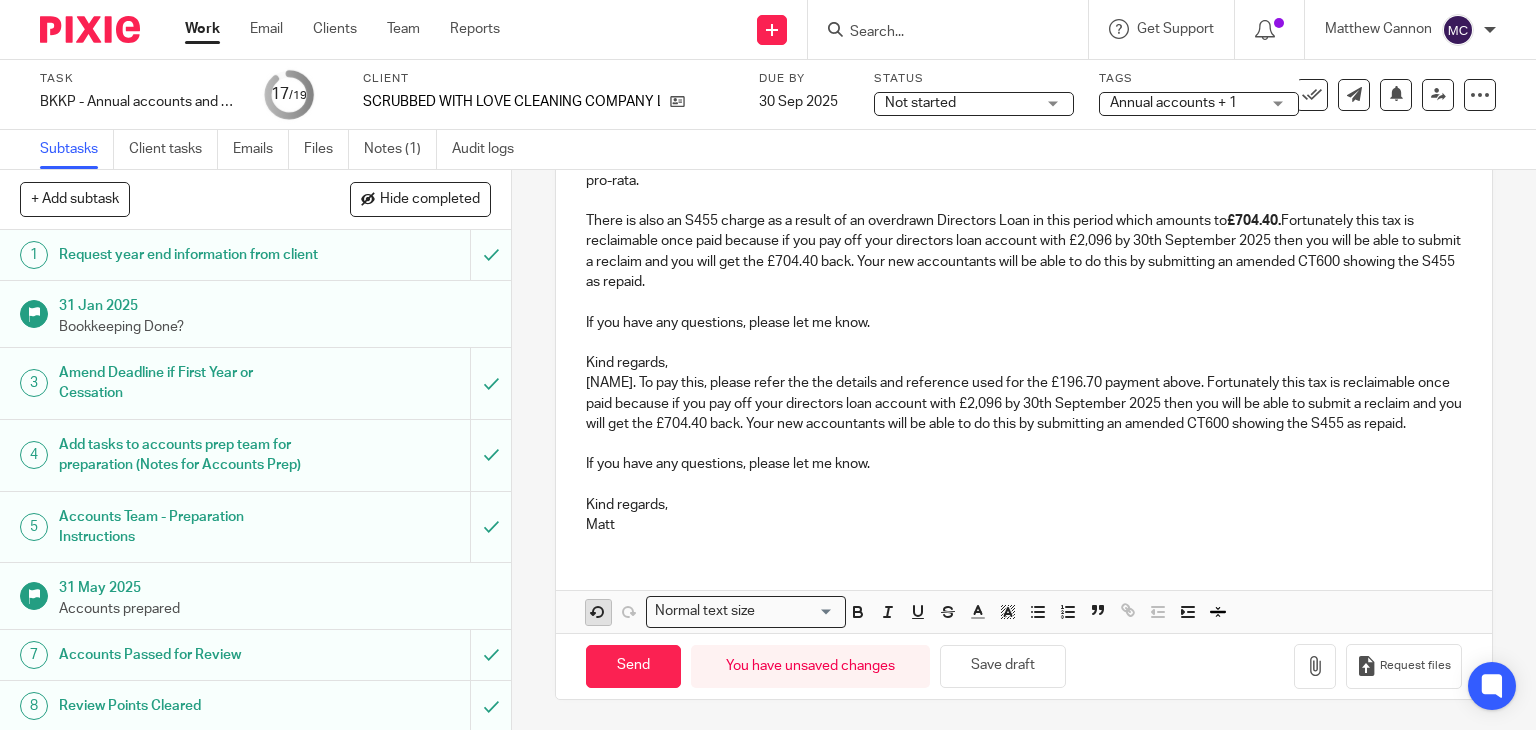 click 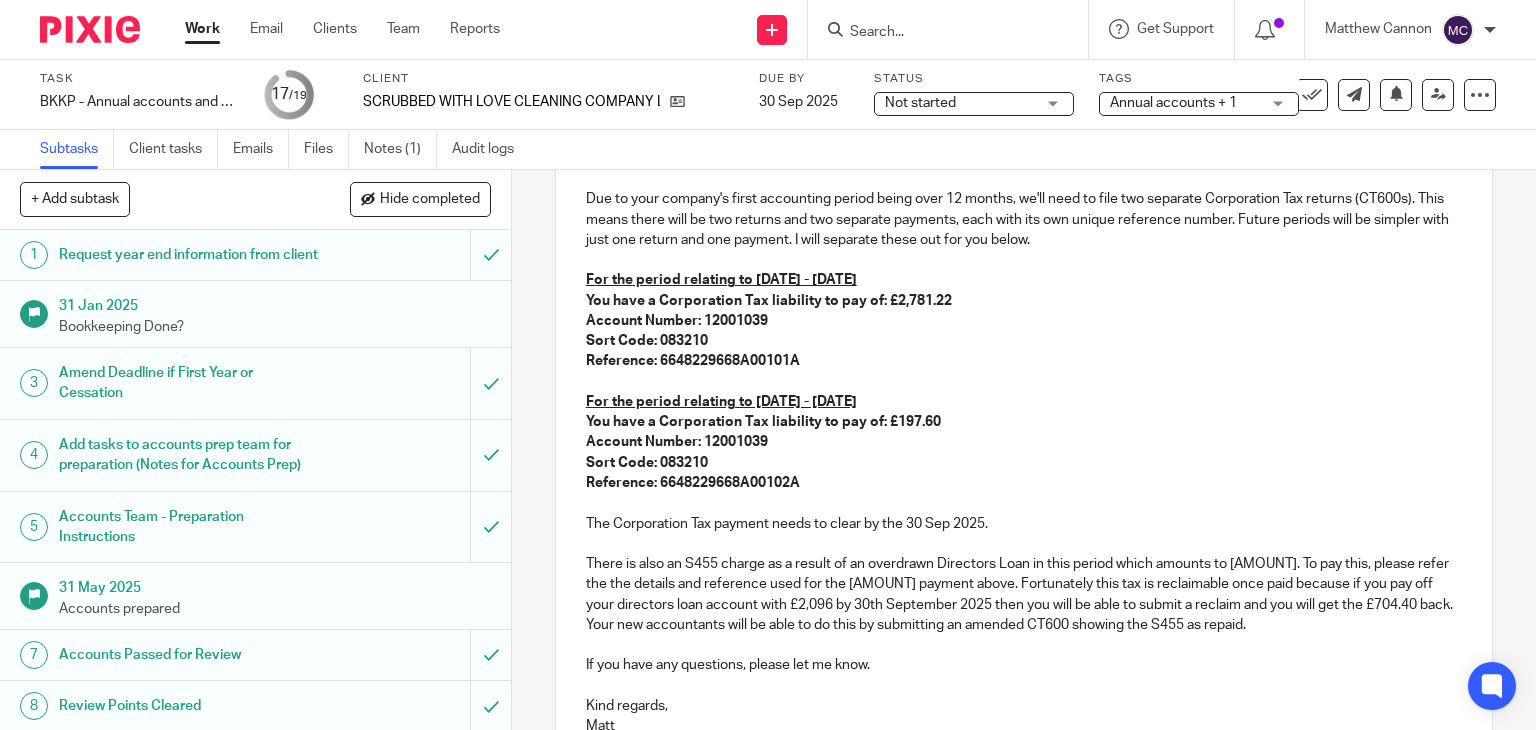 scroll, scrollTop: 307, scrollLeft: 0, axis: vertical 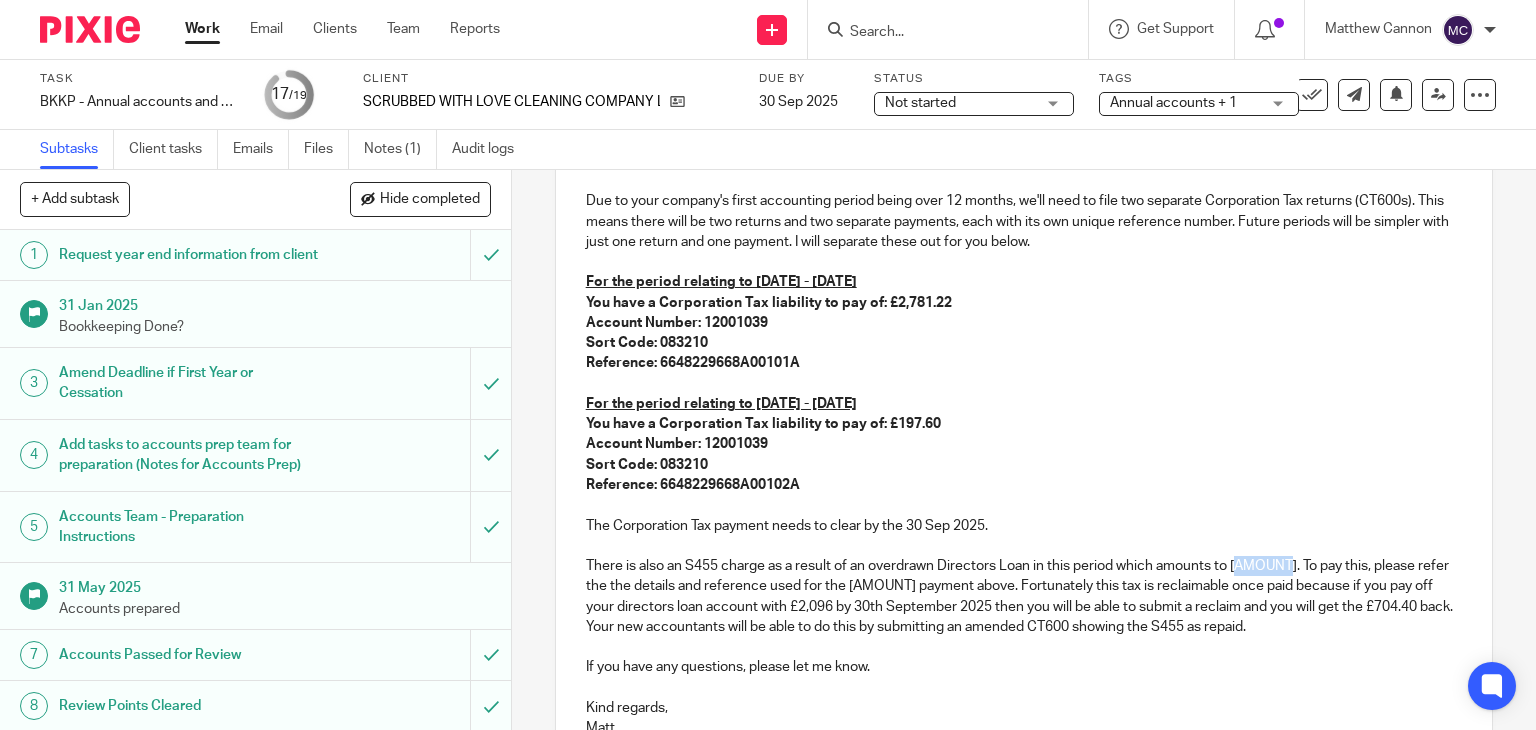 drag, startPoint x: 1233, startPoint y: 569, endPoint x: 1281, endPoint y: 569, distance: 48 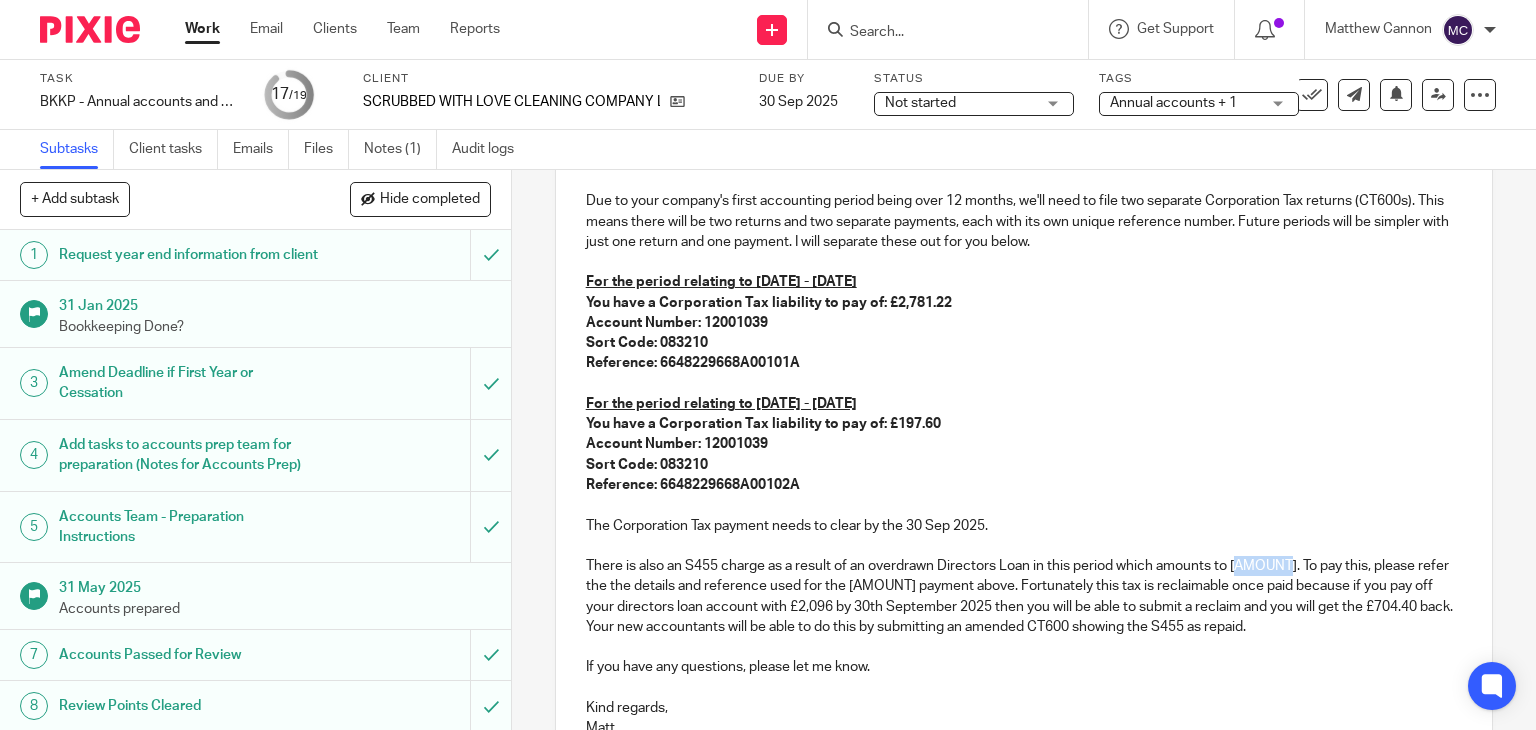 click on "There is also an S455 charge as a result of an overdrawn Directors Loan in this period which amounts to £704.40. To pay this, please refer the the details and reference used for the £196.70 payment above.   Fortunately this tax is reclaimable once paid because if you pay off your directors loan account with £2,096 by 30th September 2025 then you will be able to submit a reclaim and you will get the £704.40 back. Your new accountants will be able to do this by submitting an amended CT600 showing the S455 as repaid." at bounding box center [1024, 596] 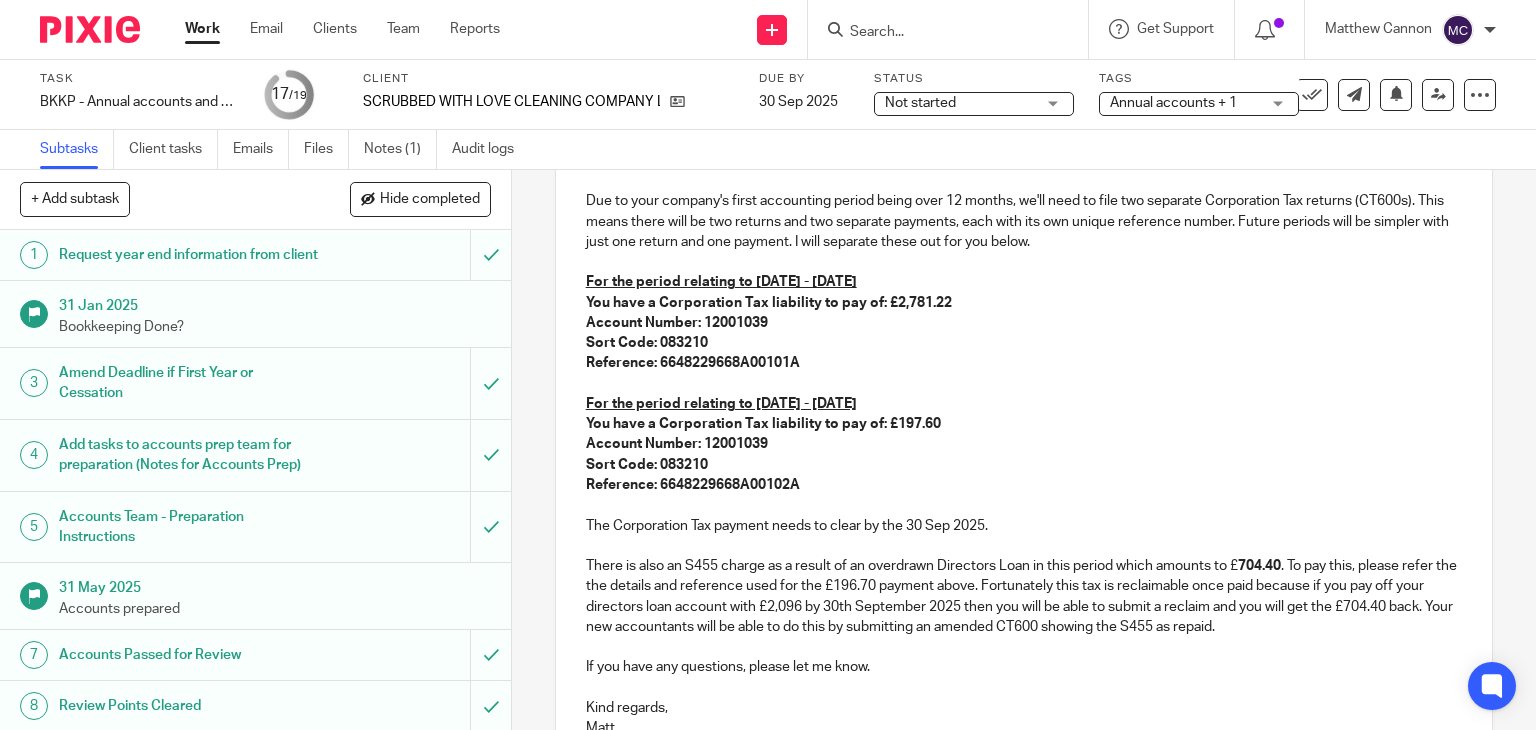 click on "There is also an S455 charge as a result of an overdrawn Directors Loan in this period which amounts to £ 704.40 . To pay this, please refer the the details and reference used for the £196.70 payment above.   Fortunately this tax is reclaimable once paid because if you pay off your directors loan account with £2,096 by 30th September 2025 then you will be able to submit a reclaim and you will get the £704.40 back. Your new accountants will be able to do this by submitting an amended CT600 showing the S455 as repaid." at bounding box center (1024, 596) 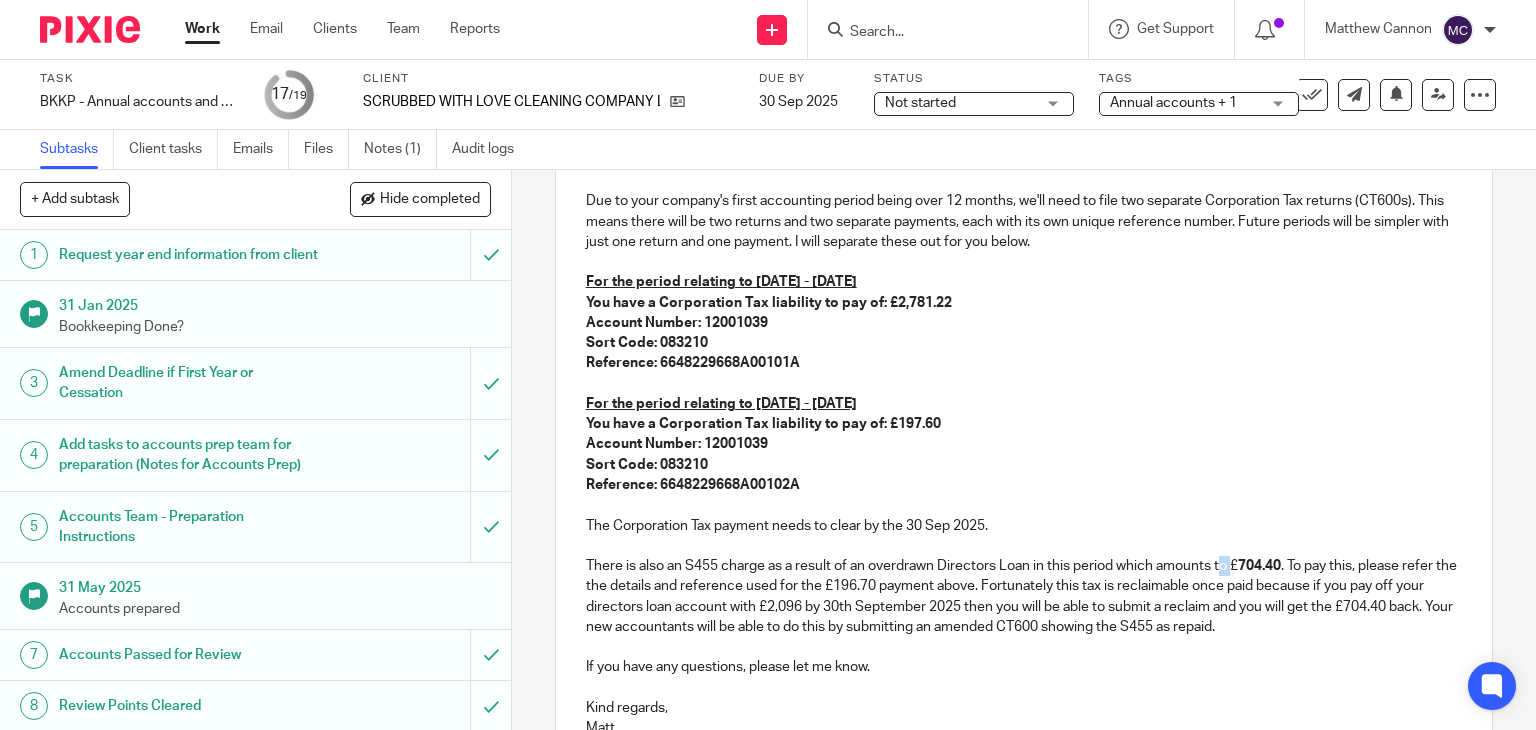 click on "There is also an S455 charge as a result of an overdrawn Directors Loan in this period which amounts to £ 704.40 . To pay this, please refer the the details and reference used for the £196.70 payment above.   Fortunately this tax is reclaimable once paid because if you pay off your directors loan account with £2,096 by 30th September 2025 then you will be able to submit a reclaim and you will get the £704.40 back. Your new accountants will be able to do this by submitting an amended CT600 showing the S455 as repaid." at bounding box center [1024, 596] 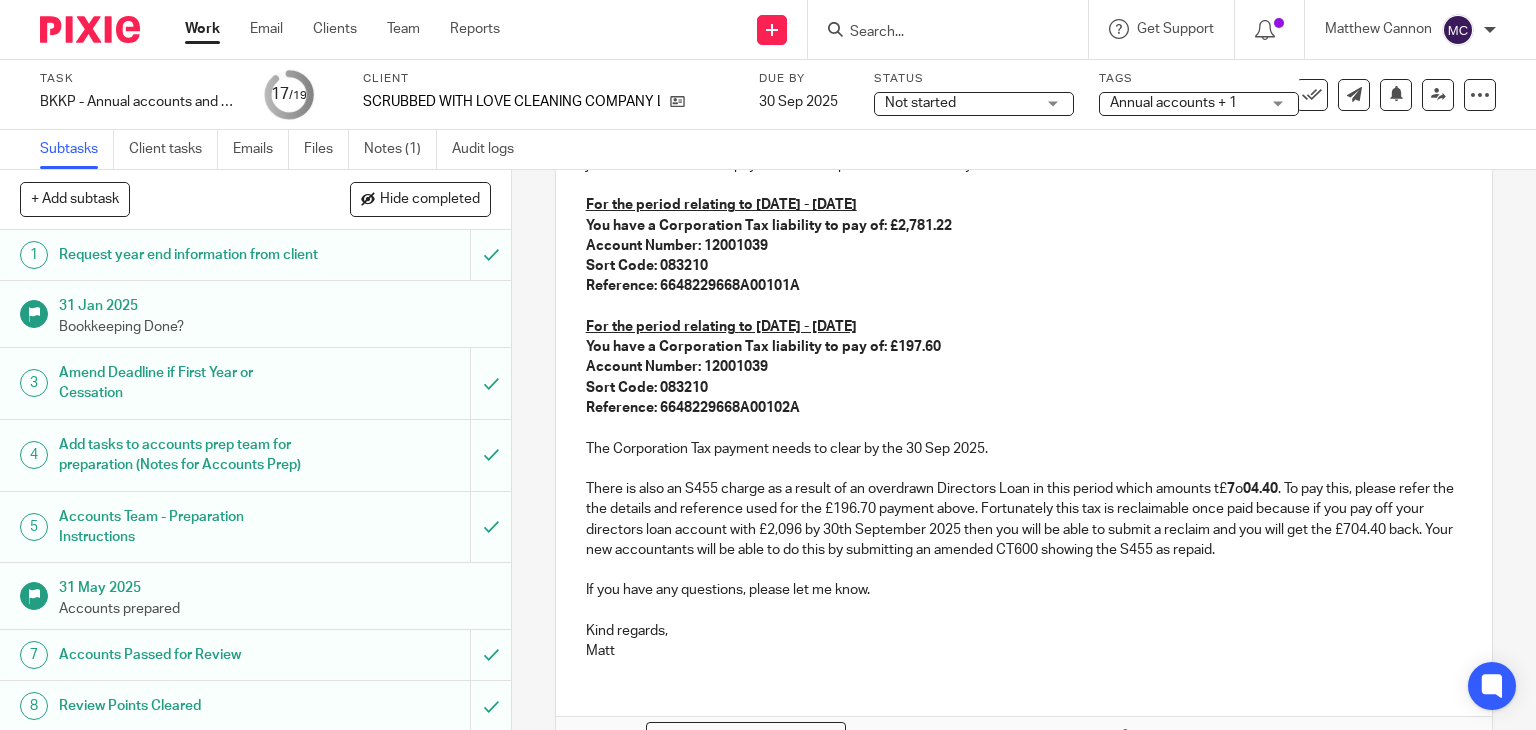 scroll, scrollTop: 507, scrollLeft: 0, axis: vertical 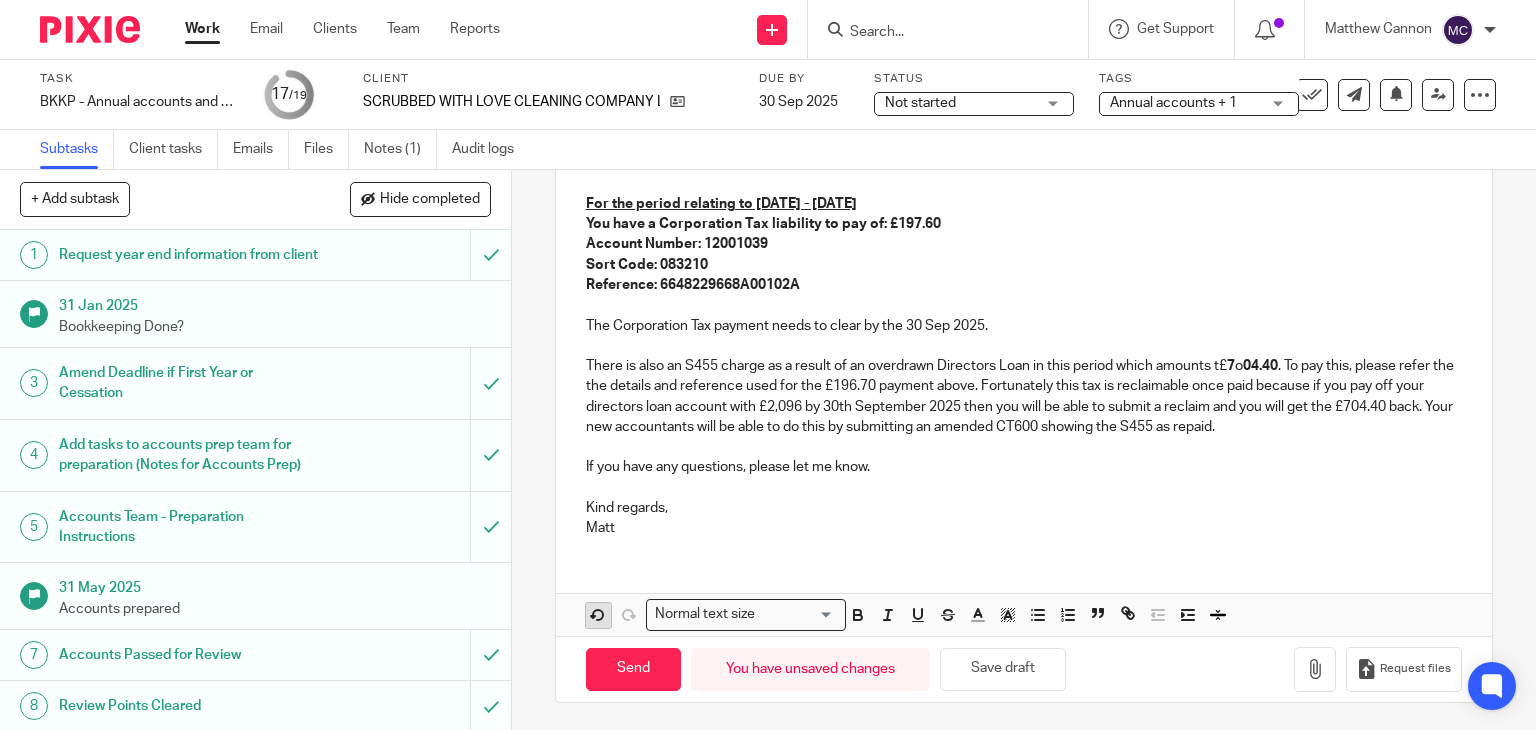 click 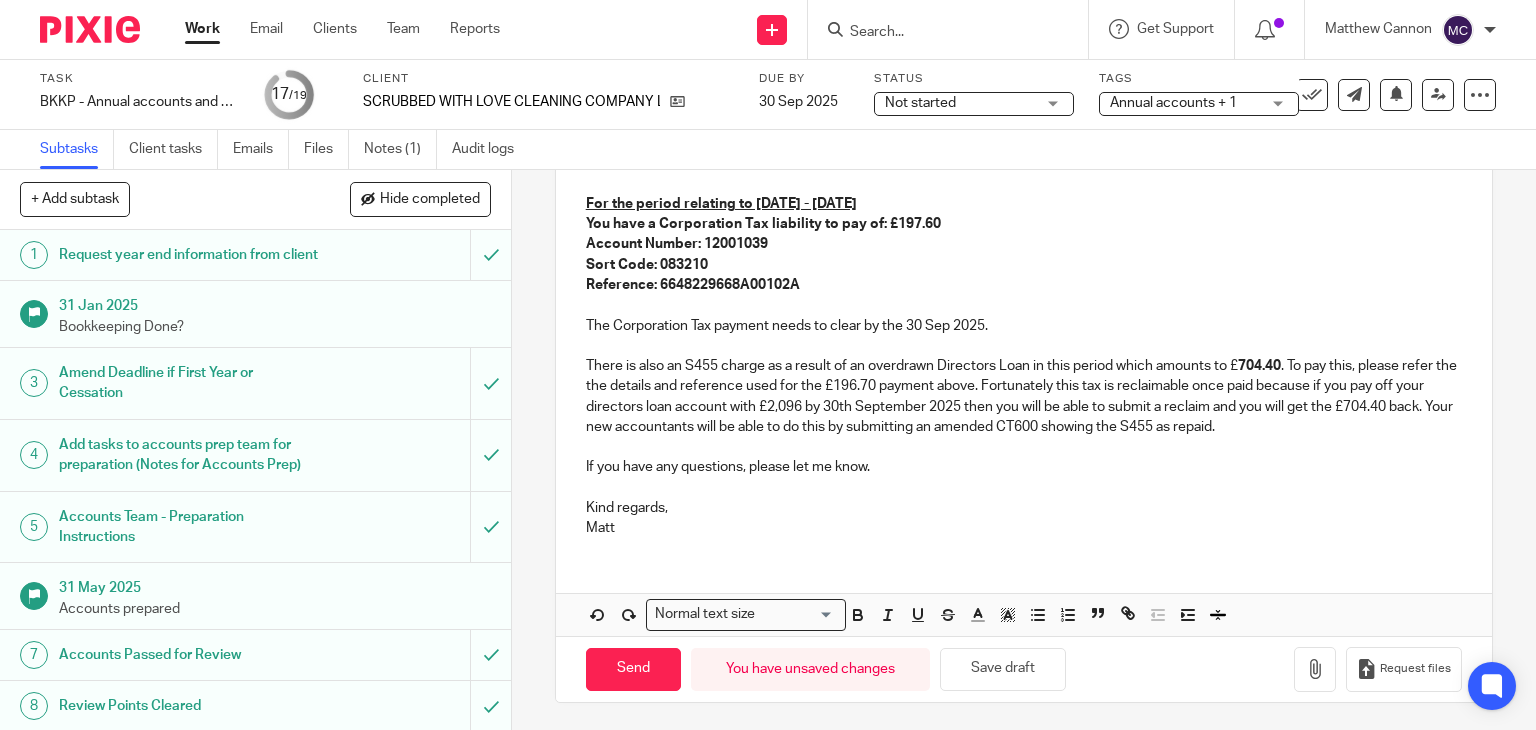 click on "704.40" at bounding box center [1259, 366] 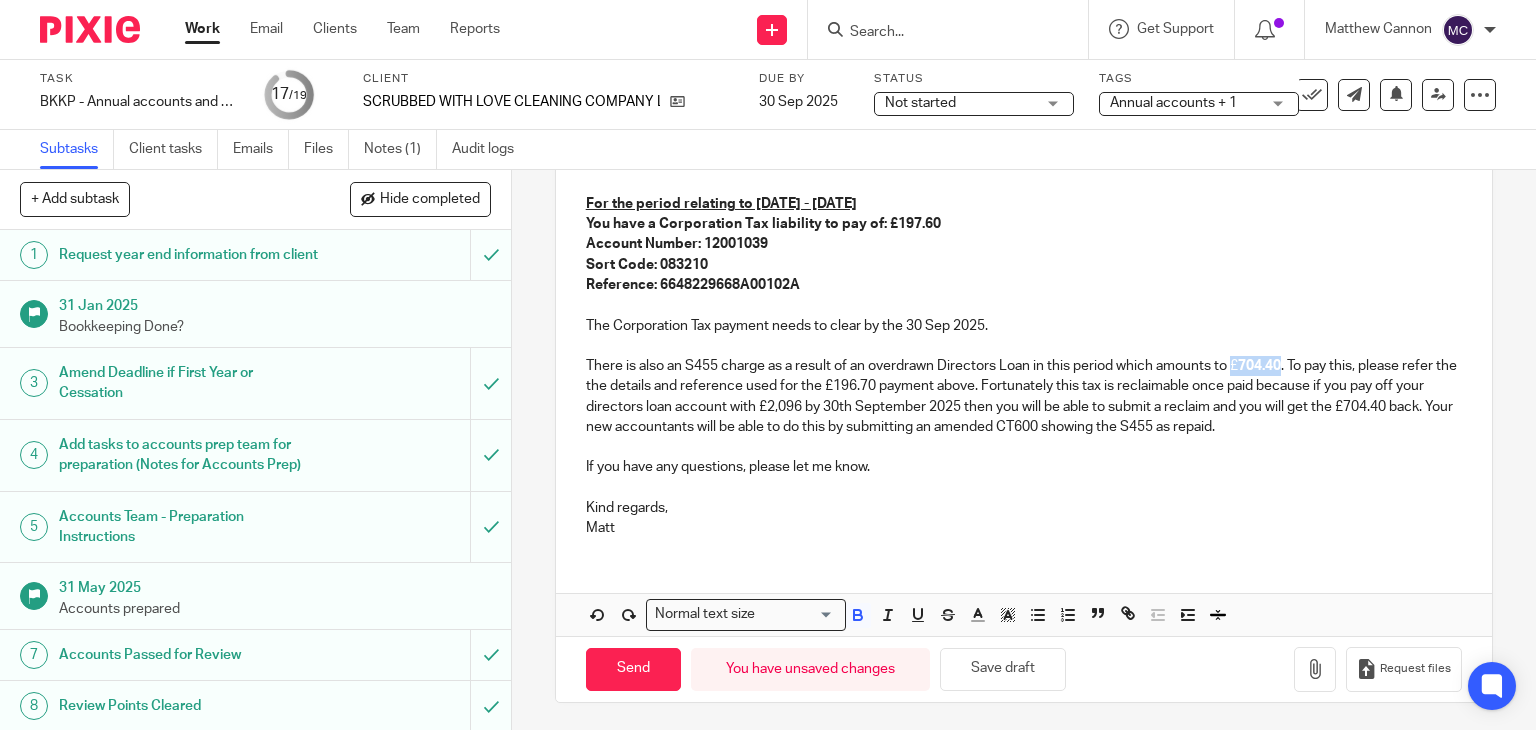 drag, startPoint x: 1231, startPoint y: 368, endPoint x: 1282, endPoint y: 367, distance: 51.009804 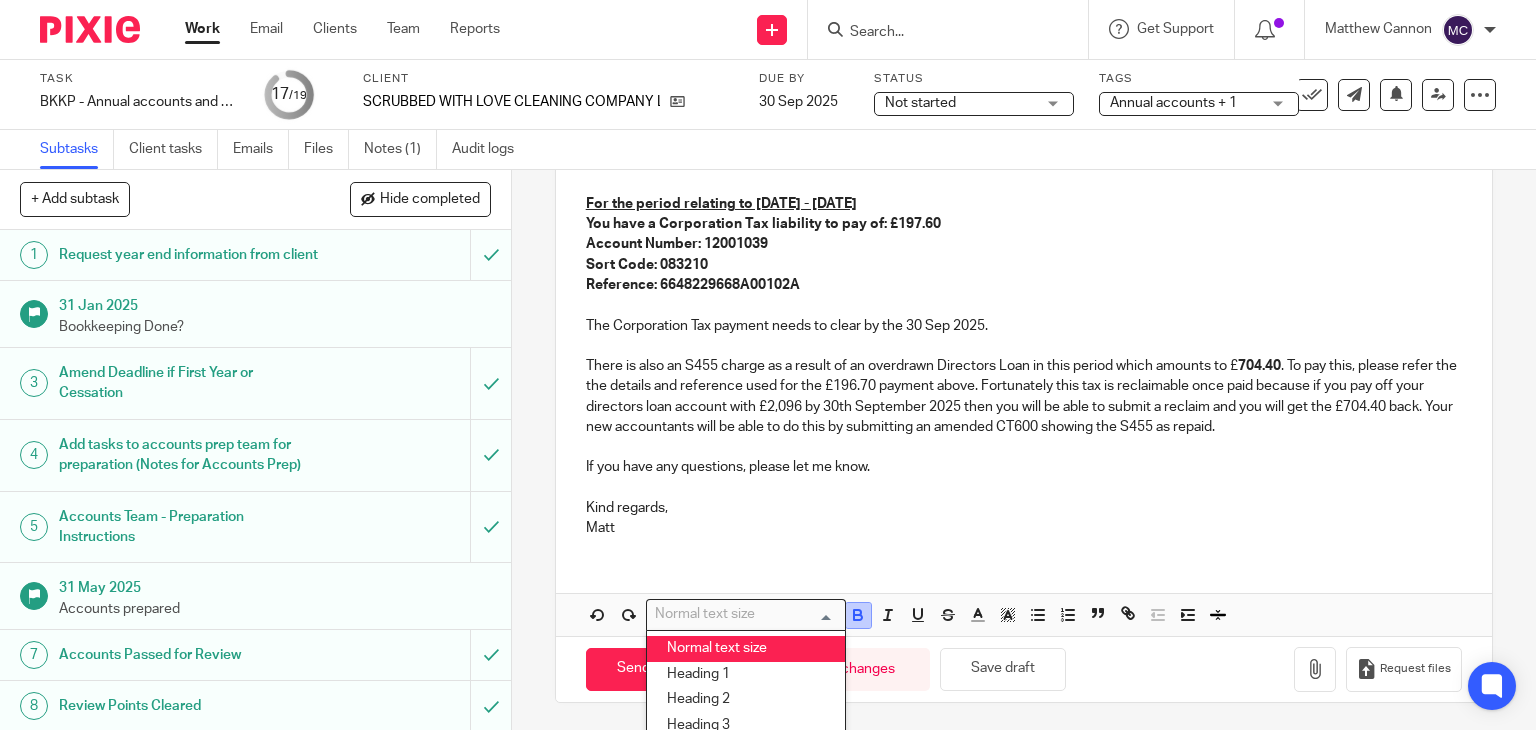 click 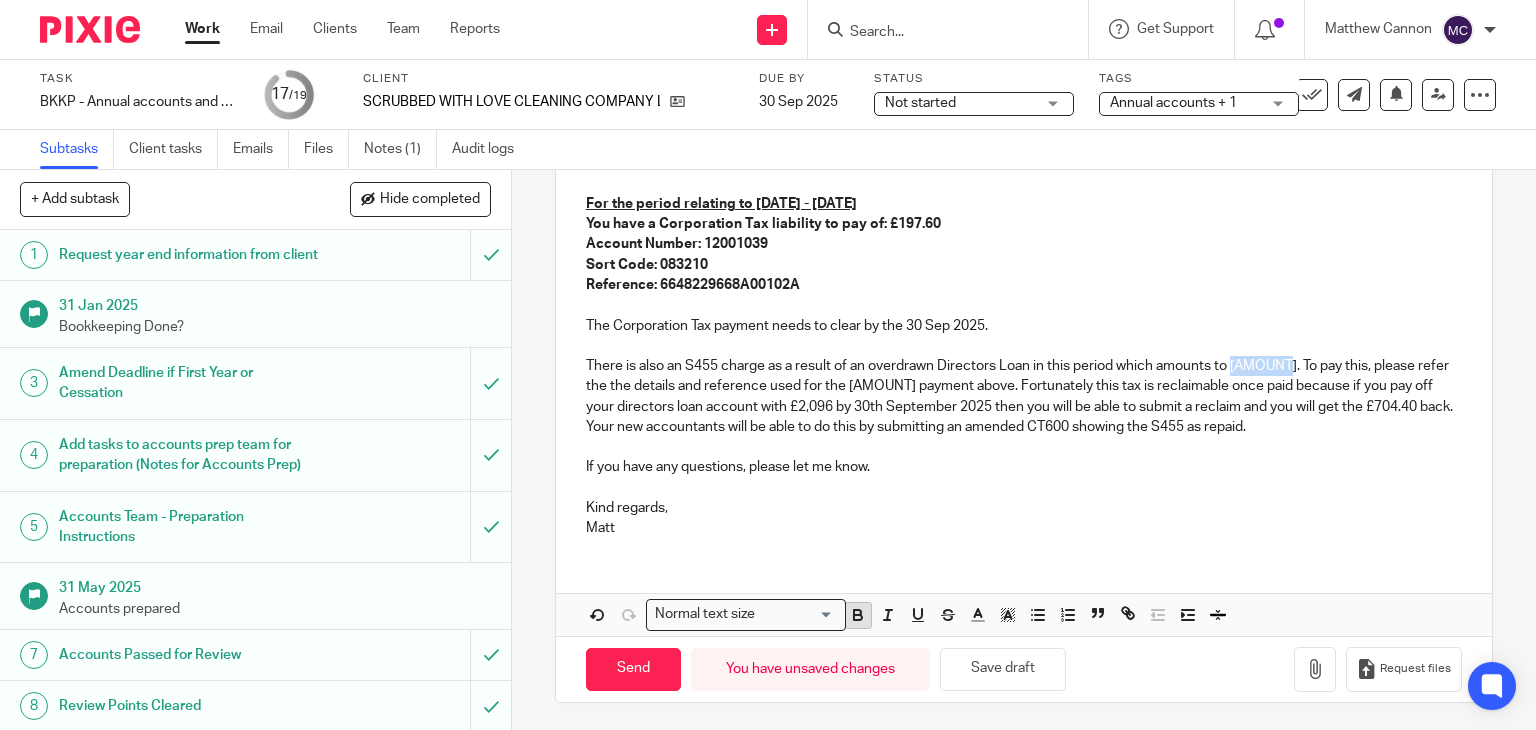 click 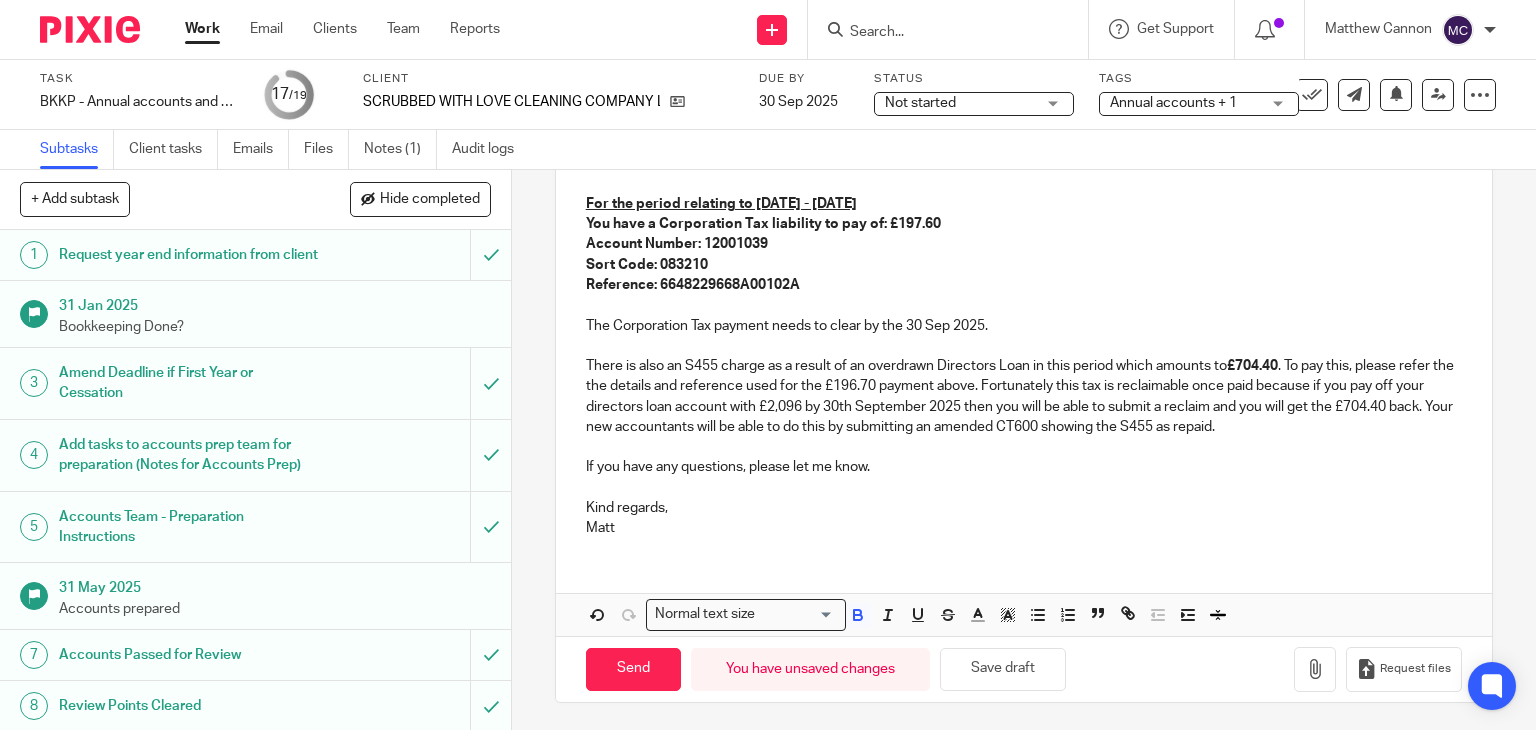 click on "Matt" at bounding box center (1024, 528) 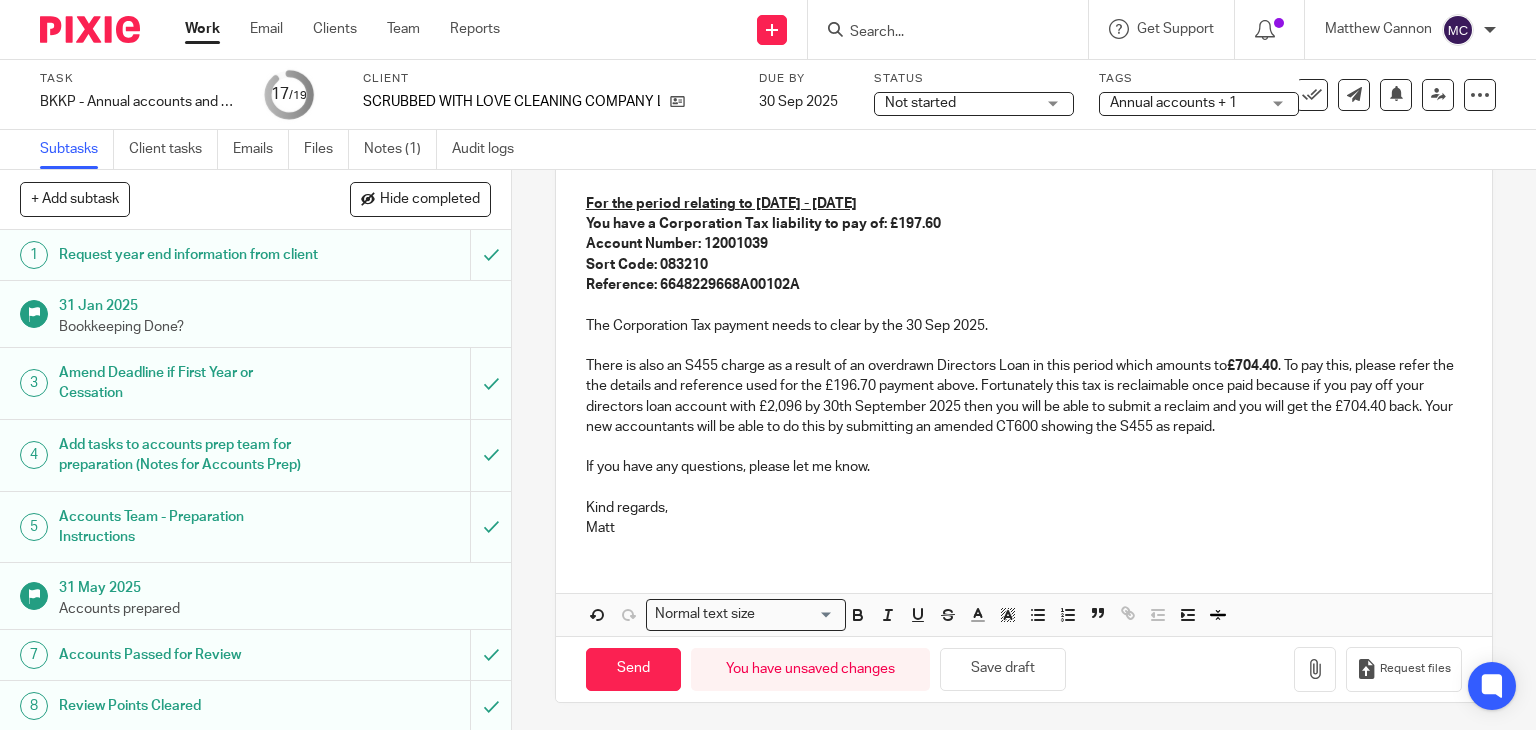 click on "There is also an S455 charge as a result of an overdrawn Directors Loan in this period which amounts to  £704.40 . To pay this, please refer the the details and reference used for the £196.70 payment above.   Fortunately this tax is reclaimable once paid because if you pay off your directors loan account with £2,096 by 30th September 2025 then you will be able to submit a reclaim and you will get the £704.40 back. Your new accountants will be able to do this by submitting an amended CT600 showing the S455 as repaid." at bounding box center [1024, 396] 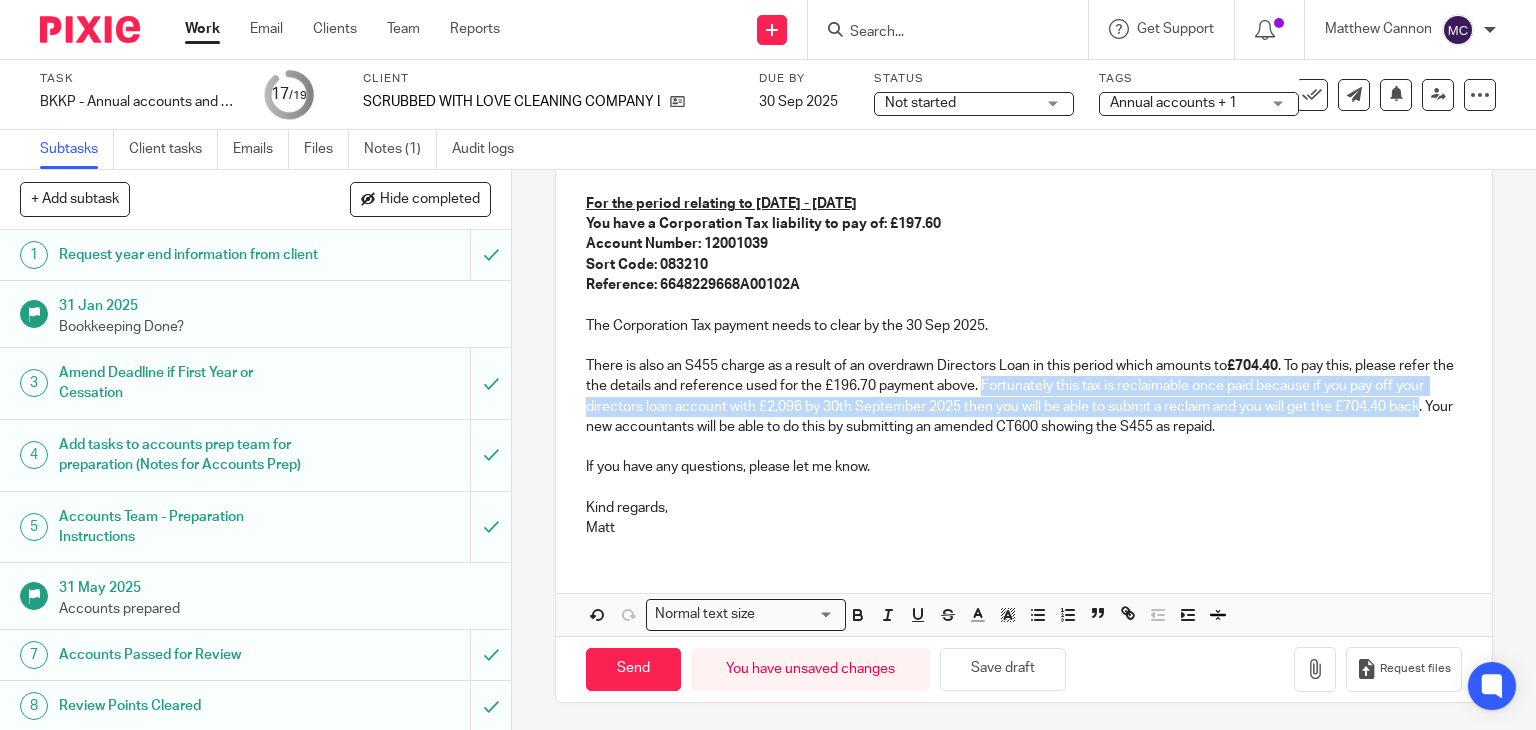 drag, startPoint x: 1031, startPoint y: 386, endPoint x: 665, endPoint y: 427, distance: 368.28928 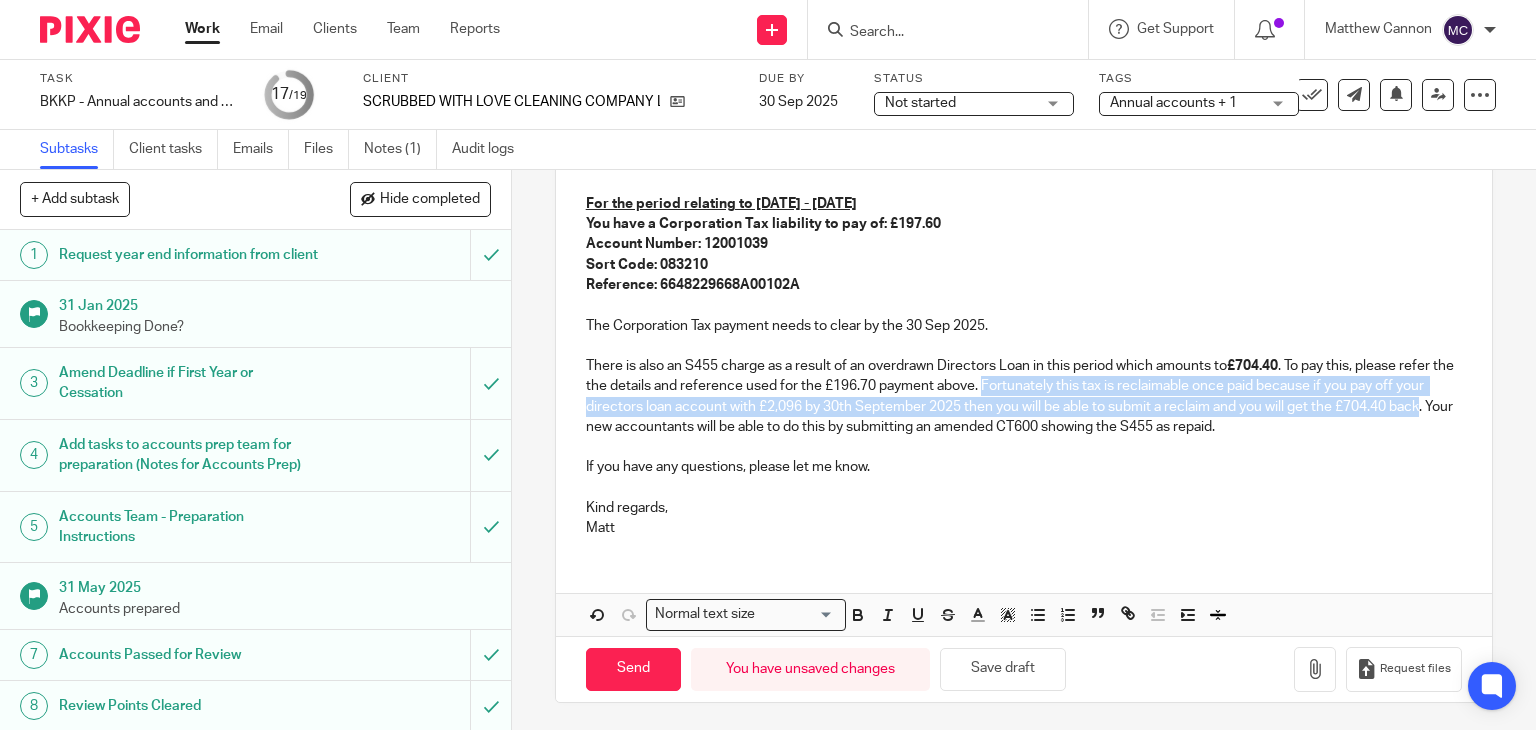 click on "There is also an S455 charge as a result of an overdrawn Directors Loan in this period which amounts to  £704.40 . To pay this, please refer the the details and reference used for the £196.70 payment above.   Fortunately this tax is reclaimable once paid because if you pay off your directors loan account with £2,096 by 30th September 2025 then you will be able to submit a reclaim and you will get the £704.40 back. Your new accountants will be able to do this by submitting an amended CT600 showing the S455 as repaid." at bounding box center [1024, 396] 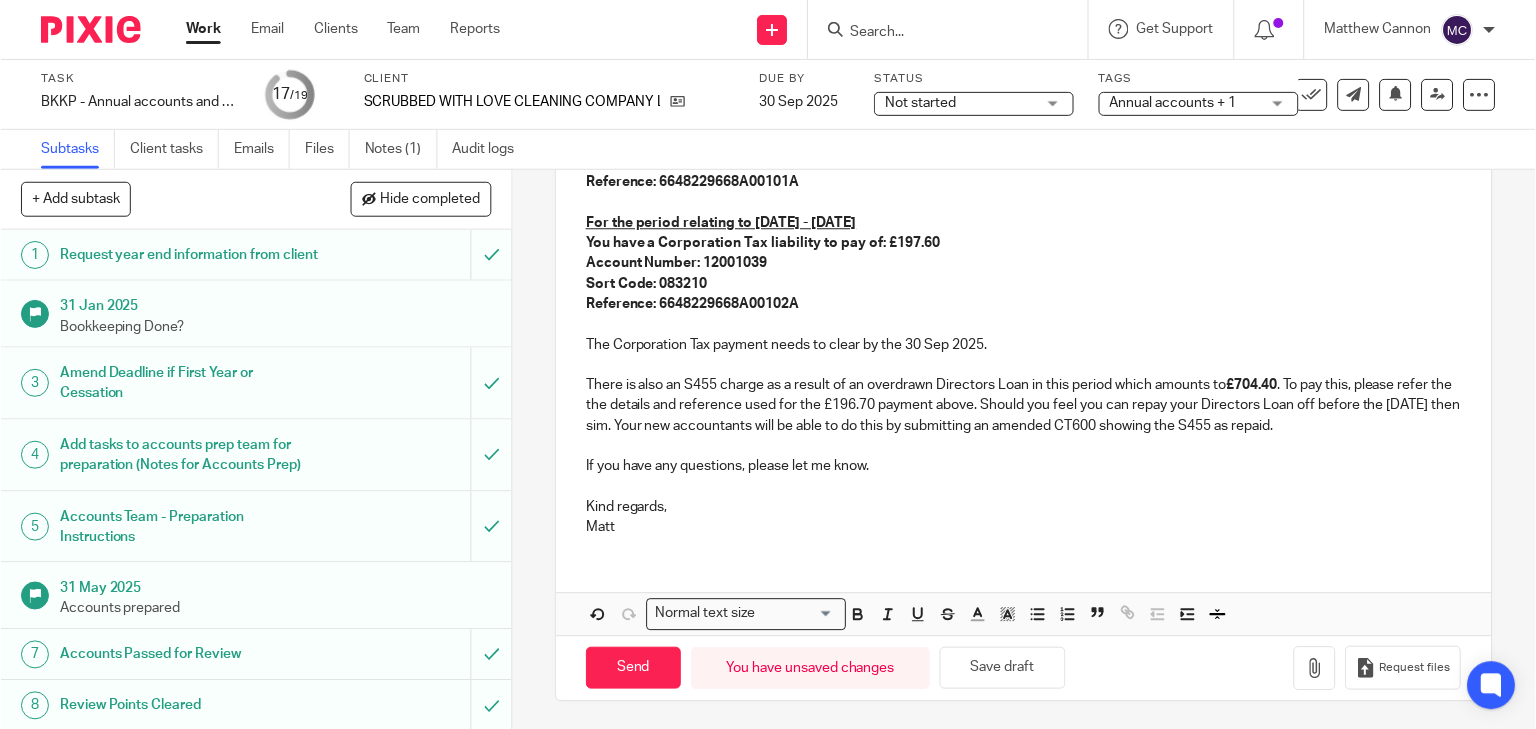 scroll, scrollTop: 507, scrollLeft: 0, axis: vertical 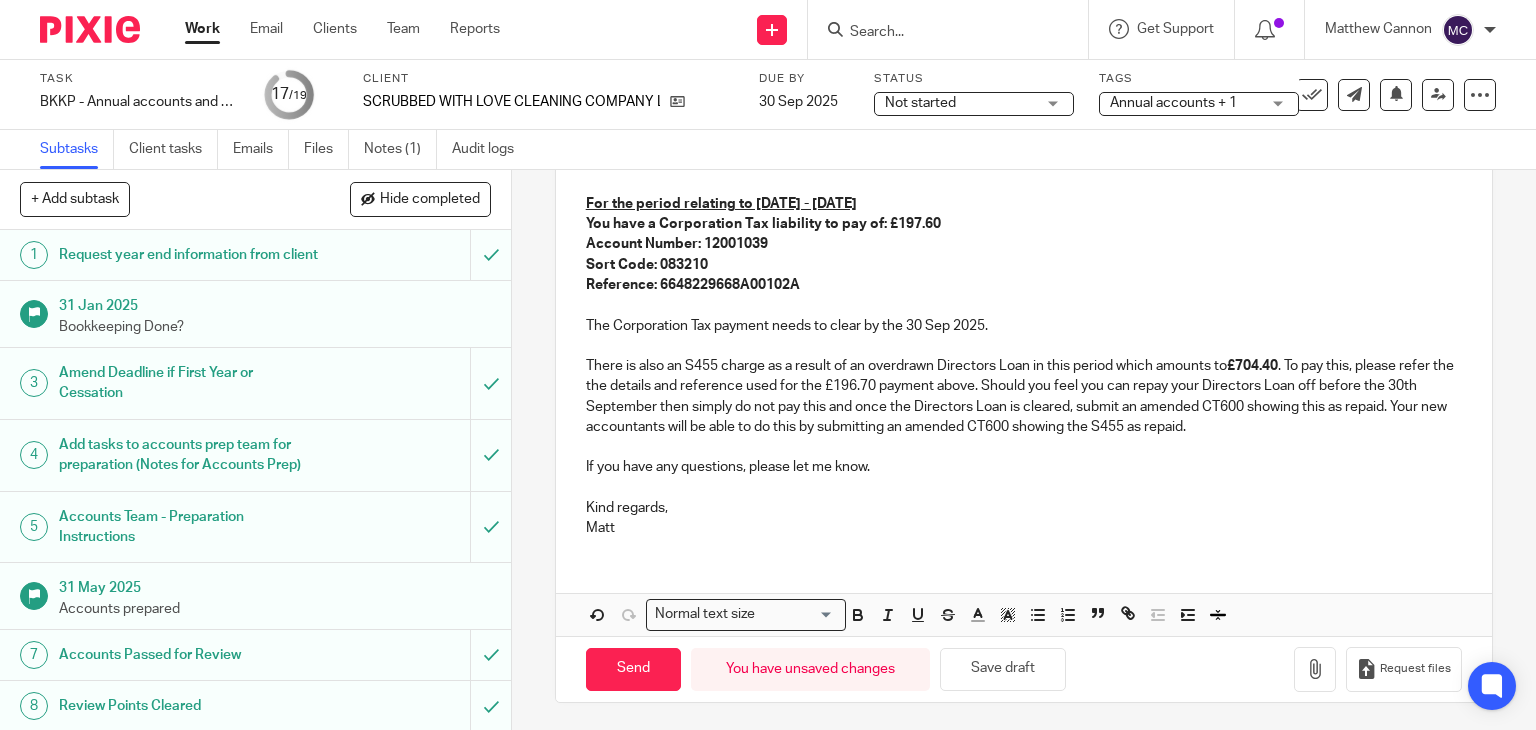 drag, startPoint x: 1297, startPoint y: 429, endPoint x: 766, endPoint y: 428, distance: 531.0009 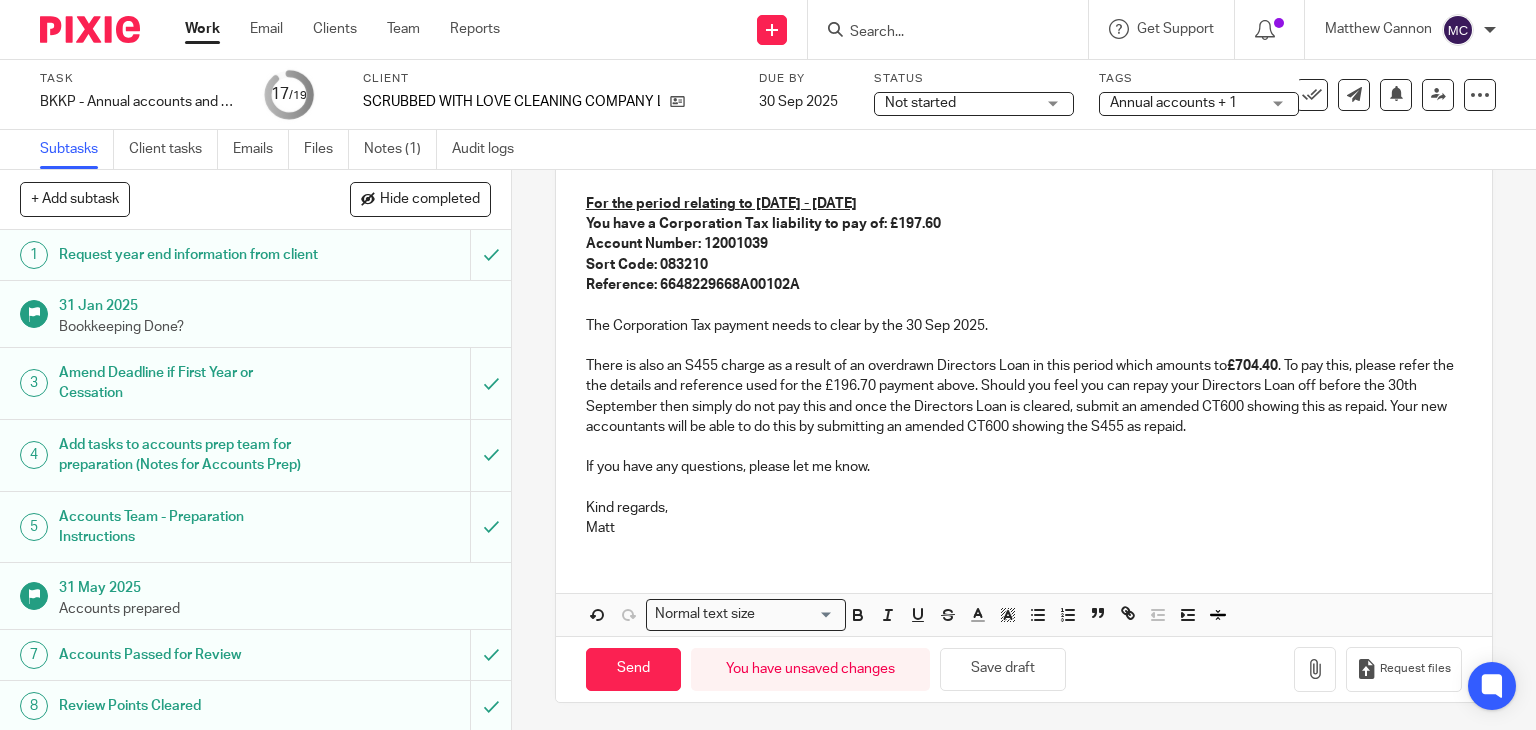 click on "There is also an S455 charge as a result of an overdrawn Directors Loan in this period which amounts to  £704.40 . To pay this, please refer the the details and reference used for the £196.70 payment above.   Should you feel you can repay your Directors Loan off before the 30th September then simply do not pay this and once the Directors Loan is cleared, submit an amended CT600 showing this as repaid. Your new accountants will be able to do this by submitting an amended CT600 showing the S455 as repaid." at bounding box center [1024, 396] 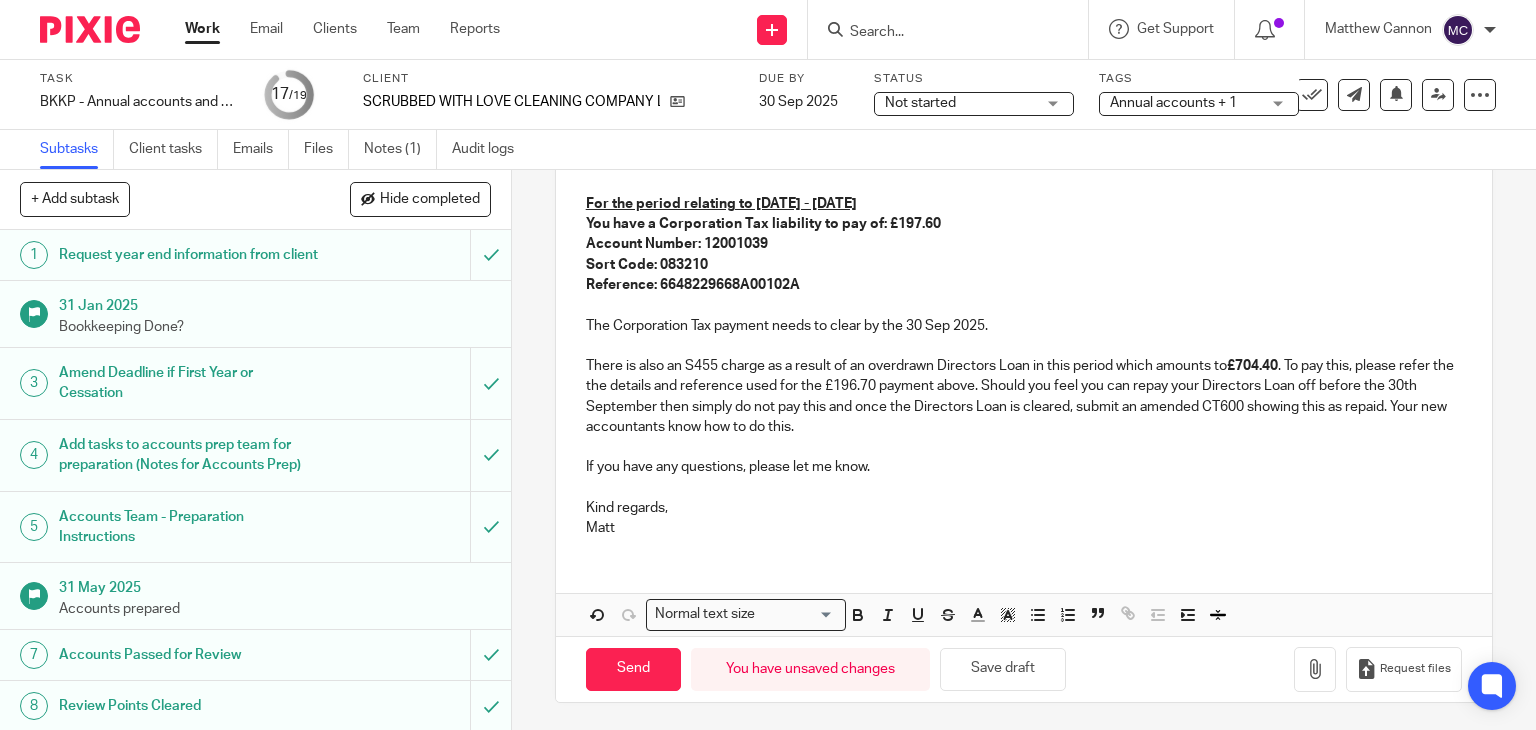 click on "If you have any questions, please let me know." at bounding box center (1024, 467) 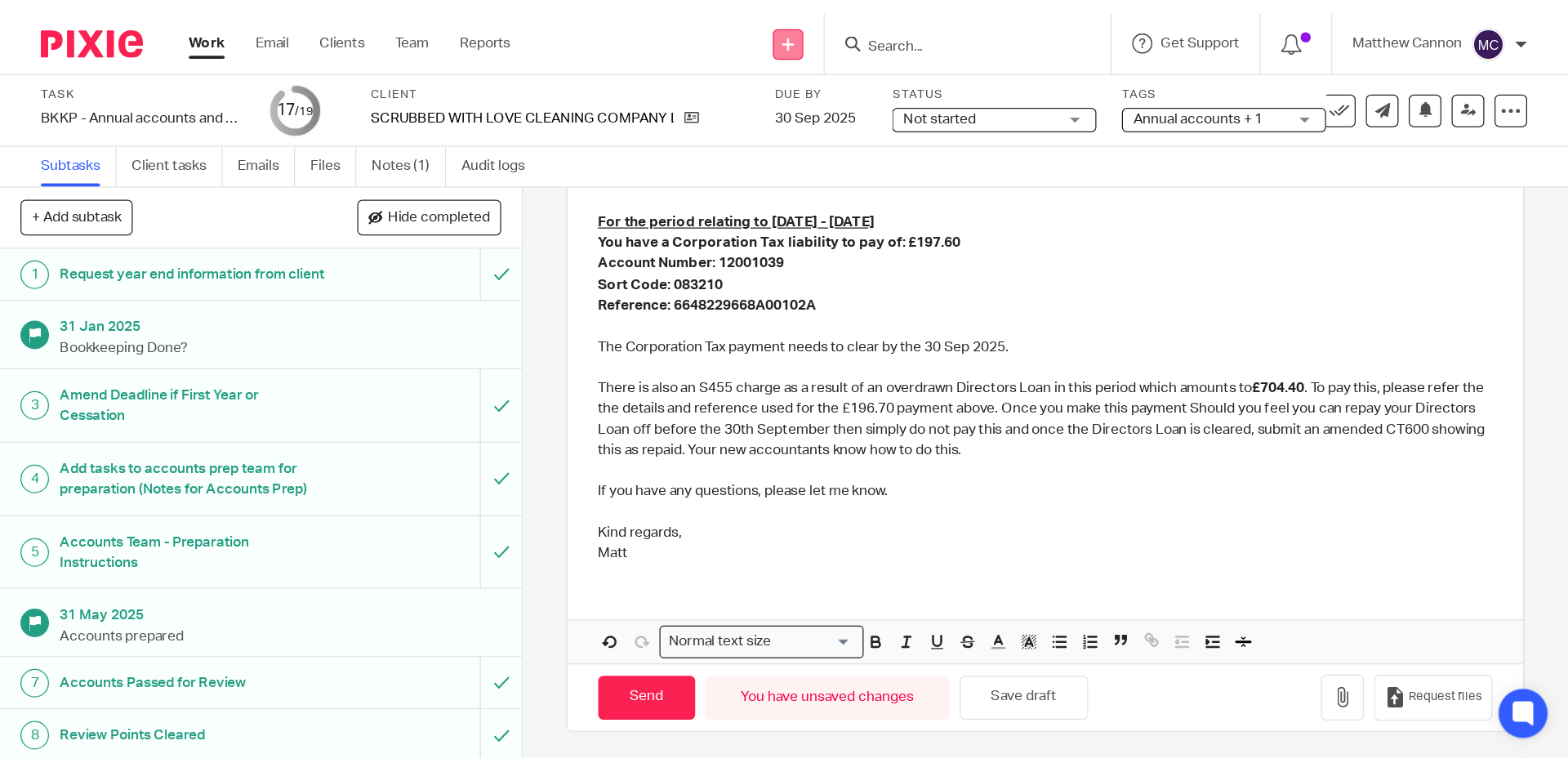 scroll, scrollTop: 224, scrollLeft: 0, axis: vertical 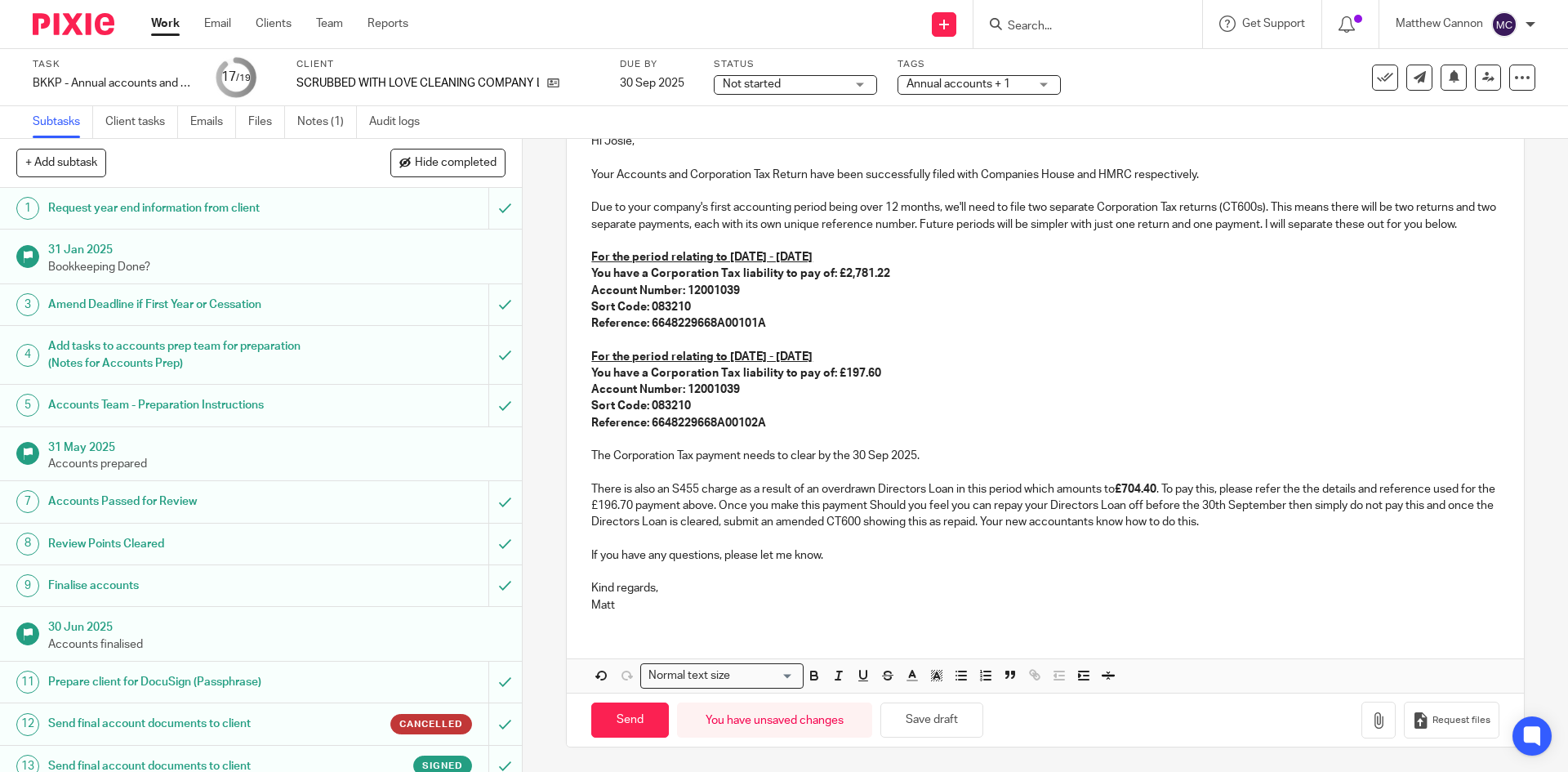 click on "There is also an S455 charge as a result of an overdrawn Directors Loan in this period which amounts to  £704.40 . To pay this, please refer the the details and reference used for the £196.70 payment above. Once you make this payment    Should you feel you can repay your Directors Loan off before the 30th September then simply do not pay this and once the Directors Loan is cleared, submit an amended CT600 showing this as repaid. Your new accountants know how to do this." at bounding box center [1045, 506] 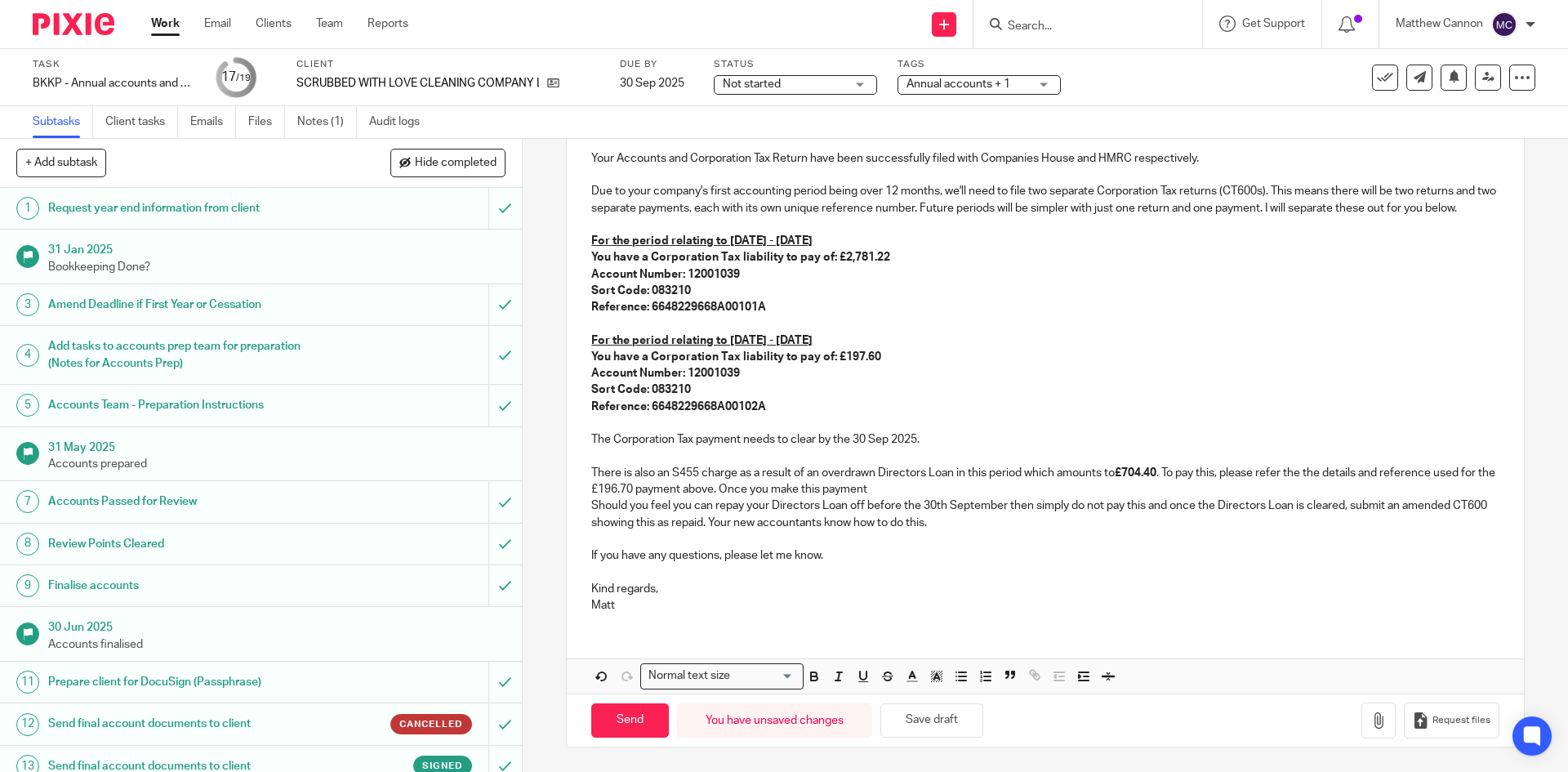 scroll, scrollTop: 241, scrollLeft: 0, axis: vertical 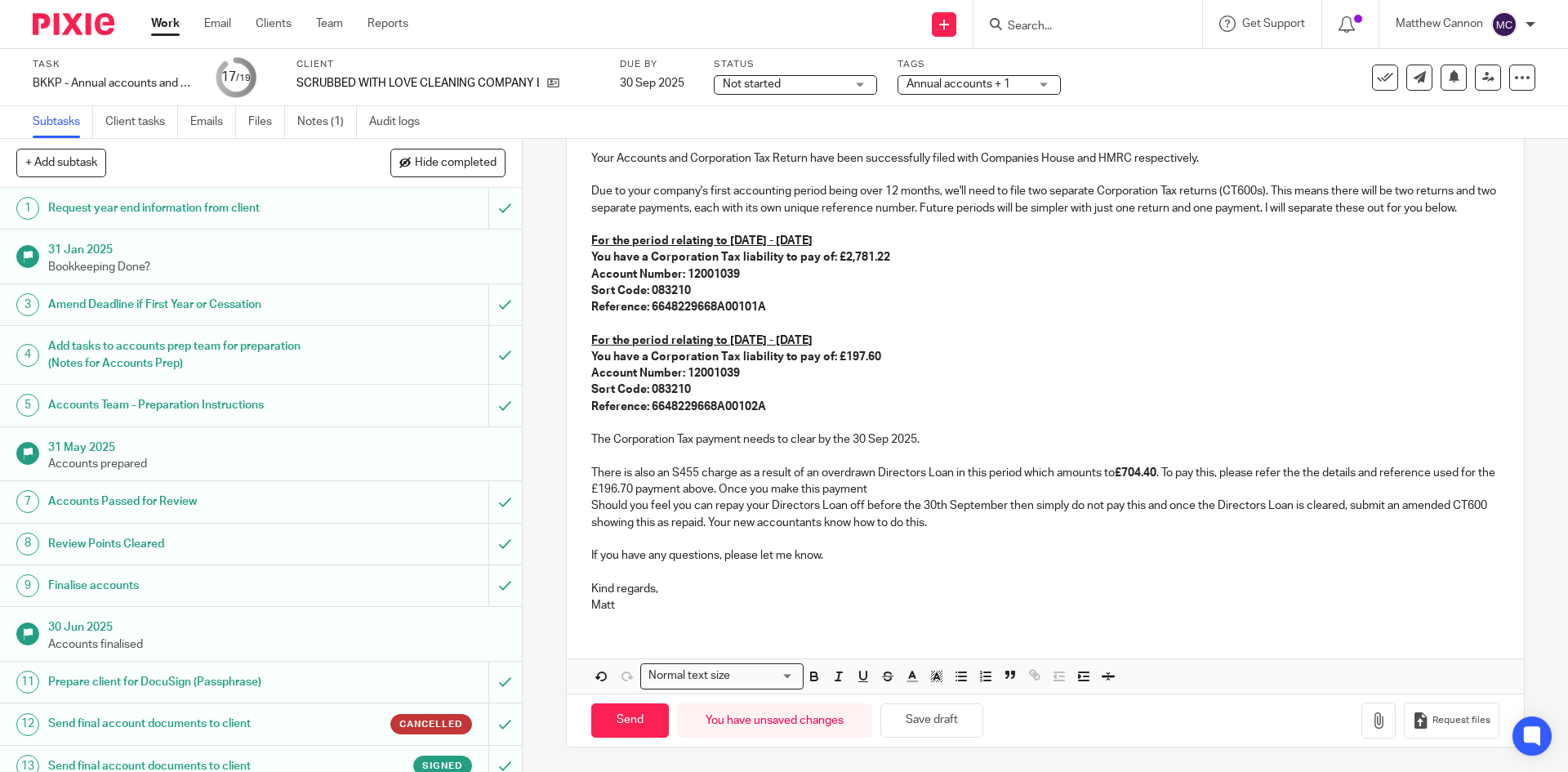 click on "There is also an S455 charge as a result of an overdrawn Directors Loan in this period which amounts to  £704.40 . To pay this, please refer the the details and reference used for the £196.70 payment above. Once you make this payment" at bounding box center [1045, 481] 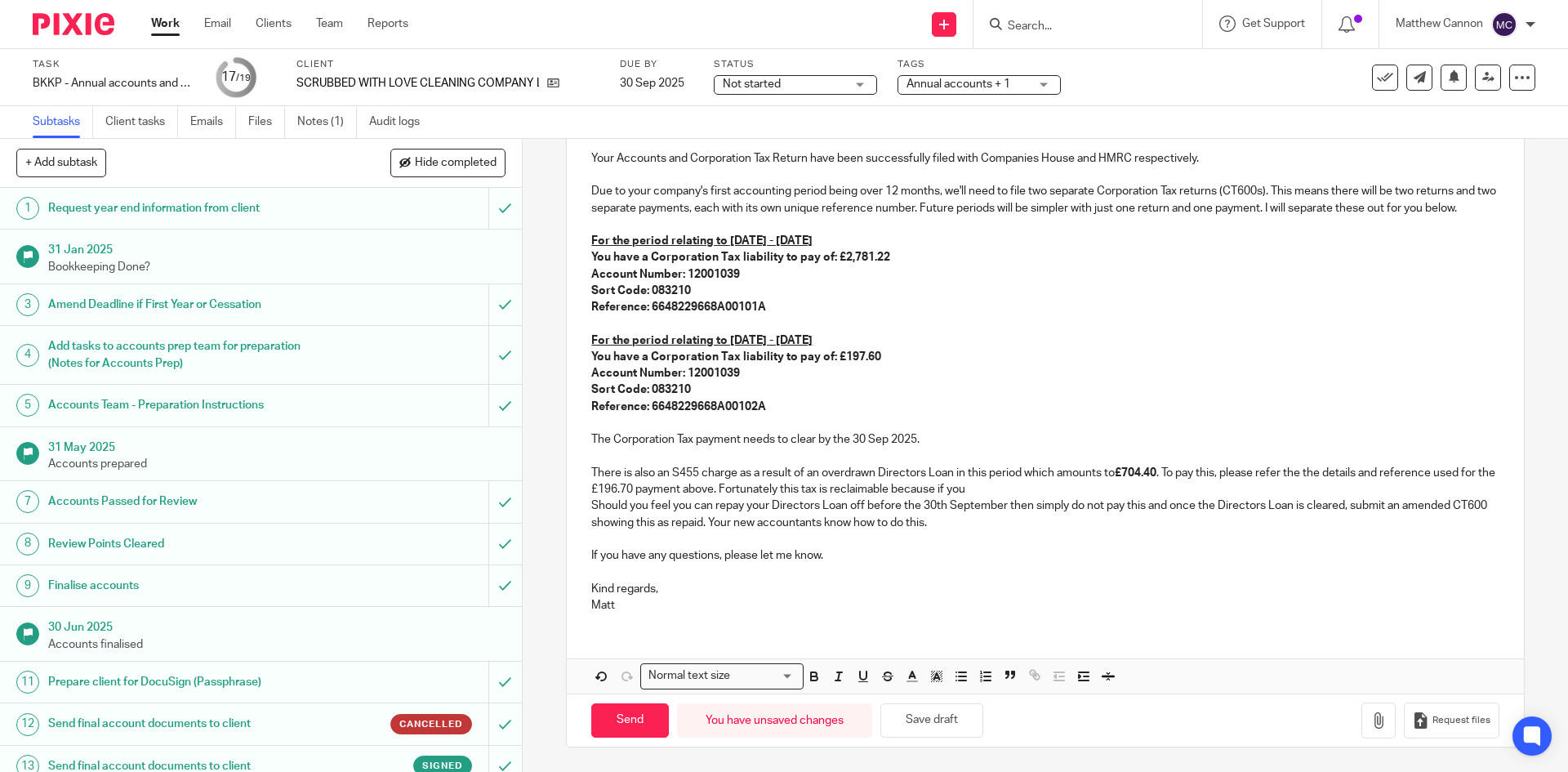 click on "Should you feel you can repay your Directors Loan off before the 30th September then simply do not pay this and once the Directors Loan is cleared, submit an amended CT600 showing this as repaid. Your new accountants know how to do this." at bounding box center (1045, 514) 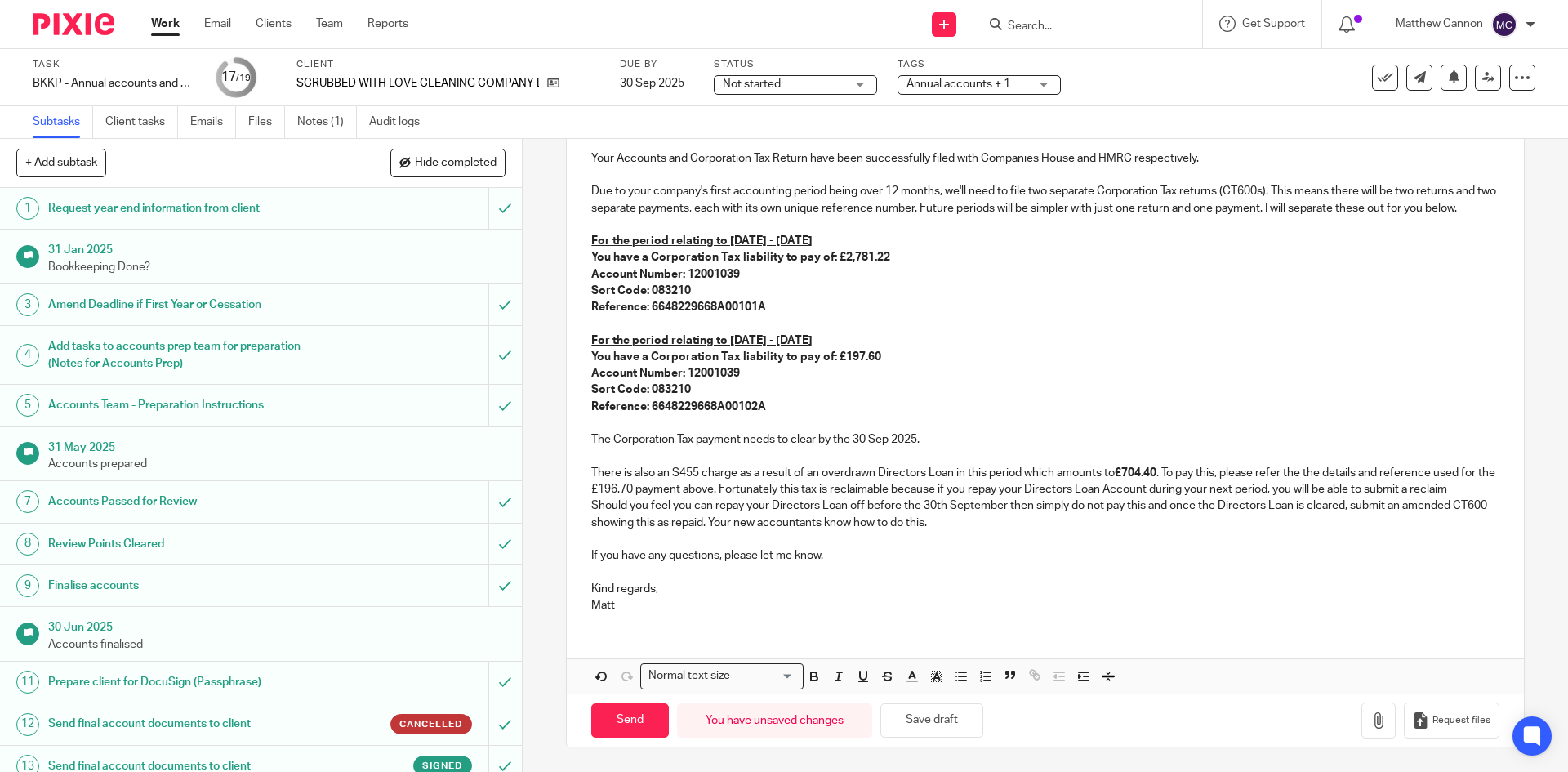 scroll, scrollTop: 257, scrollLeft: 0, axis: vertical 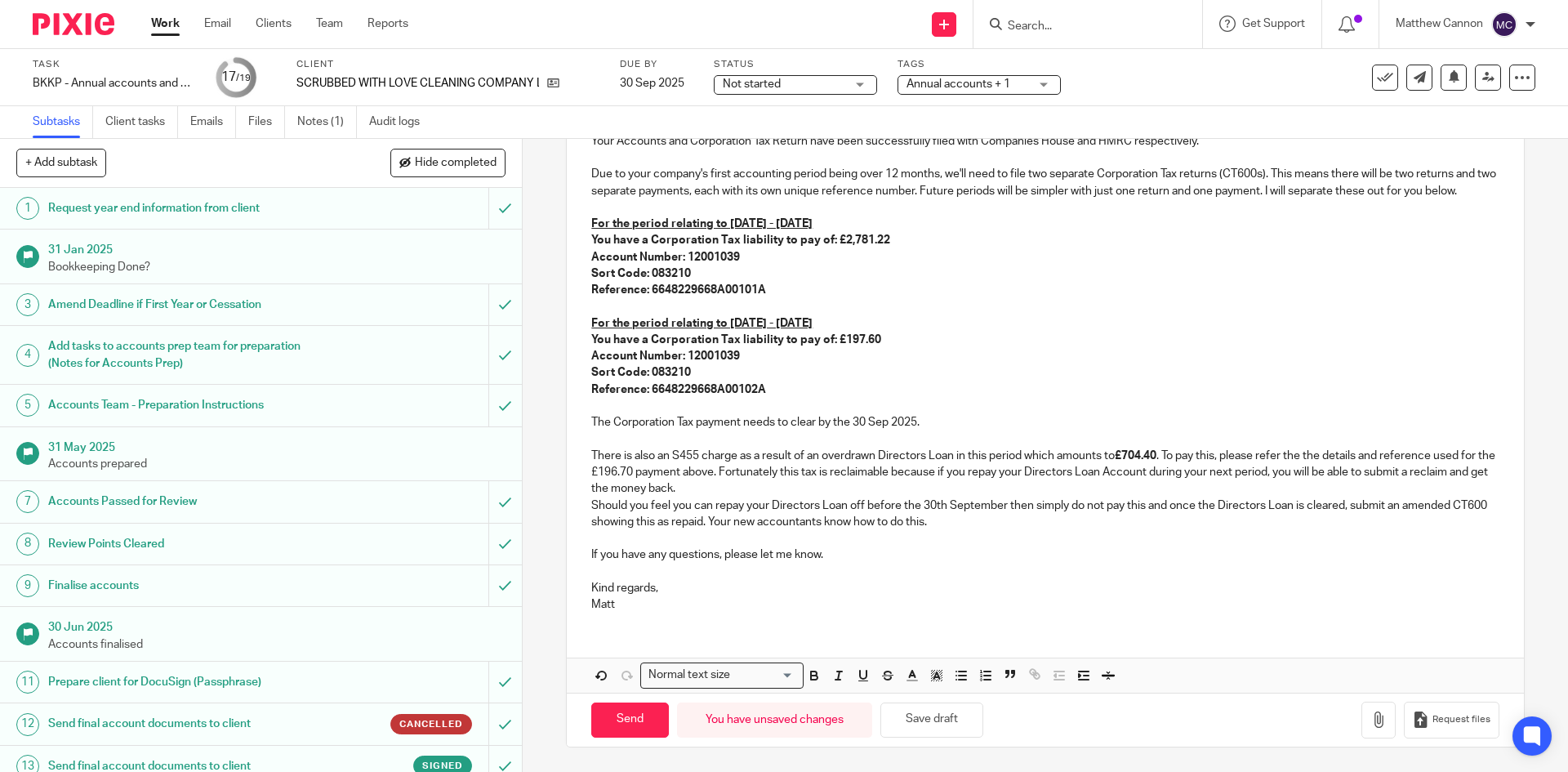 click on "Should you feel you can repay your Directors Loan off before the 30th September then simply do not pay this and once the Directors Loan is cleared, submit an amended CT600 showing this as repaid. Your new accountants know how to do this." at bounding box center (1045, 514) 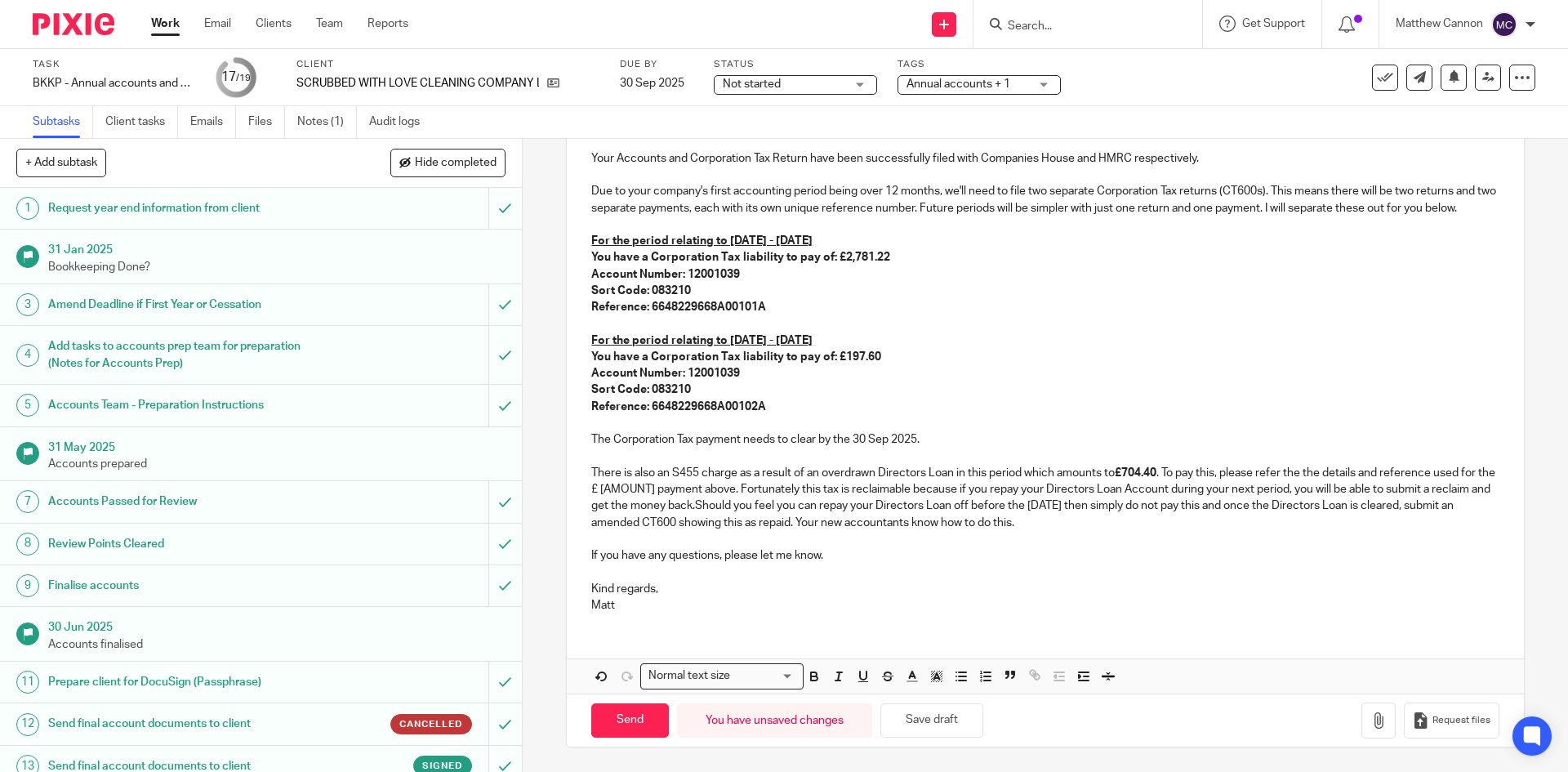 scroll, scrollTop: 241, scrollLeft: 0, axis: vertical 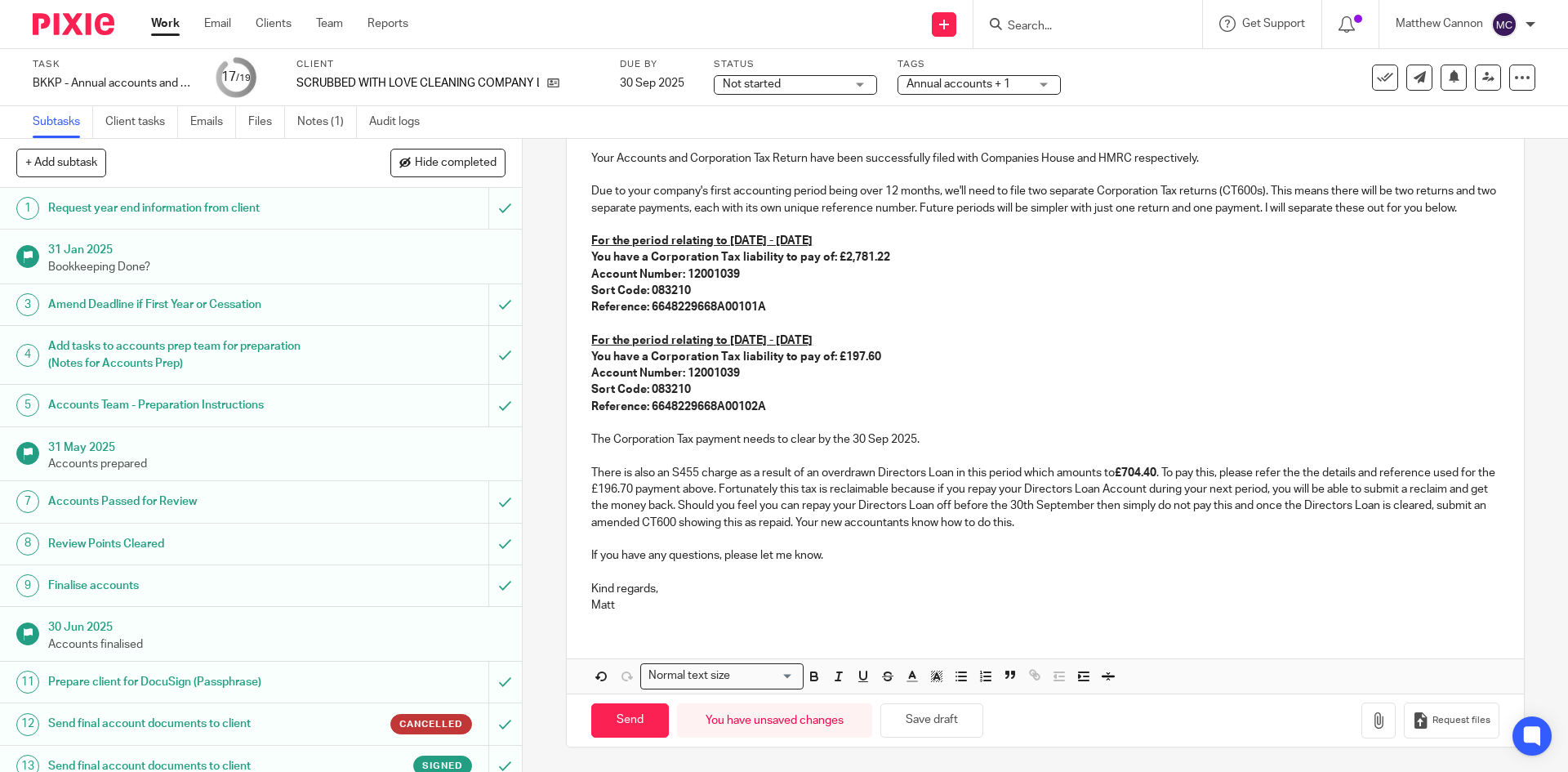click on "There is also an S455 charge as a result of an overdrawn Directors Loan in this period which amounts to  £704.40 . To pay this, please refer the the details and reference used for the £196.70 payment above. Fortunately this tax is reclaimable because if you repay your Directors Loan Account during your next period, you will be able to submit a reclaim and get the money back. Should you feel you can repay your Directors Loan off before the 30th September then simply do not pay this and once the Directors Loan is cleared, submit an amended CT600 showing this as repaid. Your new accountants know how to do this." at bounding box center (1045, 498) 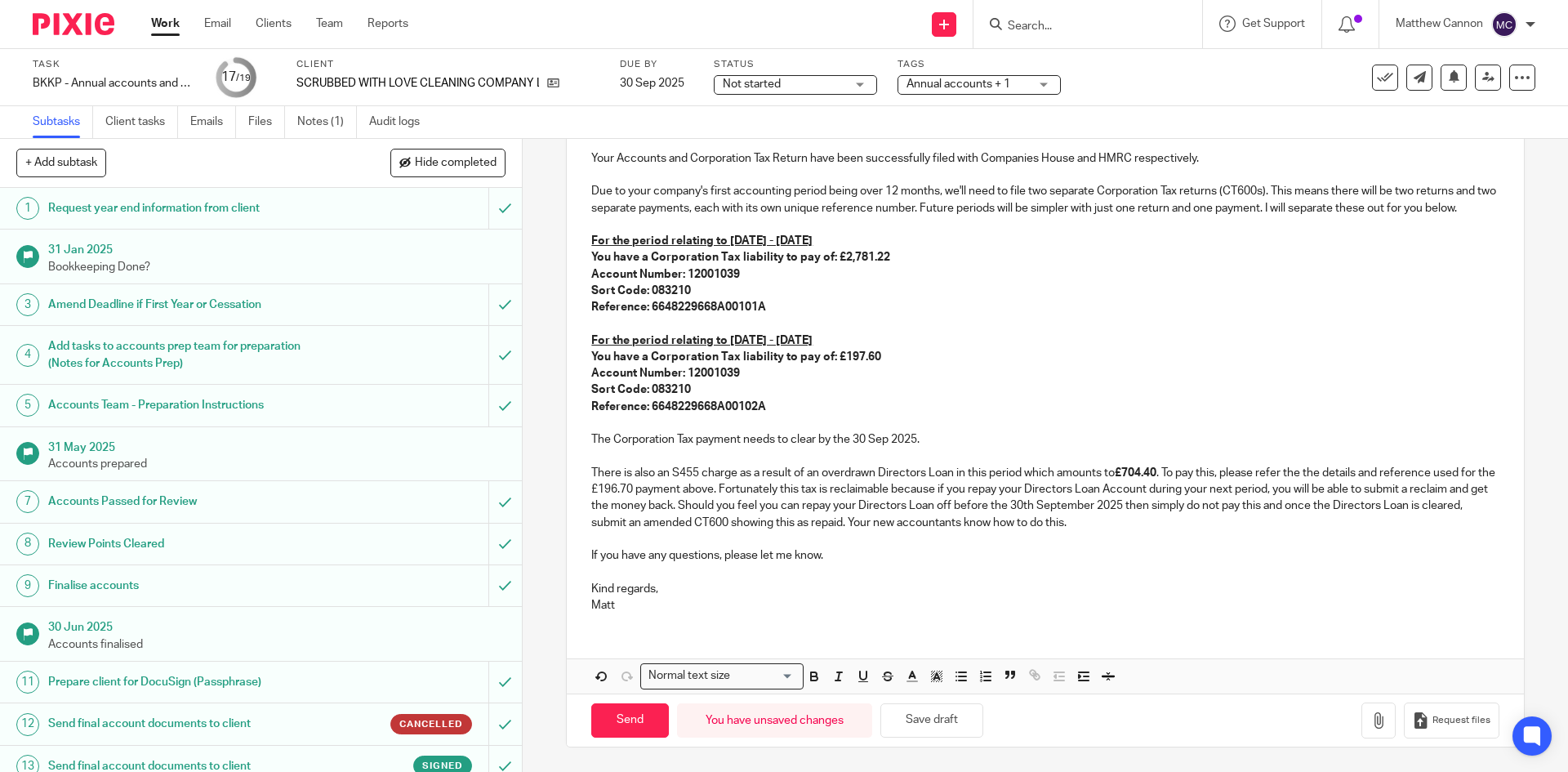 click on "There is also an S455 charge as a result of an overdrawn Directors Loan in this period which amounts to  £704.40 . To pay this, please refer the the details and reference used for the £196.70 payment above. Fortunately this tax is reclaimable because if you repay your Directors Loan Account during your next period, you will be able to submit a reclaim and get the money back. Should you feel you can repay your Directors Loan off before the 30th September 2025 then simply do not pay this and once the Directors Loan is cleared, submit an amended CT600 showing this as repaid. Your new accountants know how to do this." at bounding box center (1045, 498) 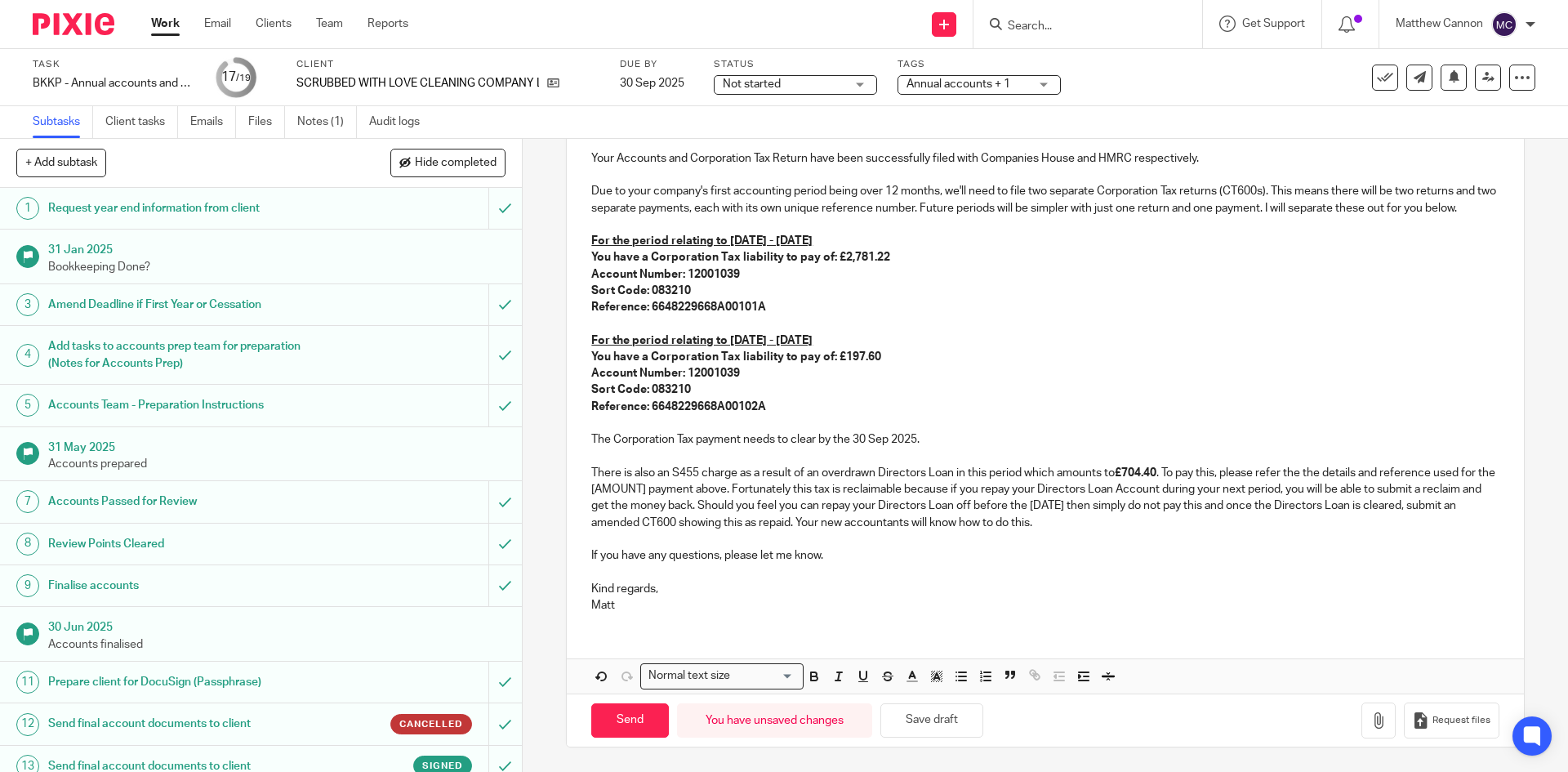 click on "If you have any questions, please let me know." at bounding box center (1045, 556) 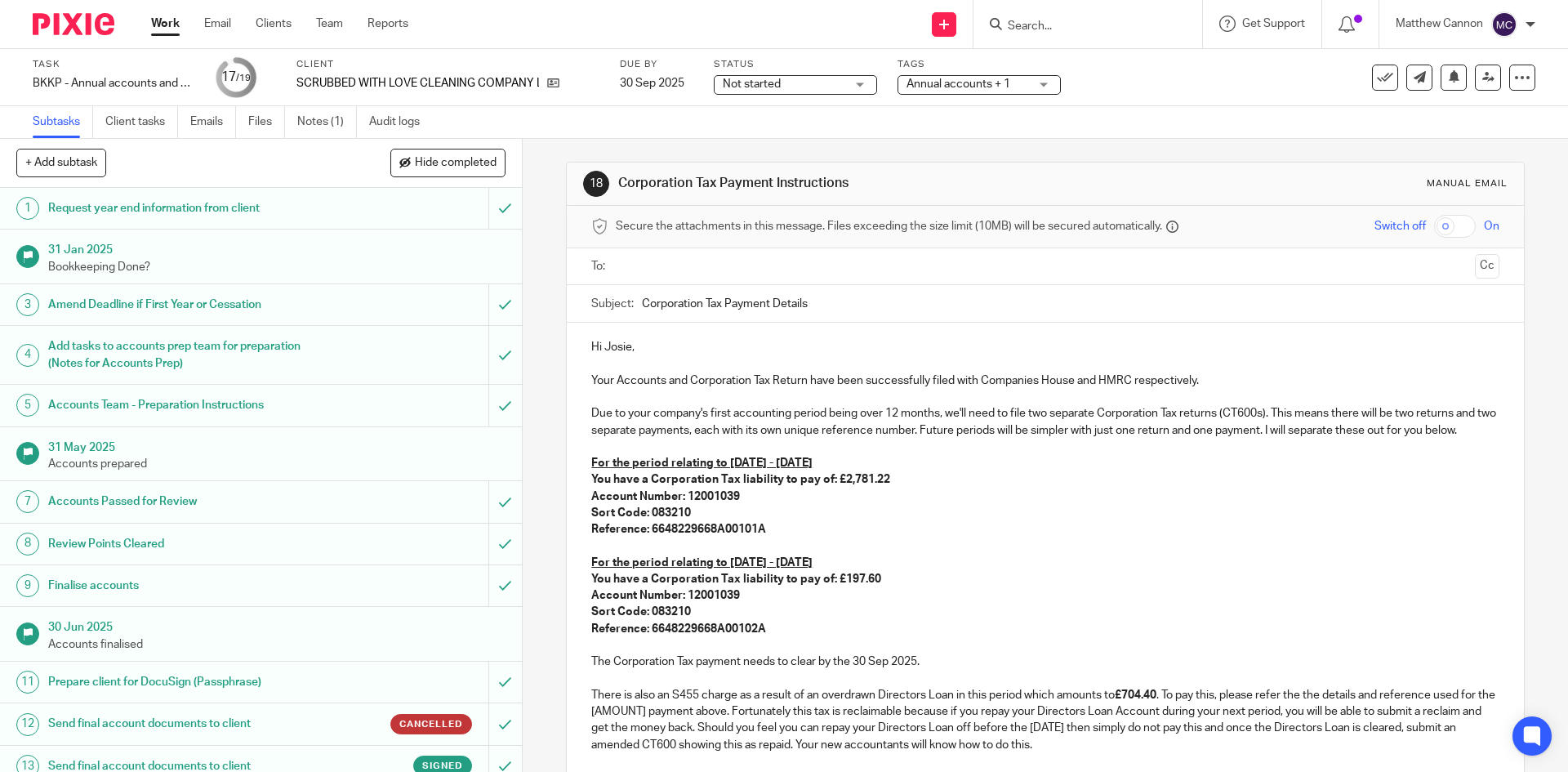 scroll, scrollTop: 0, scrollLeft: 0, axis: both 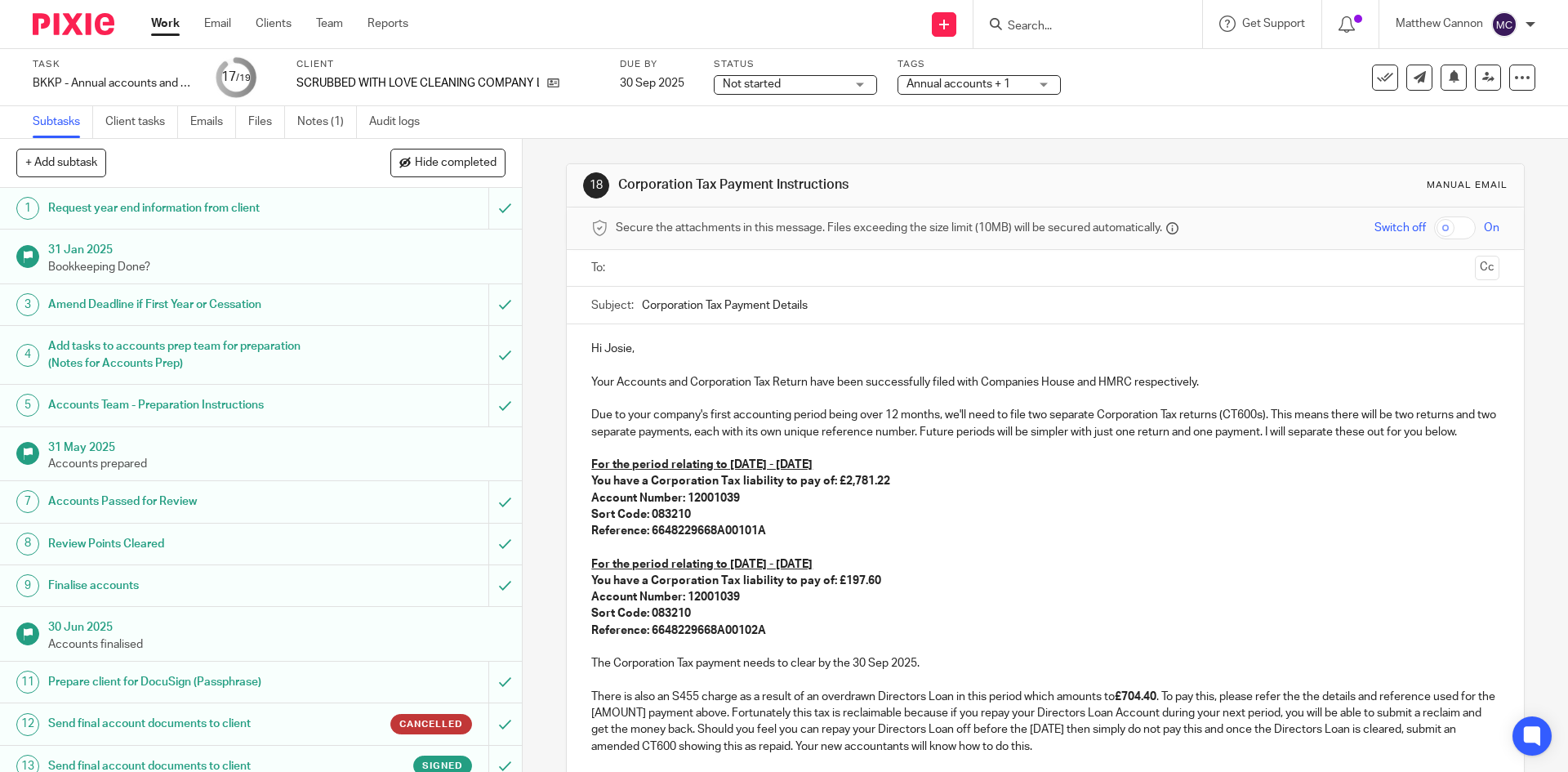 click at bounding box center [1045, 268] 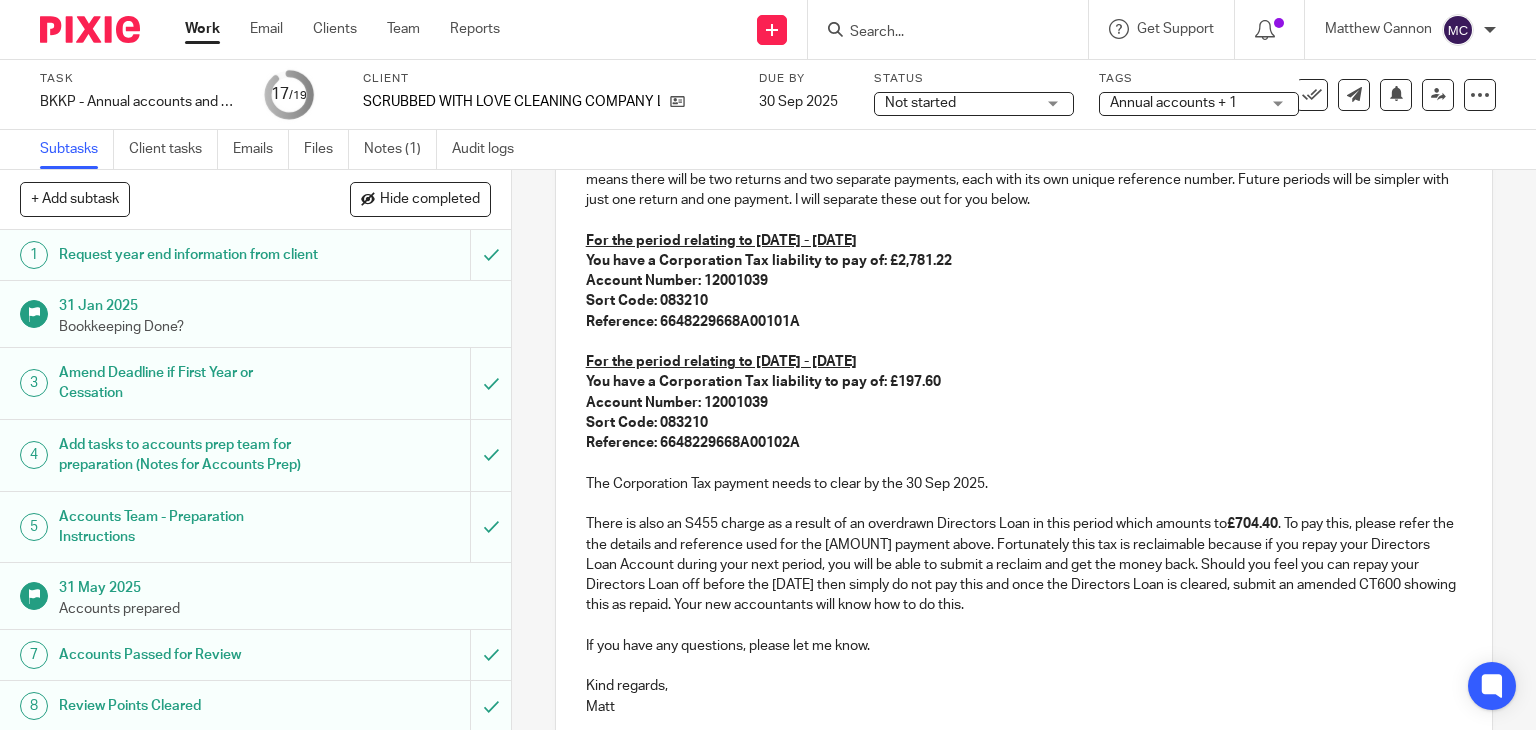 scroll, scrollTop: 399, scrollLeft: 0, axis: vertical 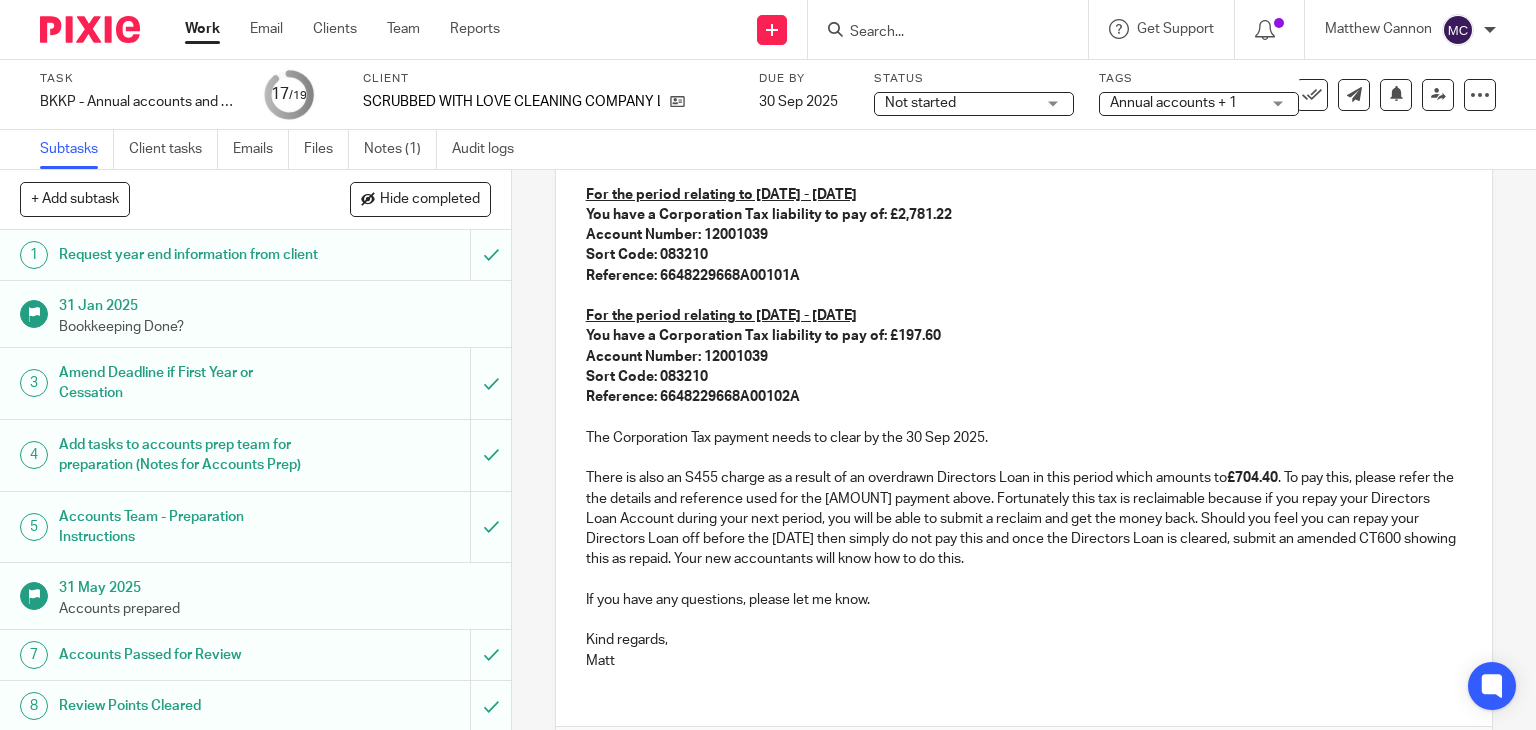 click on "For the period relating to 06/12/2024 - 31/12/2024" at bounding box center (1024, 316) 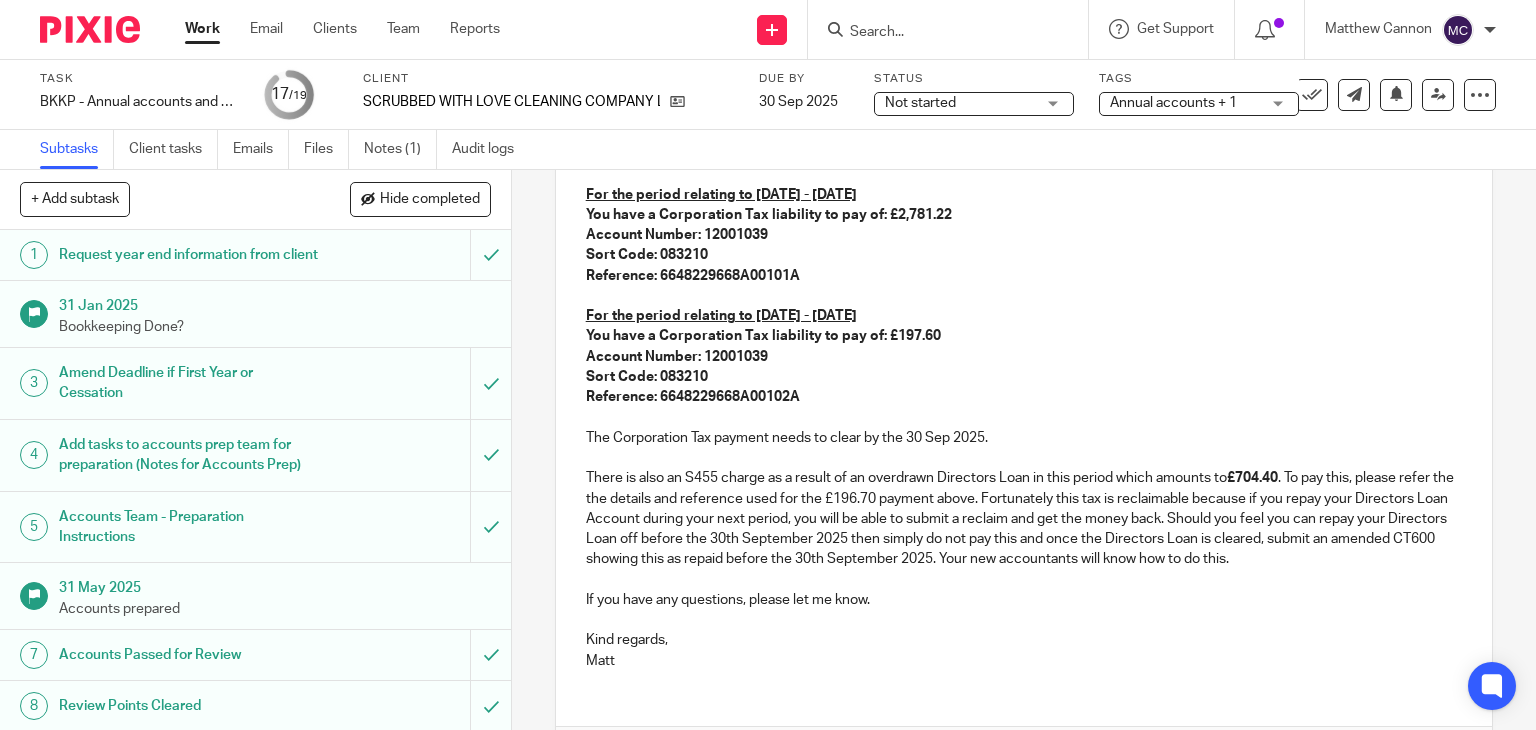 click on "There is also an S455 charge as a result of an overdrawn Directors Loan in this period which amounts to  £704.40 . To pay this, please refer the the details and reference used for the £196.70 payment above. Fortunately this tax is reclaimable because if you repay your Directors Loan Account during your next period, you will be able to submit a reclaim and get the money back. Should you feel you can repay your Directors Loan off before the 30th September 2025 then simply do not pay this and once the Directors Loan is cleared, submit an amended CT600 showing this as repaid before the 30th September 2025. Your new accountants will know how to do this." at bounding box center [1024, 518] 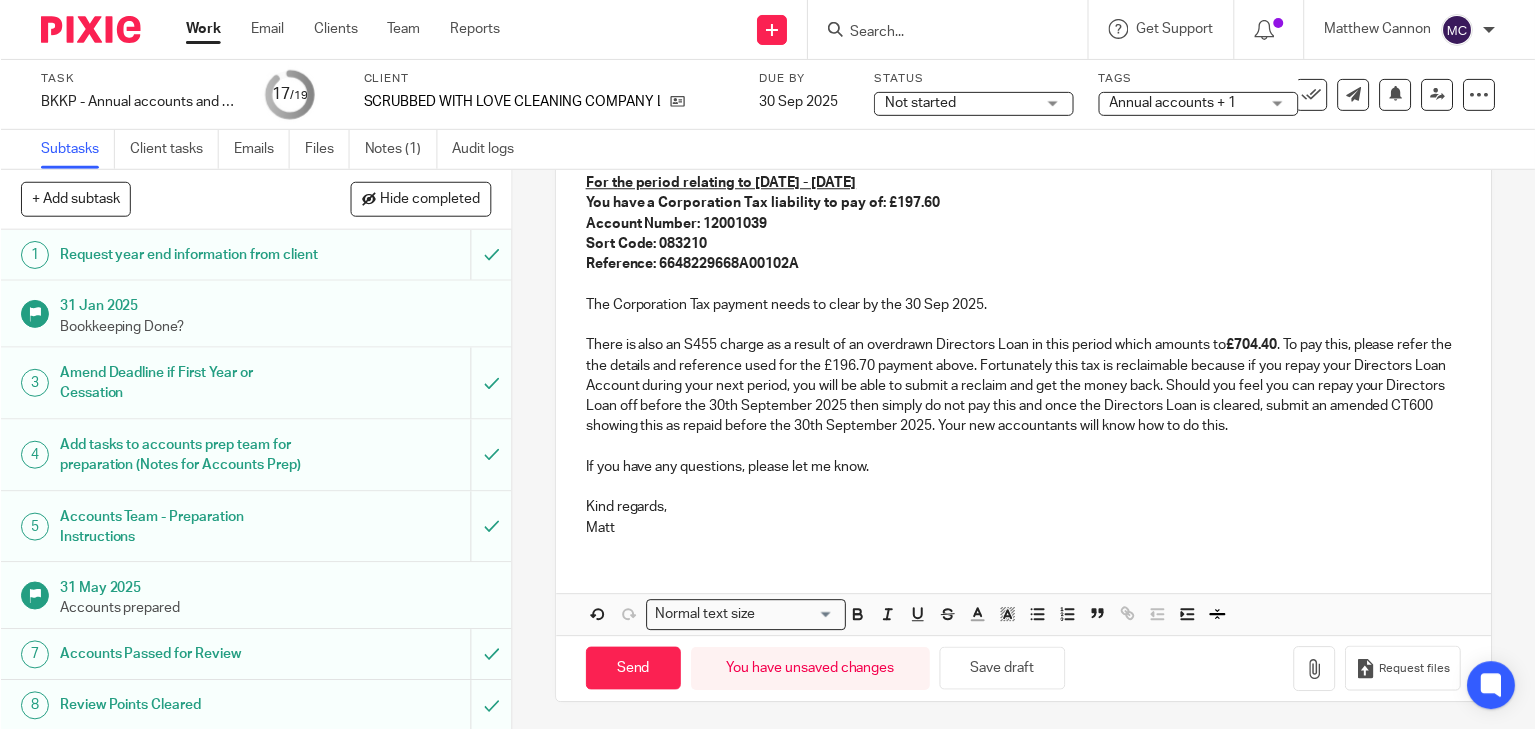 scroll, scrollTop: 132, scrollLeft: 0, axis: vertical 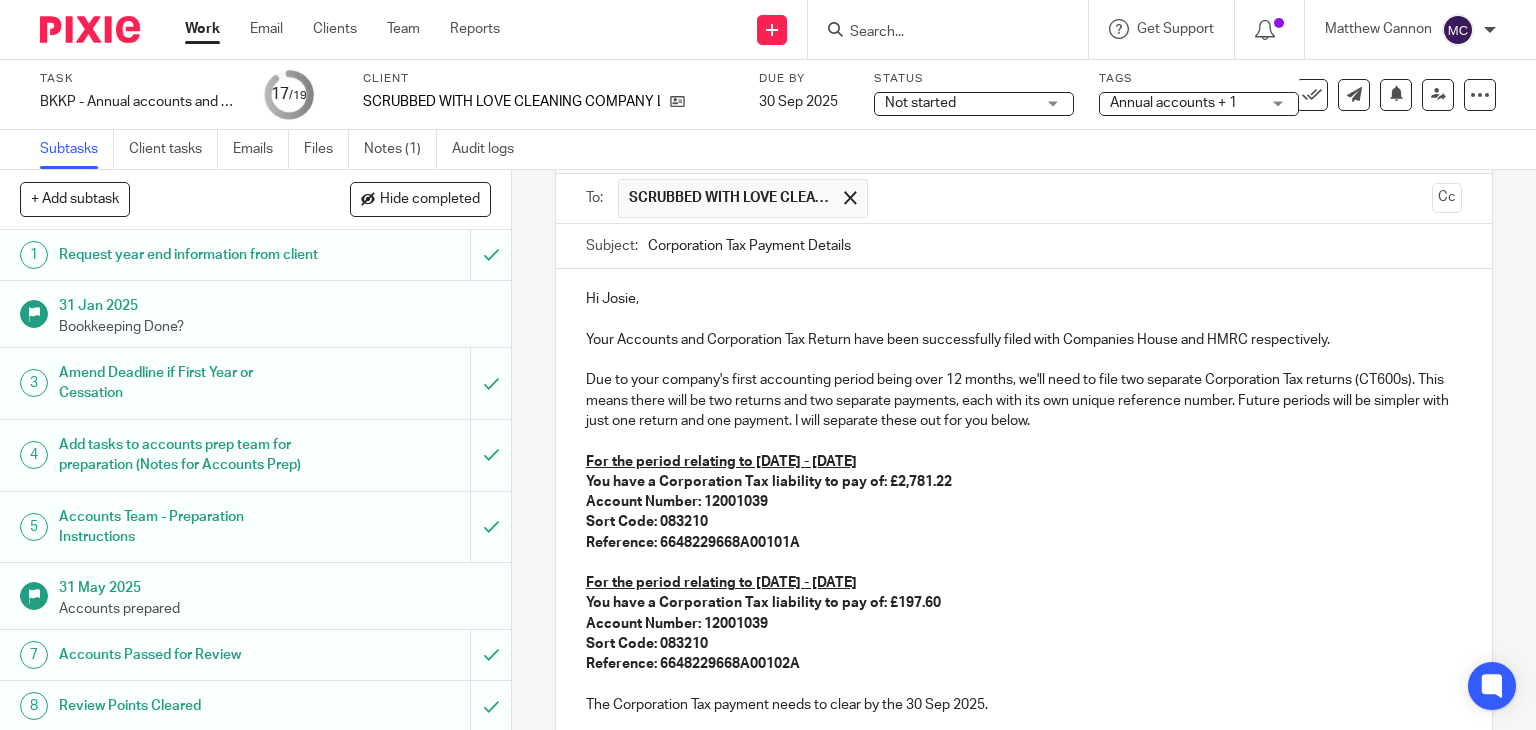 click at bounding box center [1151, 198] 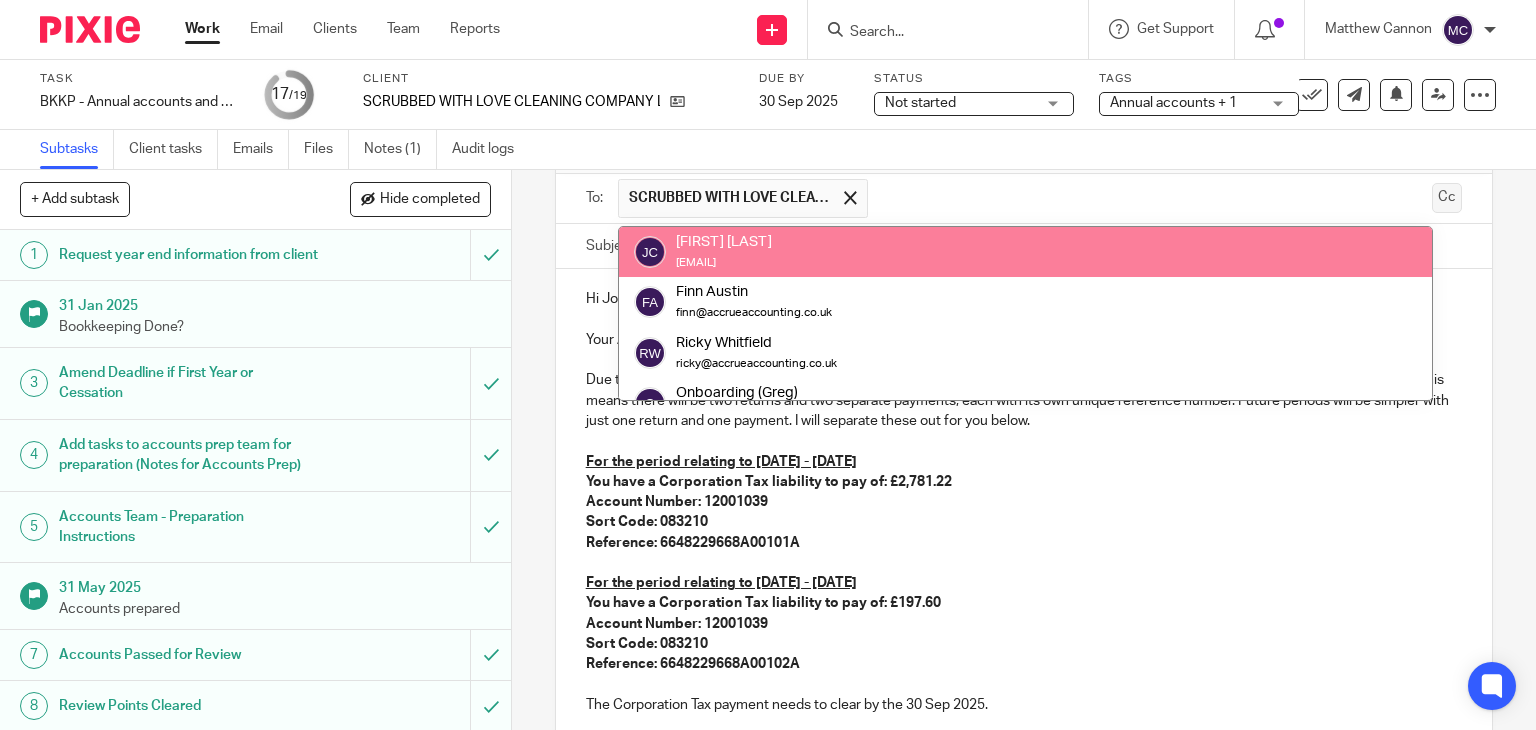 click on "Cc" at bounding box center (1447, 198) 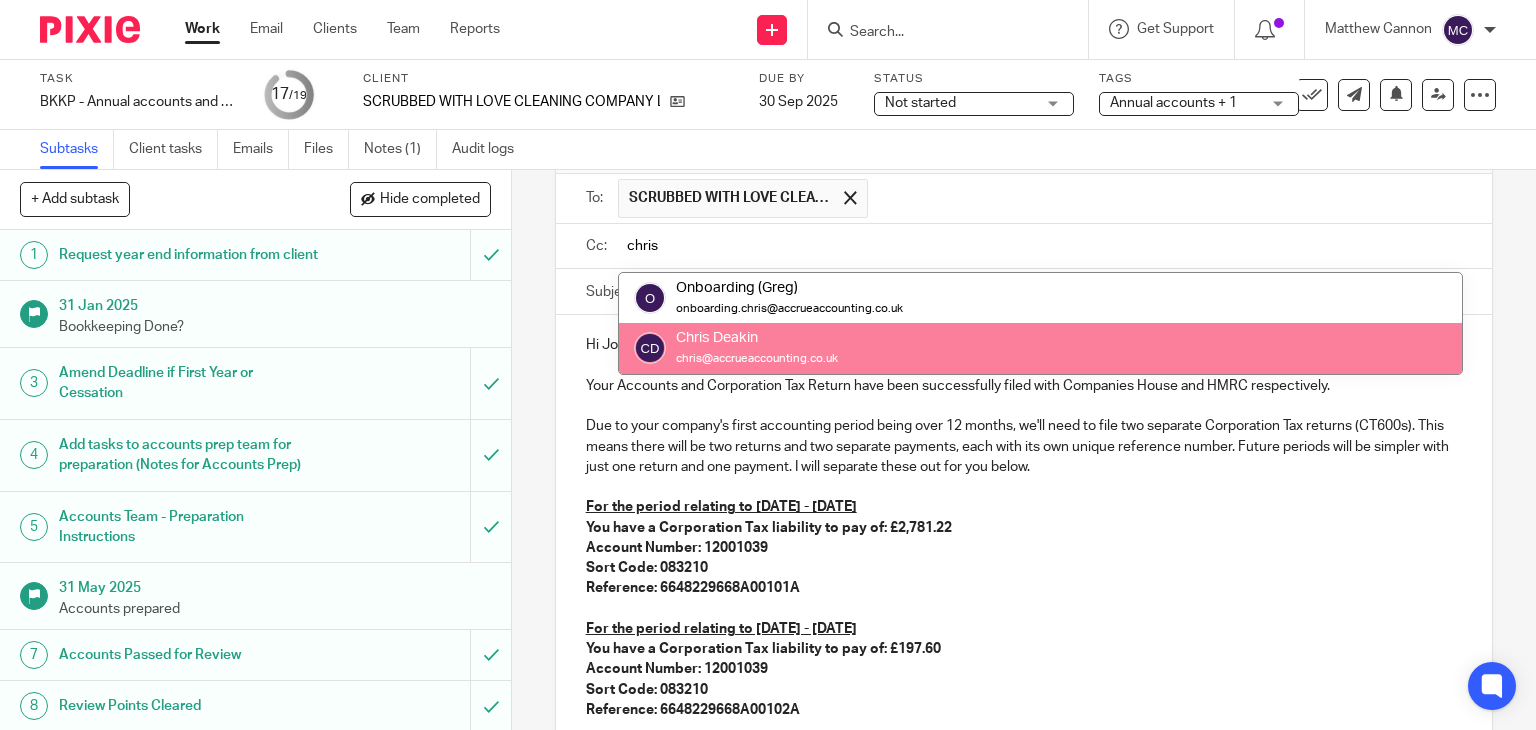 type on "chris" 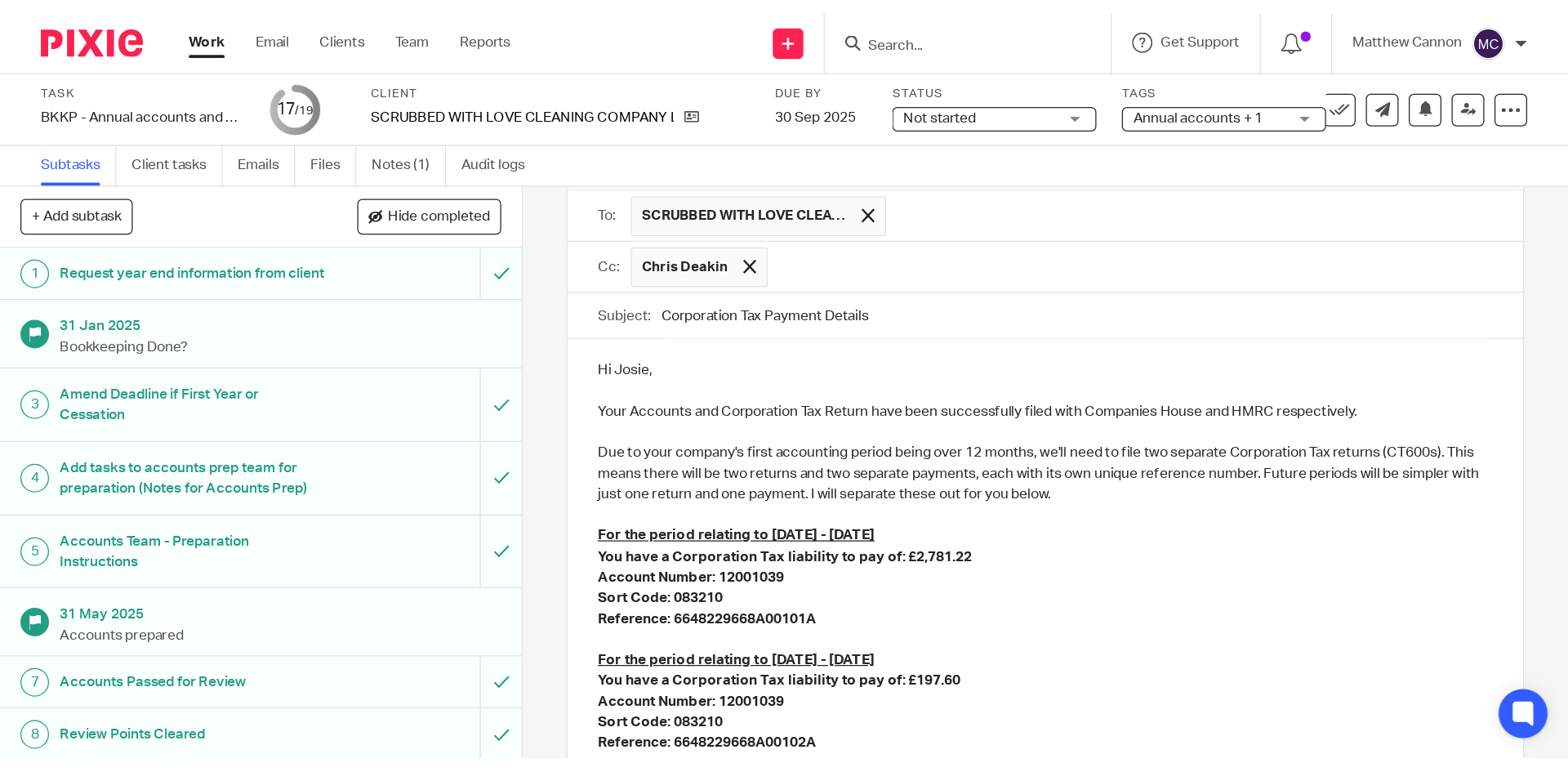 scroll, scrollTop: 108, scrollLeft: 0, axis: vertical 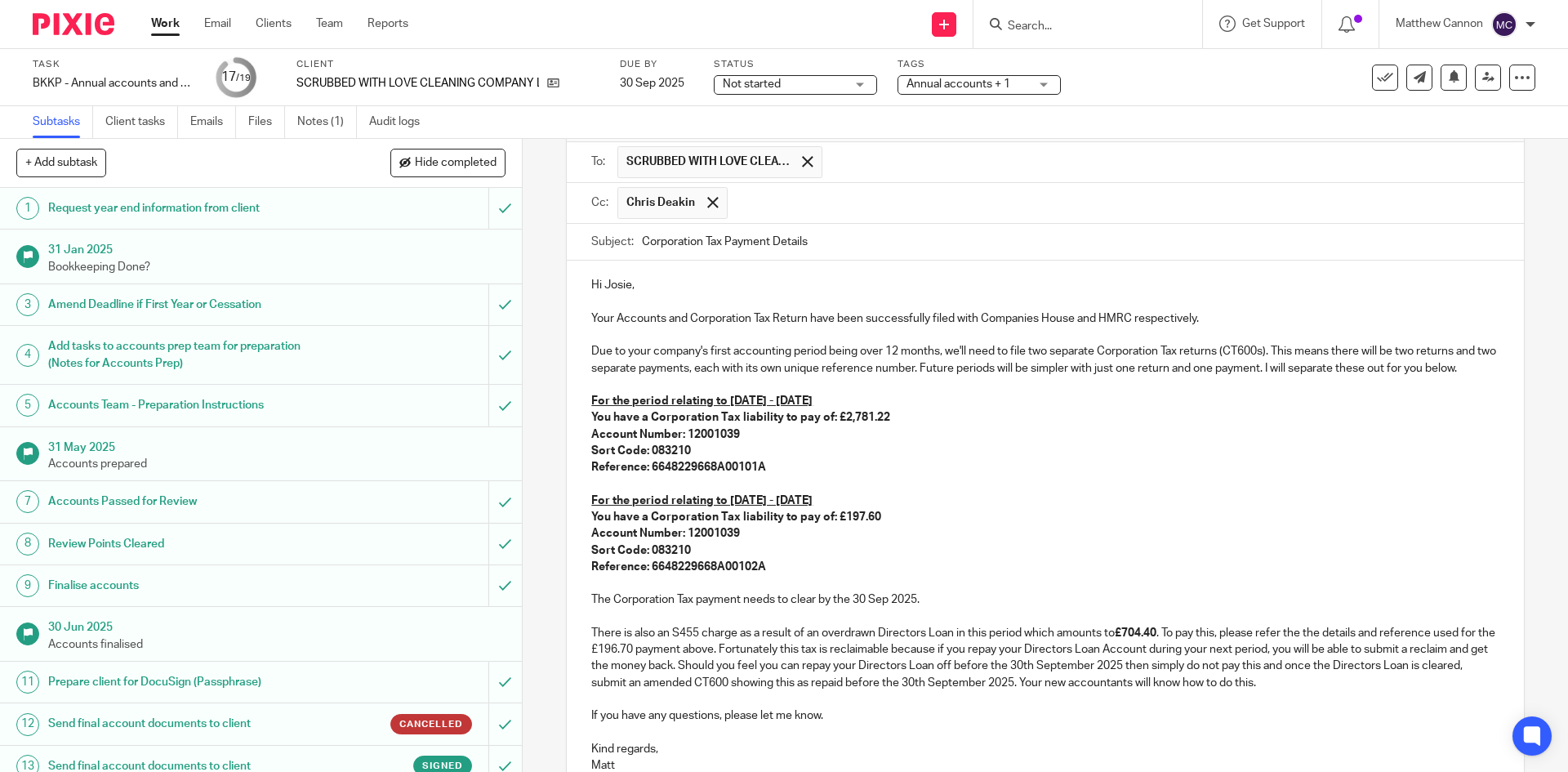 click at bounding box center (1114, 203) 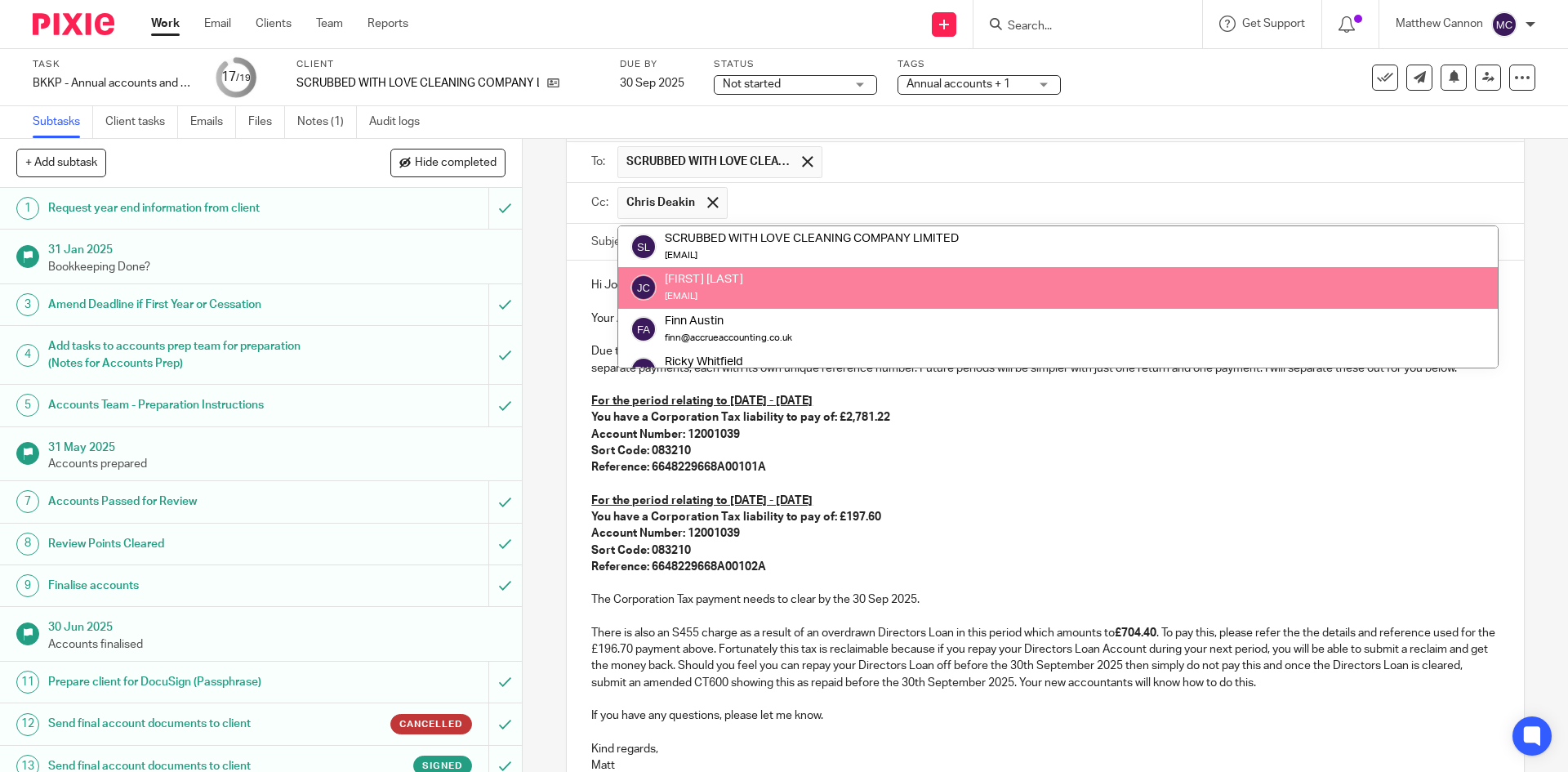 paste on "andrew@emeraldsteel.co.uk" 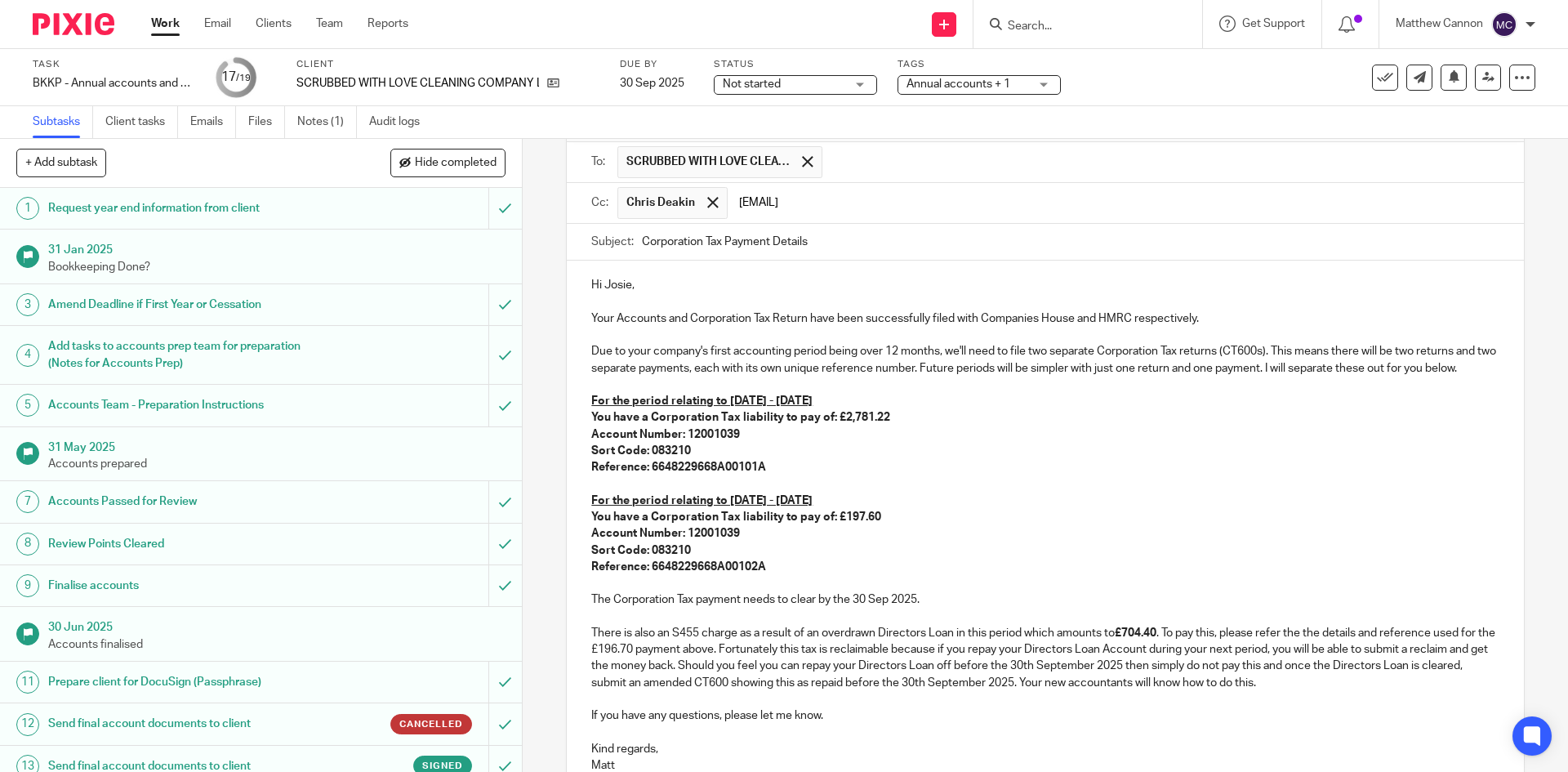 click on "andrew@emeraldsteel.co.uk" at bounding box center (1114, 203) 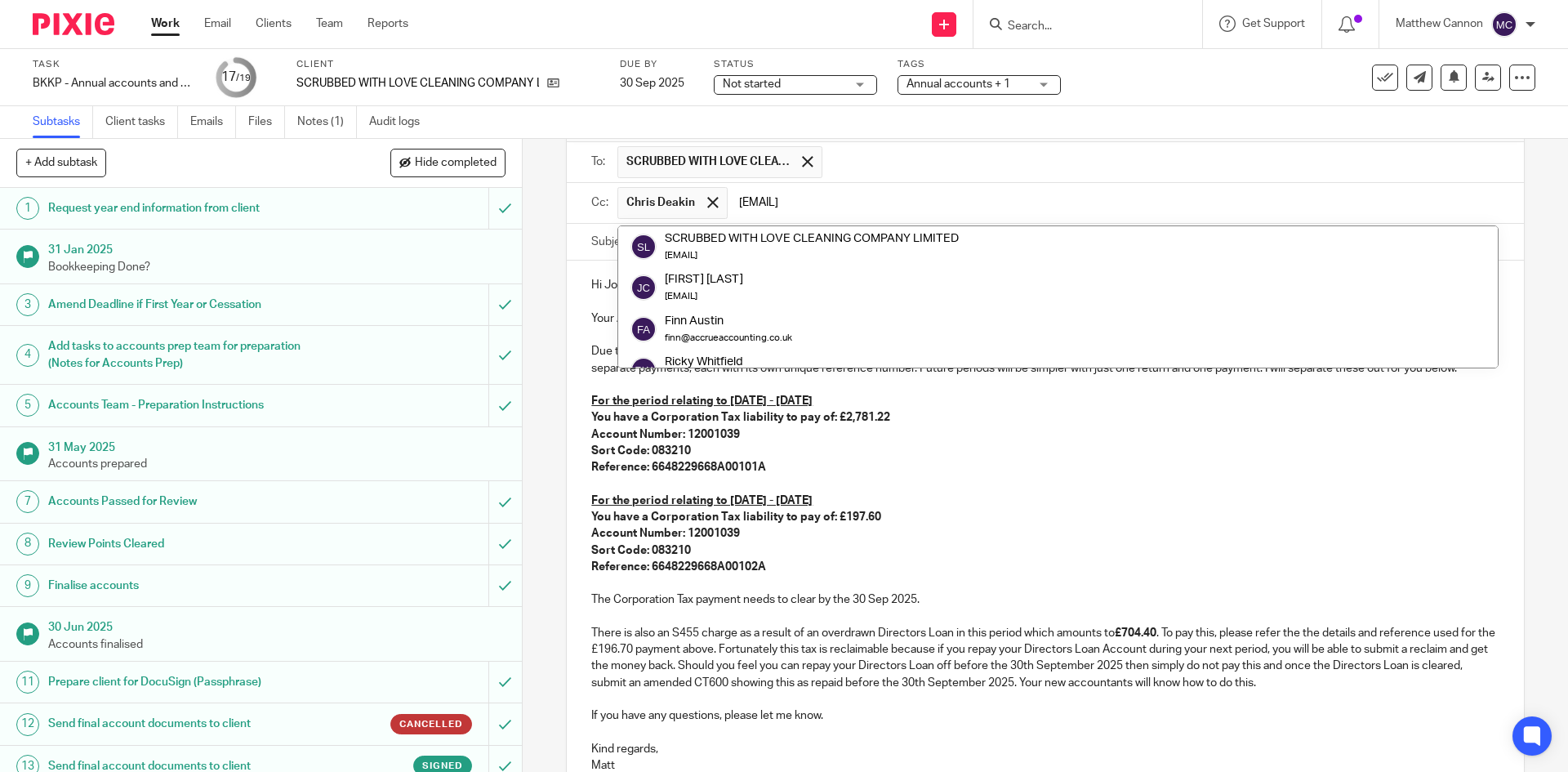 click on "andrew@emeraldsteel.co.uk" at bounding box center [1114, 203] 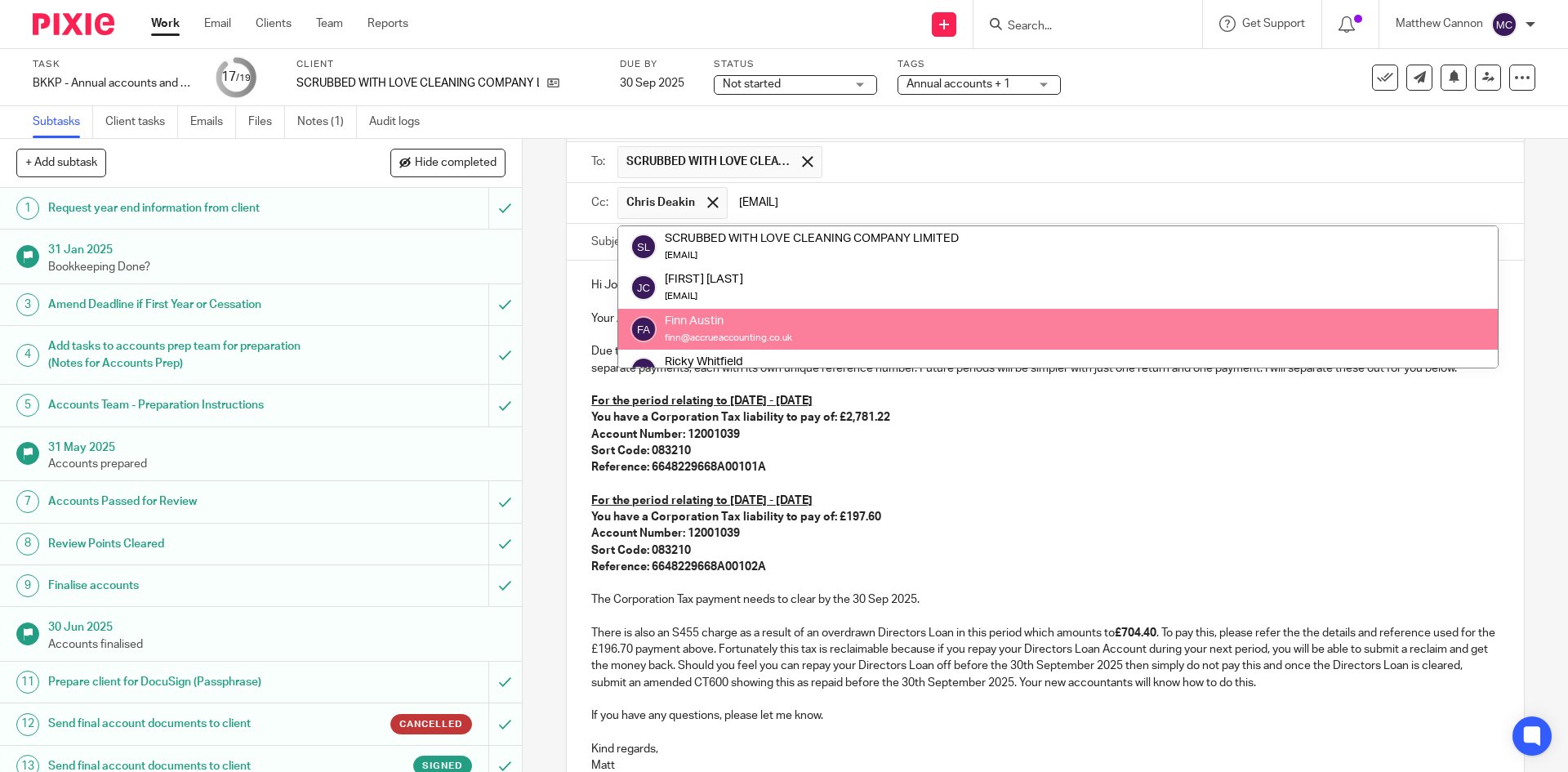type on "andrew@emeraldsteel.co.uk" 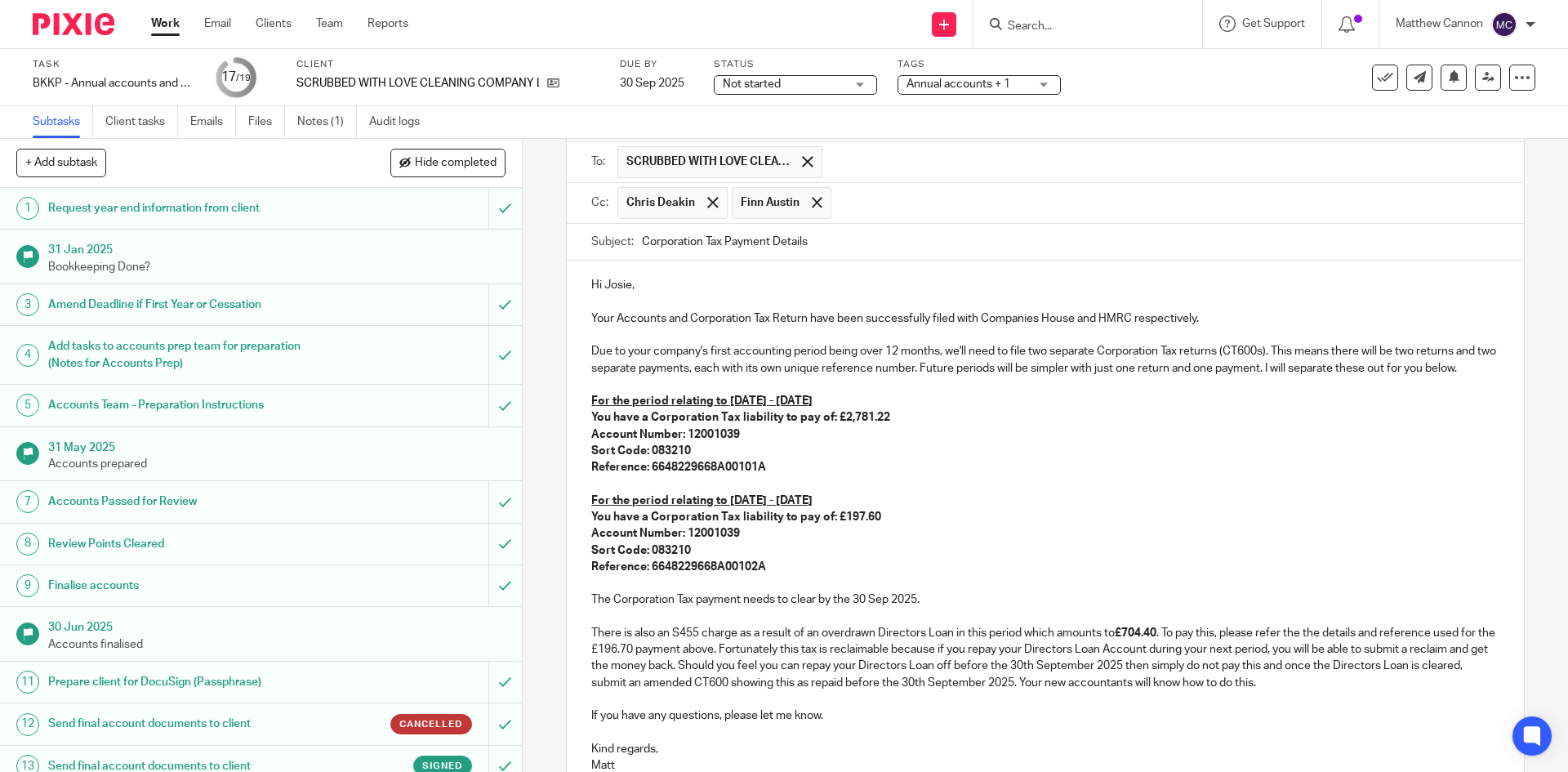 click on "Sort Code: 083210" at bounding box center (1045, 451) 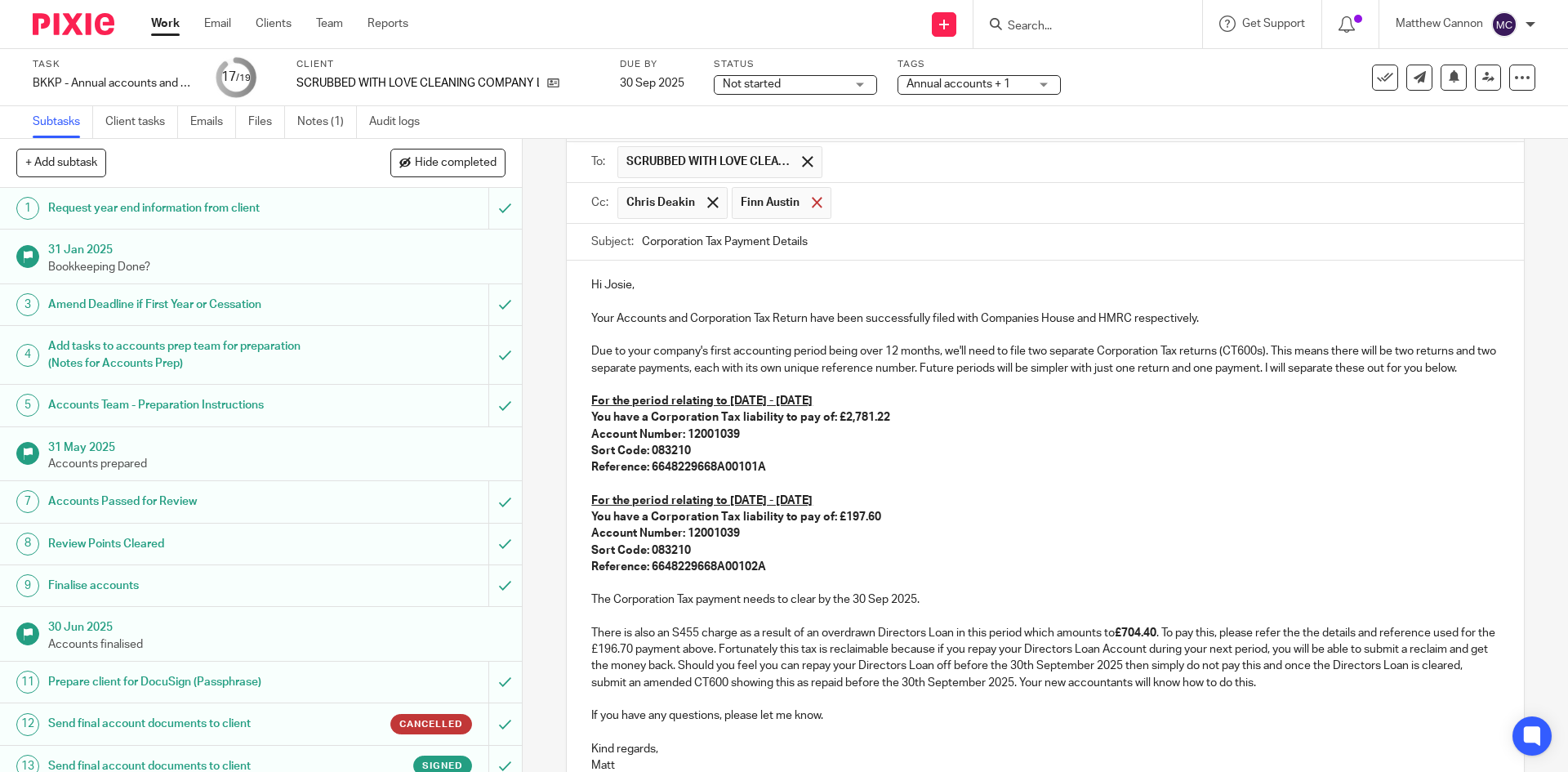 click at bounding box center [817, 202] 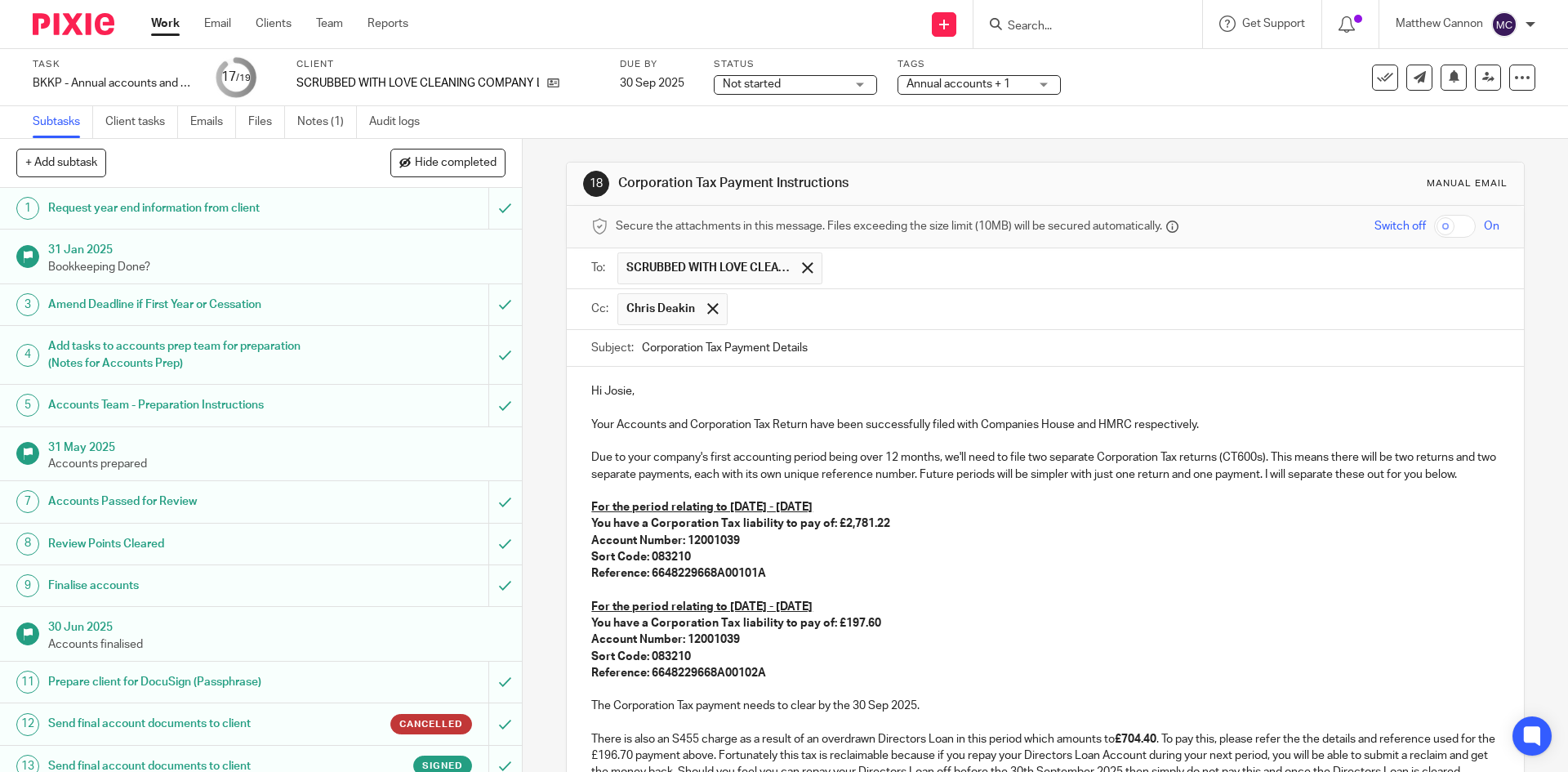scroll, scrollTop: 0, scrollLeft: 0, axis: both 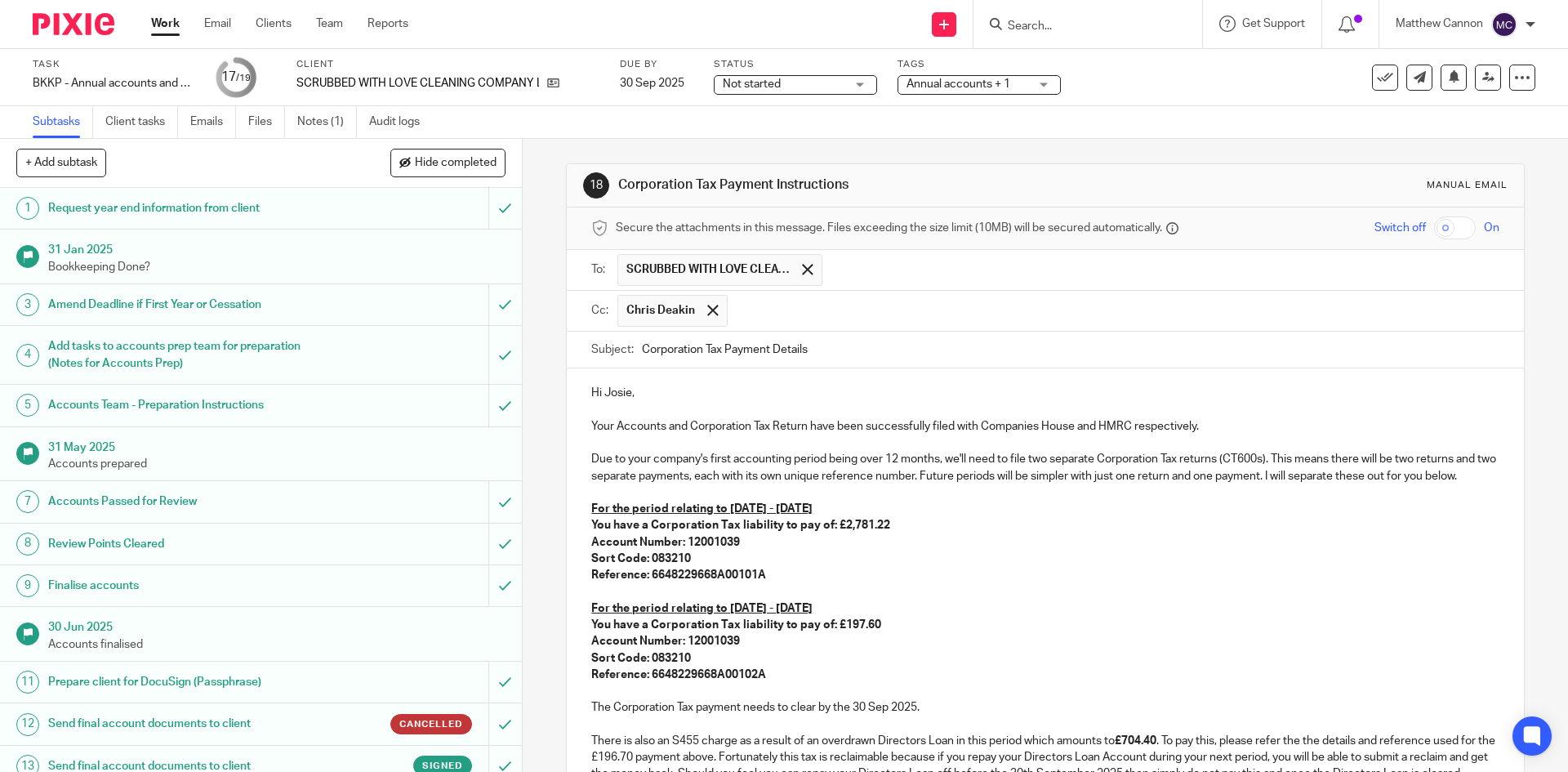 click at bounding box center (1114, 310) 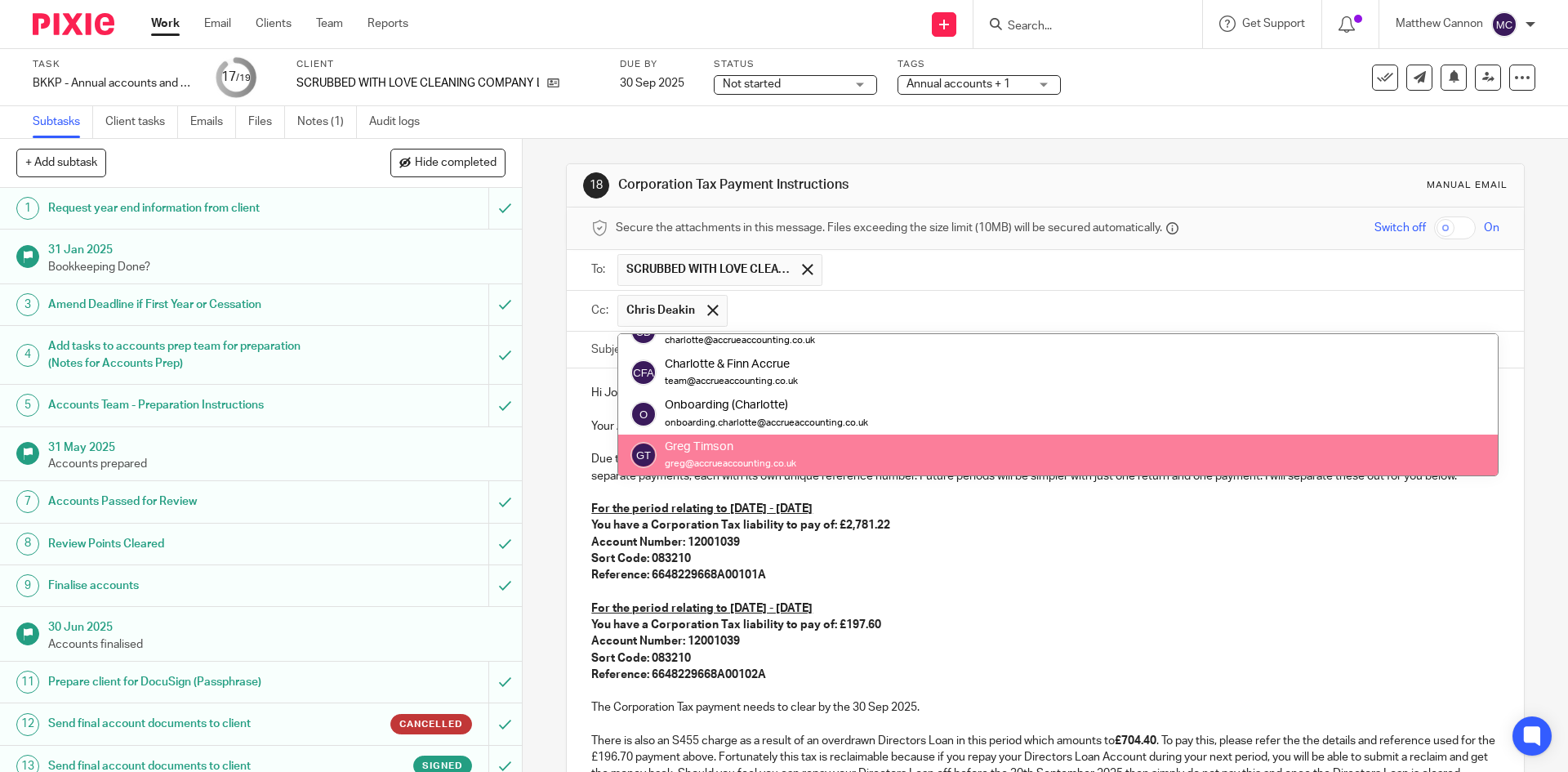 scroll, scrollTop: 0, scrollLeft: 0, axis: both 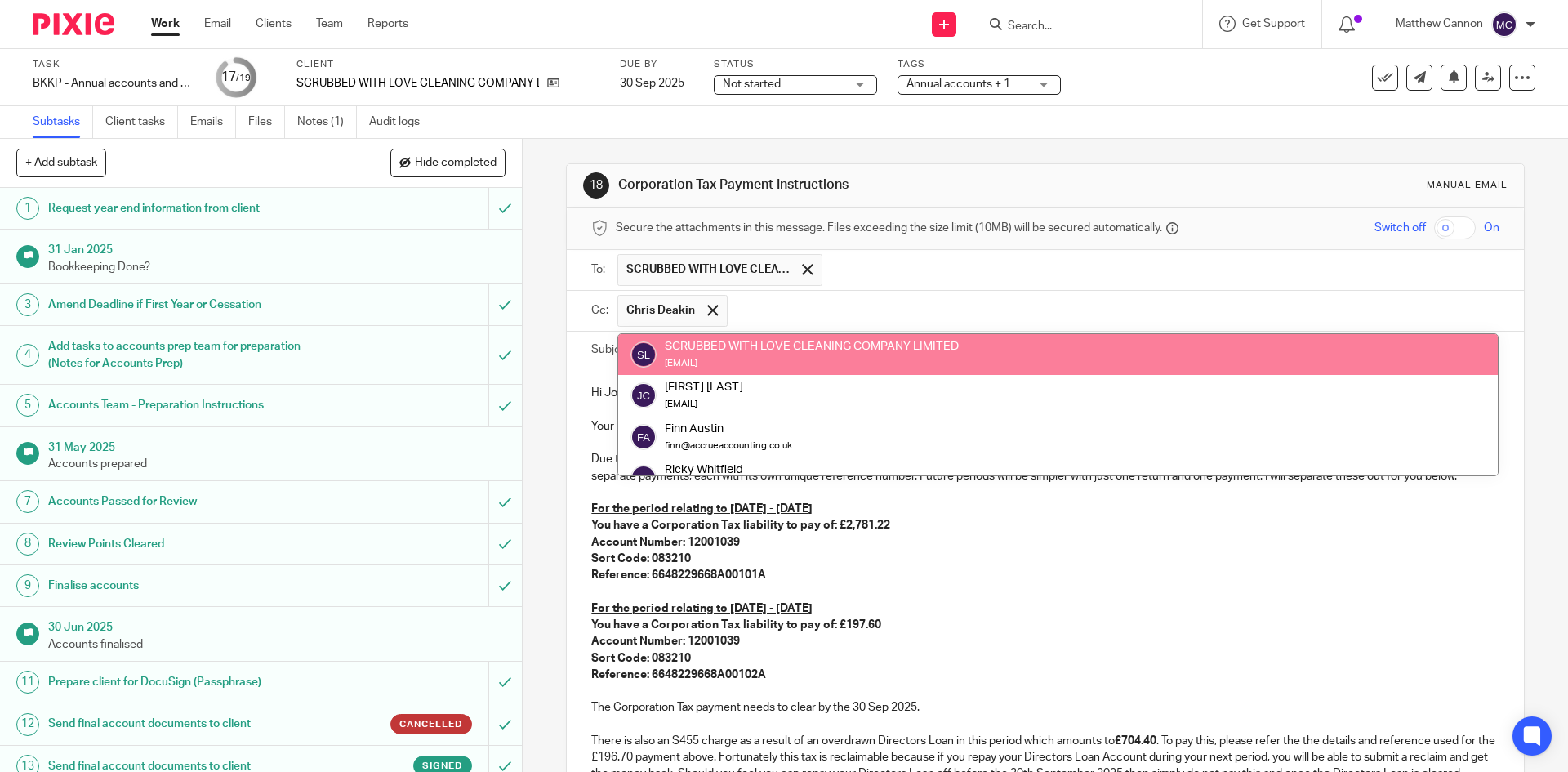 click at bounding box center (1114, 310) 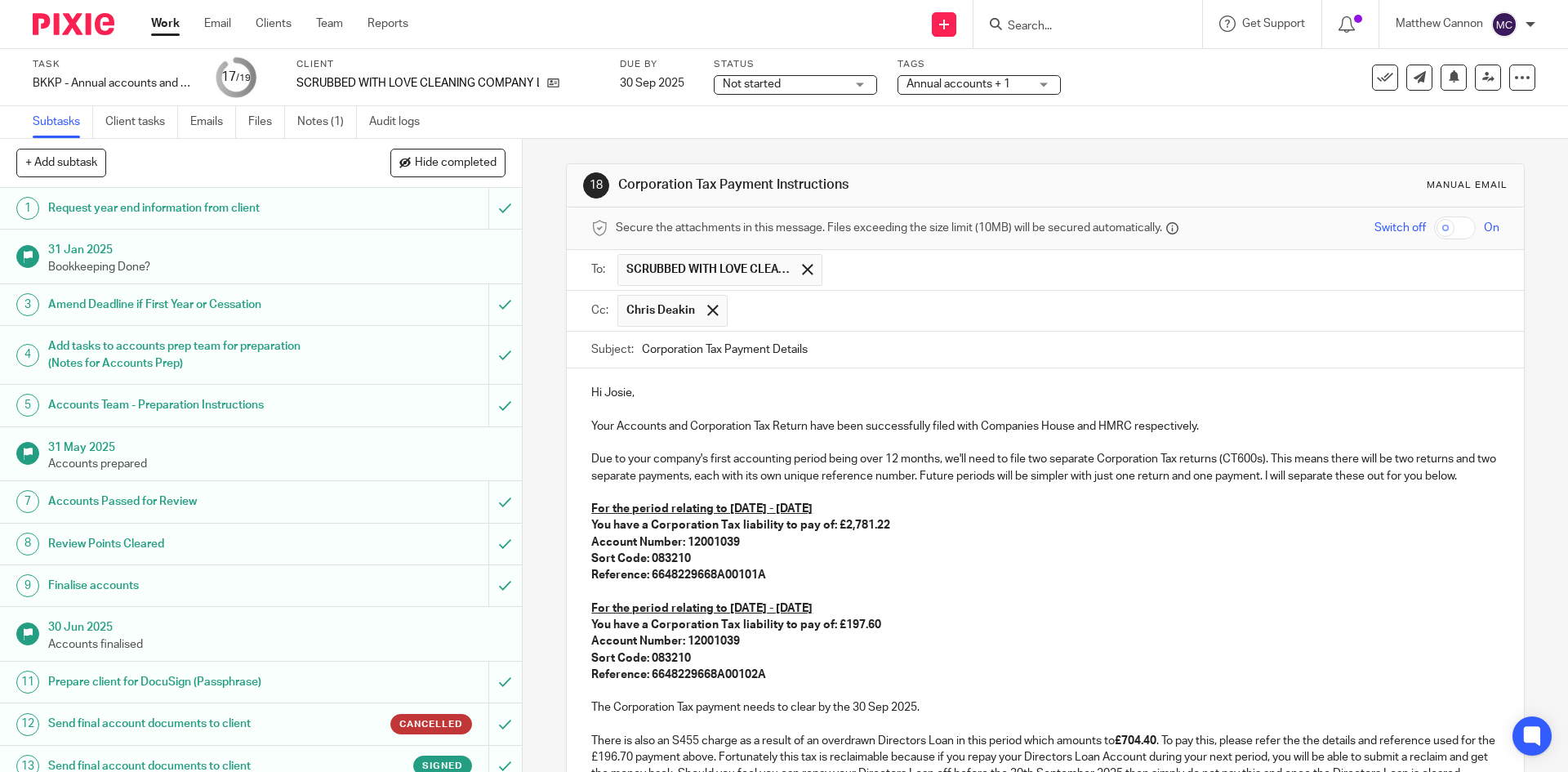 click at bounding box center (1114, 310) 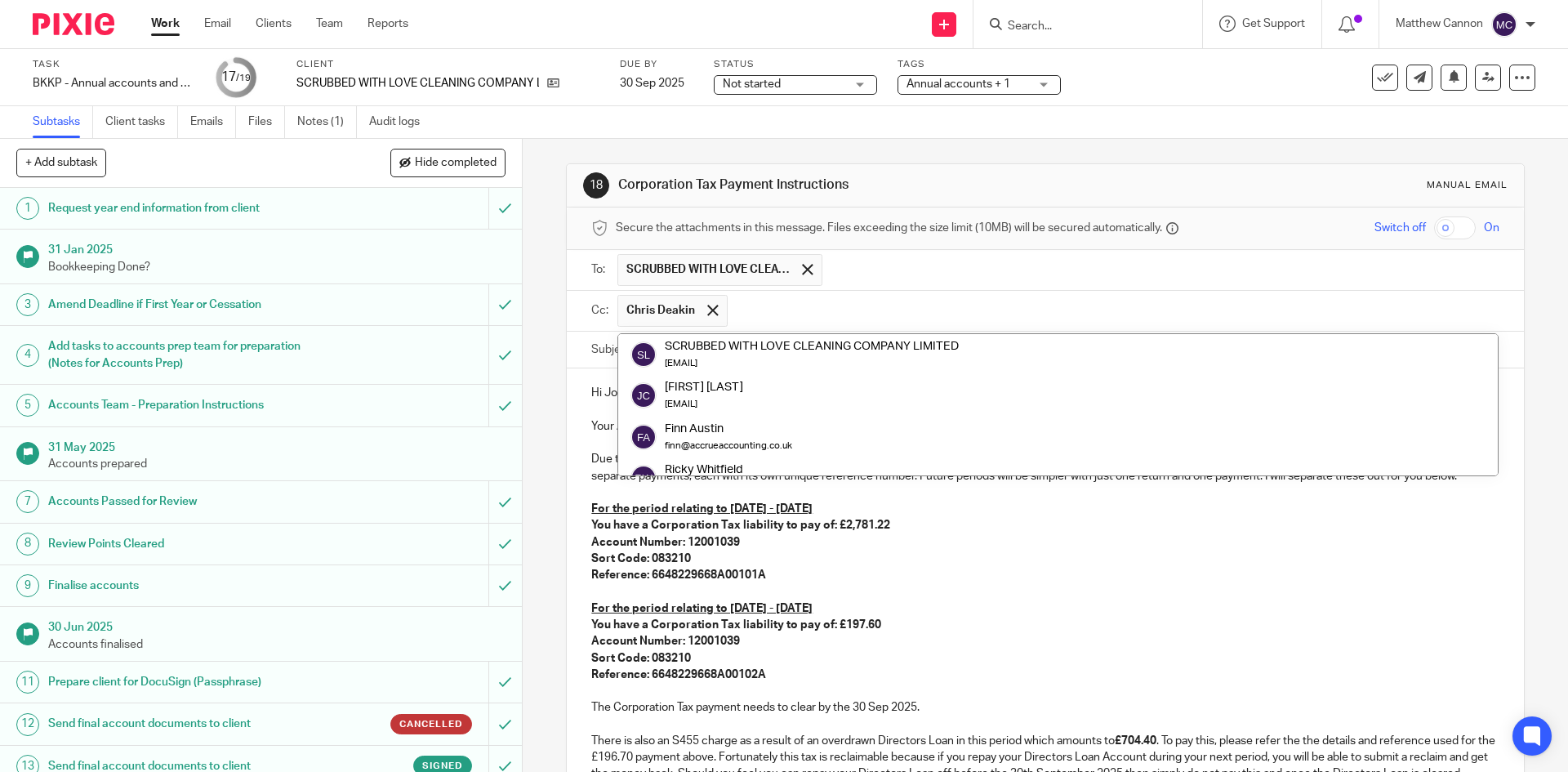 paste on "andrew@emeraldsteel.co.uk" 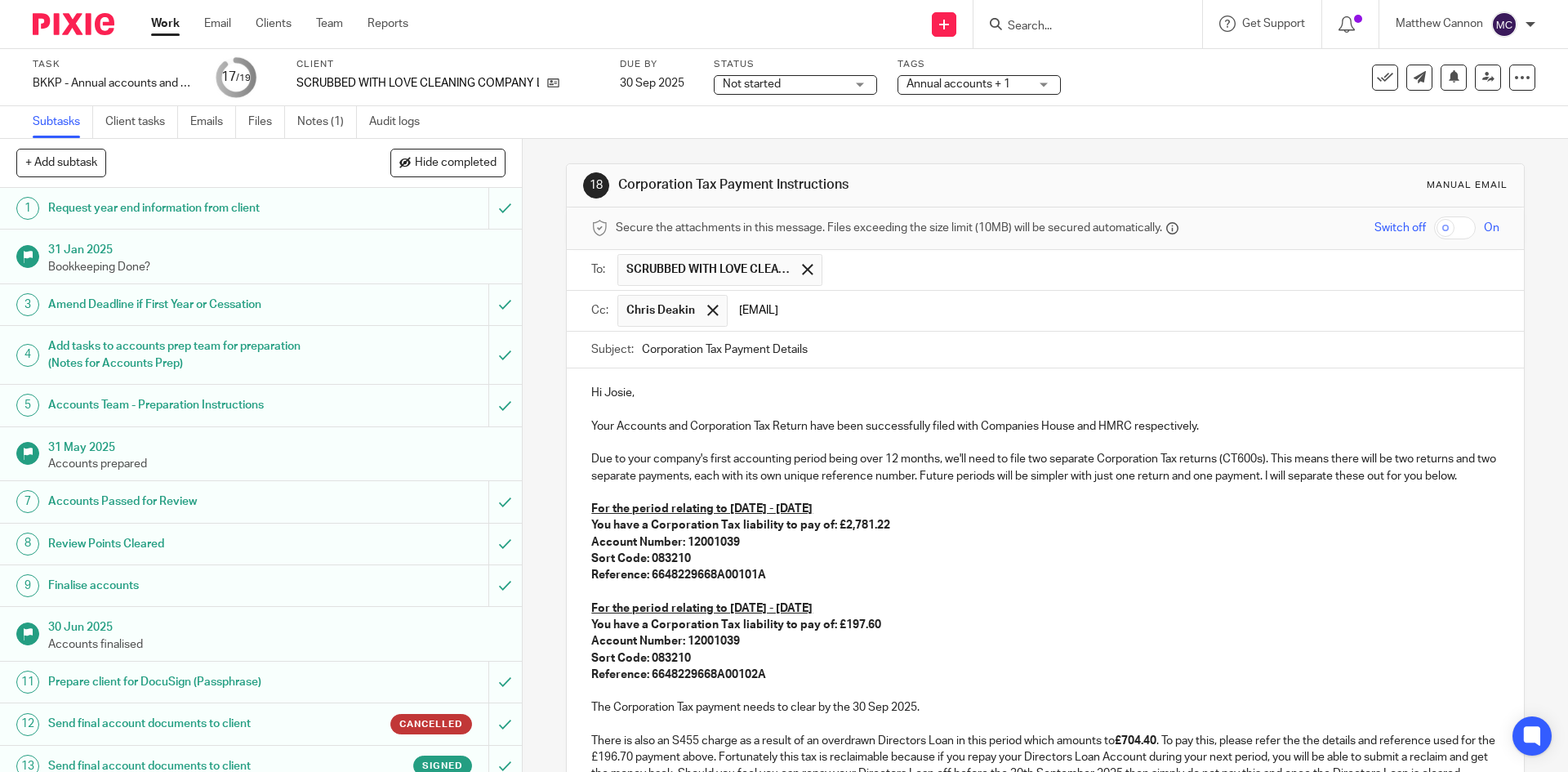 type on "andrew@emeraldsteel.co.uk" 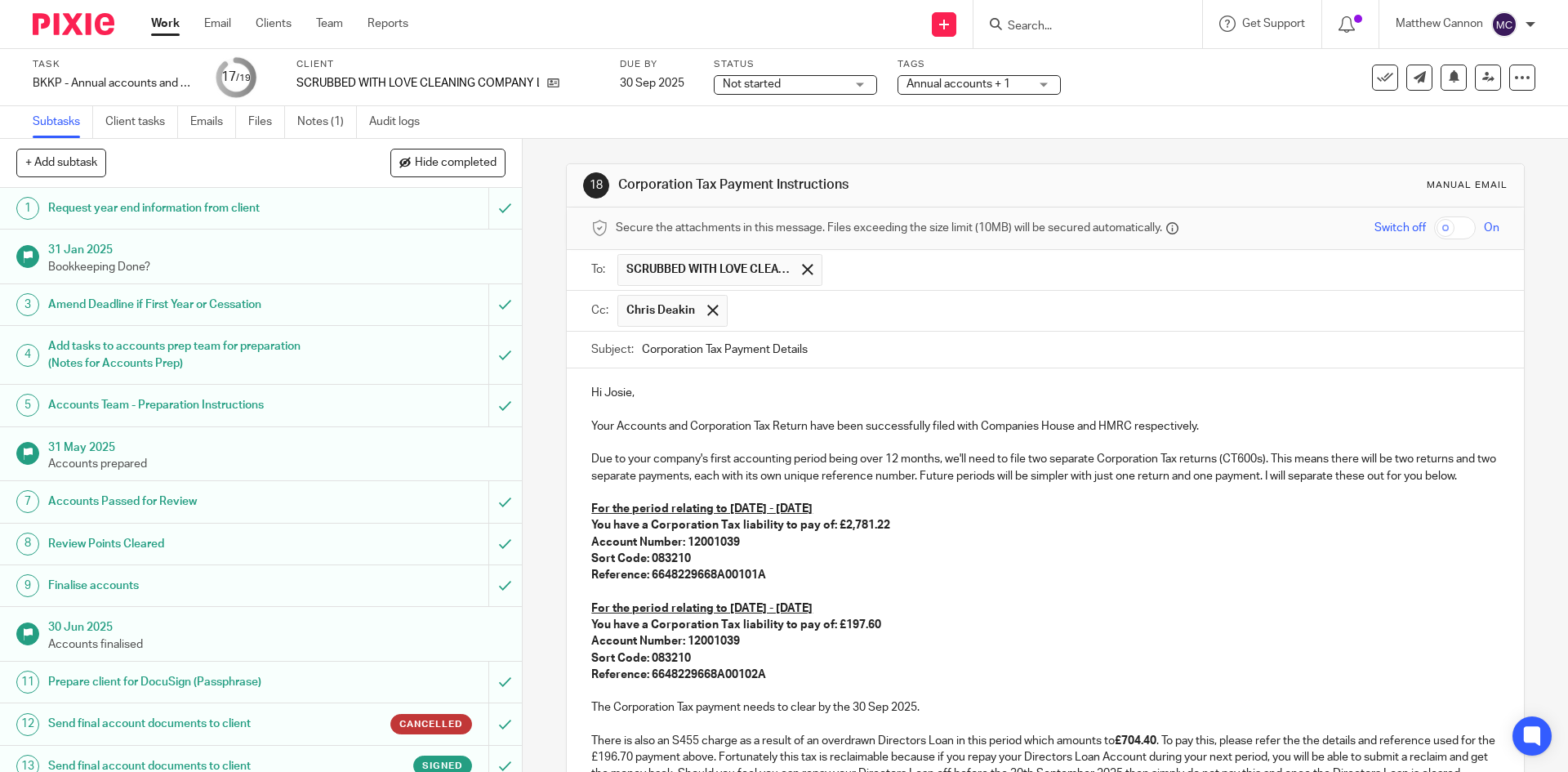 click at bounding box center [1045, 493] 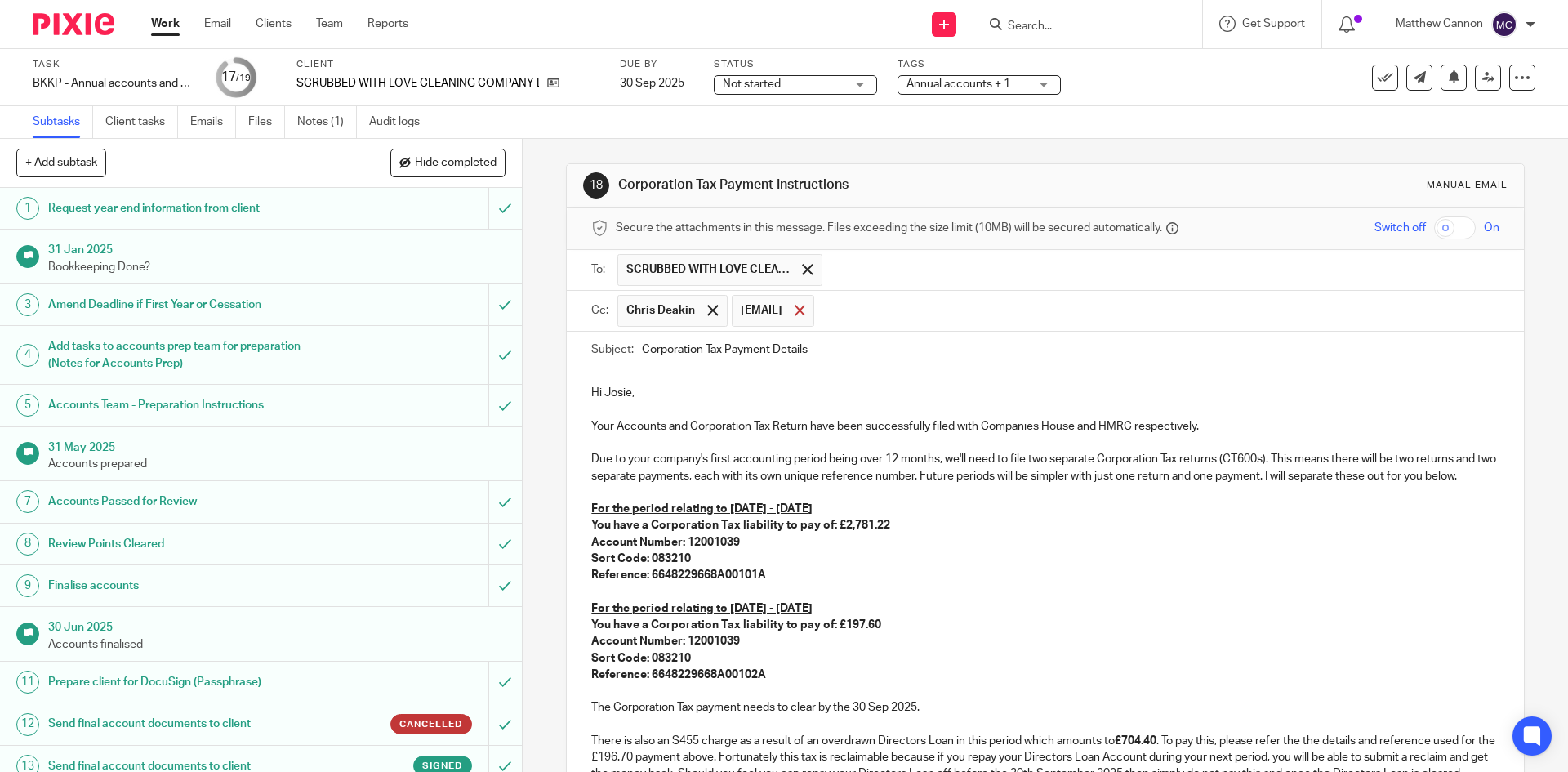 click at bounding box center [800, 310] 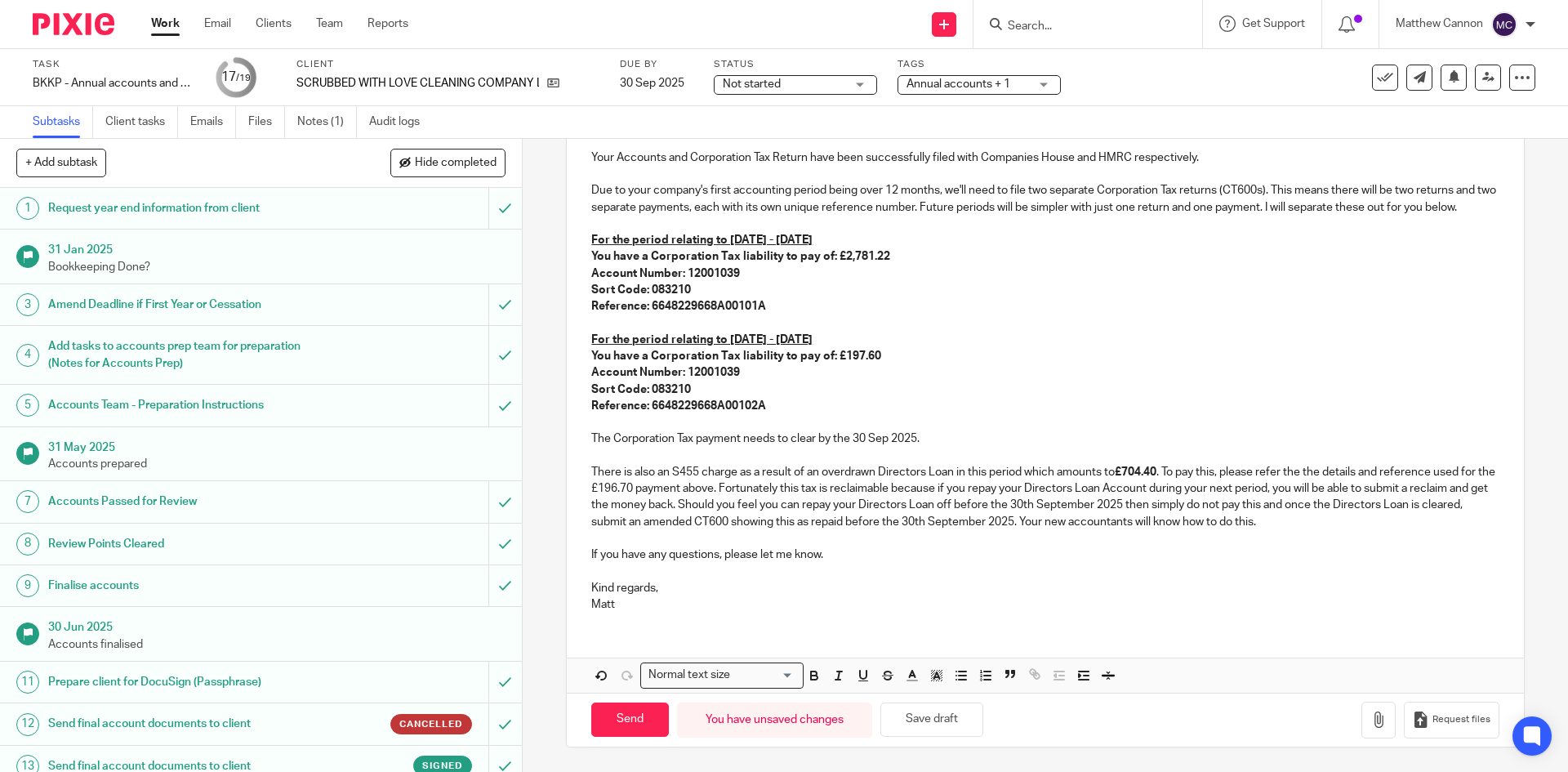 scroll, scrollTop: 285, scrollLeft: 0, axis: vertical 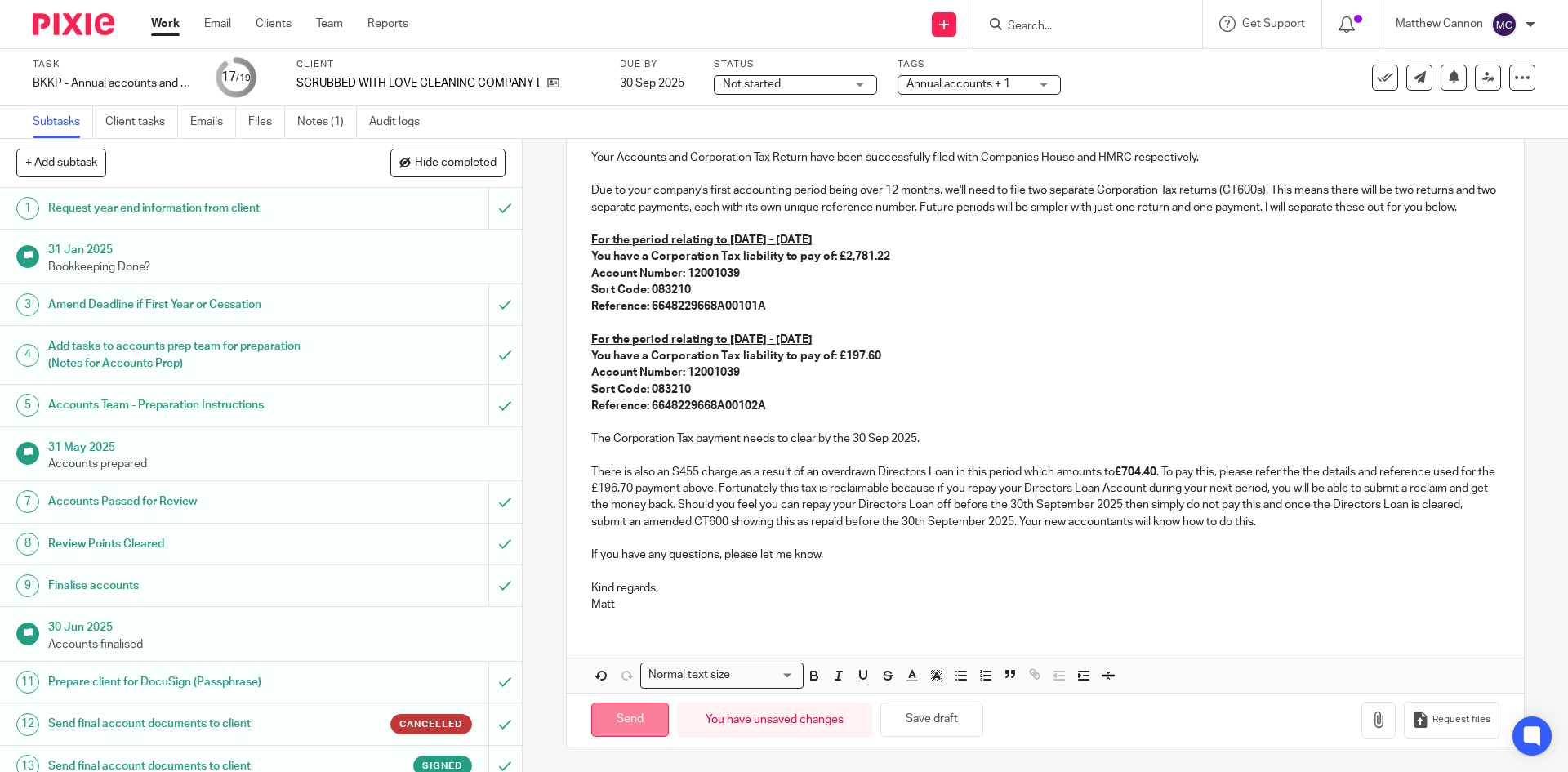 click on "Send" at bounding box center (630, 720) 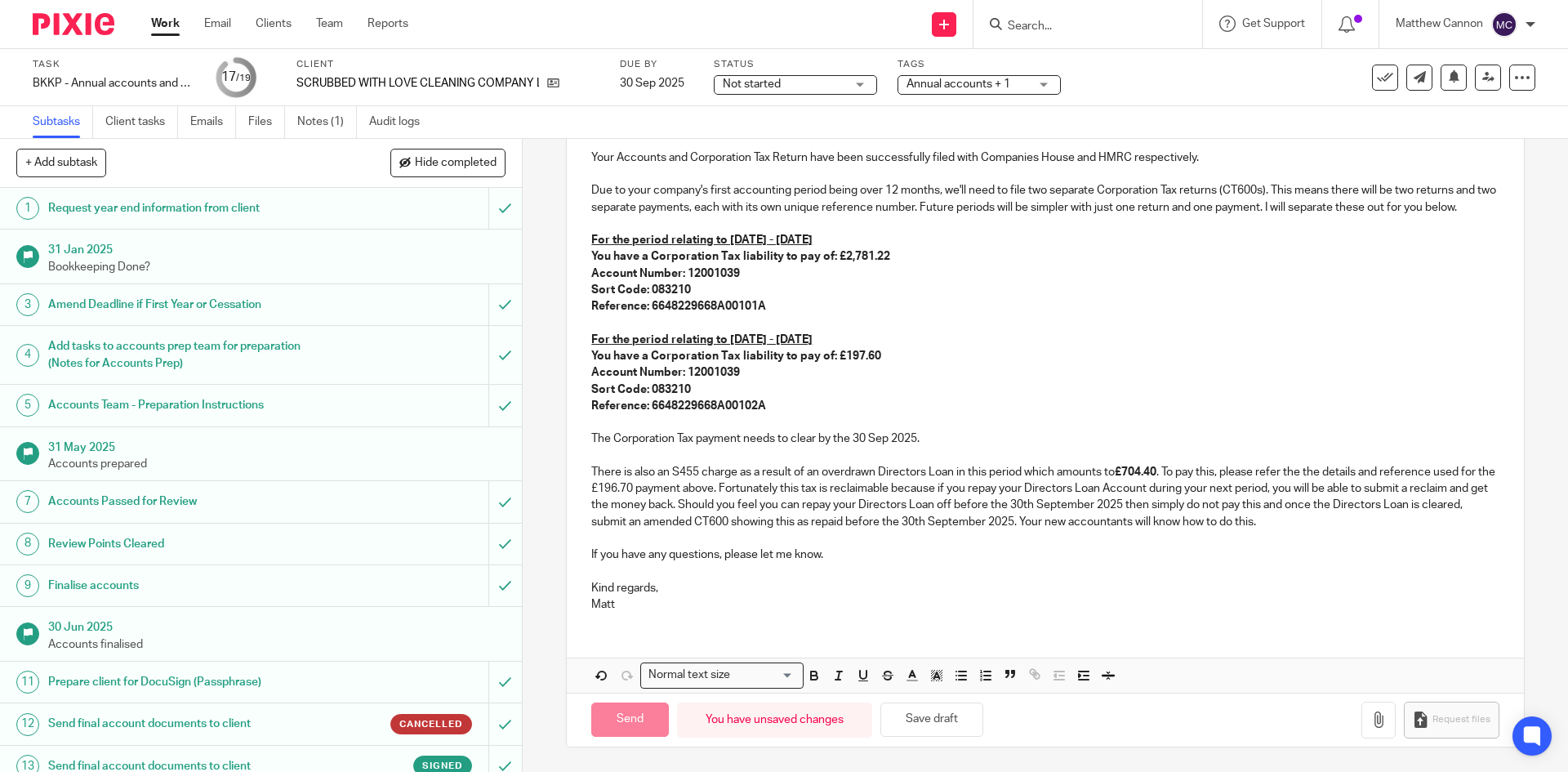 type on "Sent" 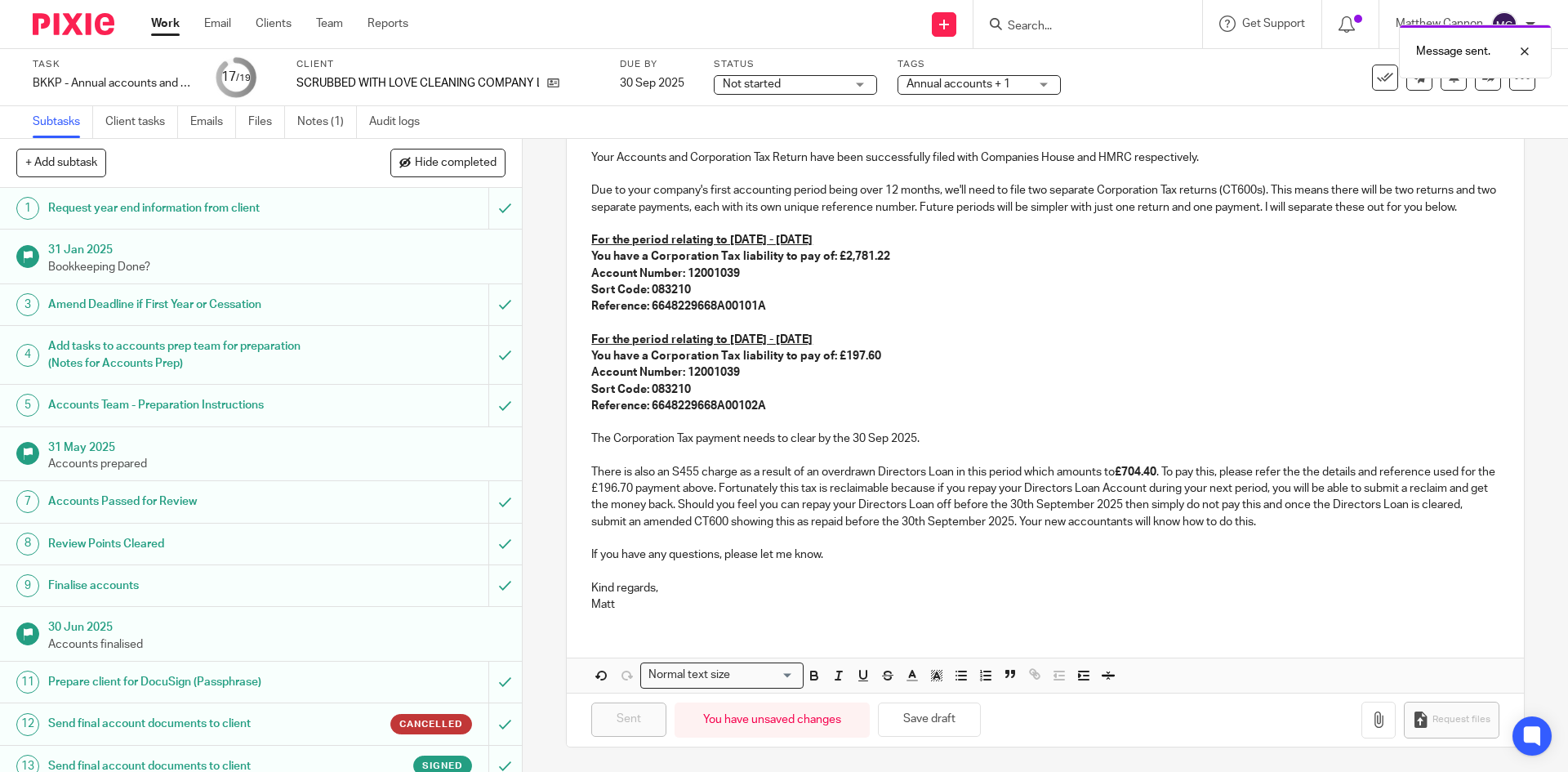 scroll, scrollTop: 0, scrollLeft: 0, axis: both 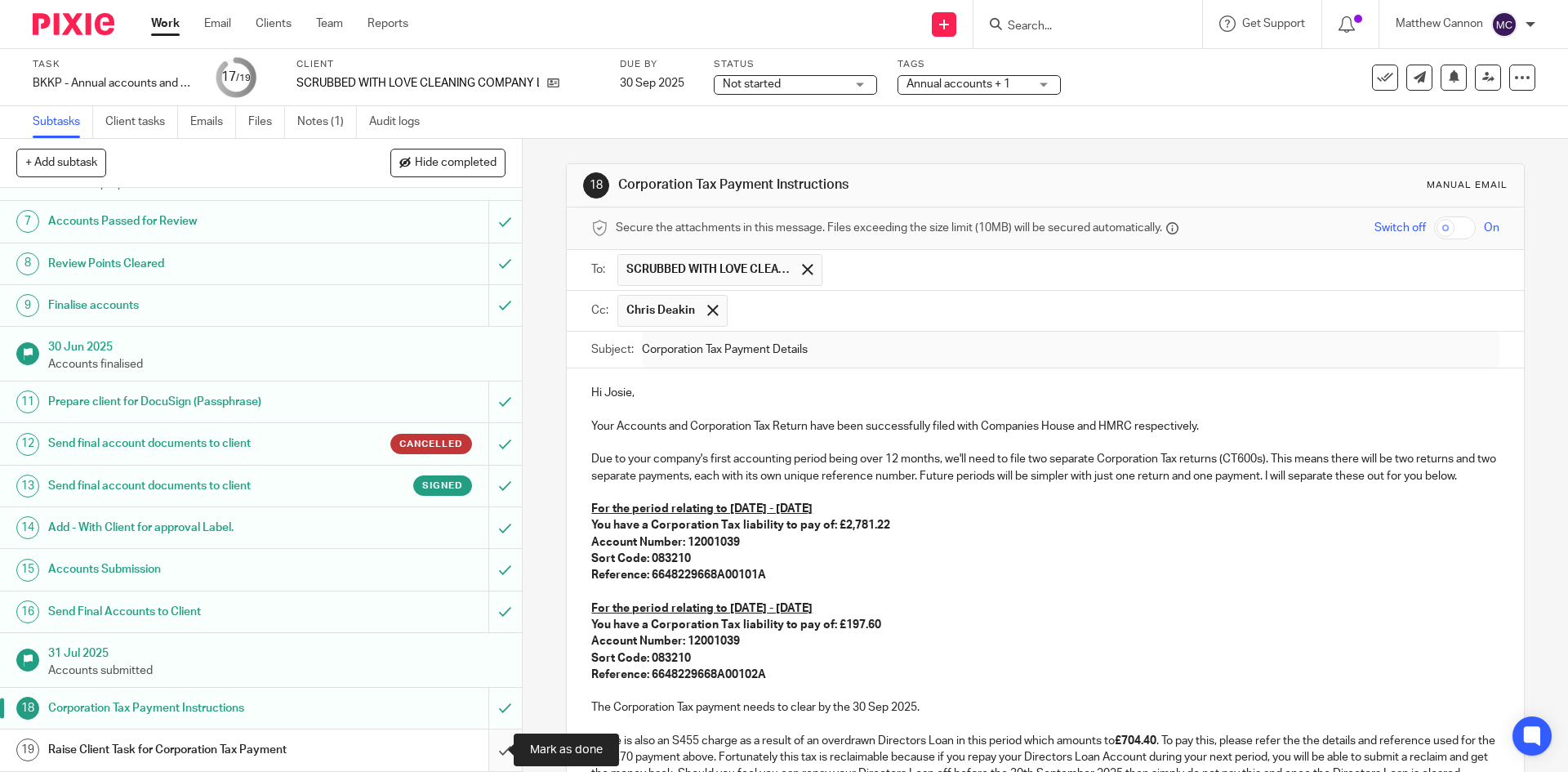 click at bounding box center [261, 750] 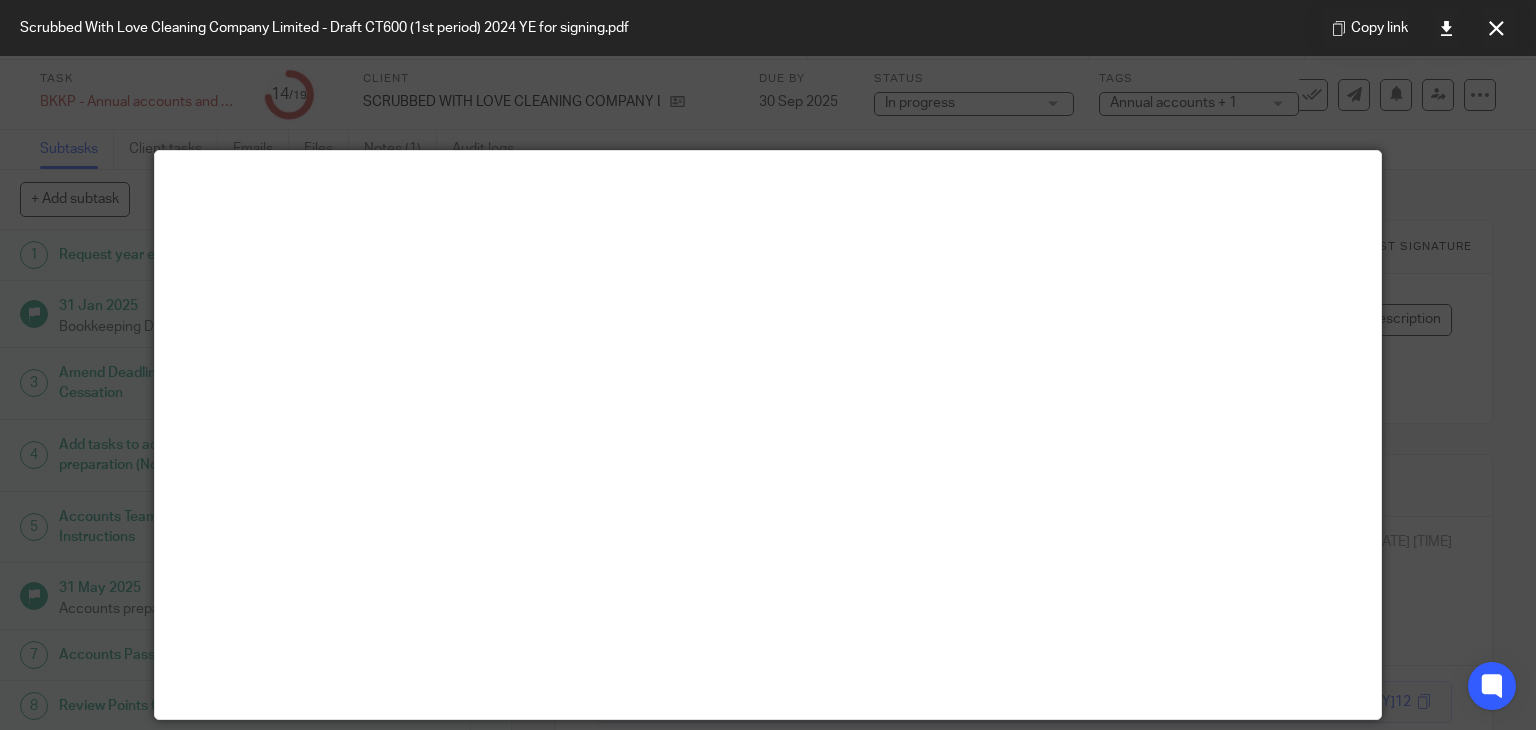 scroll, scrollTop: 0, scrollLeft: 0, axis: both 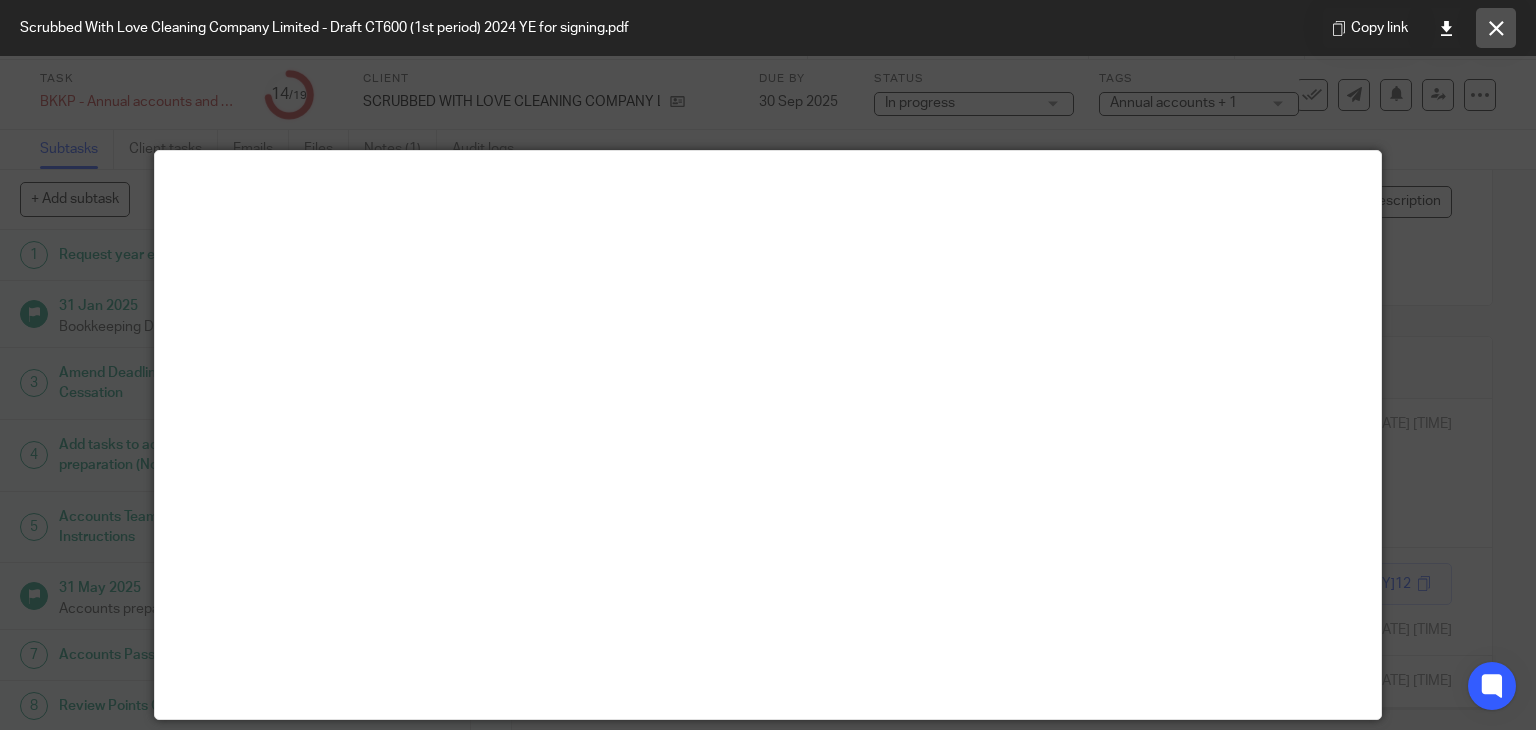 click at bounding box center [1496, 28] 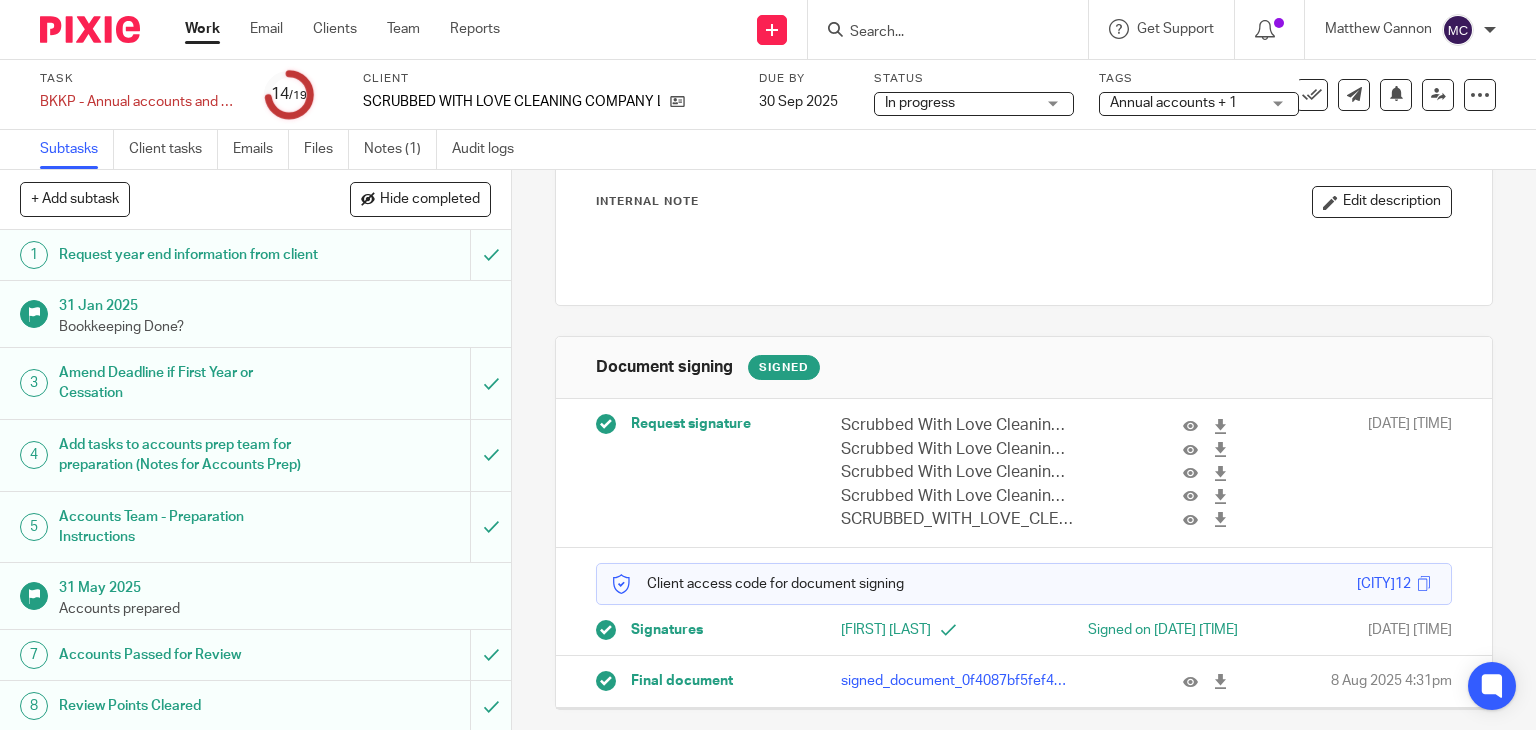 click on "Subtasks" at bounding box center [77, 149] 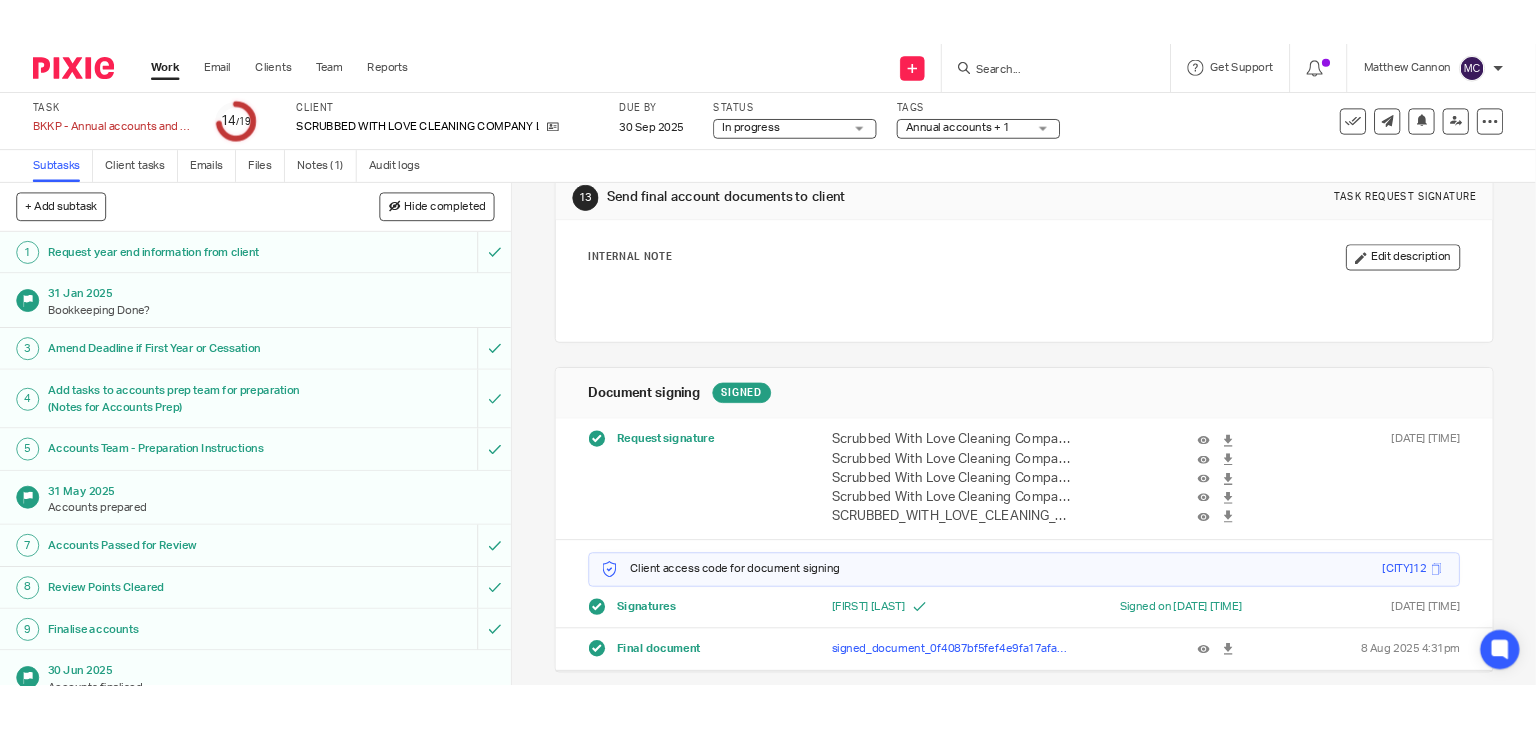 scroll, scrollTop: 58, scrollLeft: 0, axis: vertical 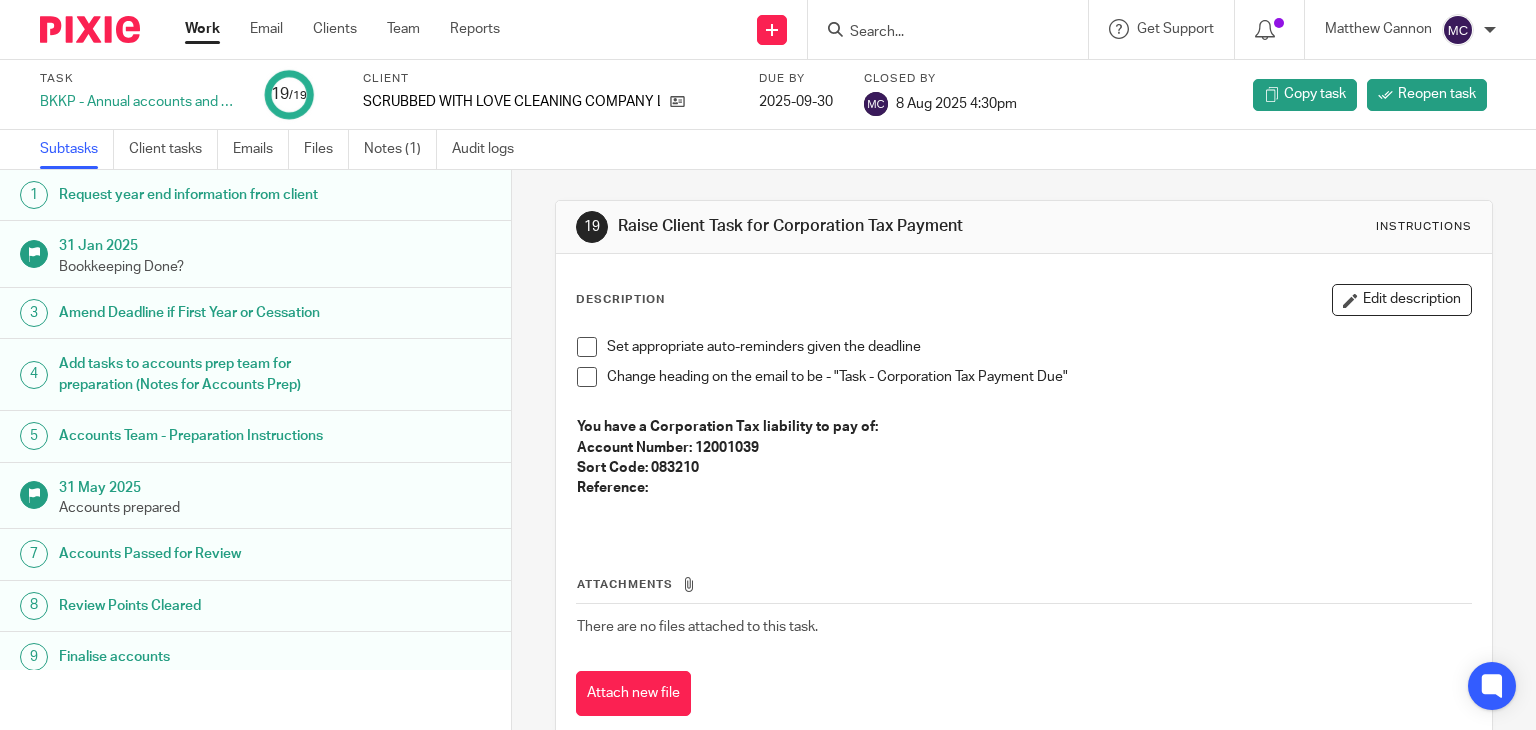 click at bounding box center (938, 33) 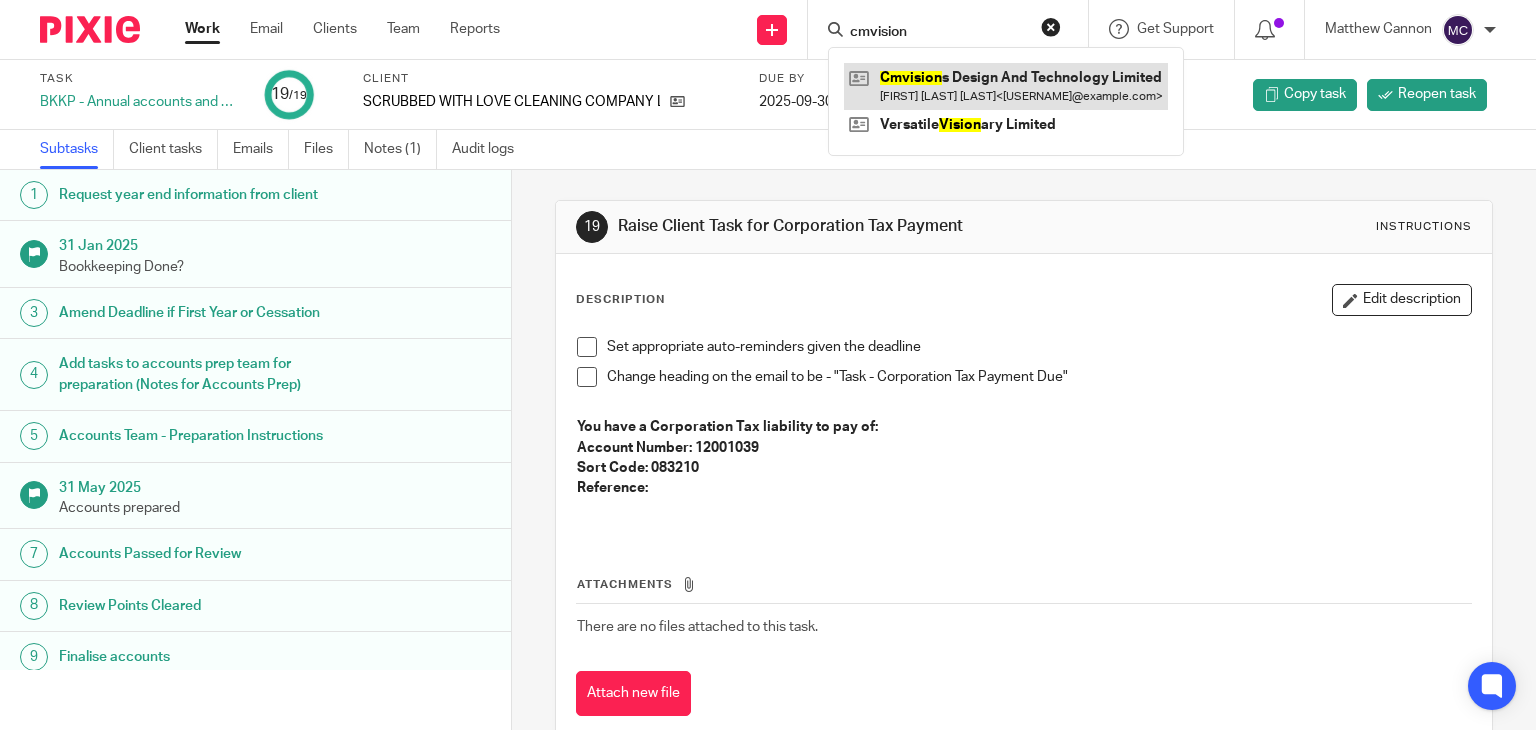 type on "cmvision" 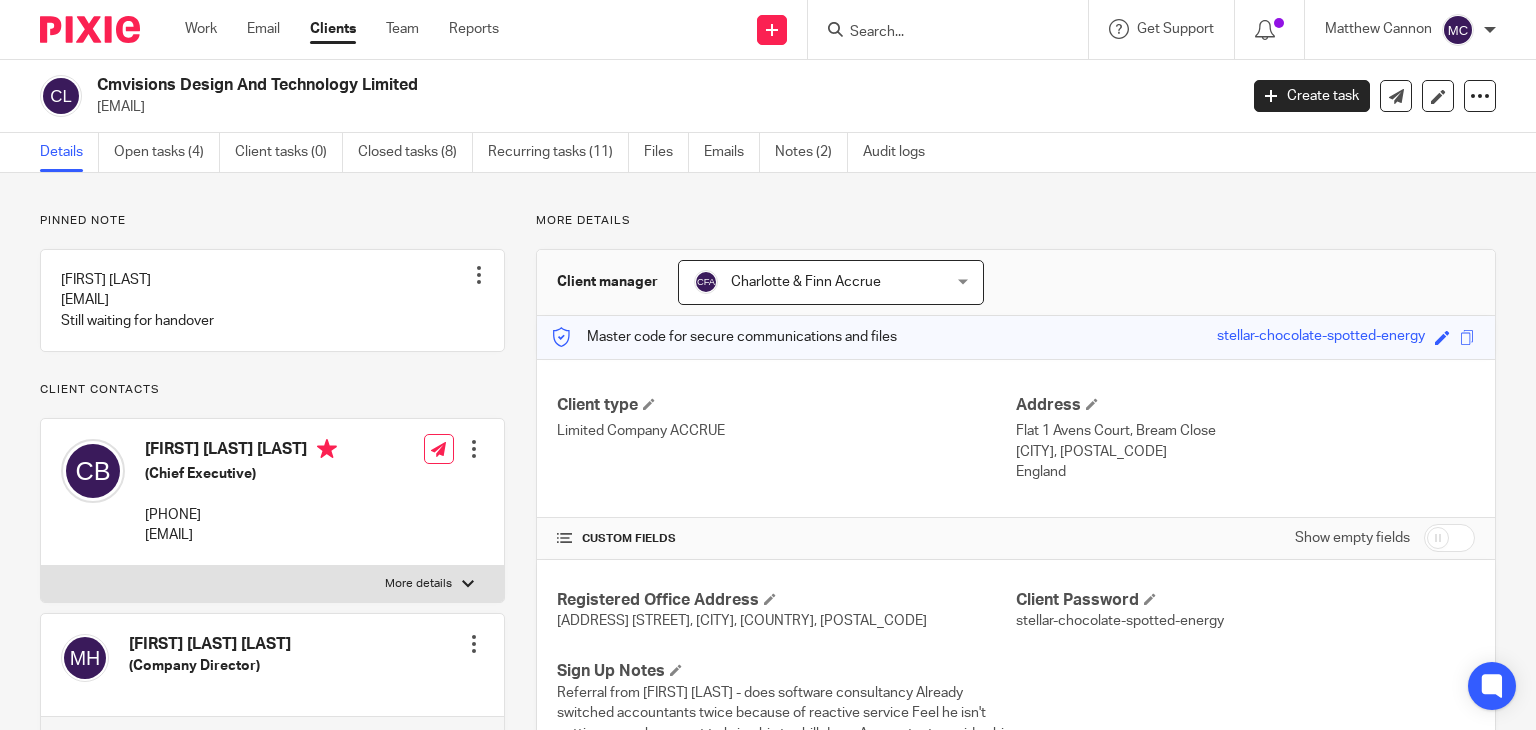 scroll, scrollTop: 0, scrollLeft: 0, axis: both 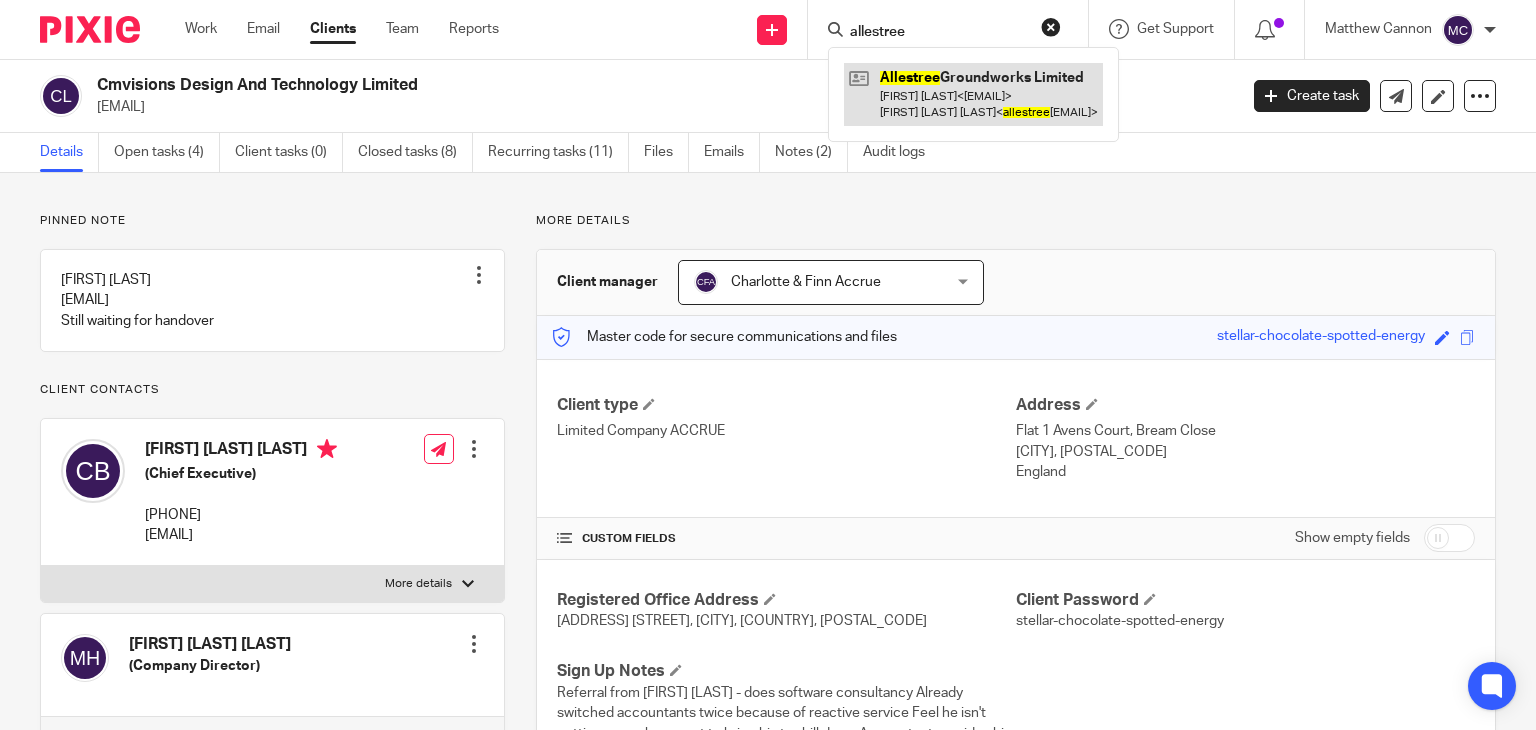 type on "allestree" 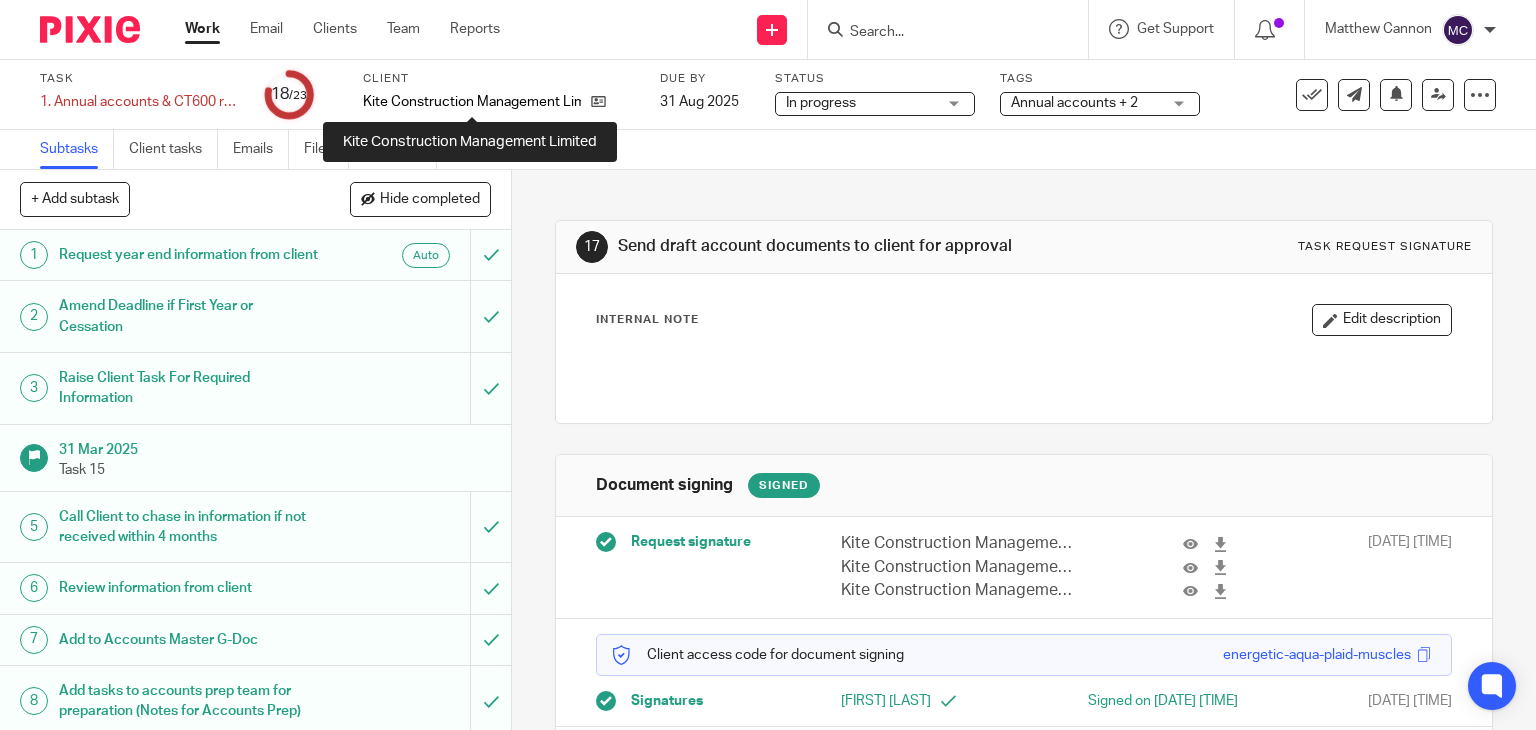 scroll, scrollTop: 0, scrollLeft: 0, axis: both 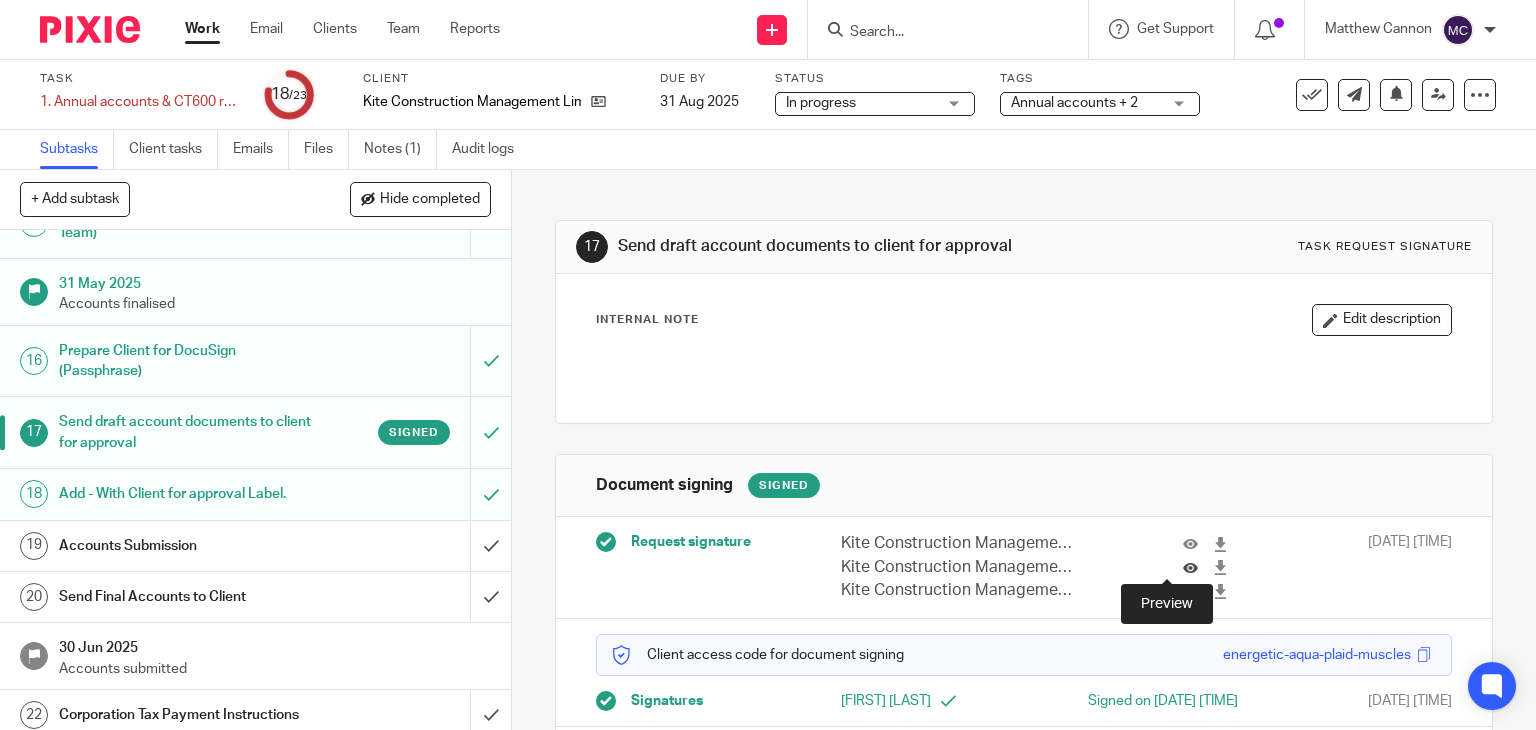 click at bounding box center [1190, 567] 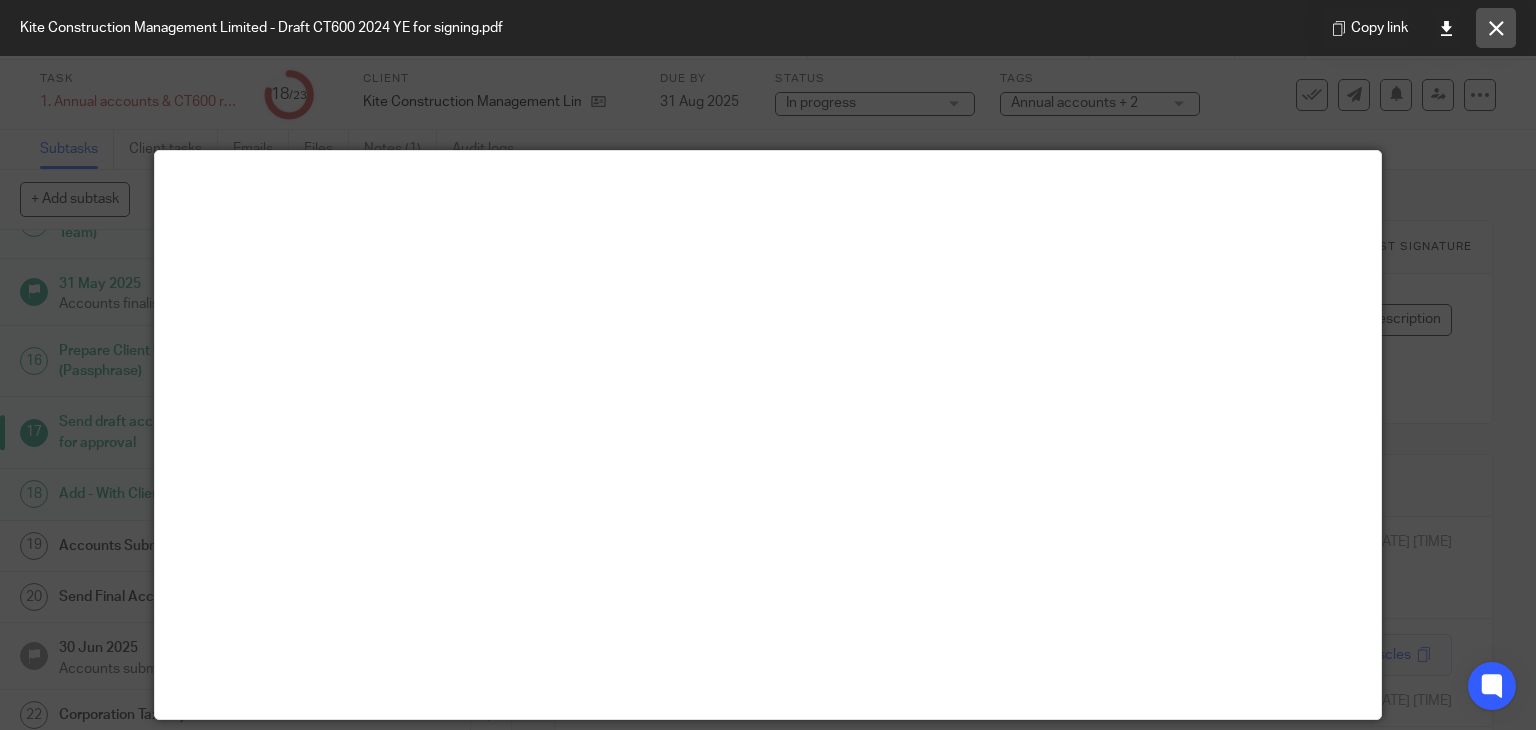 click at bounding box center (1496, 28) 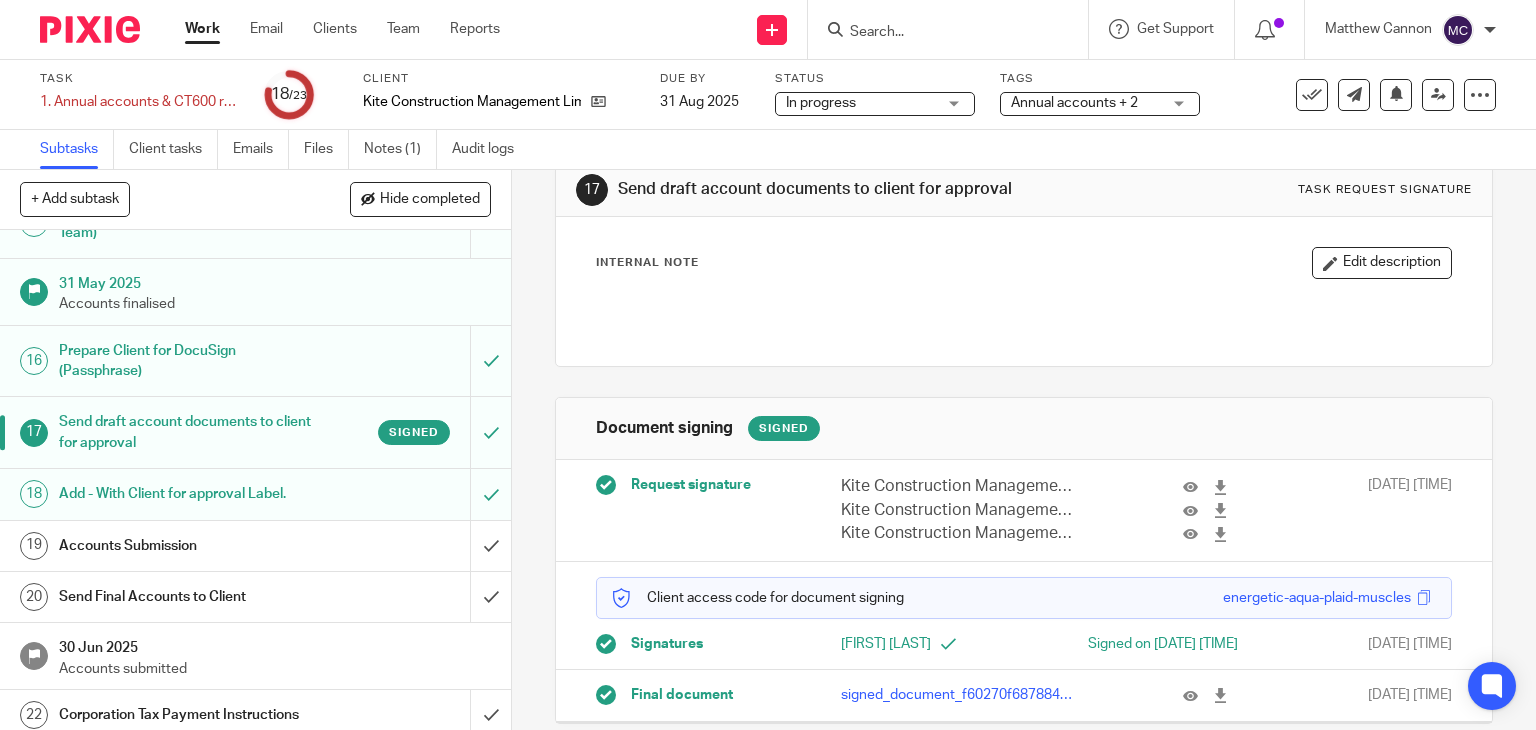 scroll, scrollTop: 88, scrollLeft: 0, axis: vertical 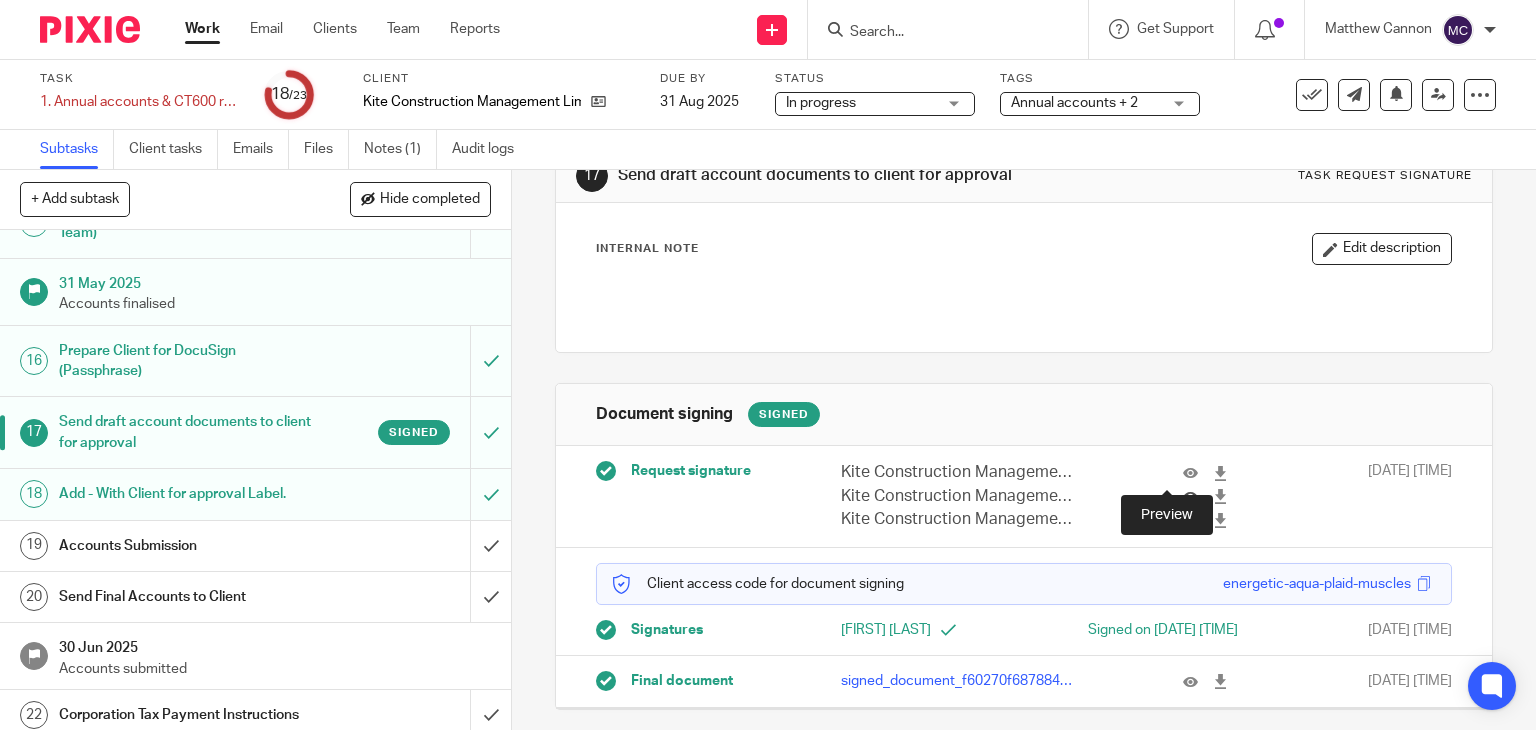 click at bounding box center [1190, 496] 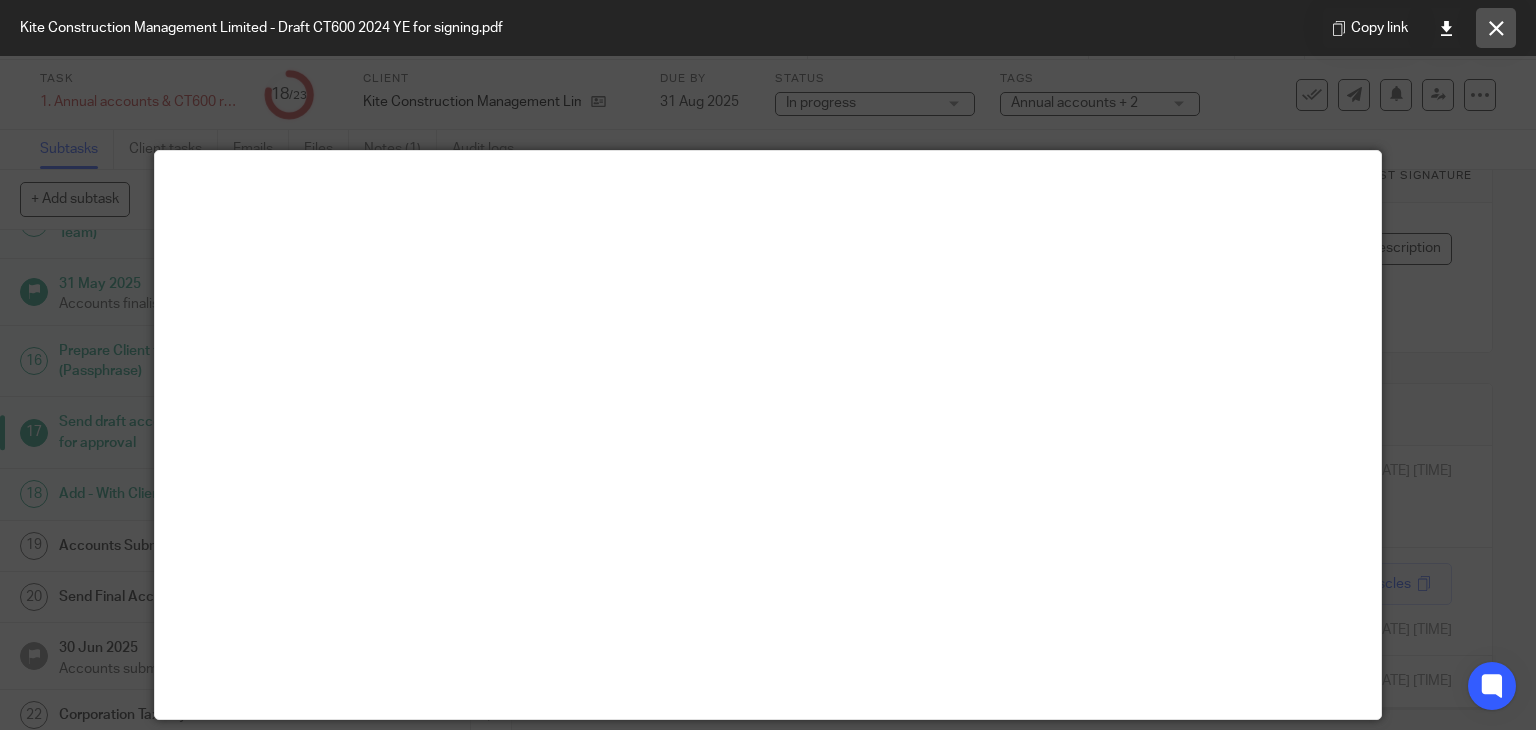click at bounding box center [1496, 28] 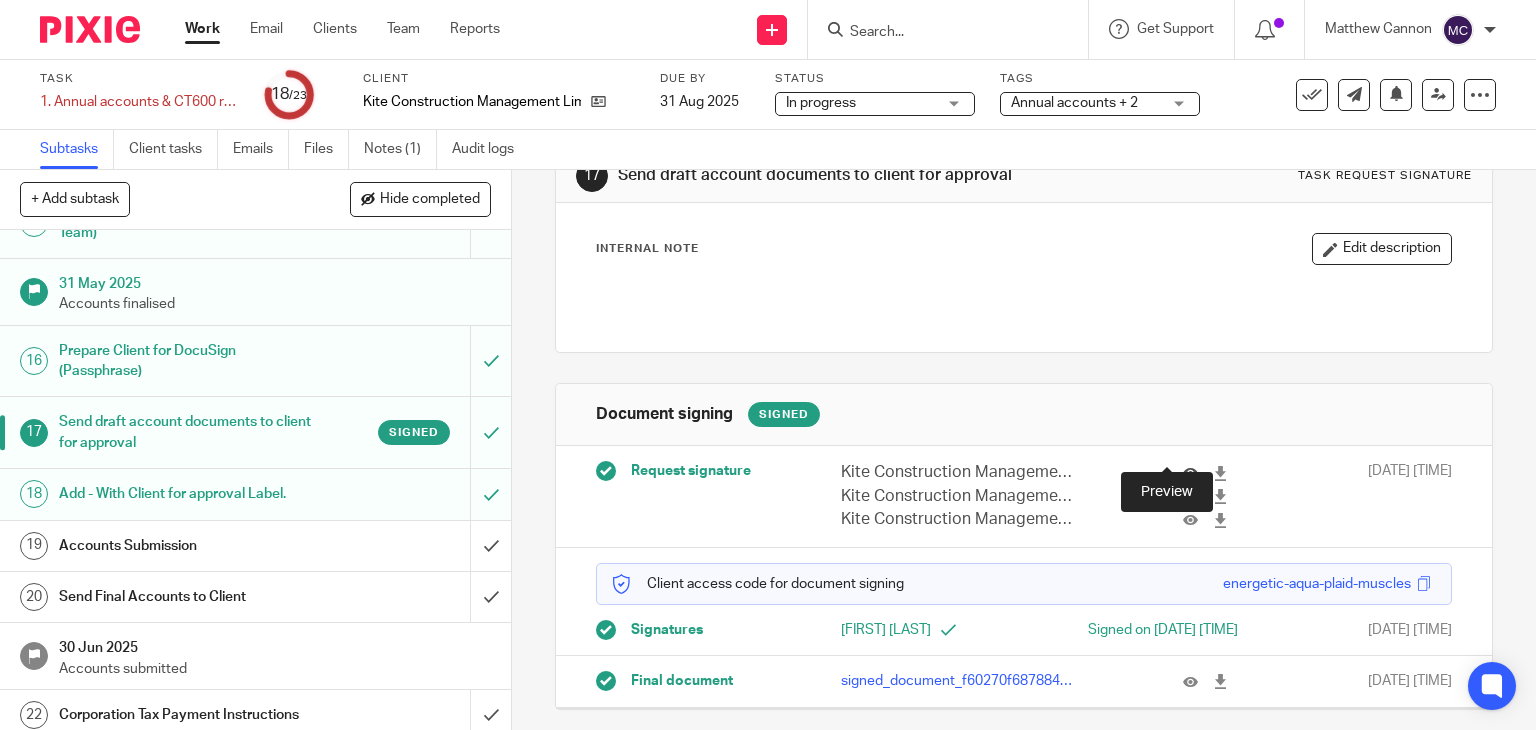 click at bounding box center (1190, 473) 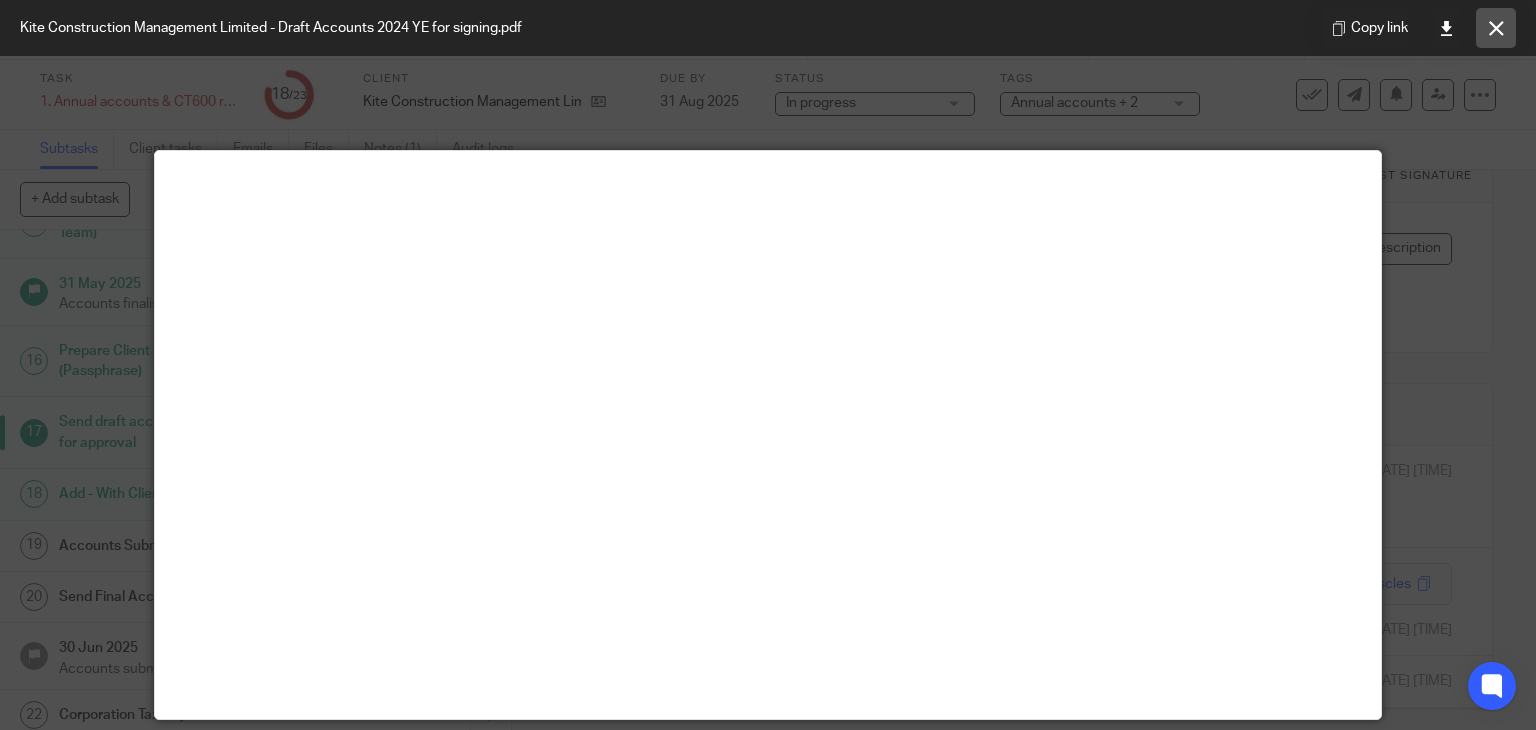 click at bounding box center (1496, 28) 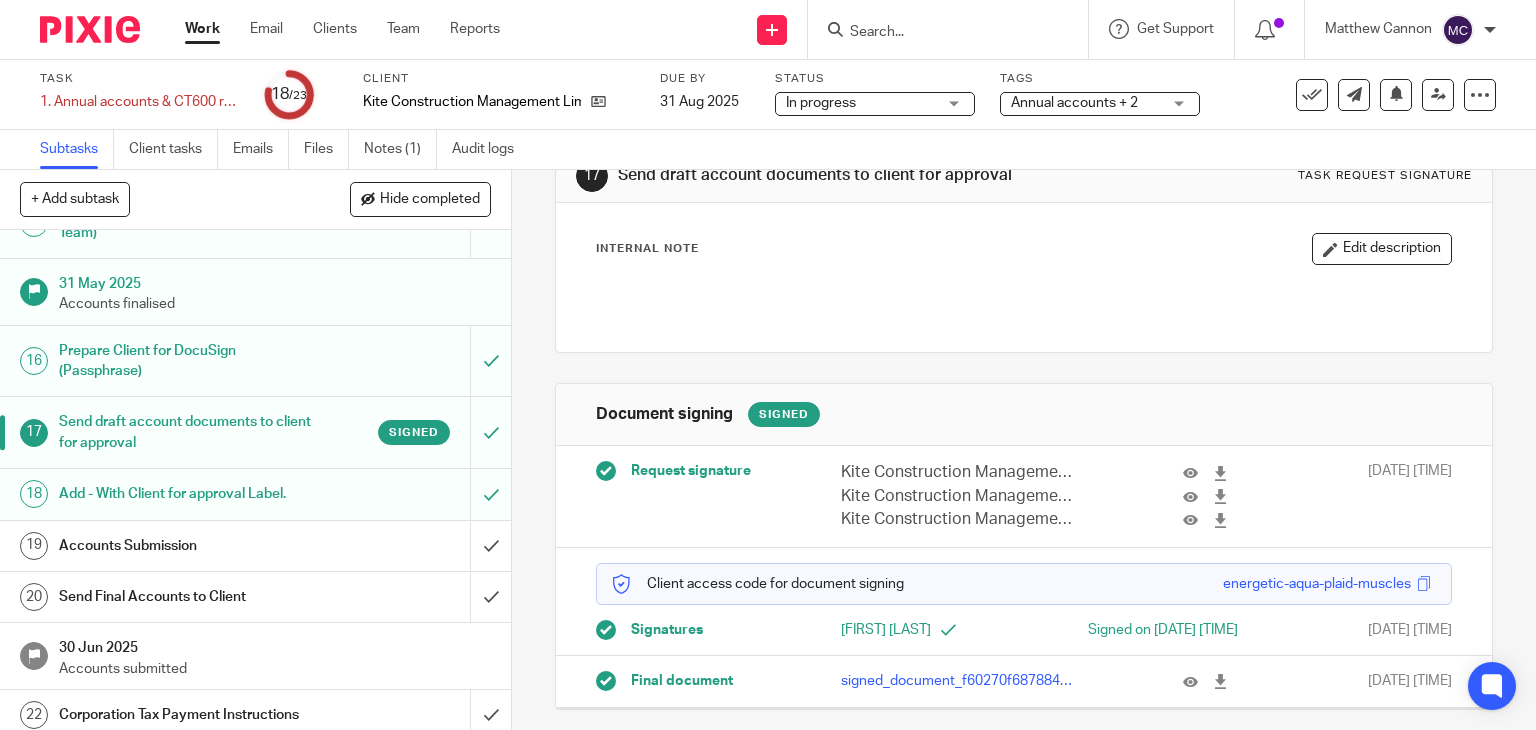 scroll, scrollTop: 1003, scrollLeft: 0, axis: vertical 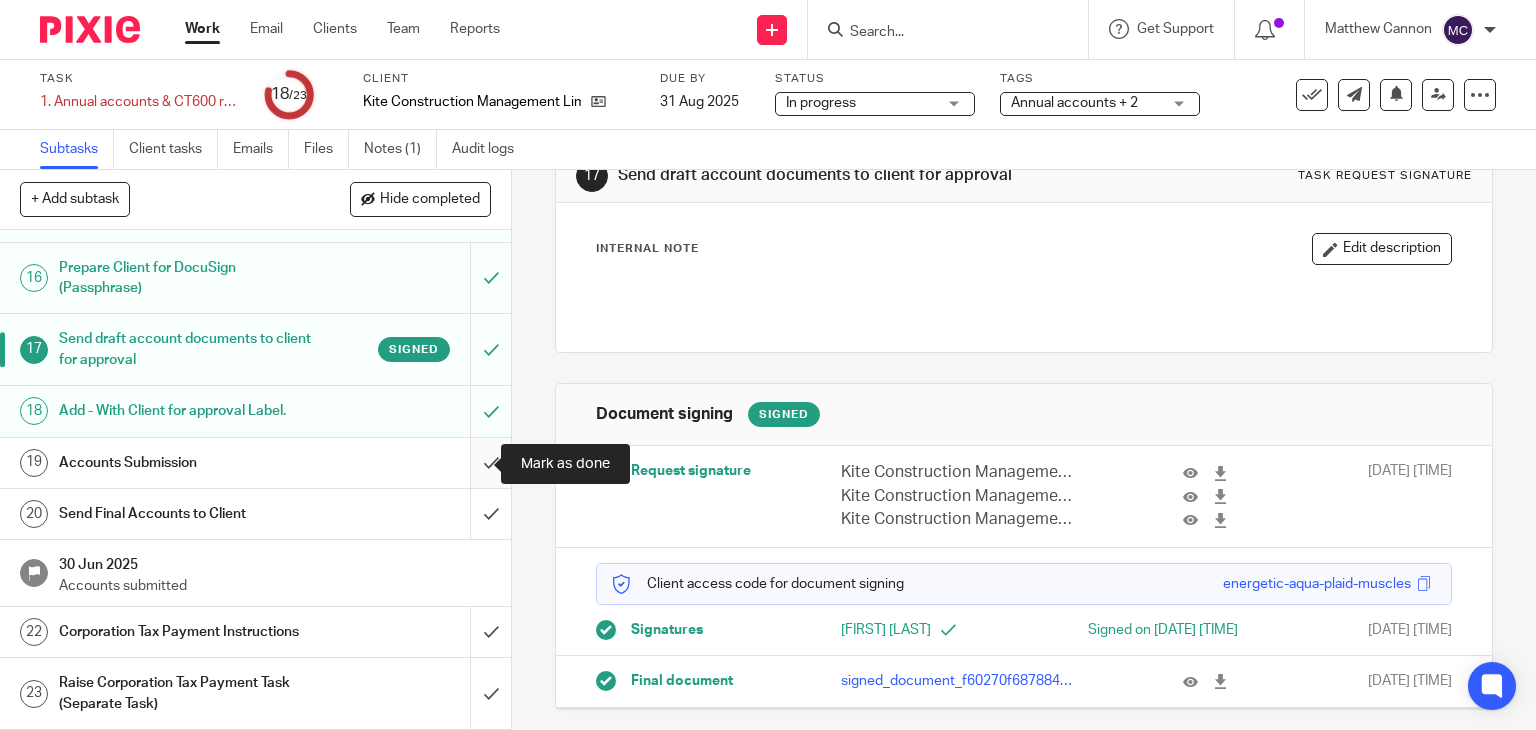click at bounding box center [255, 463] 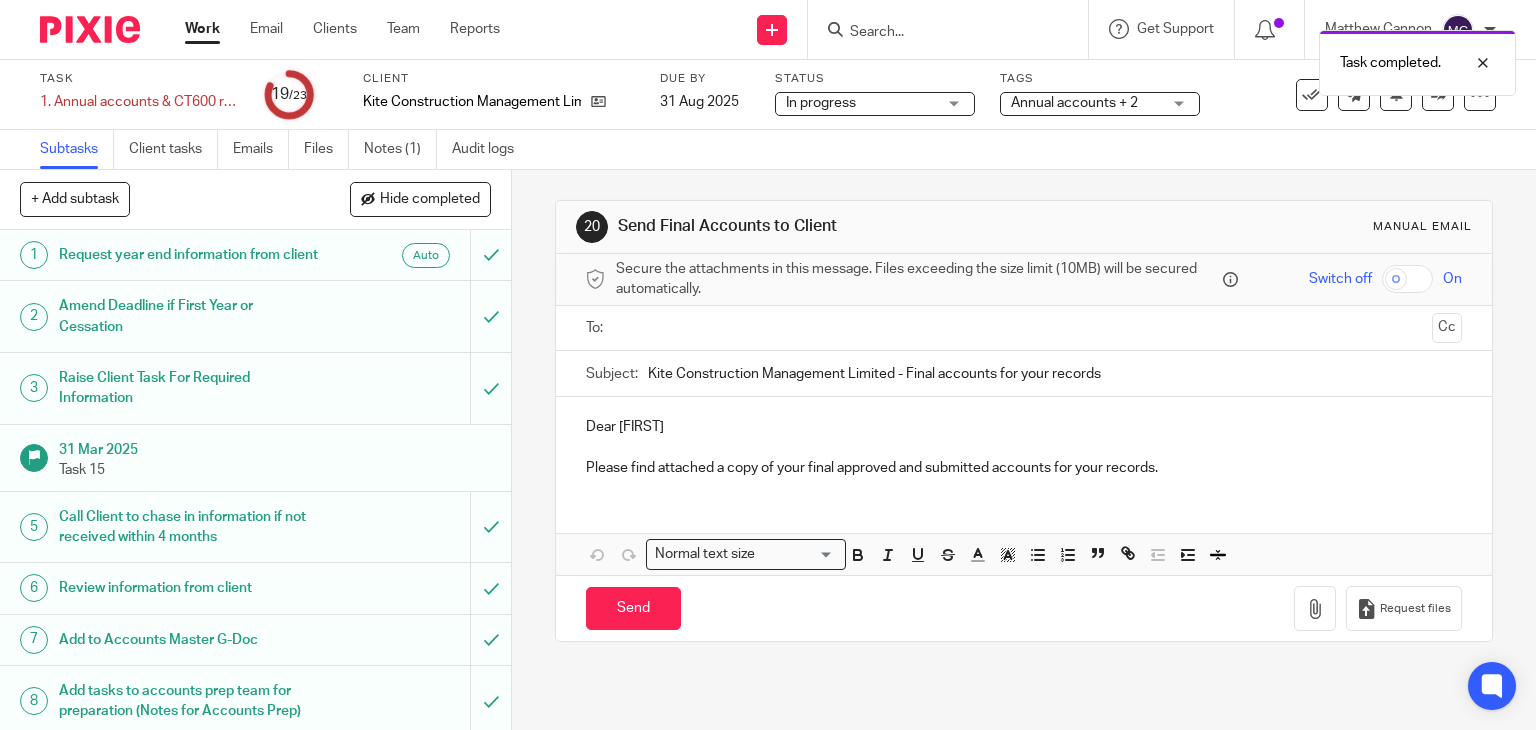scroll, scrollTop: 0, scrollLeft: 0, axis: both 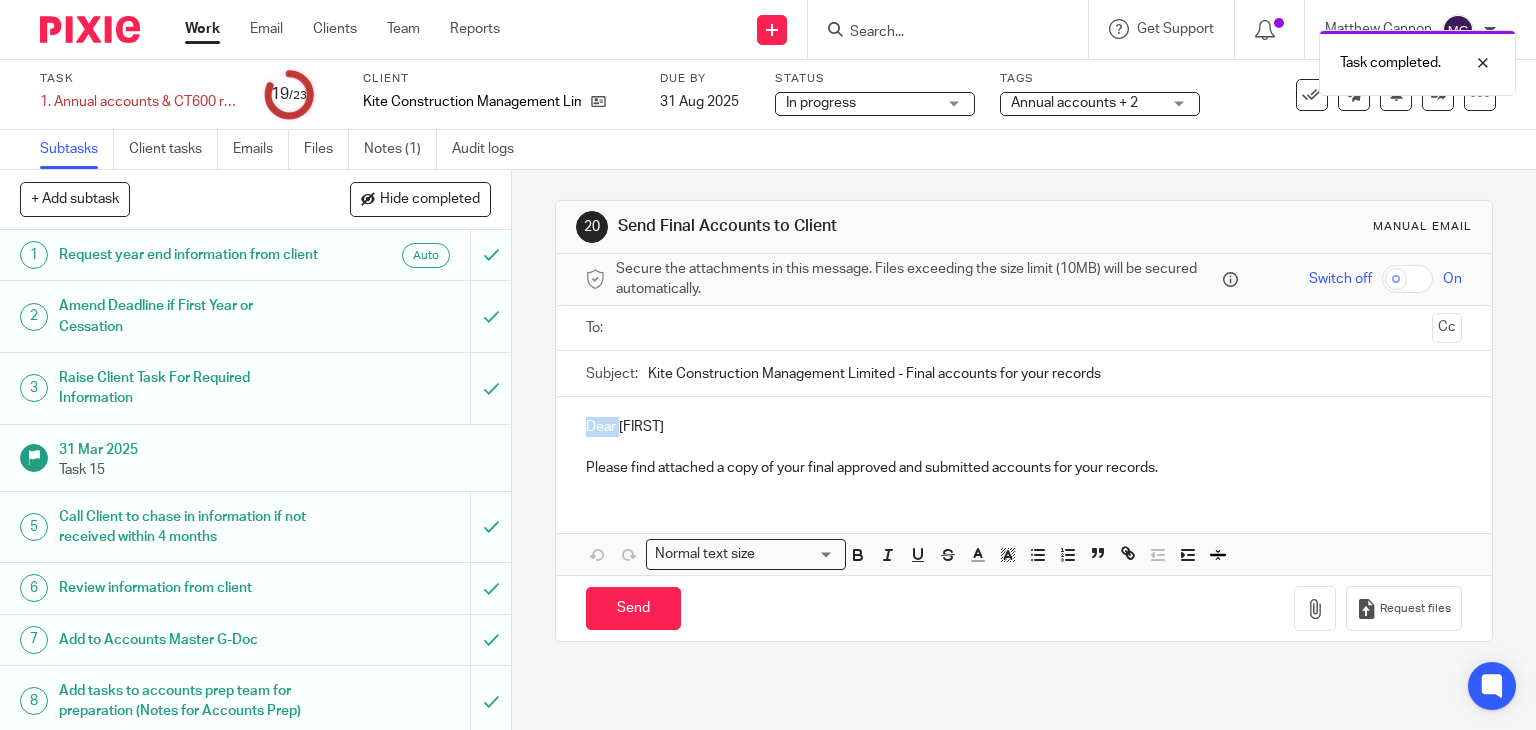 type 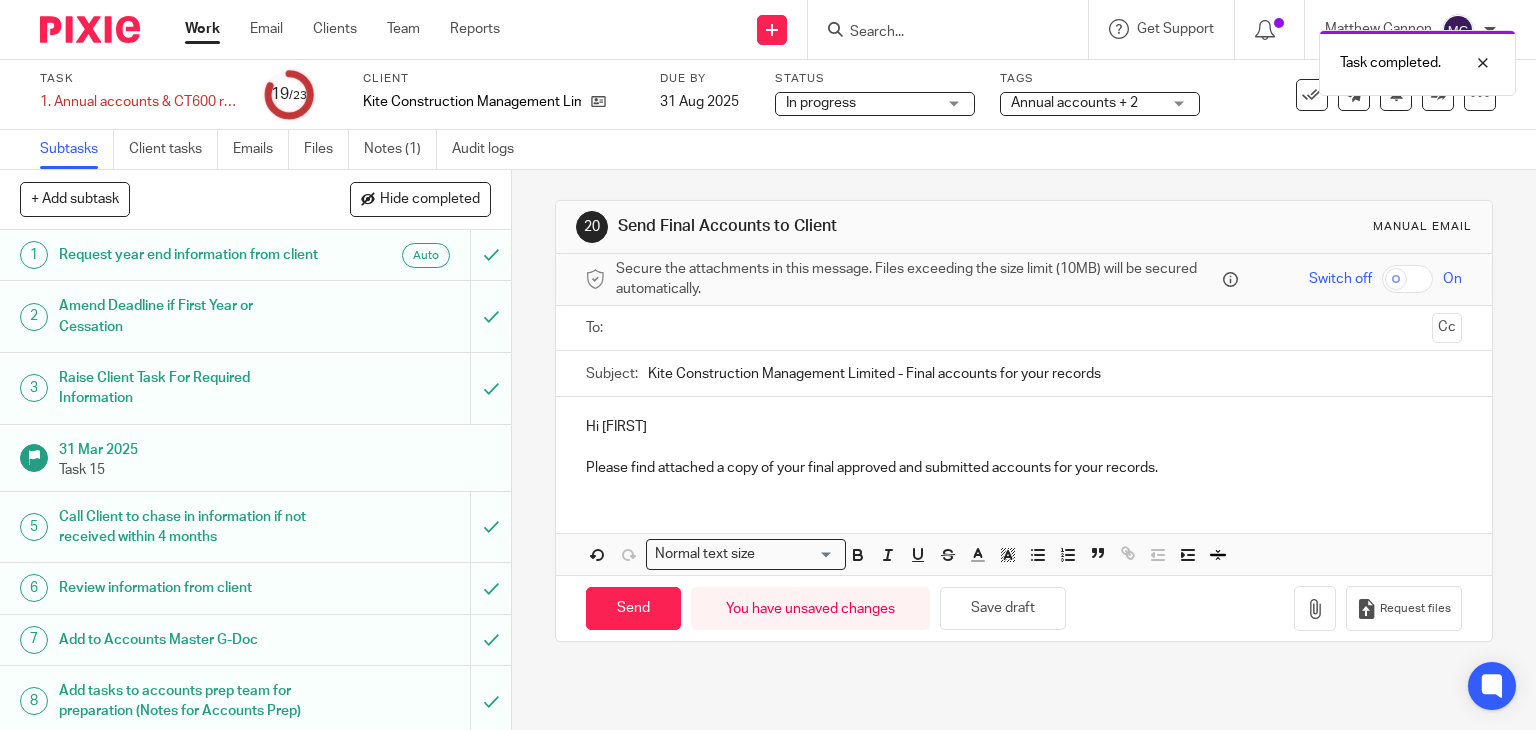 click on "Hi Matthew" at bounding box center [1024, 427] 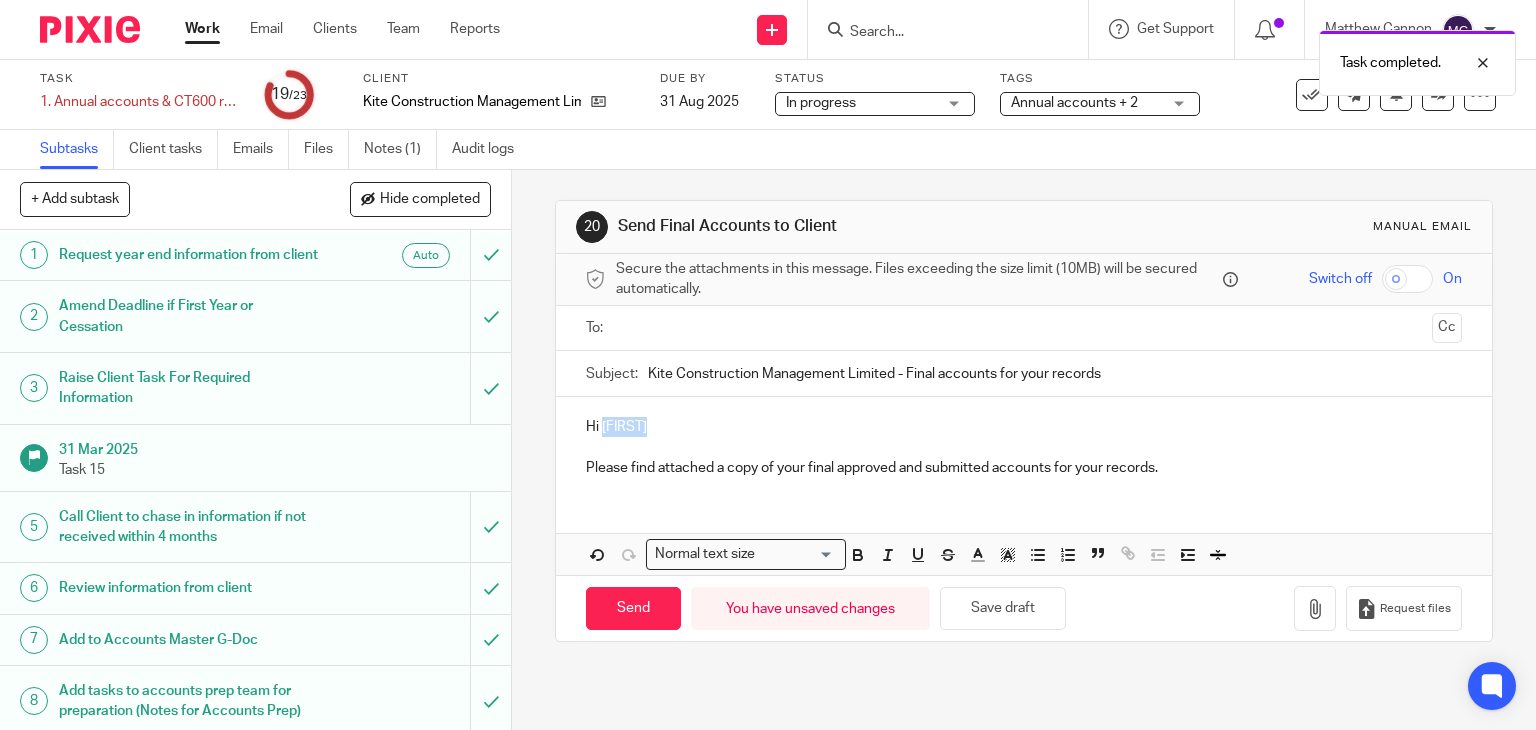 click on "Hi Matthew" at bounding box center (1024, 427) 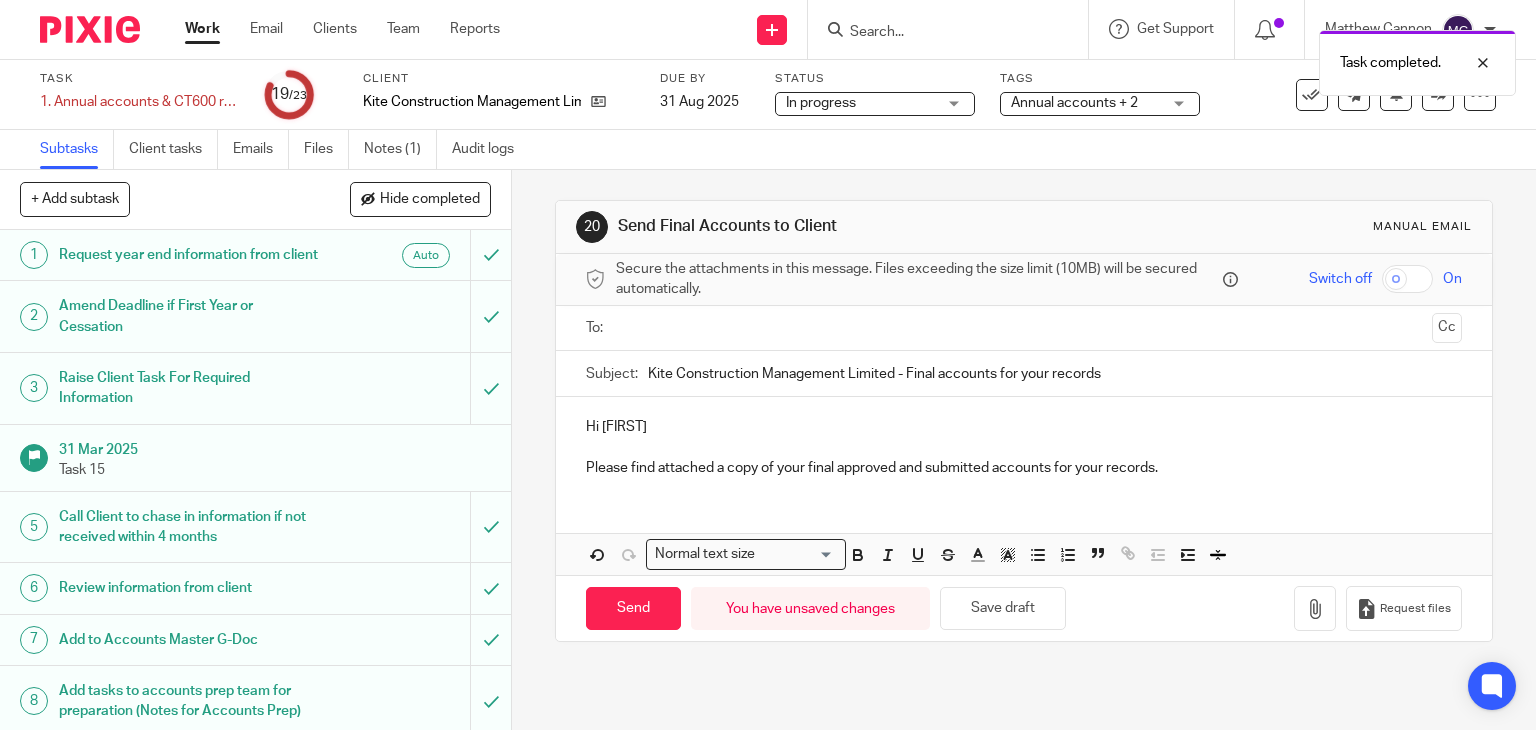 click at bounding box center (1023, 328) 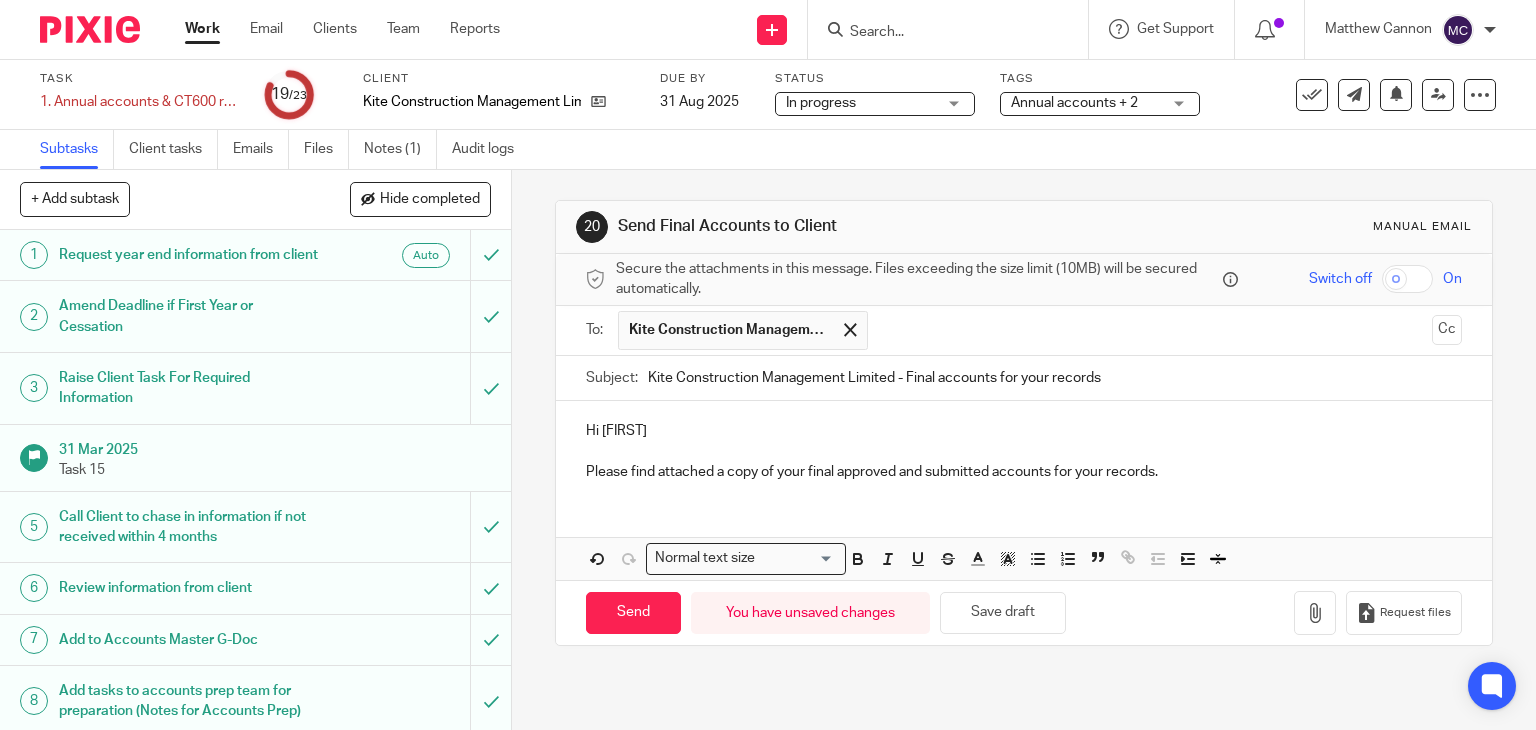 click at bounding box center (1151, 330) 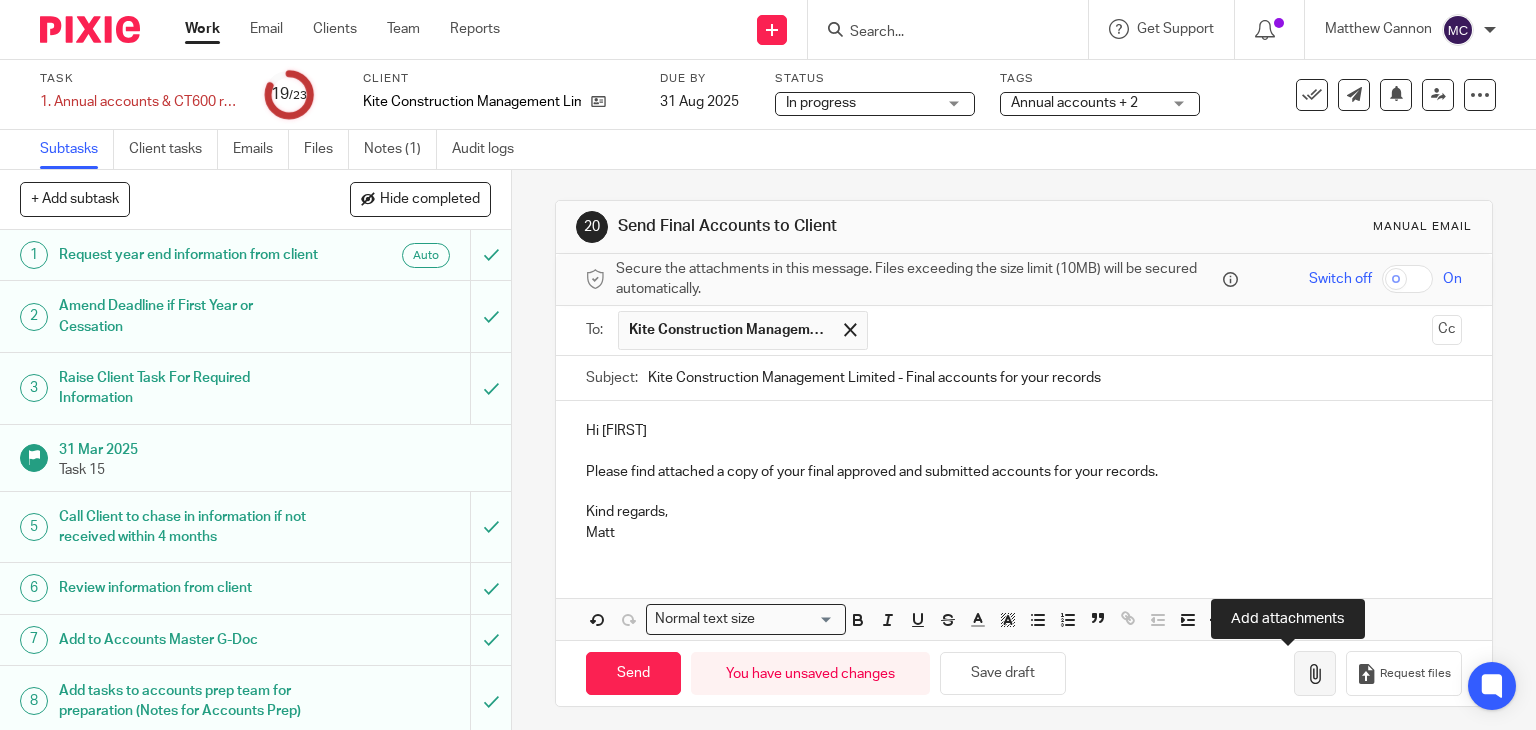 click at bounding box center (1315, 674) 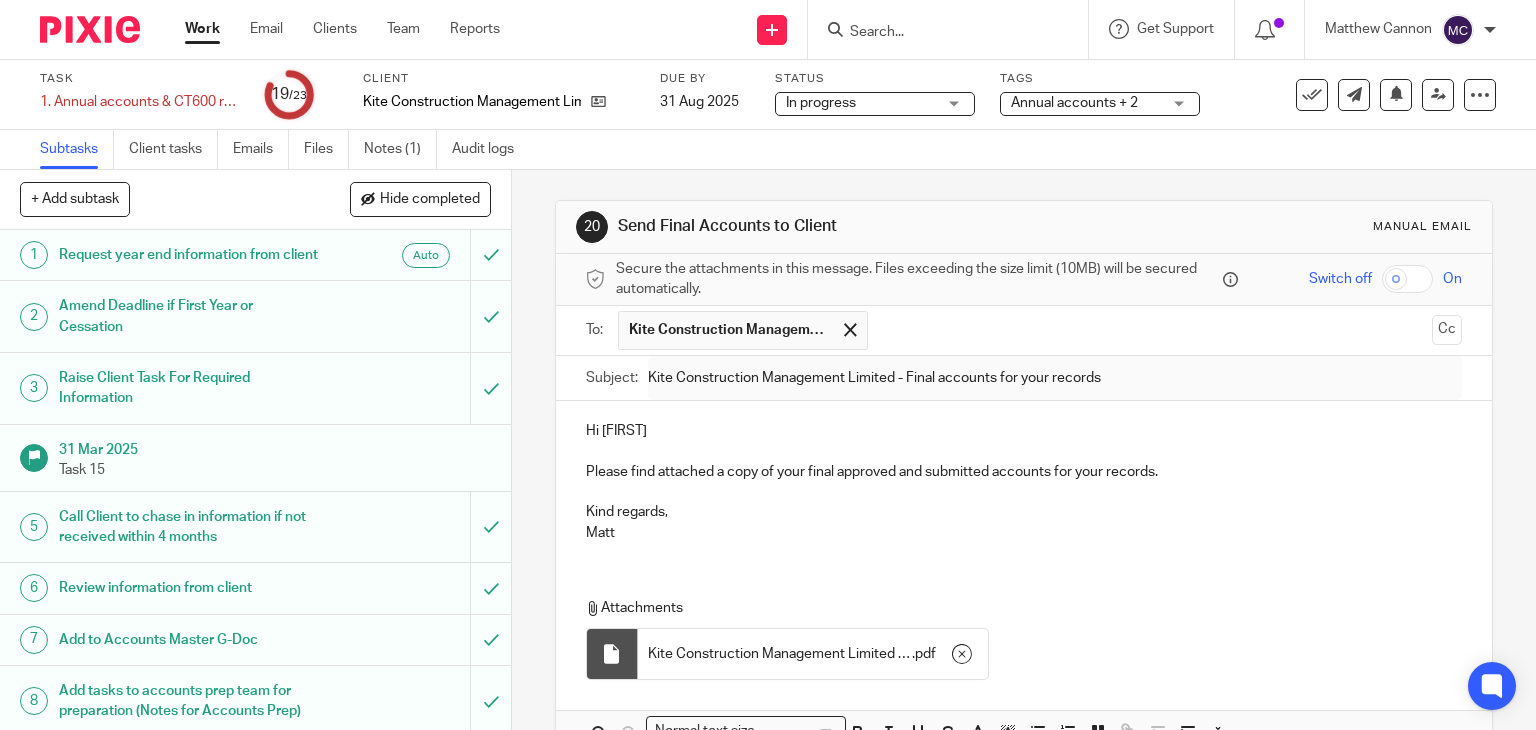 click on "Hi Matthew Please find attached a copy of your final approved and submitted accounts for your records. Kind regards,  Matt" at bounding box center [1024, 479] 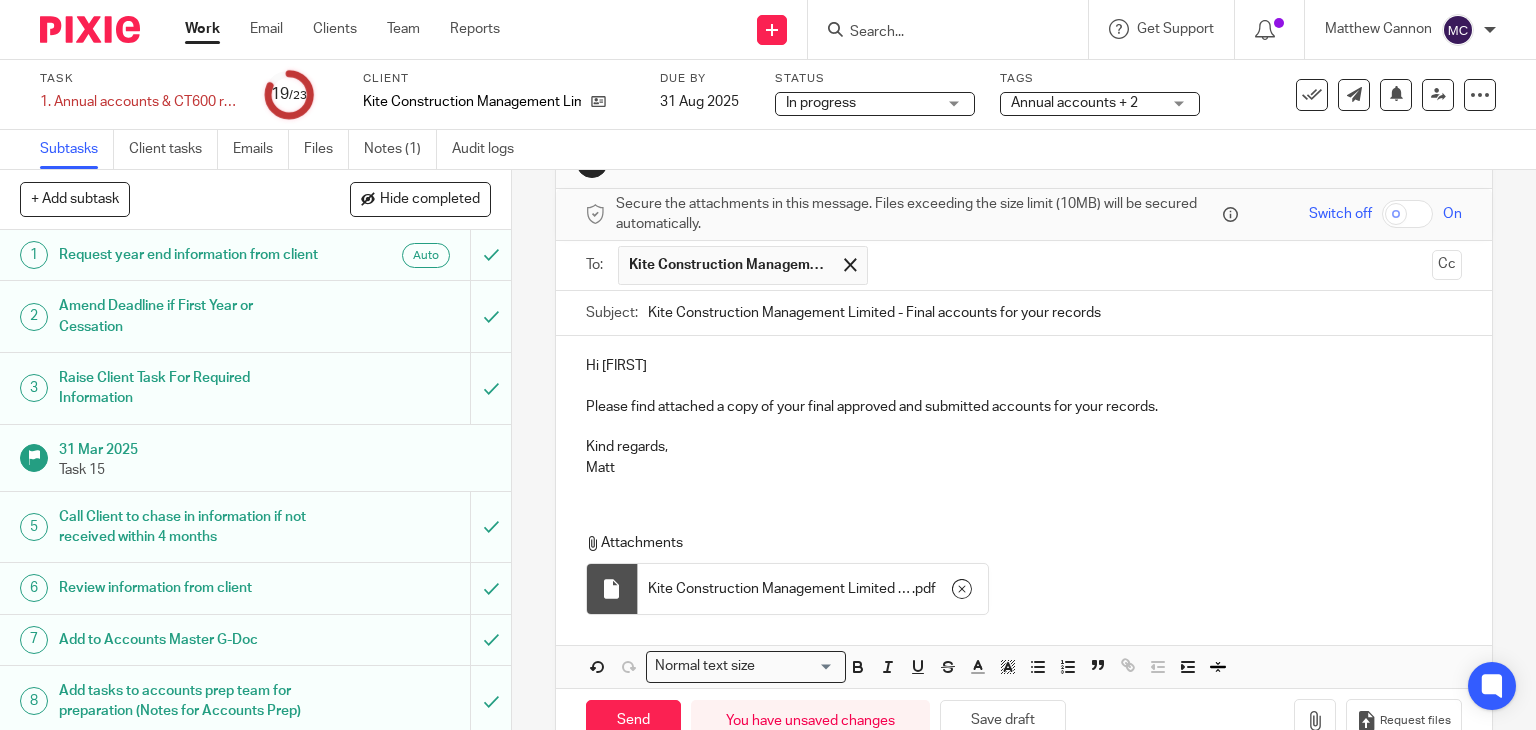 scroll, scrollTop: 100, scrollLeft: 0, axis: vertical 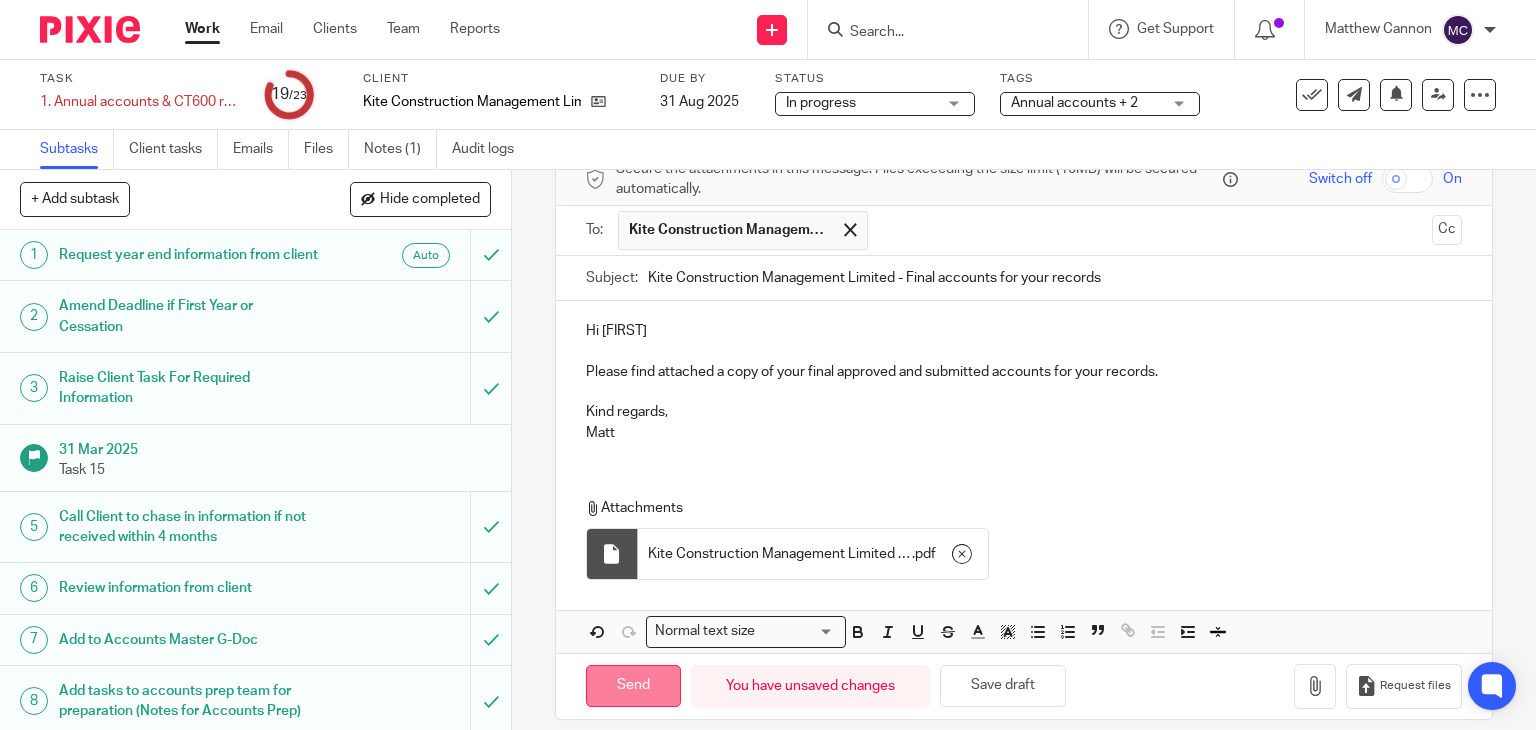 click on "Send" at bounding box center (633, 686) 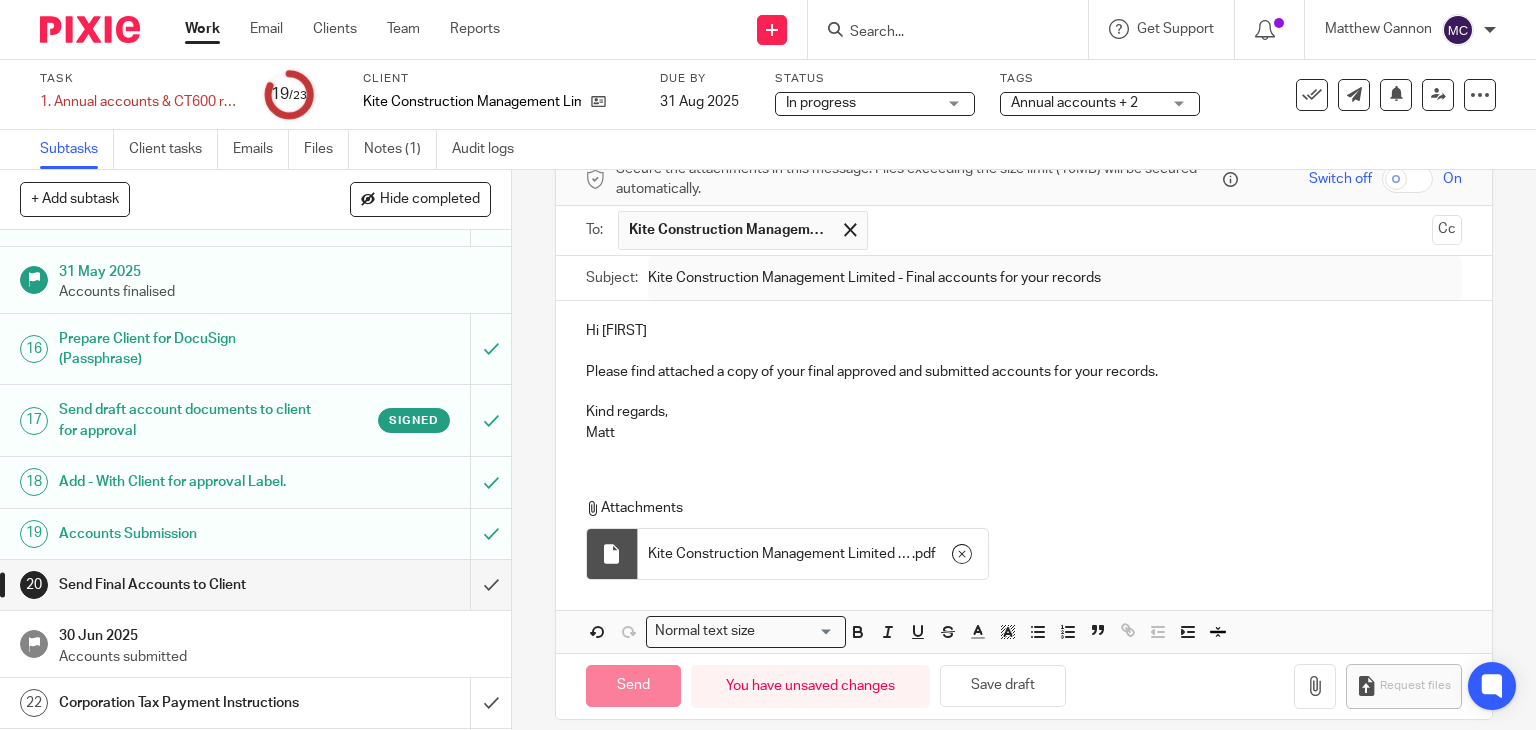 type on "Sent" 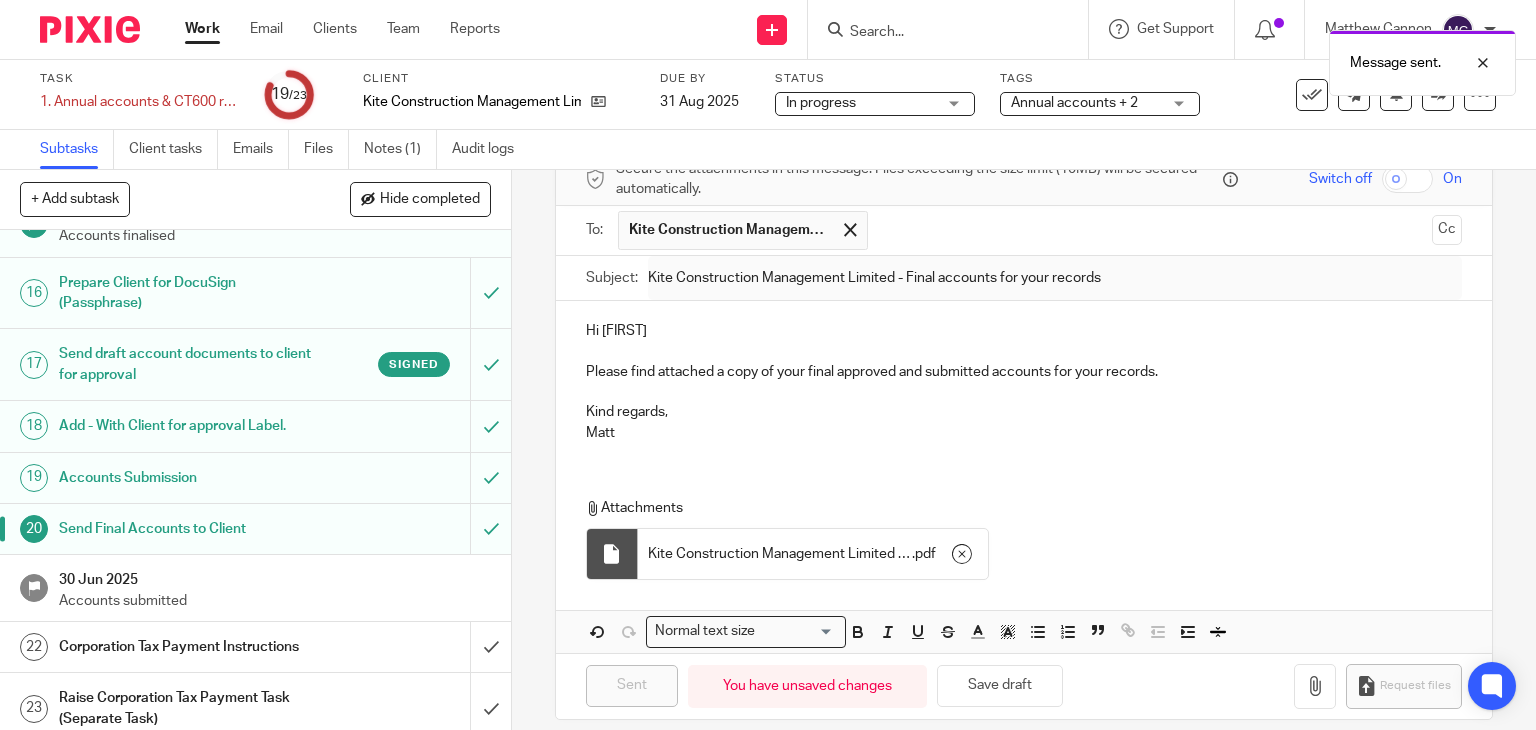scroll, scrollTop: 1003, scrollLeft: 0, axis: vertical 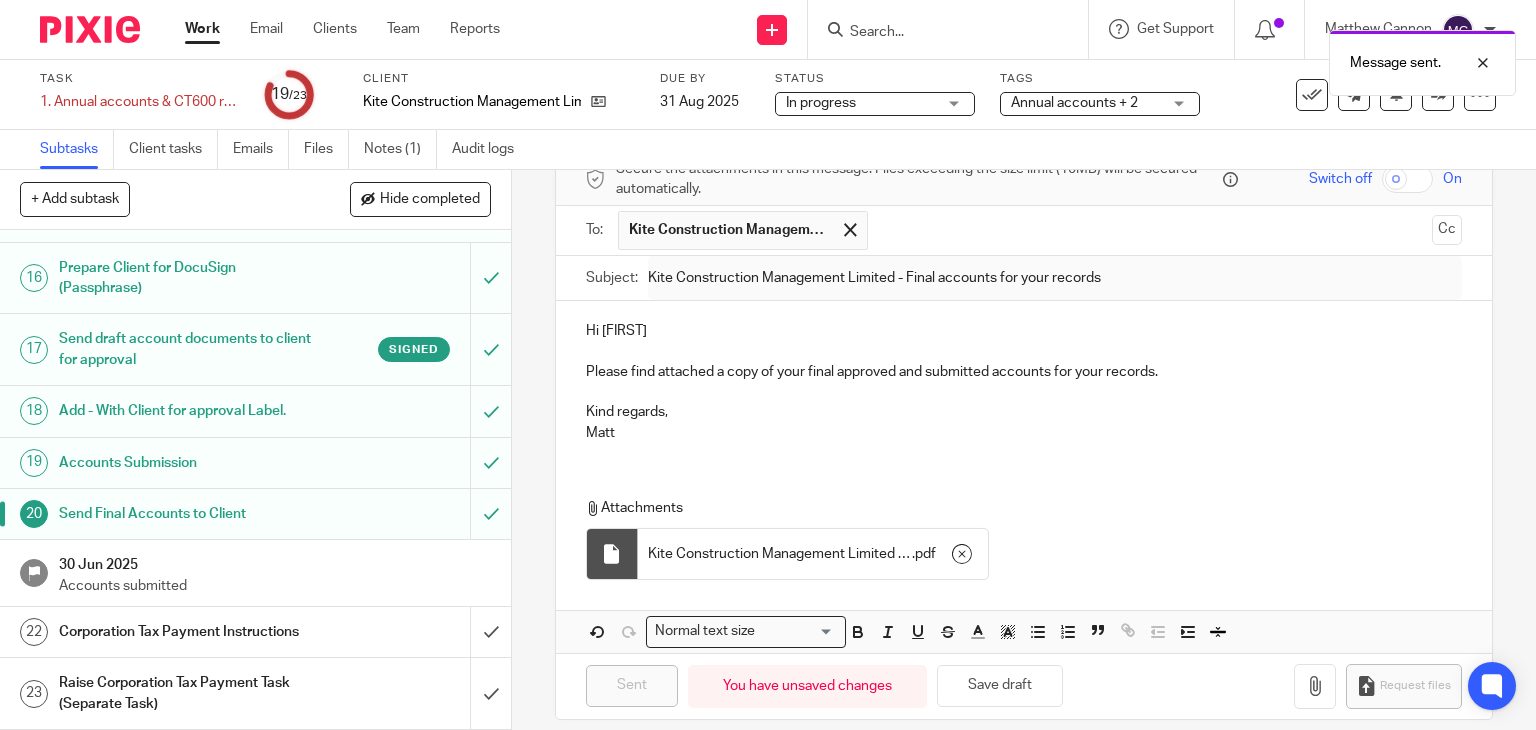 click on "Corporation Tax Payment Instructions" at bounding box center [189, 632] 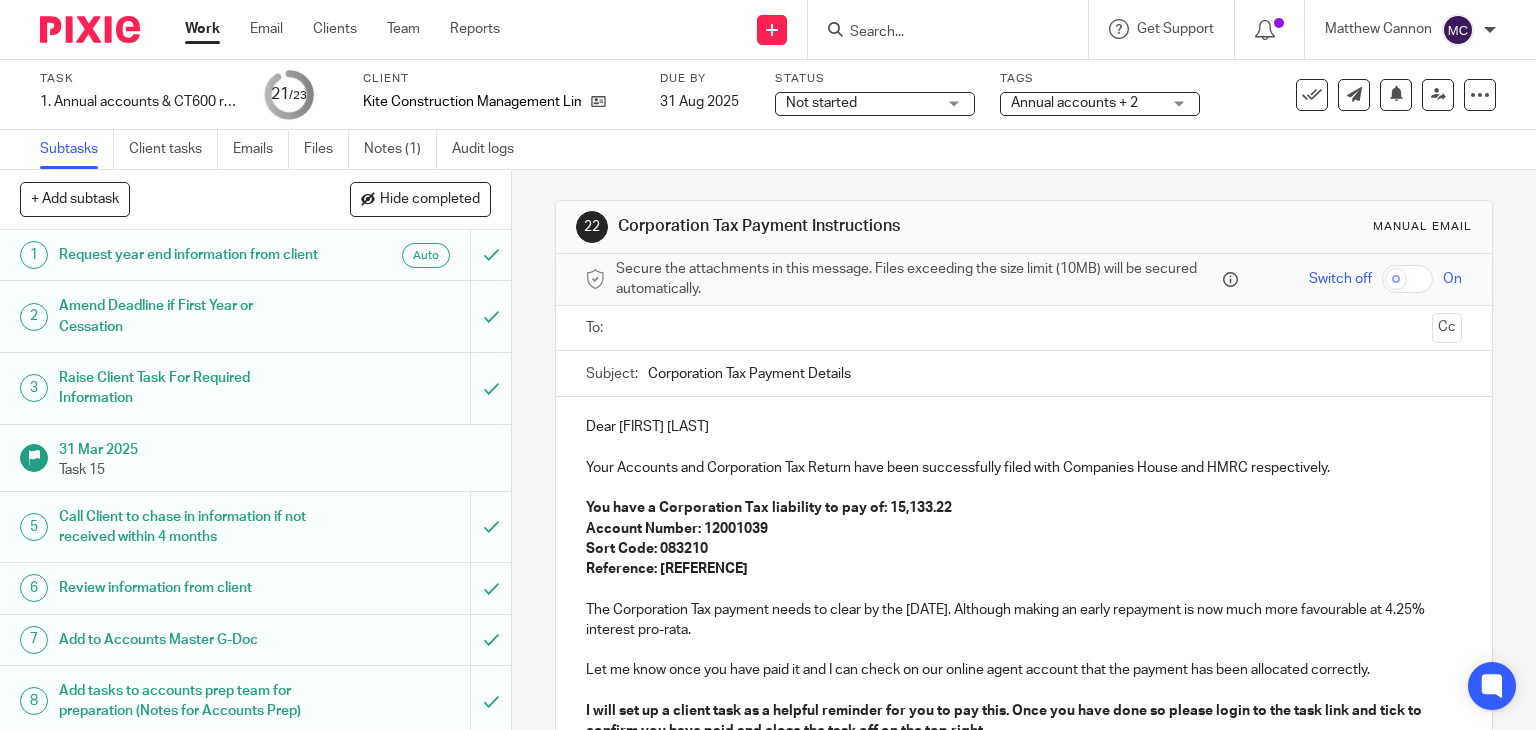 scroll, scrollTop: 0, scrollLeft: 0, axis: both 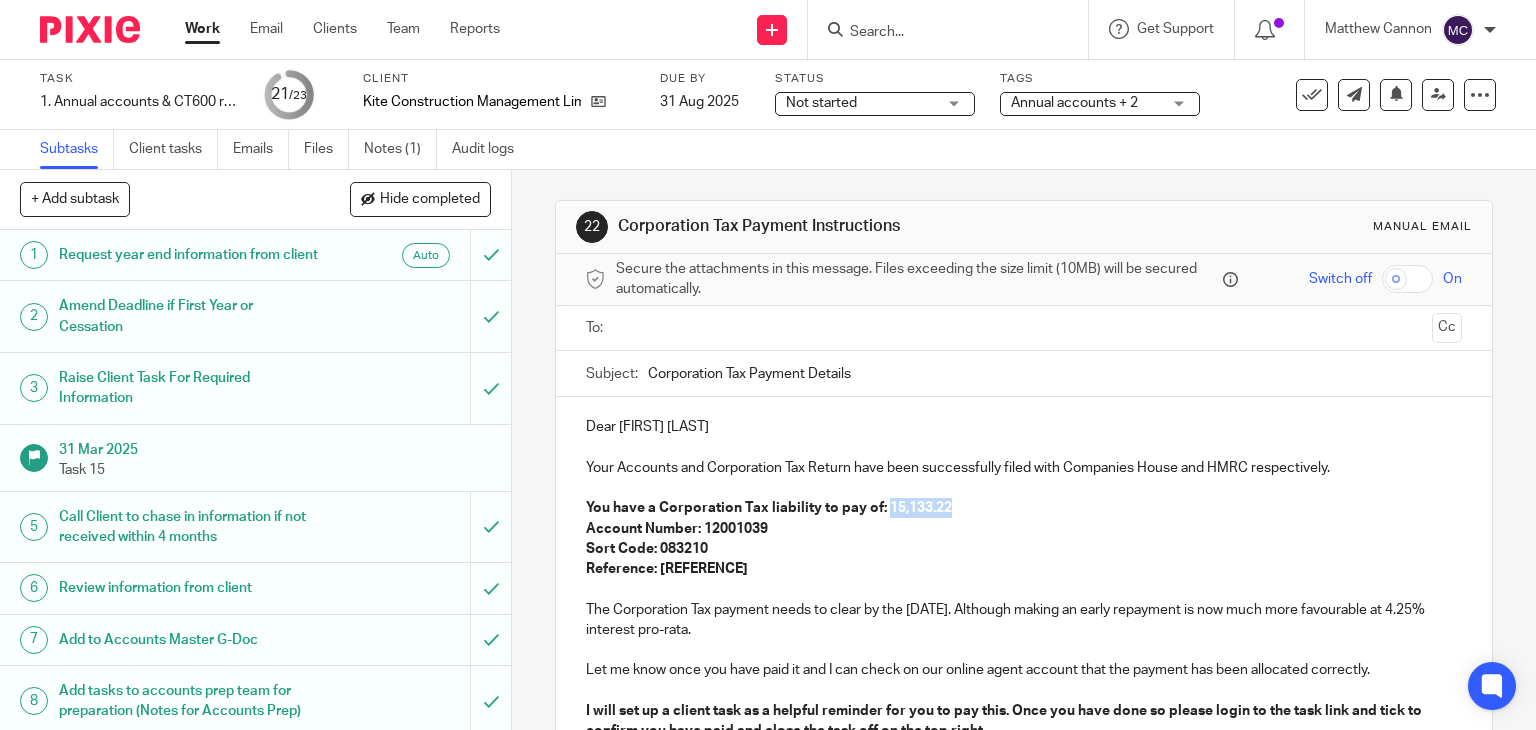drag, startPoint x: 942, startPoint y: 510, endPoint x: 879, endPoint y: 514, distance: 63.126858 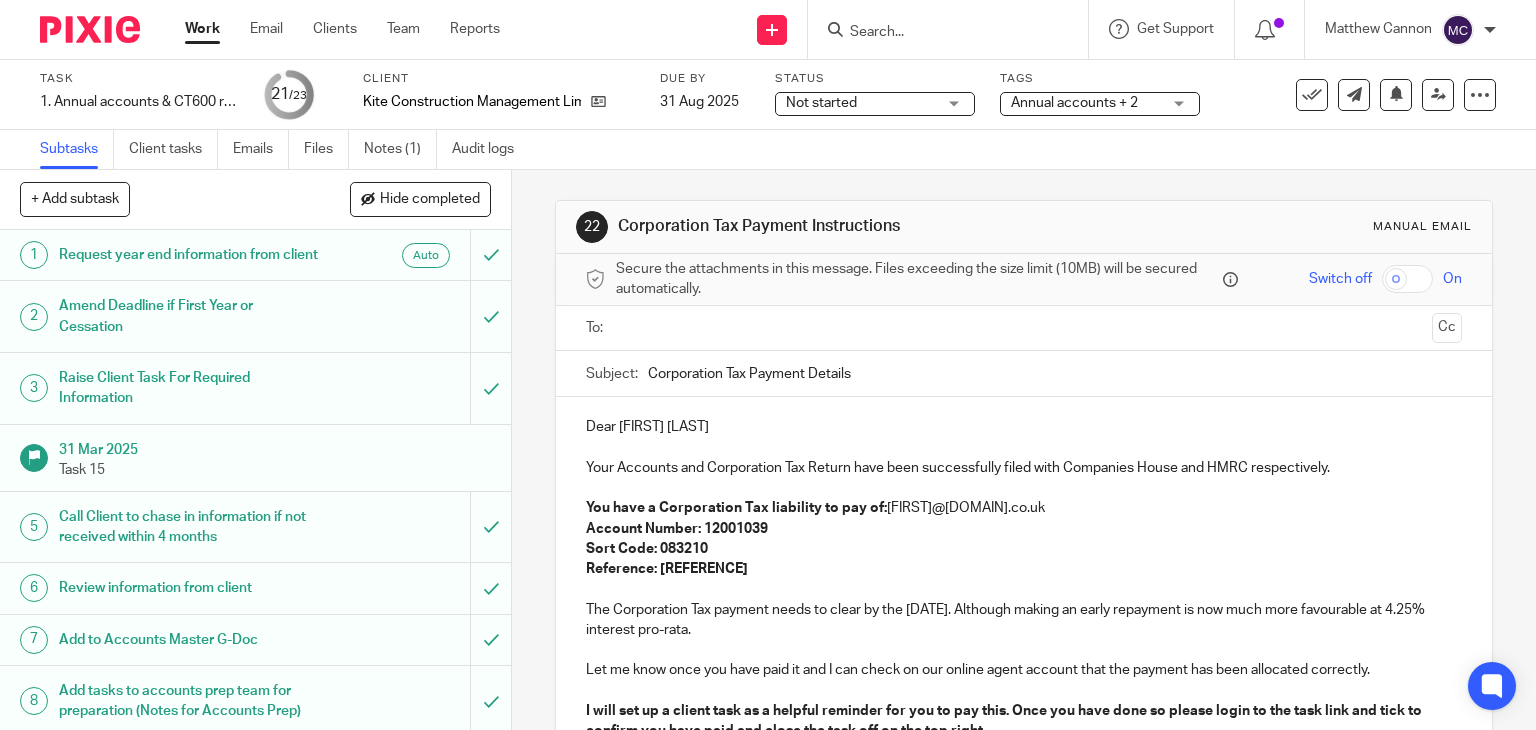 click at bounding box center (1024, 488) 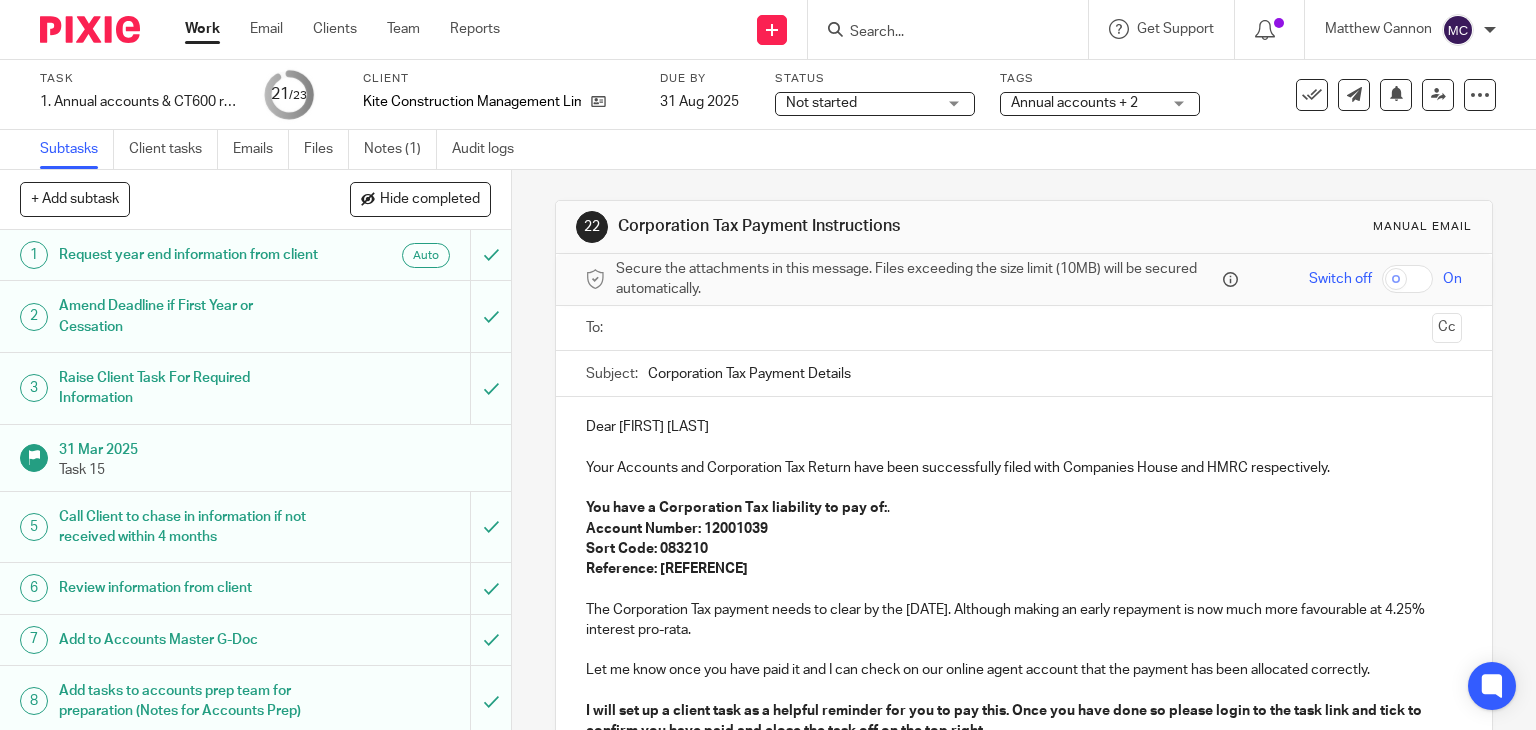 type 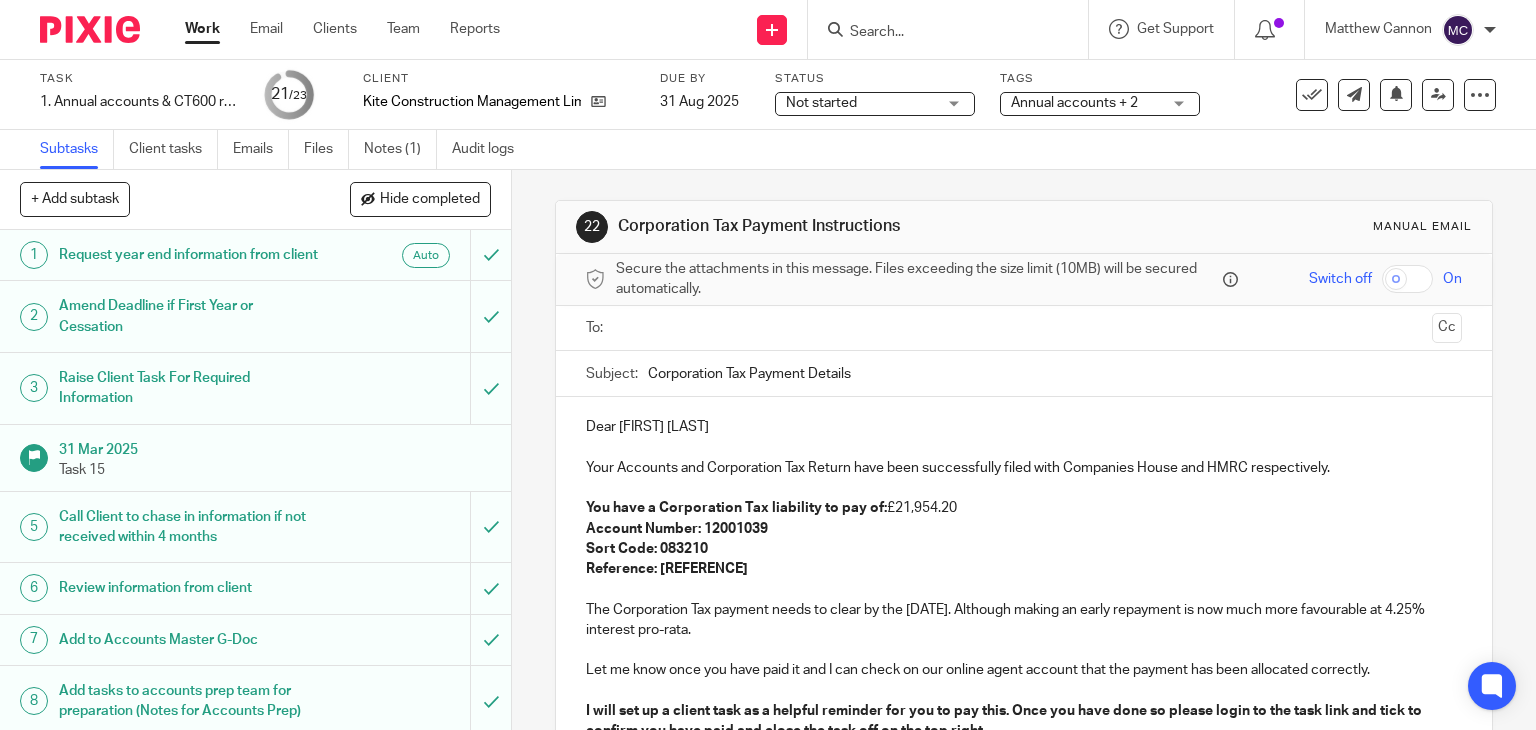 click on "You have a Corporation Tax liability to pay of:  £21,954.20" at bounding box center [1024, 508] 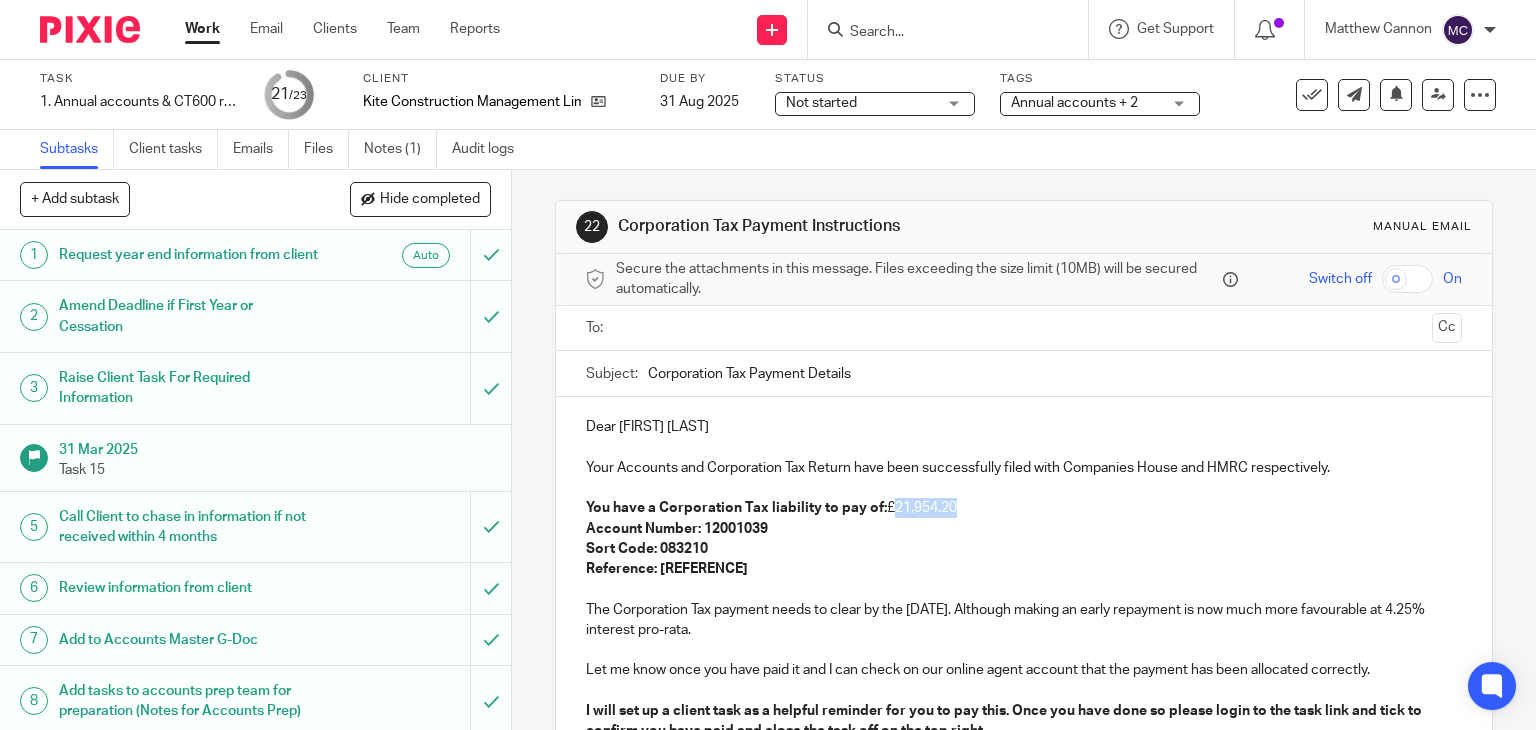 click on "You have a Corporation Tax liability to pay of:  £21,954.20" at bounding box center [1024, 508] 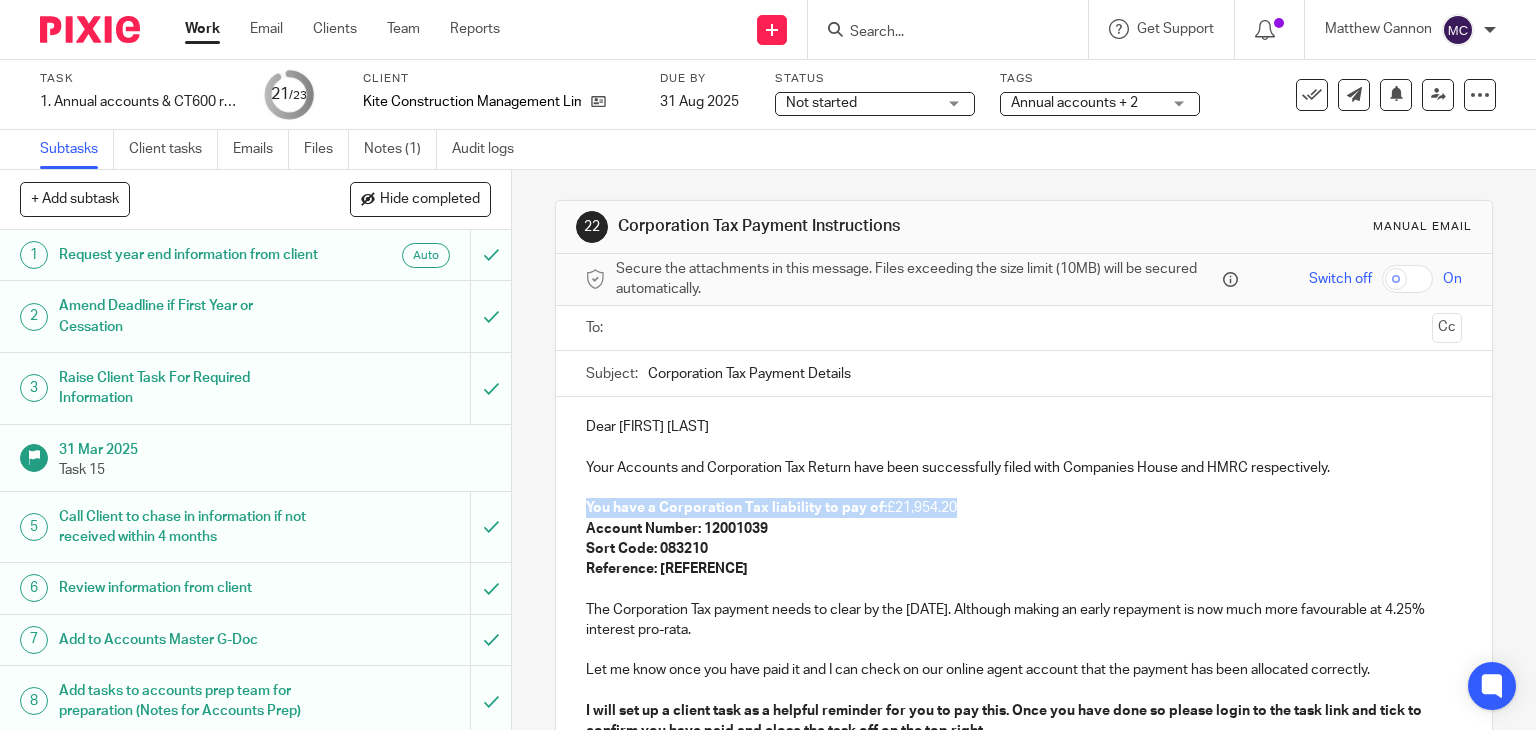 click on "You have a Corporation Tax liability to pay of:  £21,954.20" at bounding box center (1024, 508) 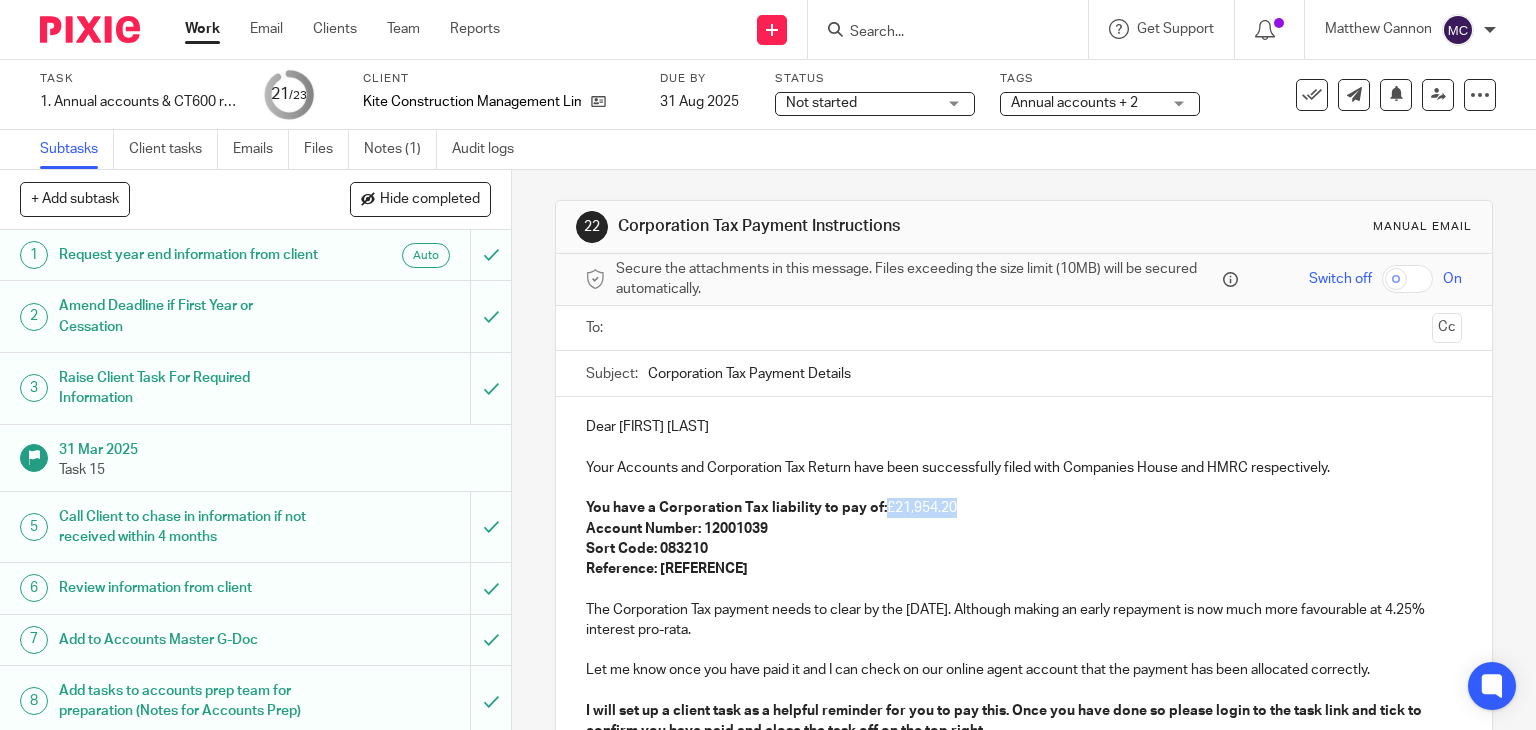 drag, startPoint x: 985, startPoint y: 509, endPoint x: 878, endPoint y: 511, distance: 107.01869 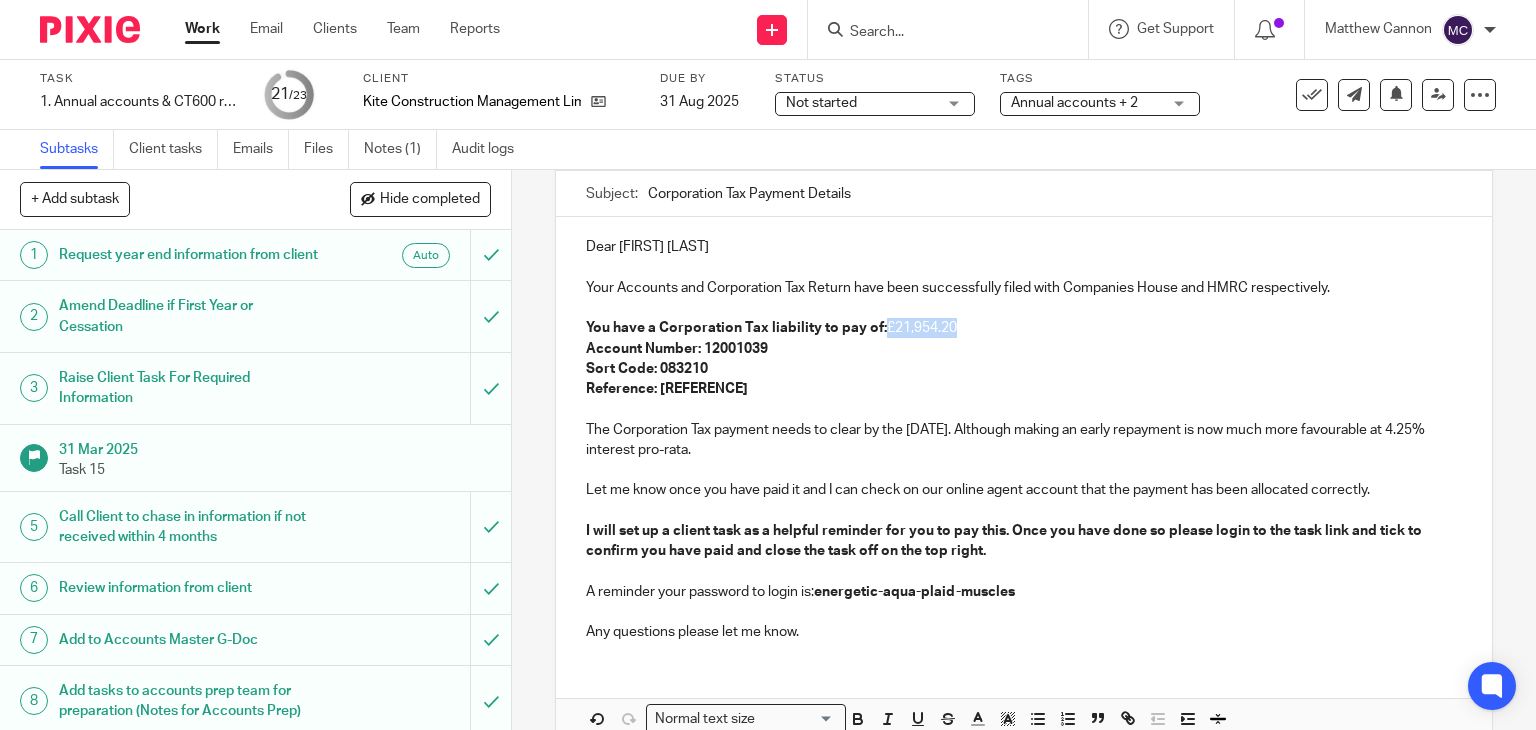 scroll, scrollTop: 284, scrollLeft: 0, axis: vertical 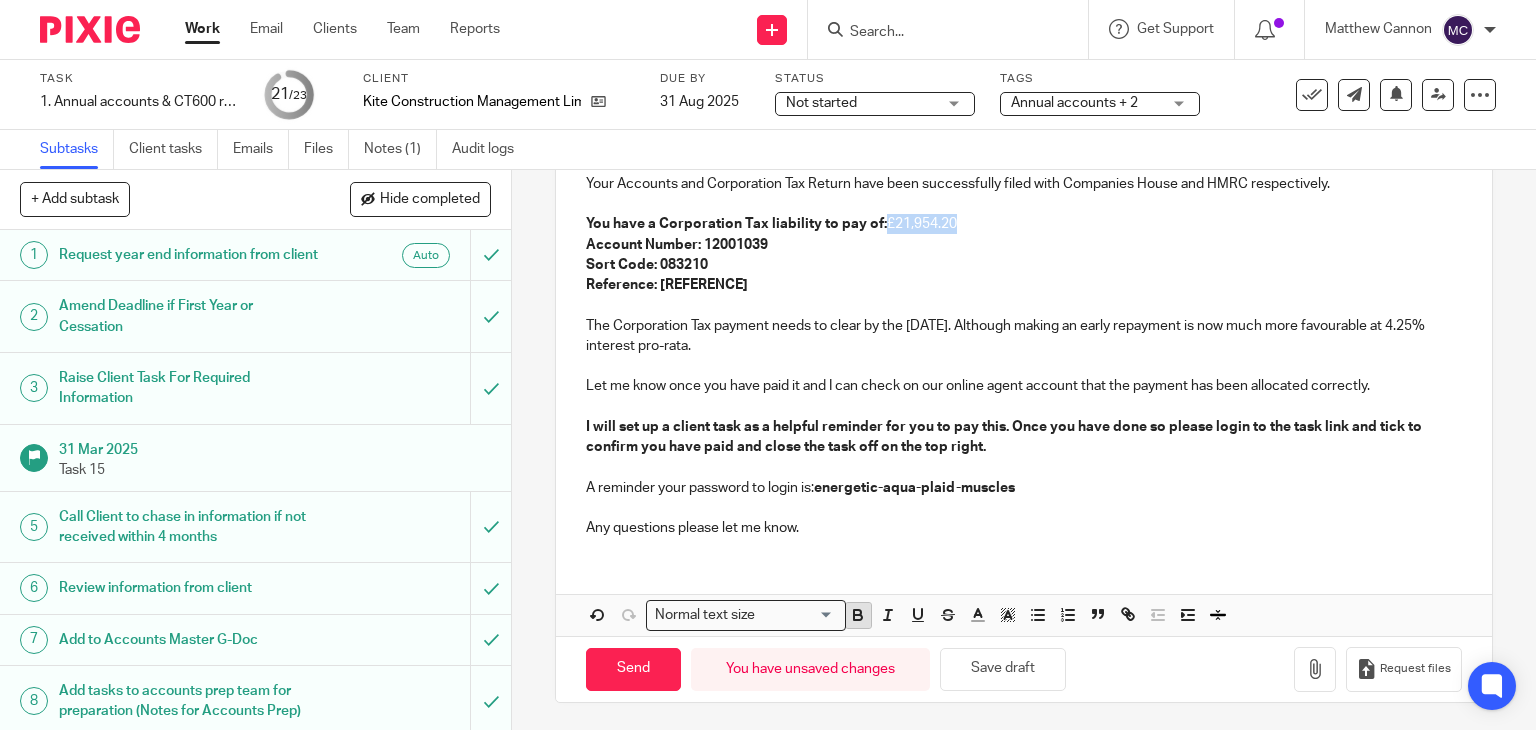 click 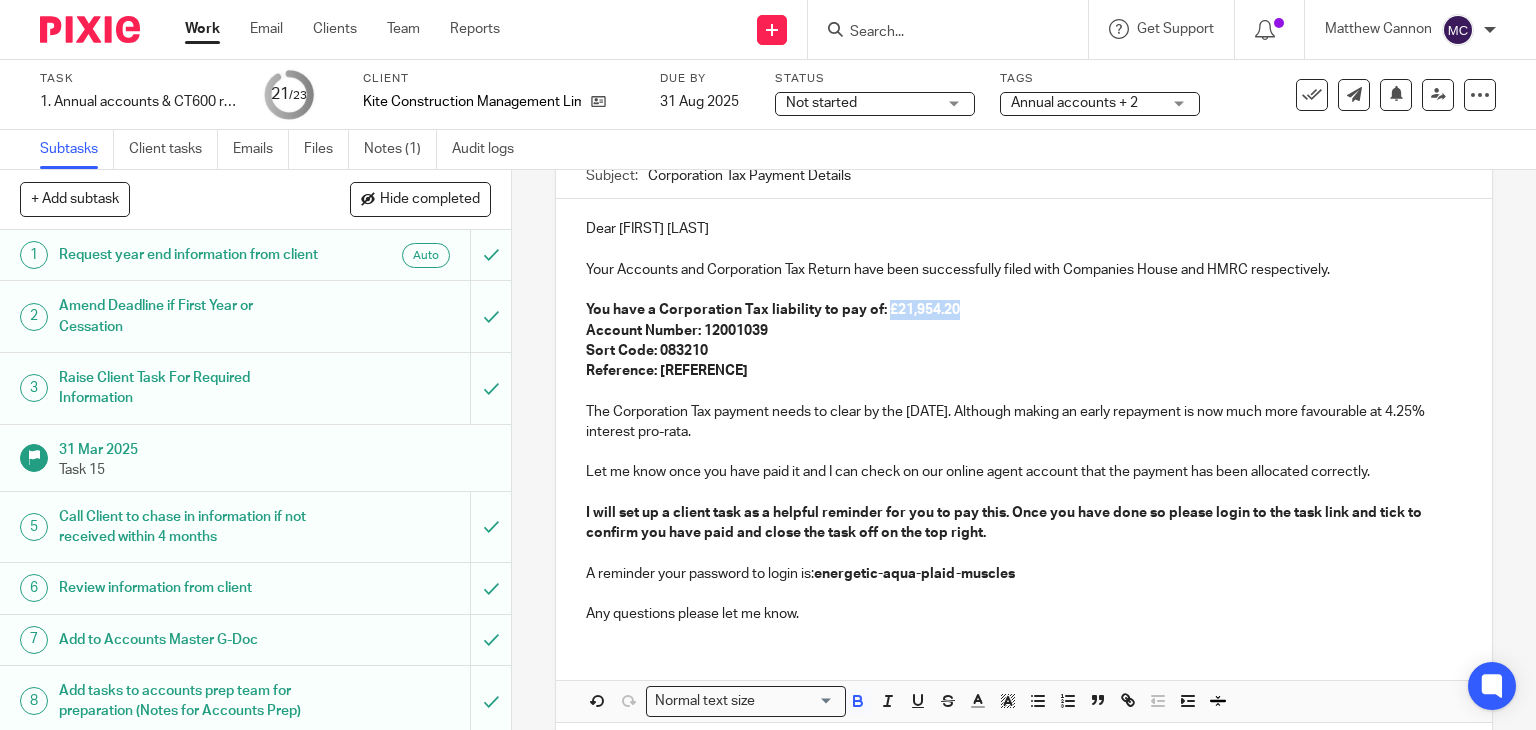 scroll, scrollTop: 84, scrollLeft: 0, axis: vertical 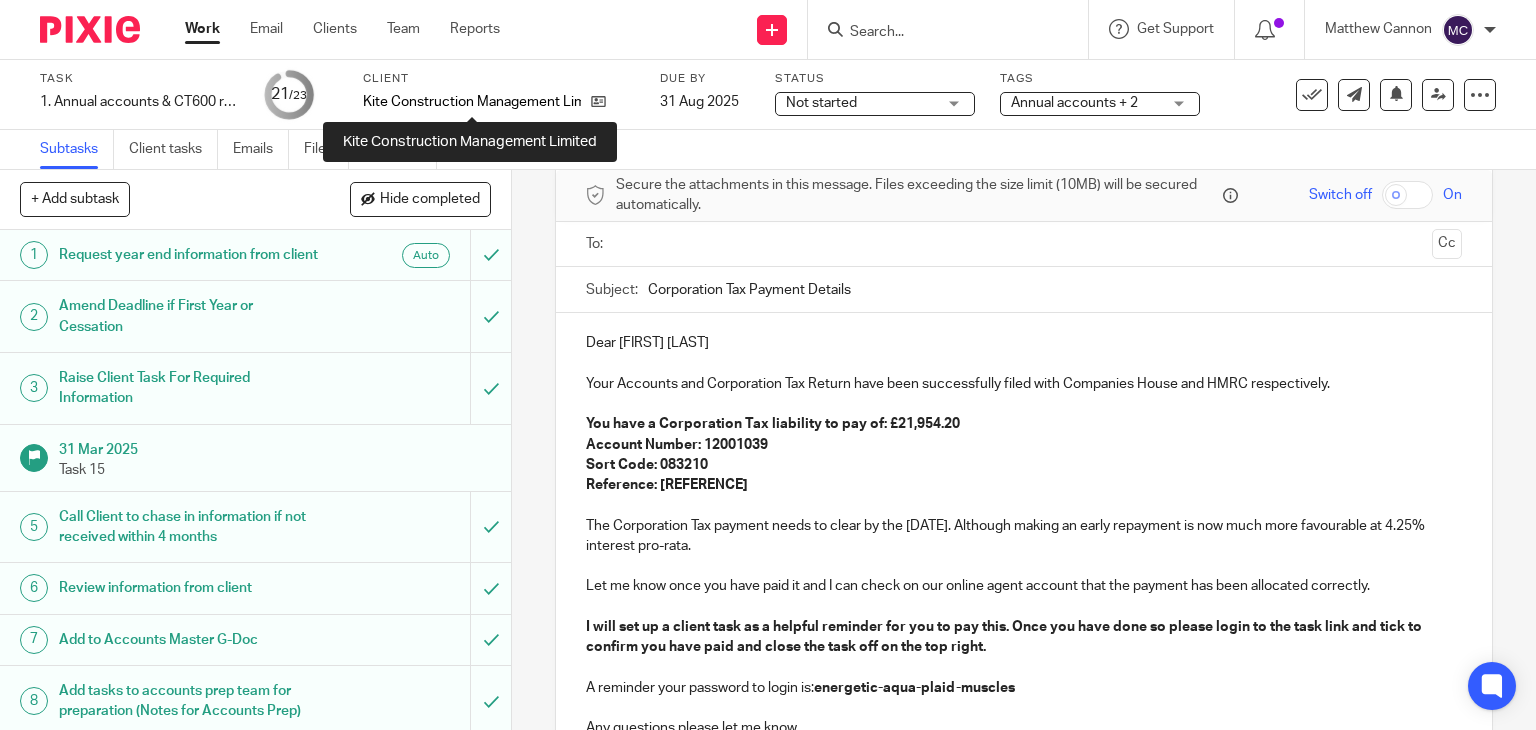 click on "Kite Construction Management Limited" at bounding box center (472, 102) 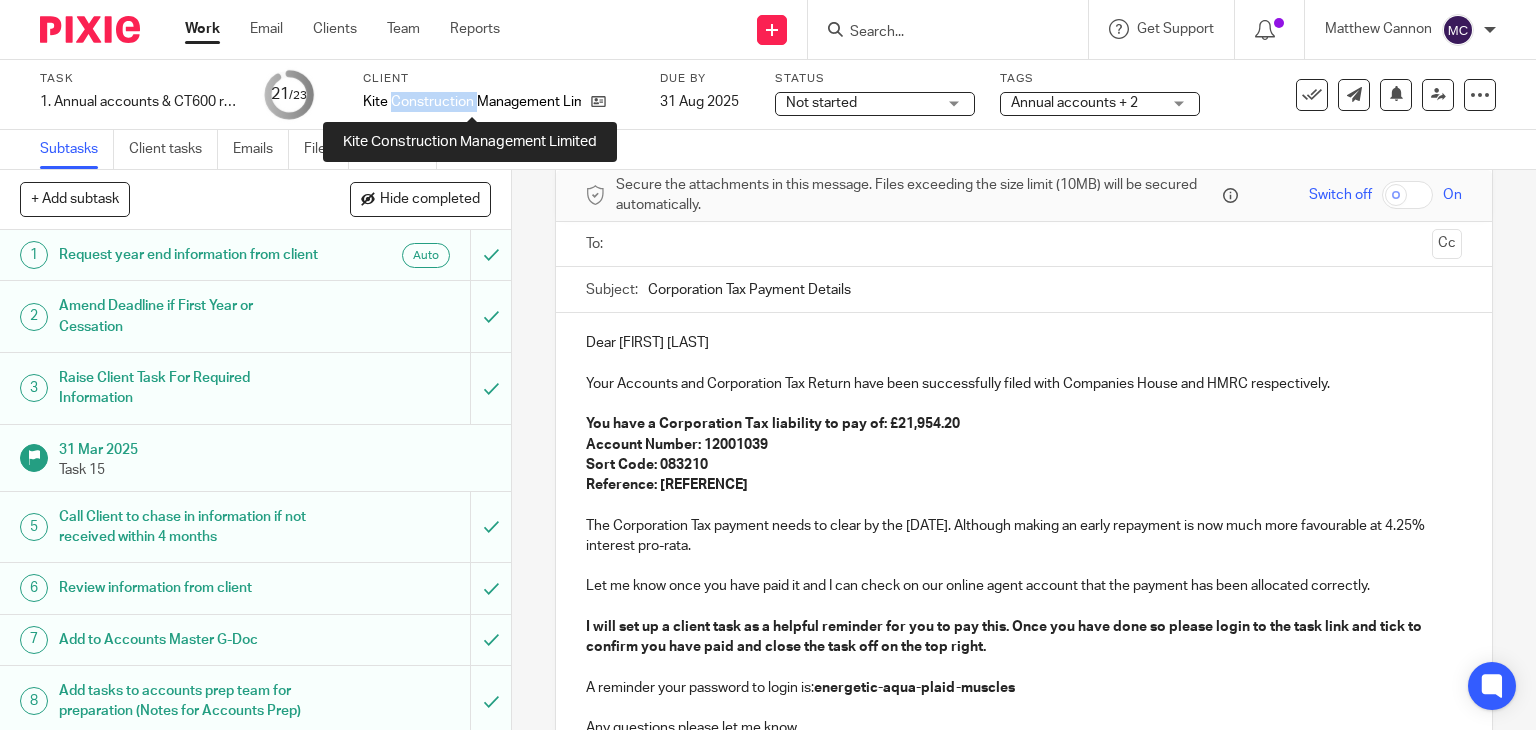 click on "Kite Construction Management Limited" at bounding box center (472, 102) 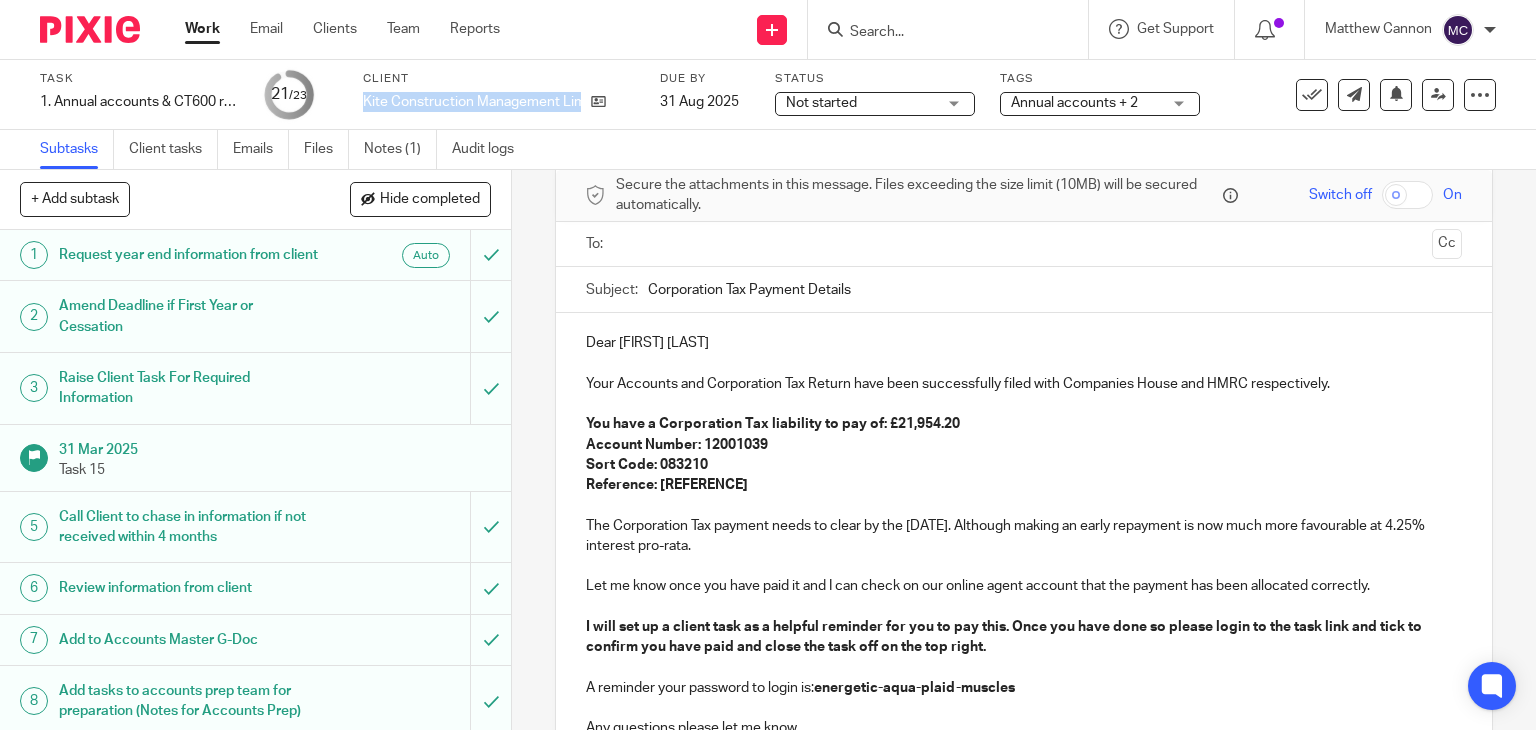 click on "Kite Construction Management Limited" at bounding box center (472, 102) 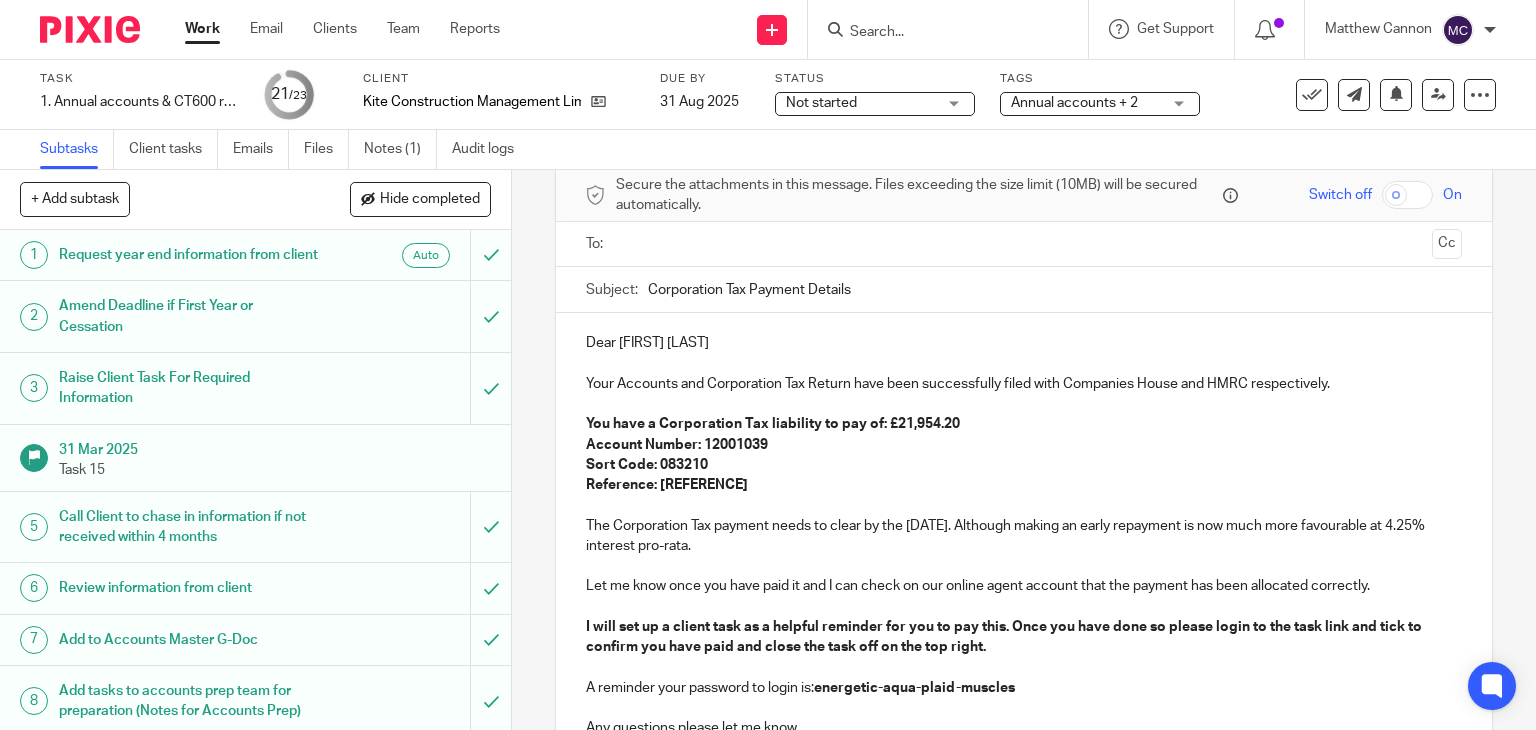 click at bounding box center (1024, 505) 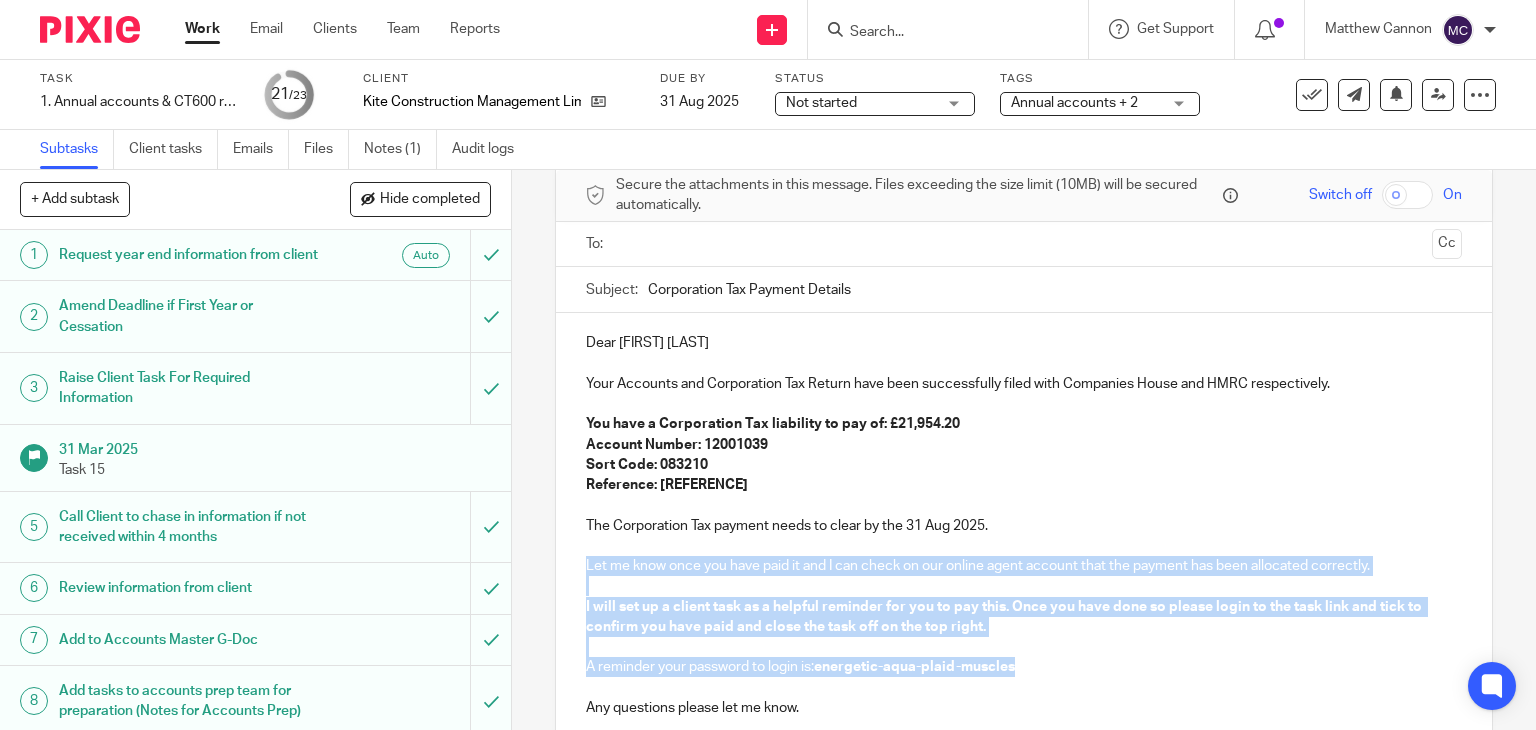 drag, startPoint x: 1030, startPoint y: 669, endPoint x: 576, endPoint y: 564, distance: 465.98392 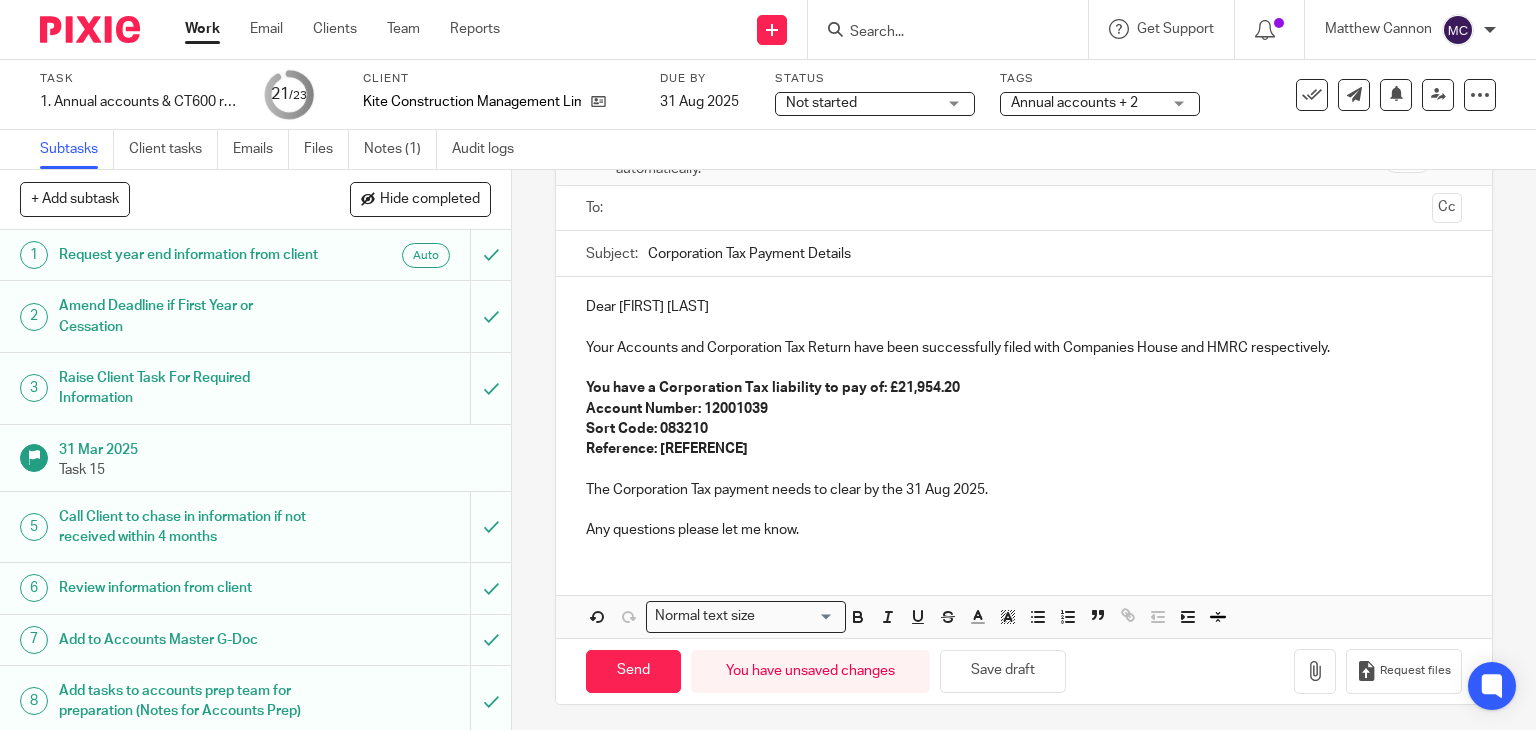 scroll, scrollTop: 122, scrollLeft: 0, axis: vertical 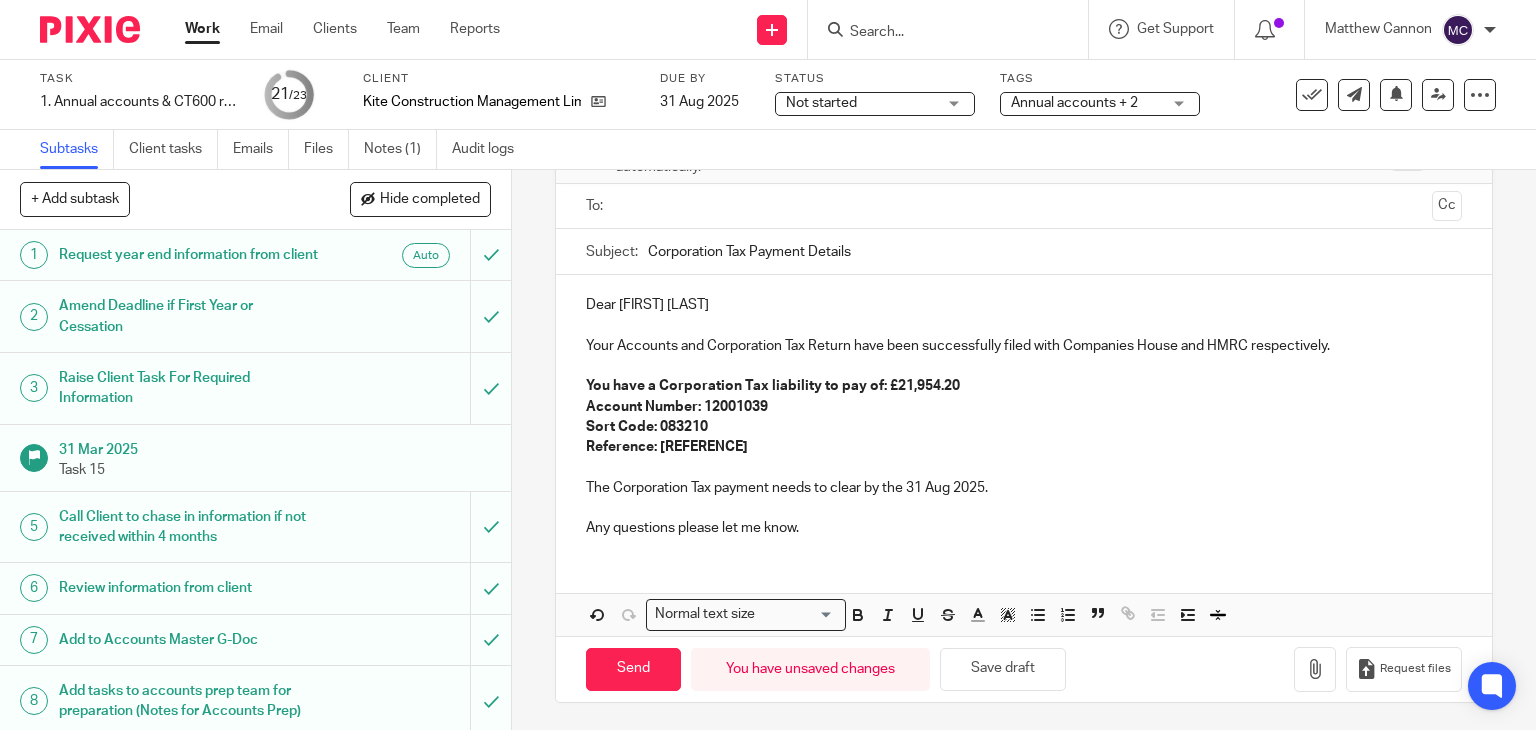click on "Any questions please let me know." at bounding box center (1024, 528) 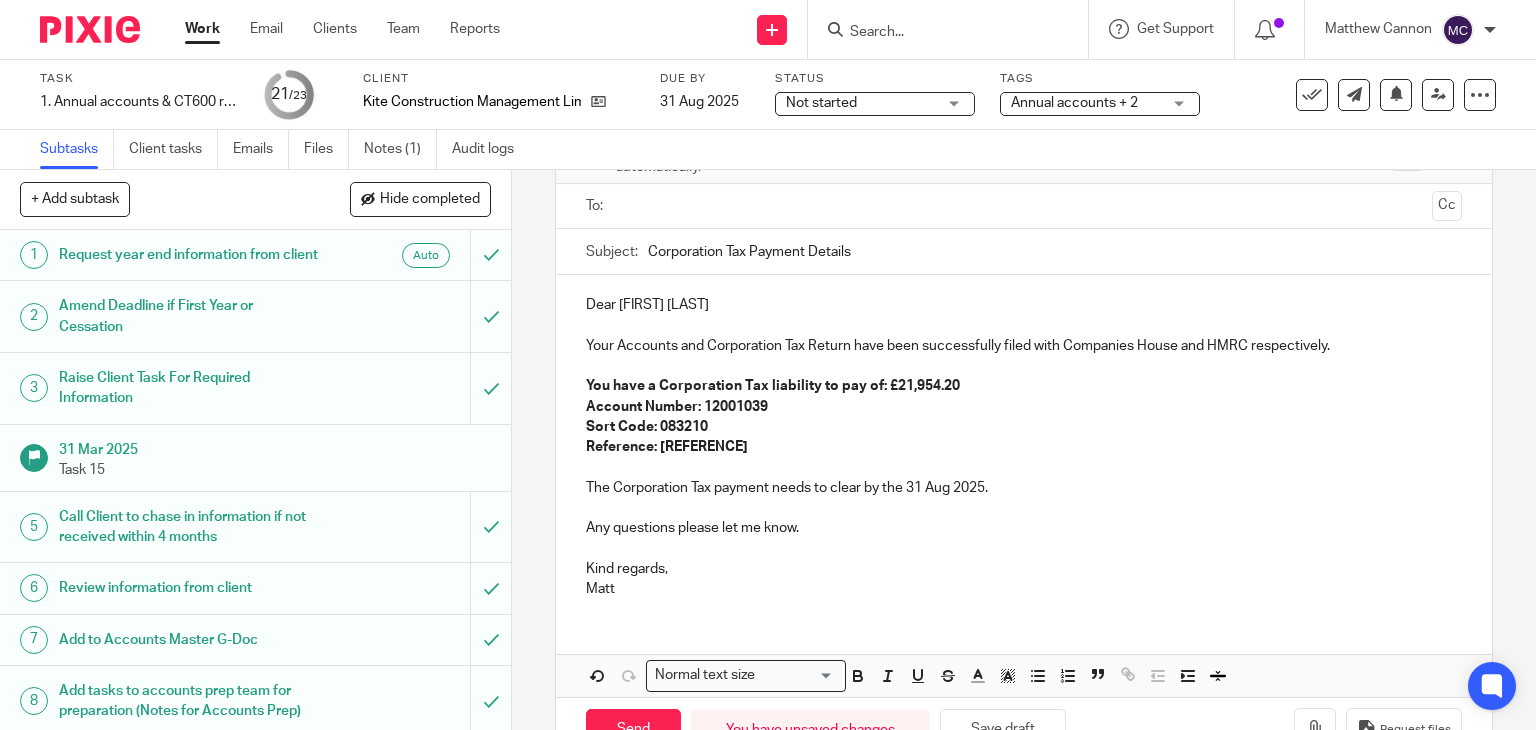 click on "Dear Matthew" at bounding box center [1024, 305] 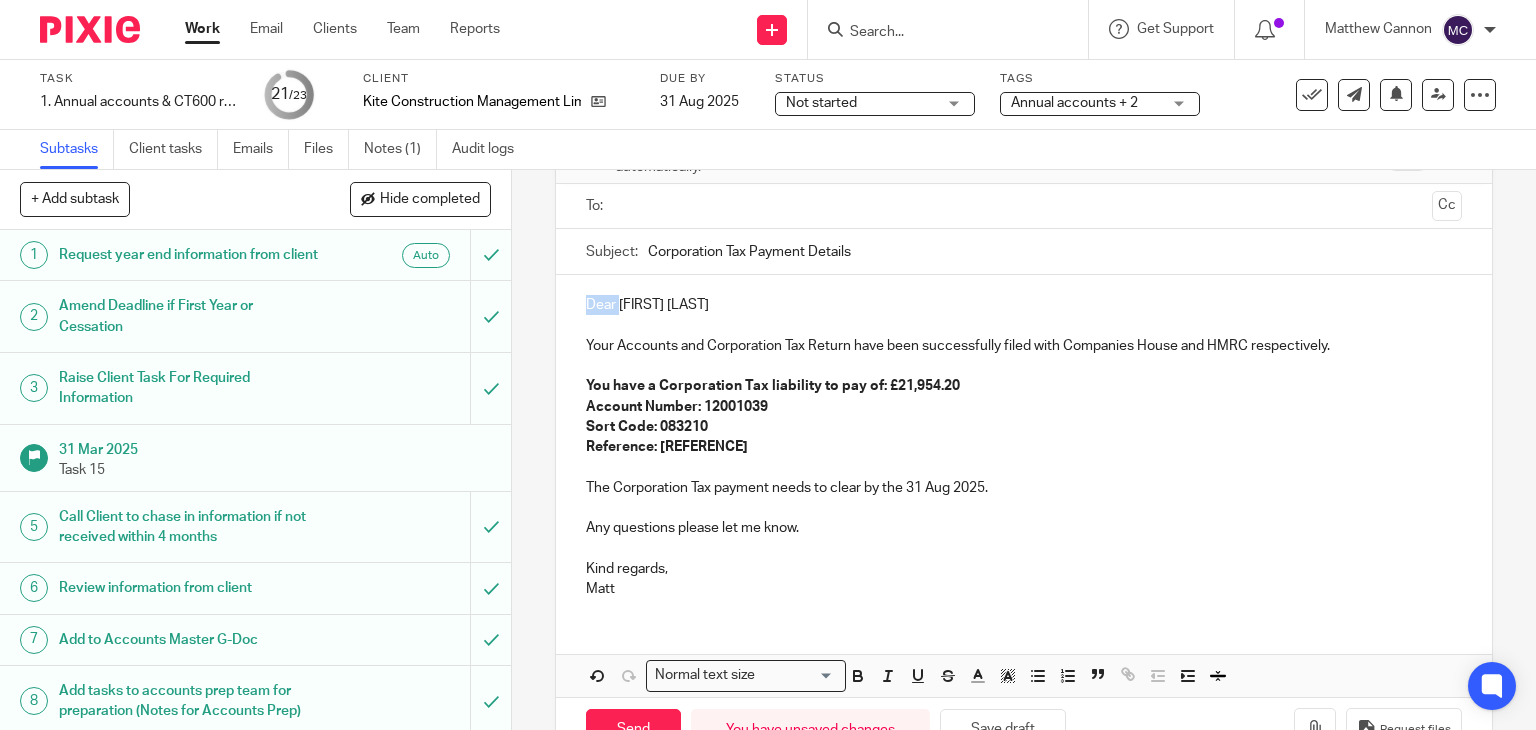 click on "Dear Matthew" at bounding box center [1024, 305] 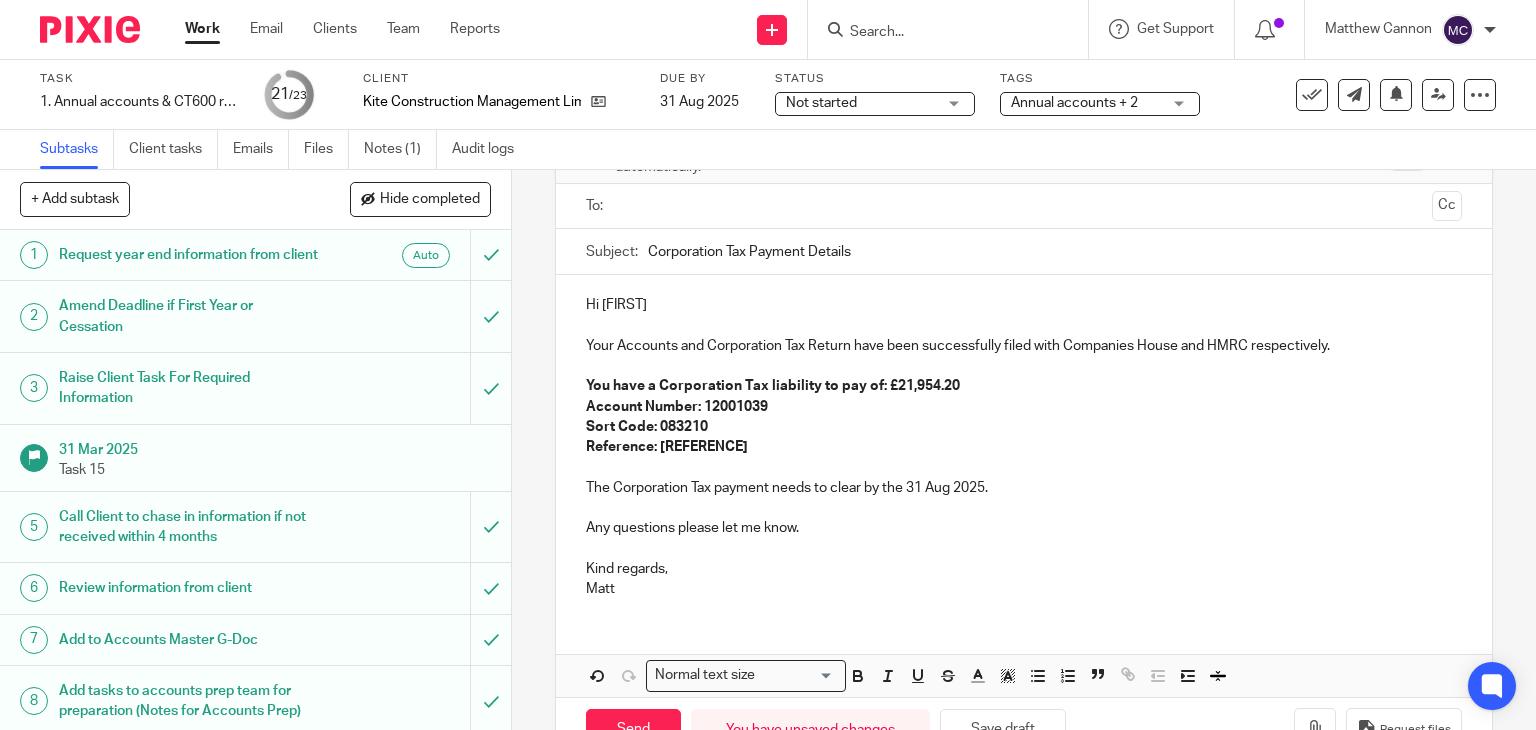 click on "Hi Matthew" at bounding box center (1024, 305) 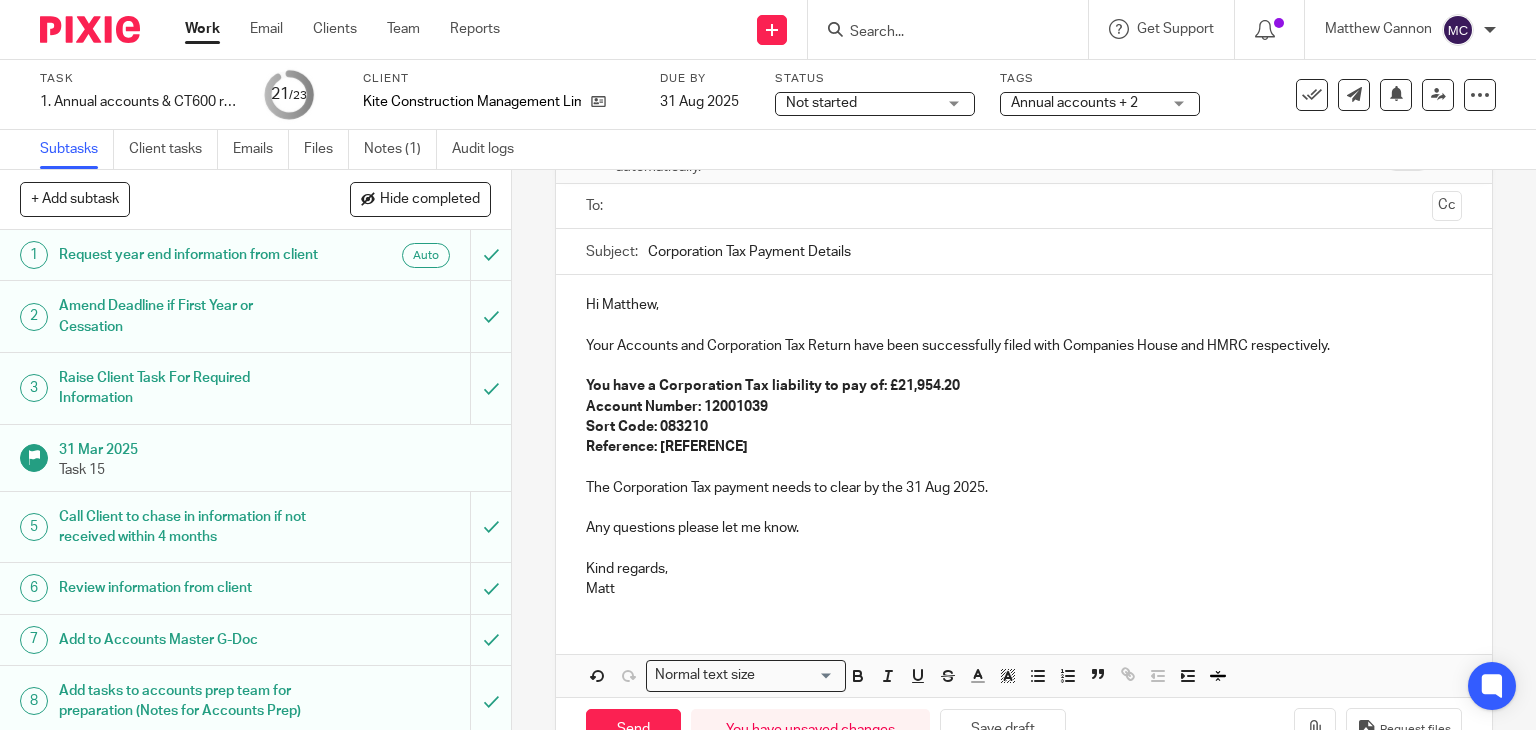 click at bounding box center [1023, 206] 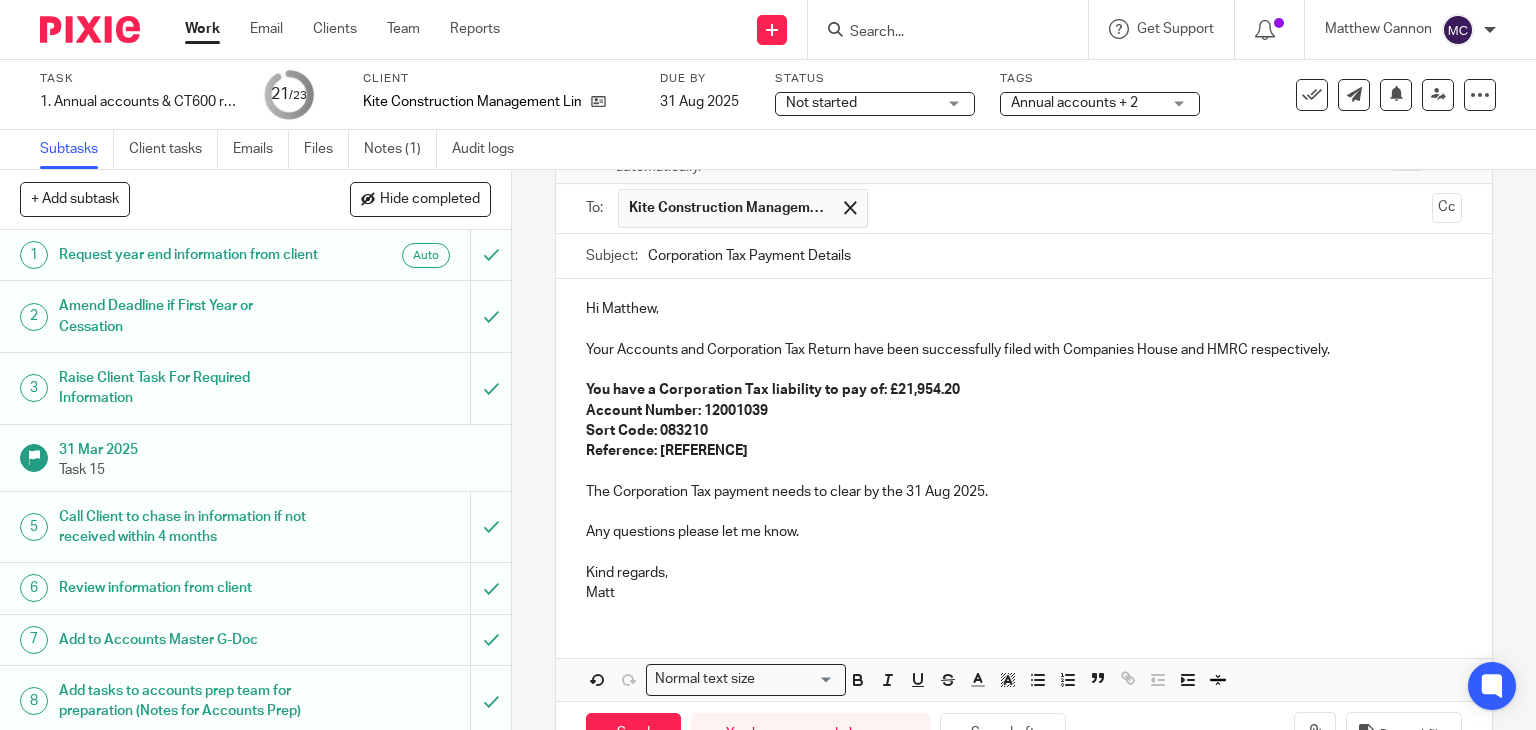 scroll, scrollTop: 187, scrollLeft: 0, axis: vertical 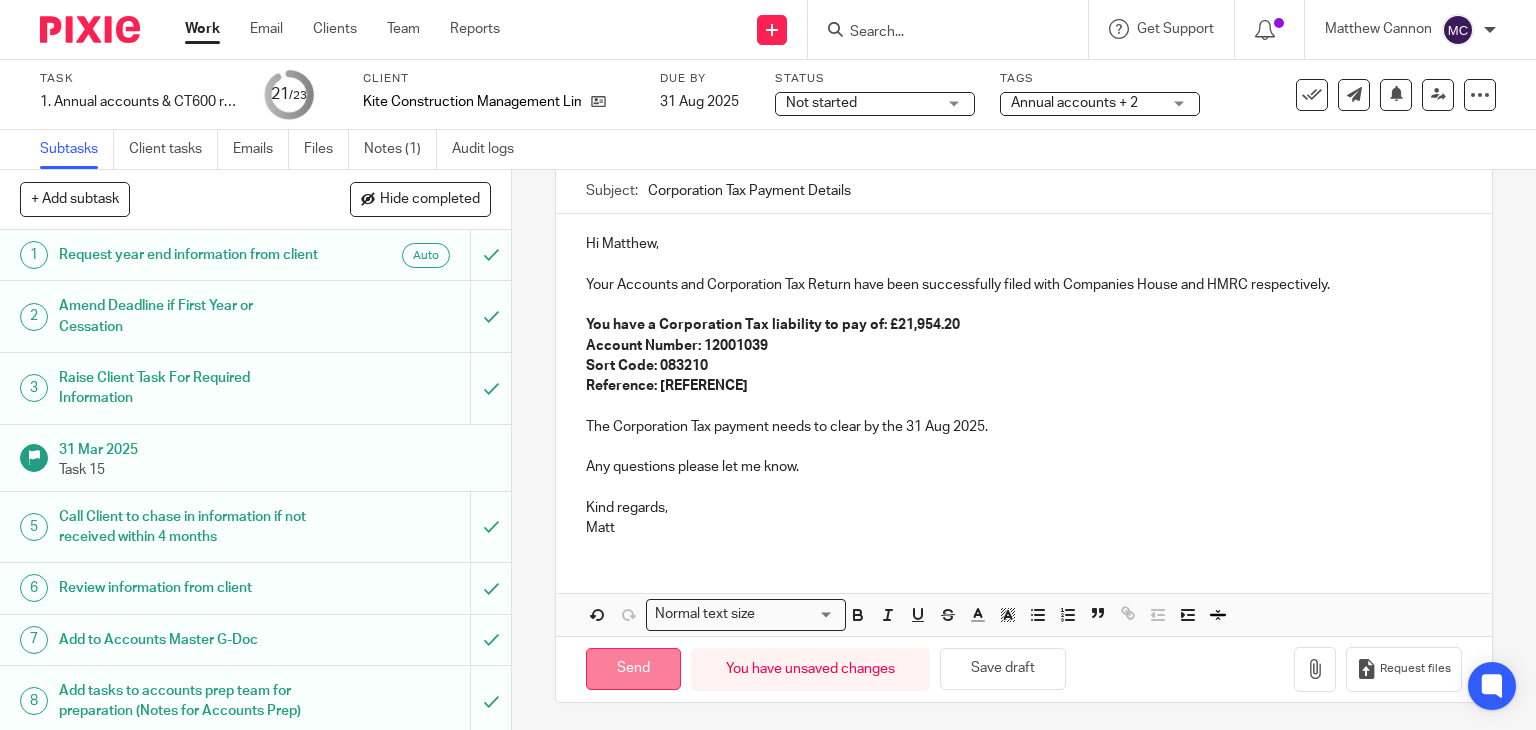 click on "Send" at bounding box center [633, 669] 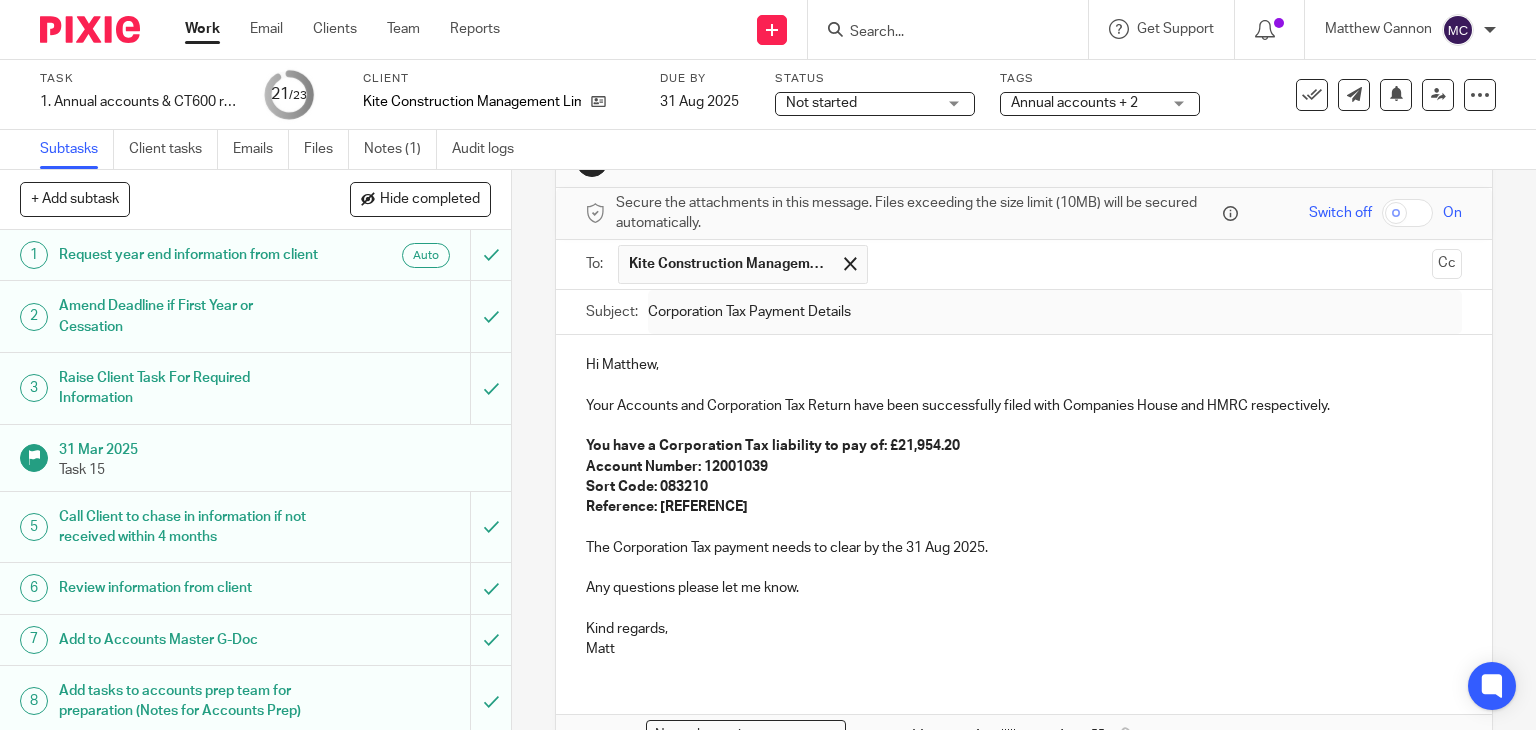 scroll, scrollTop: 0, scrollLeft: 0, axis: both 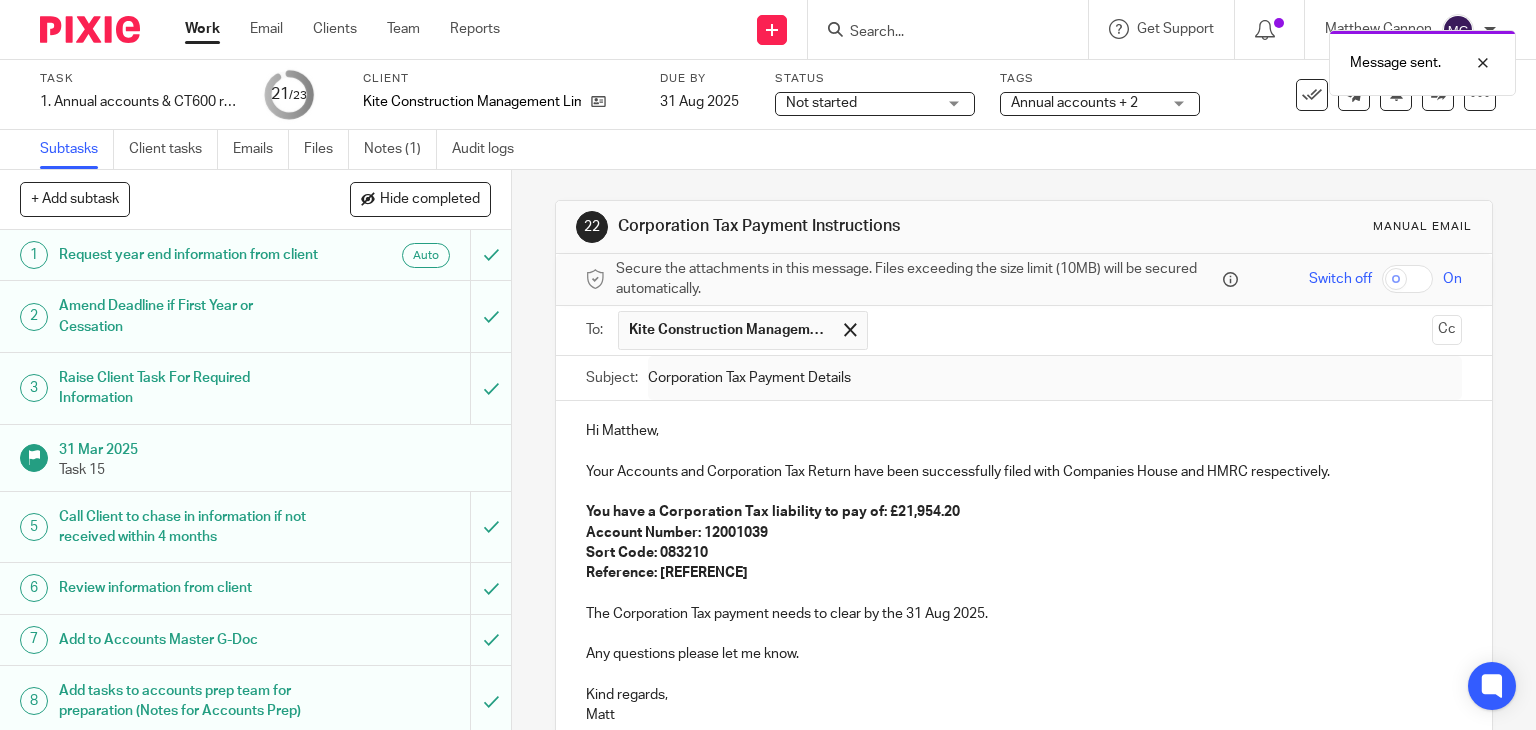 type on "Sent" 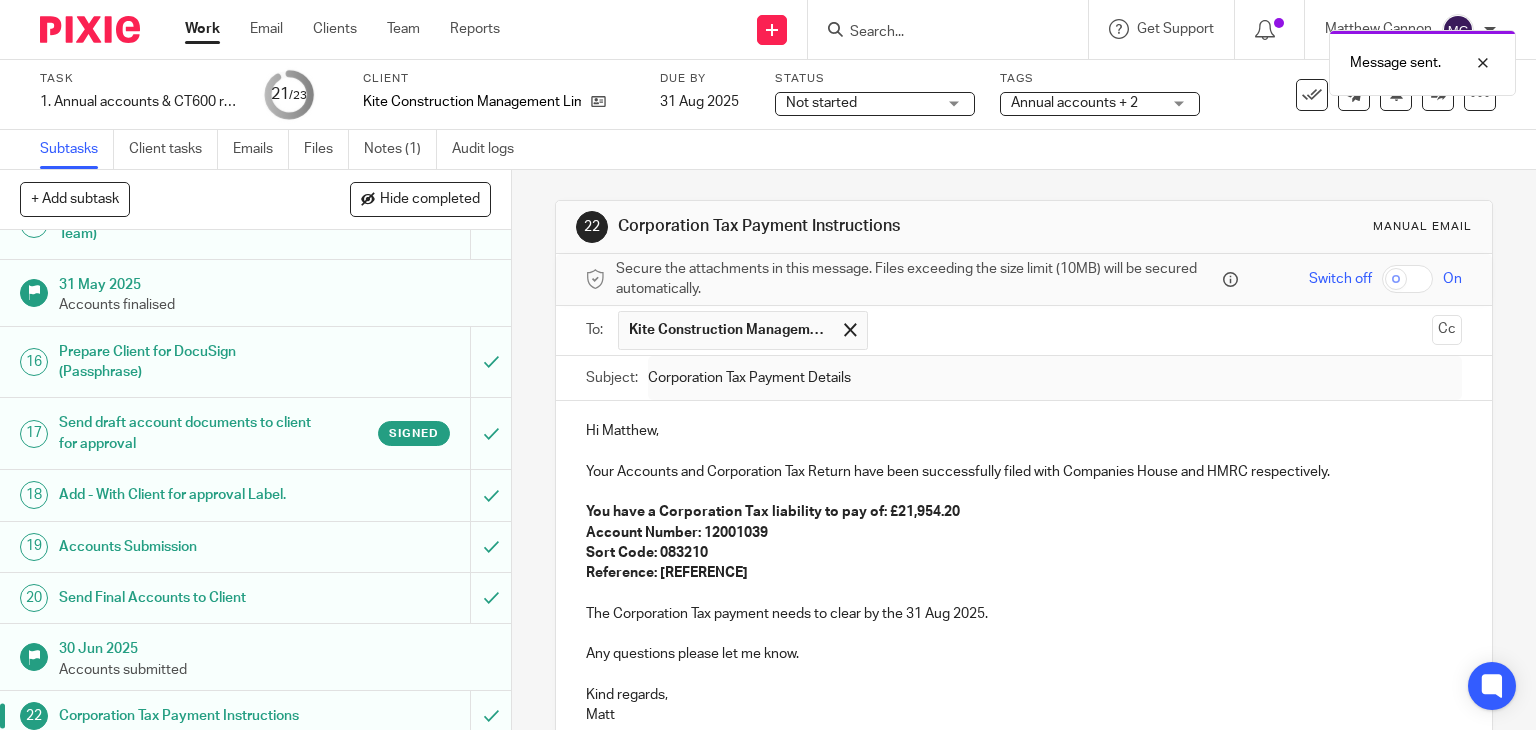scroll, scrollTop: 1003, scrollLeft: 0, axis: vertical 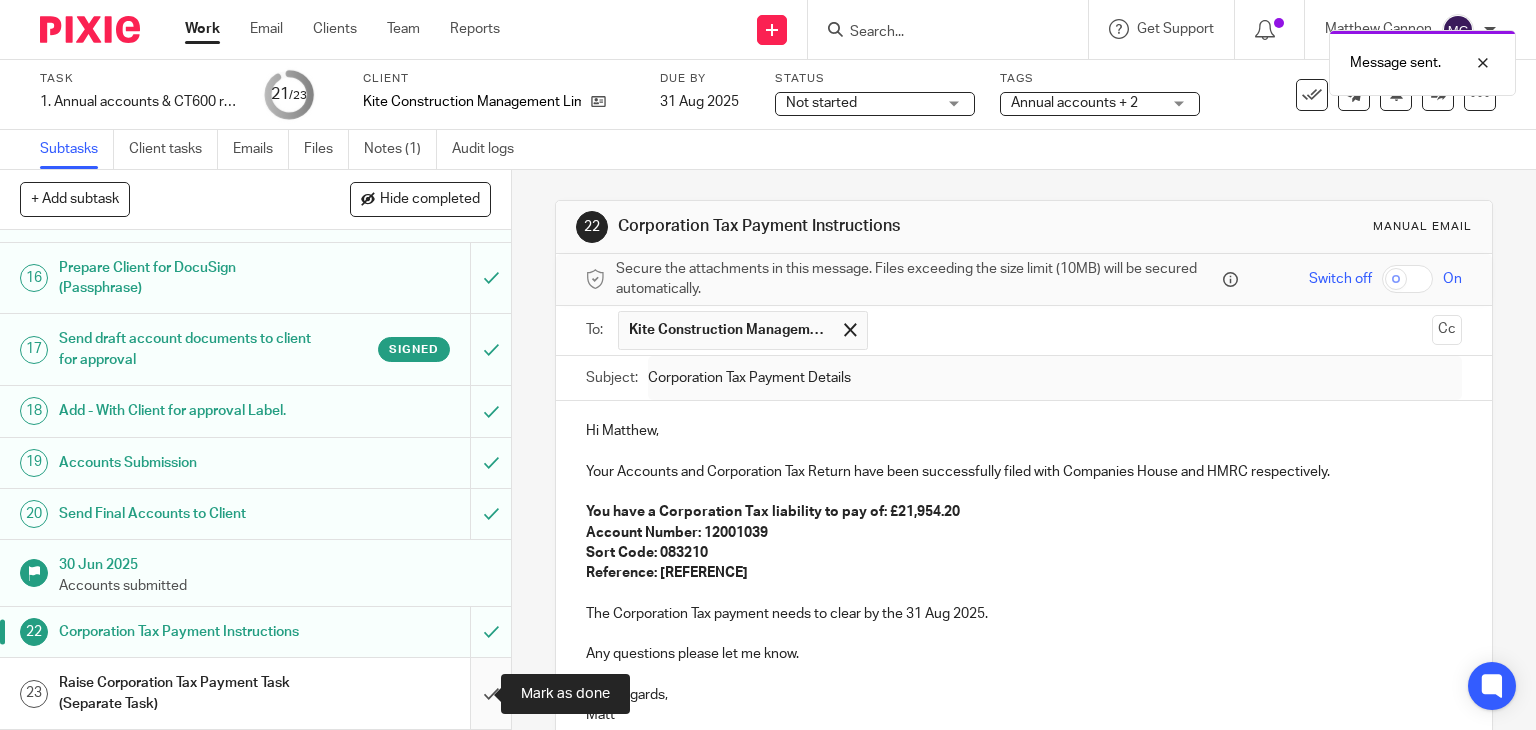 click at bounding box center [255, 693] 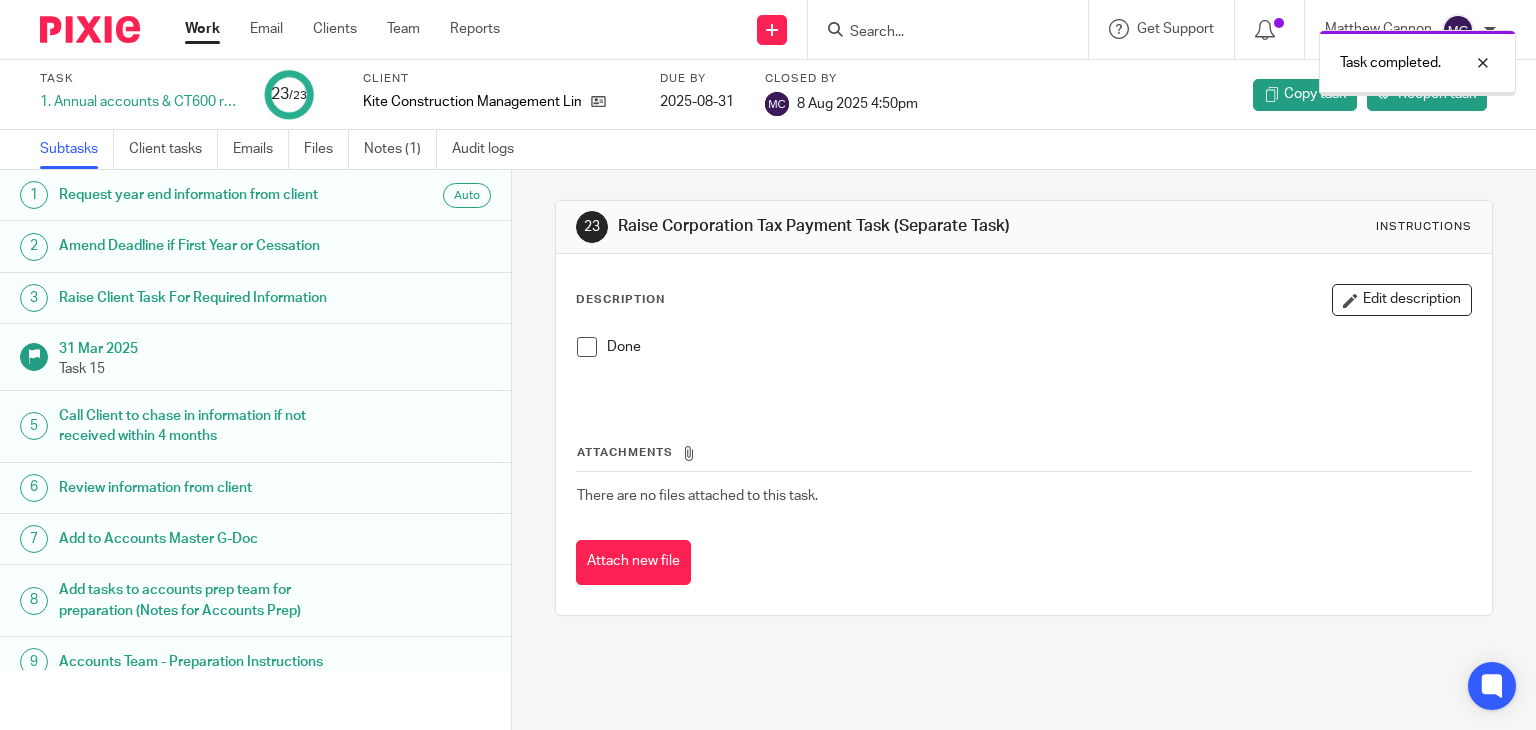 scroll, scrollTop: 0, scrollLeft: 0, axis: both 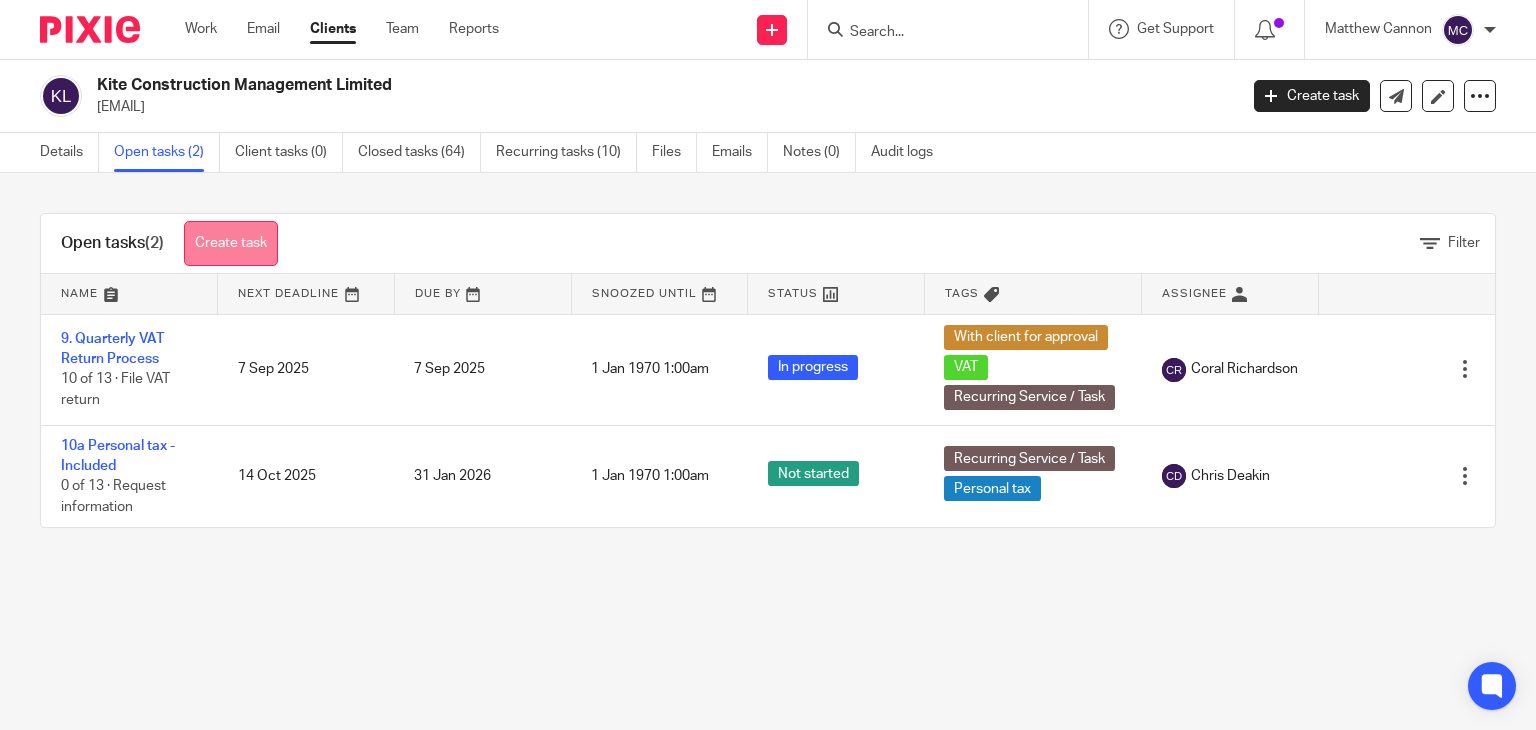 click on "Create task" at bounding box center (231, 243) 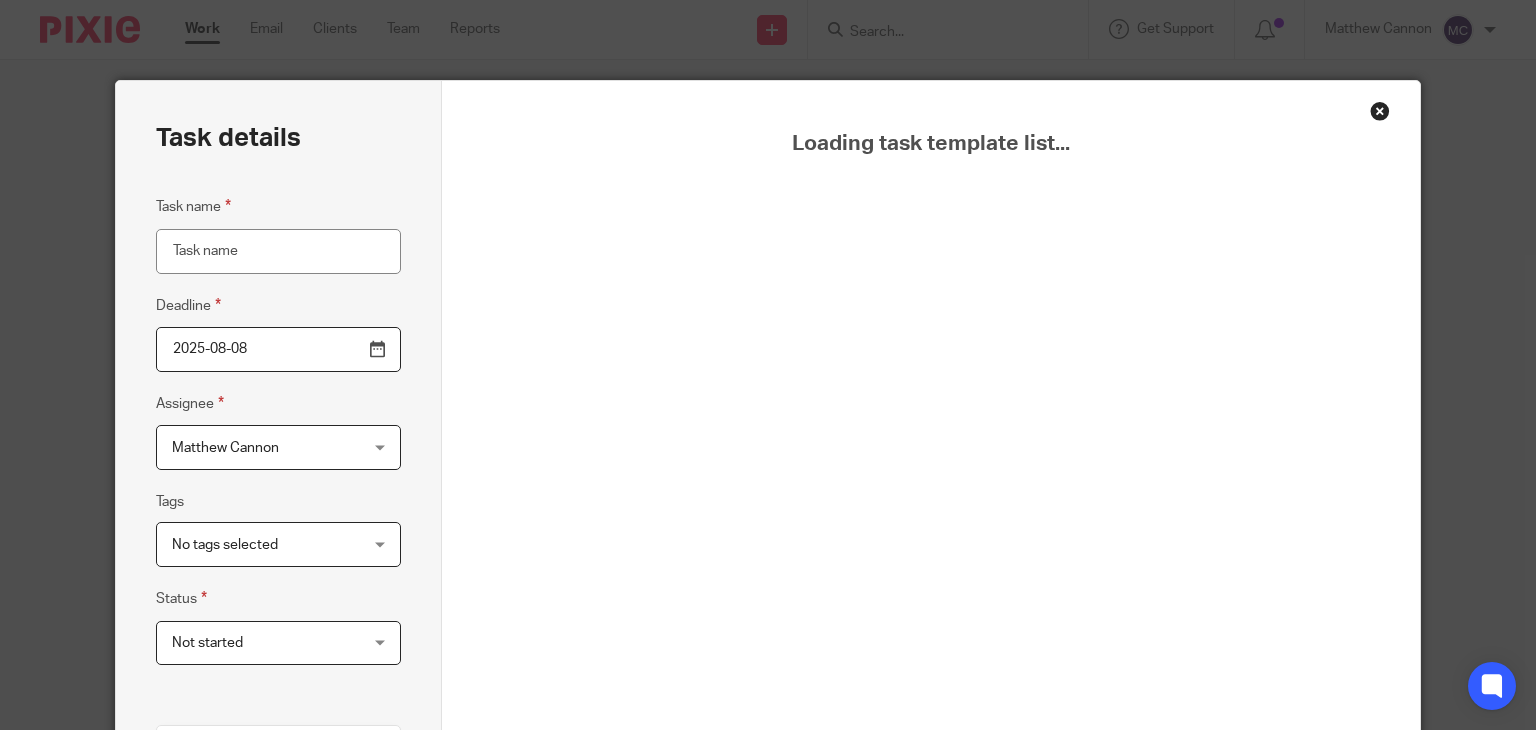 scroll, scrollTop: 0, scrollLeft: 0, axis: both 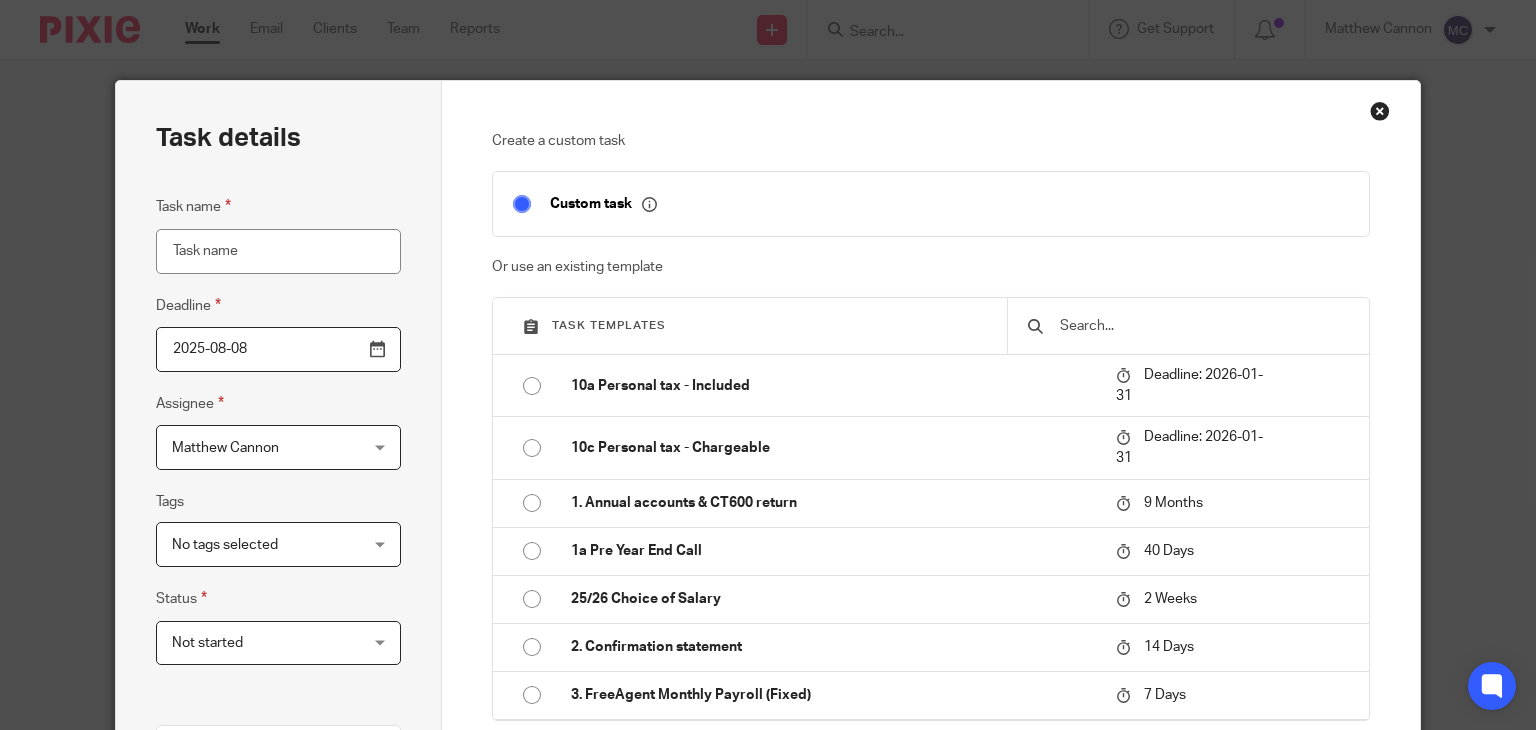 click at bounding box center [1203, 326] 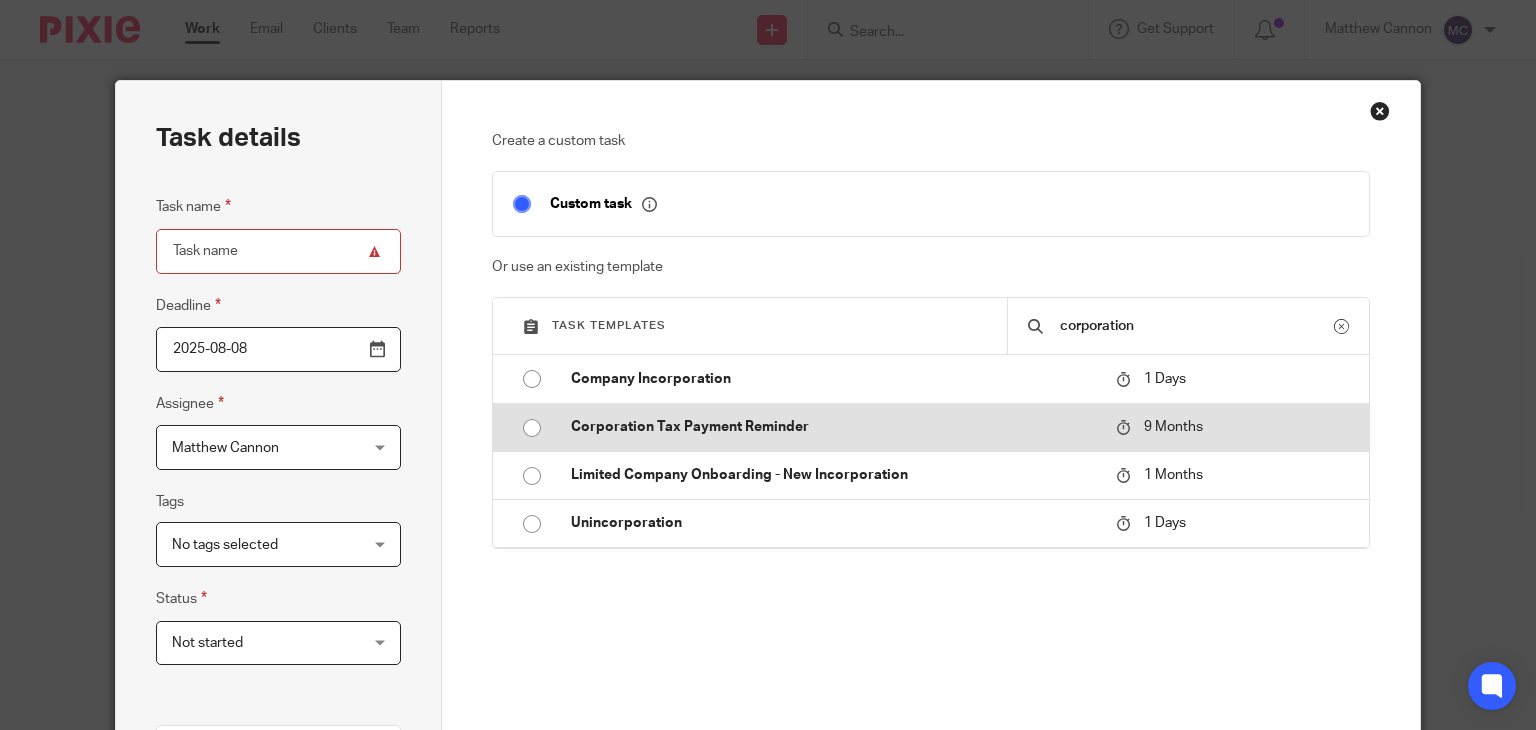 type on "corporation" 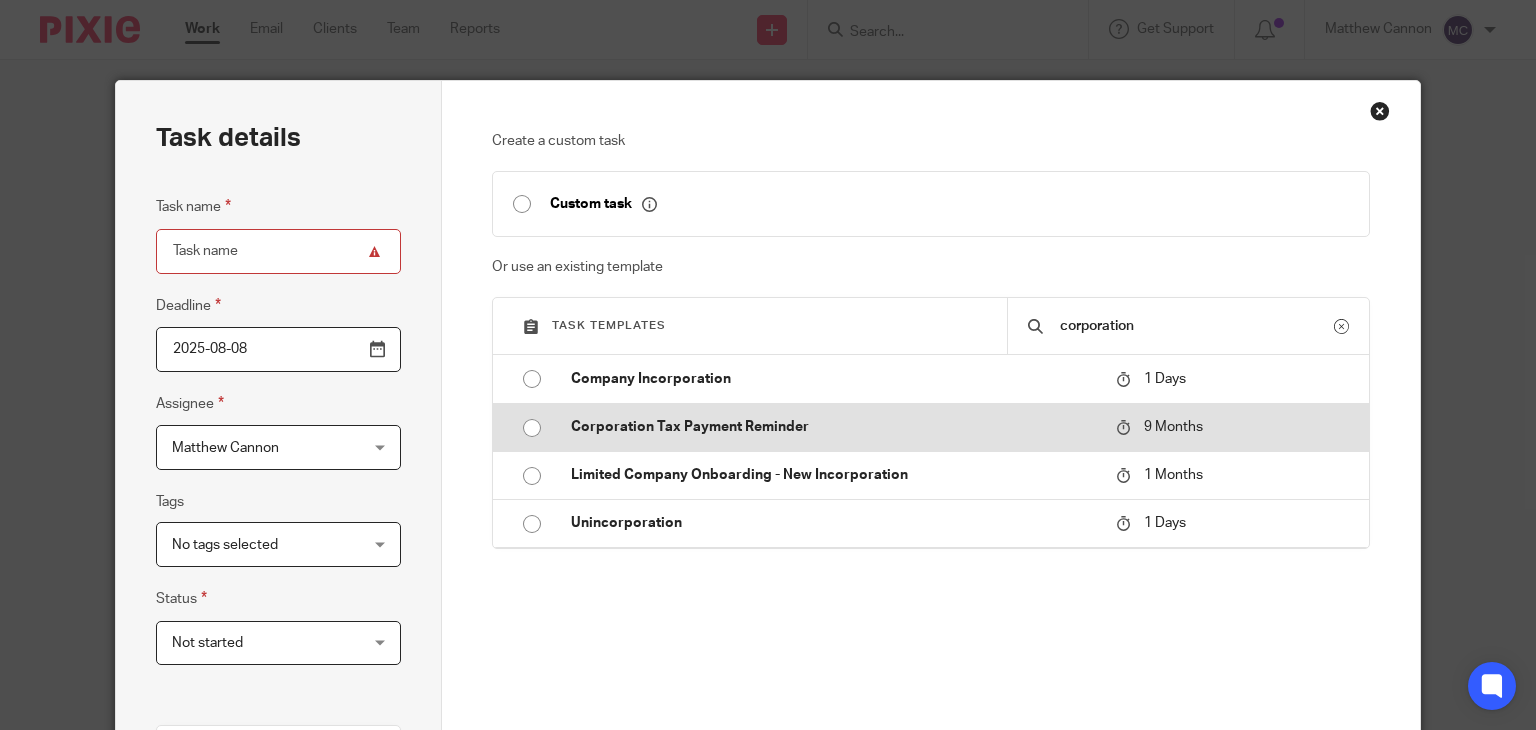 type on "2026-05-08" 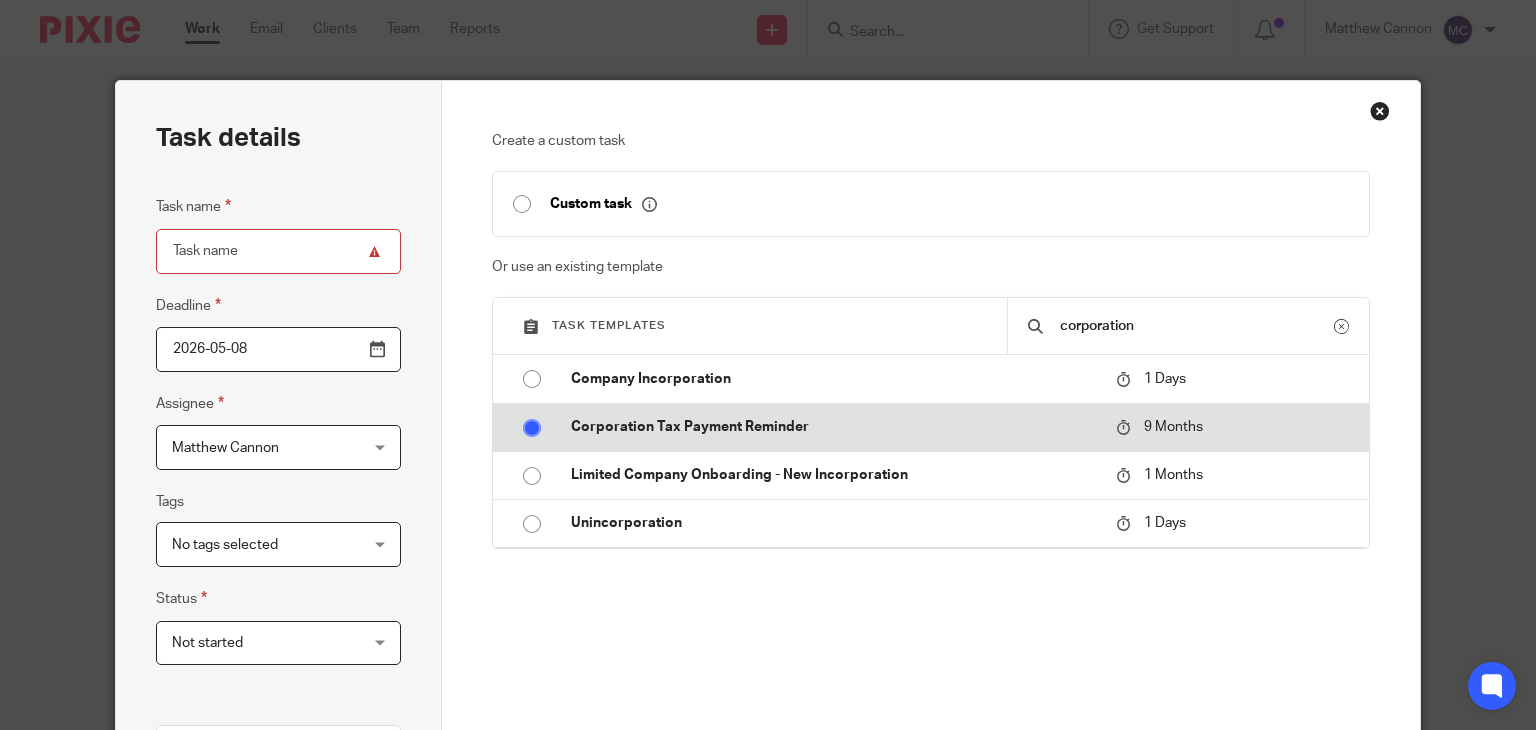 type on "Corporation Tax Payment Reminder" 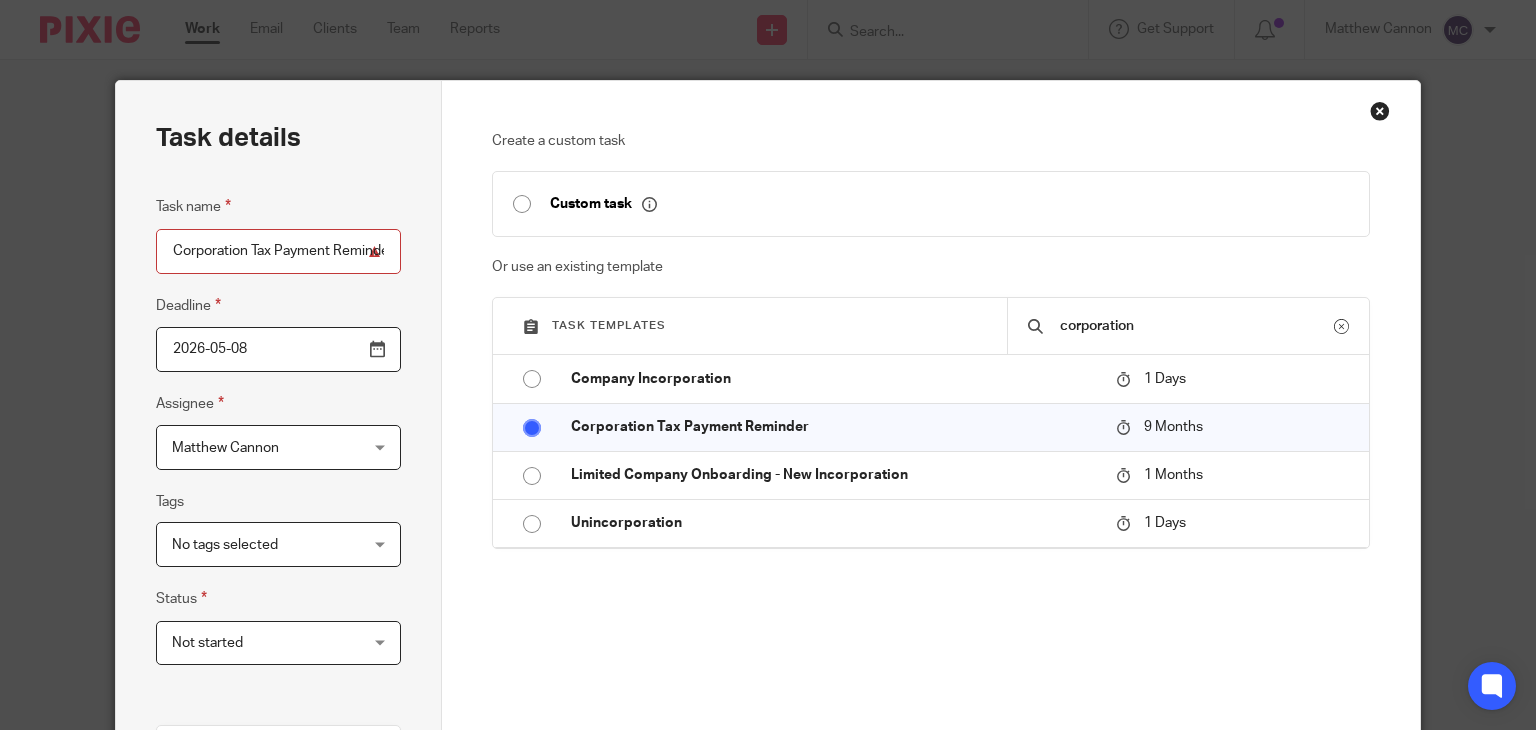 click on "2026-05-08" at bounding box center [278, 349] 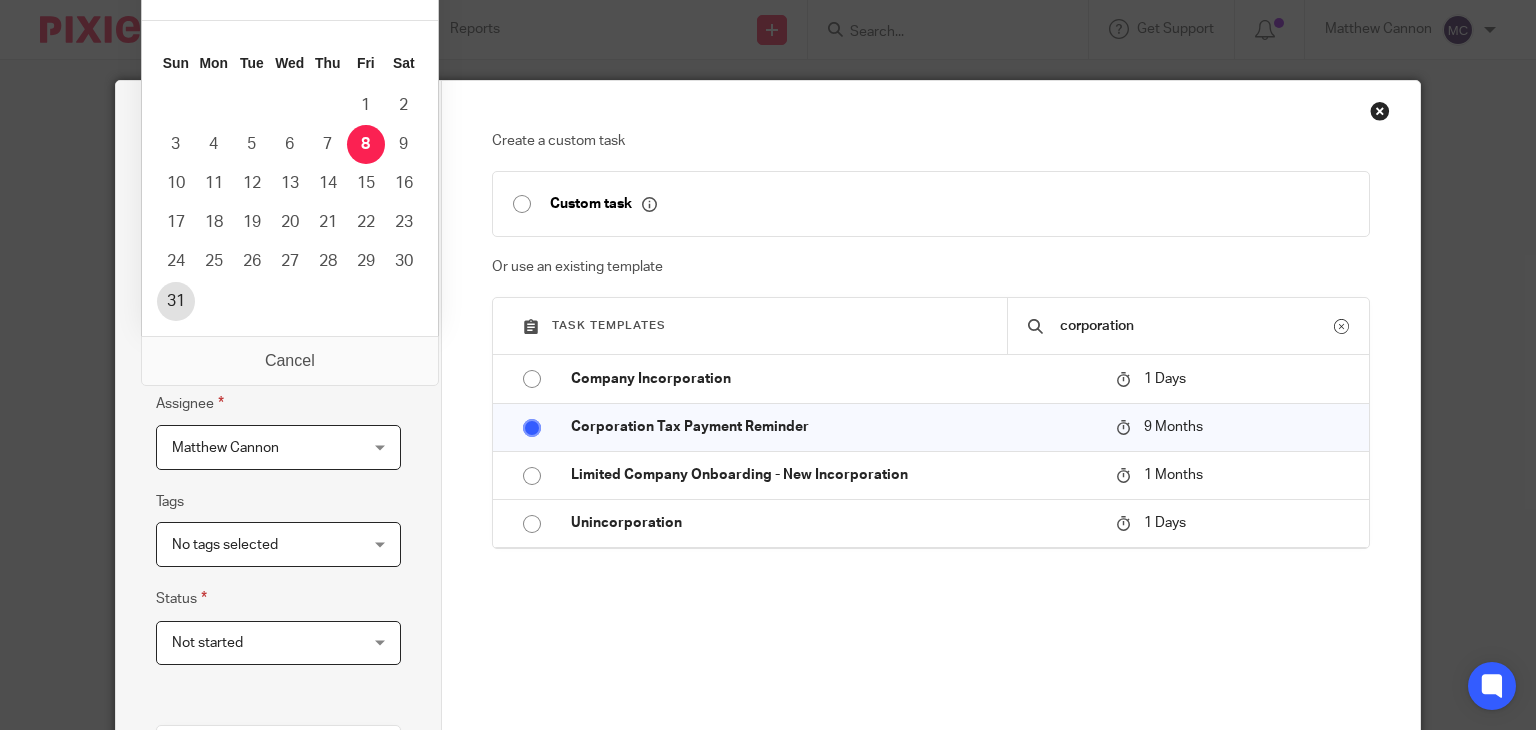 type on "2026-05-31" 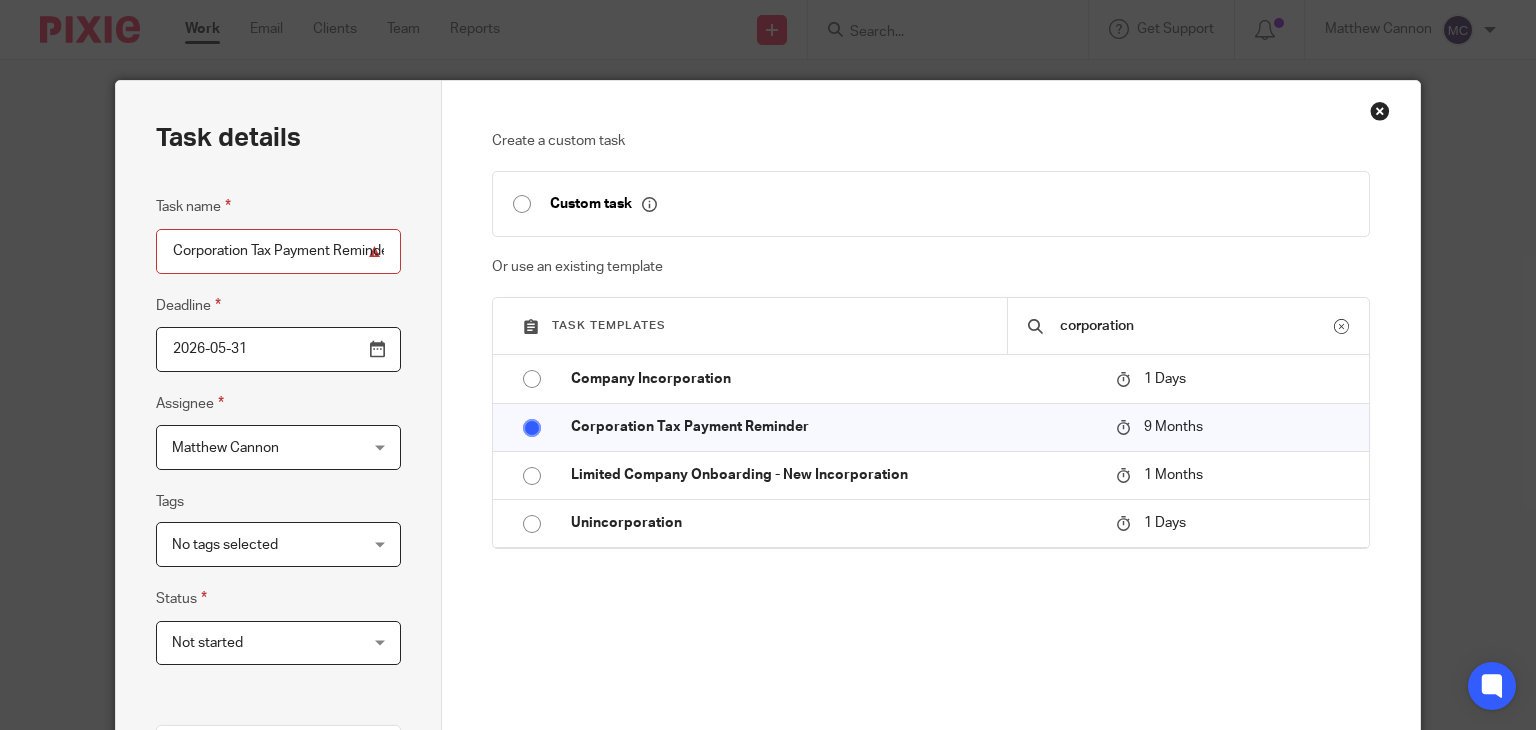 click on "2026-05-31" at bounding box center [278, 349] 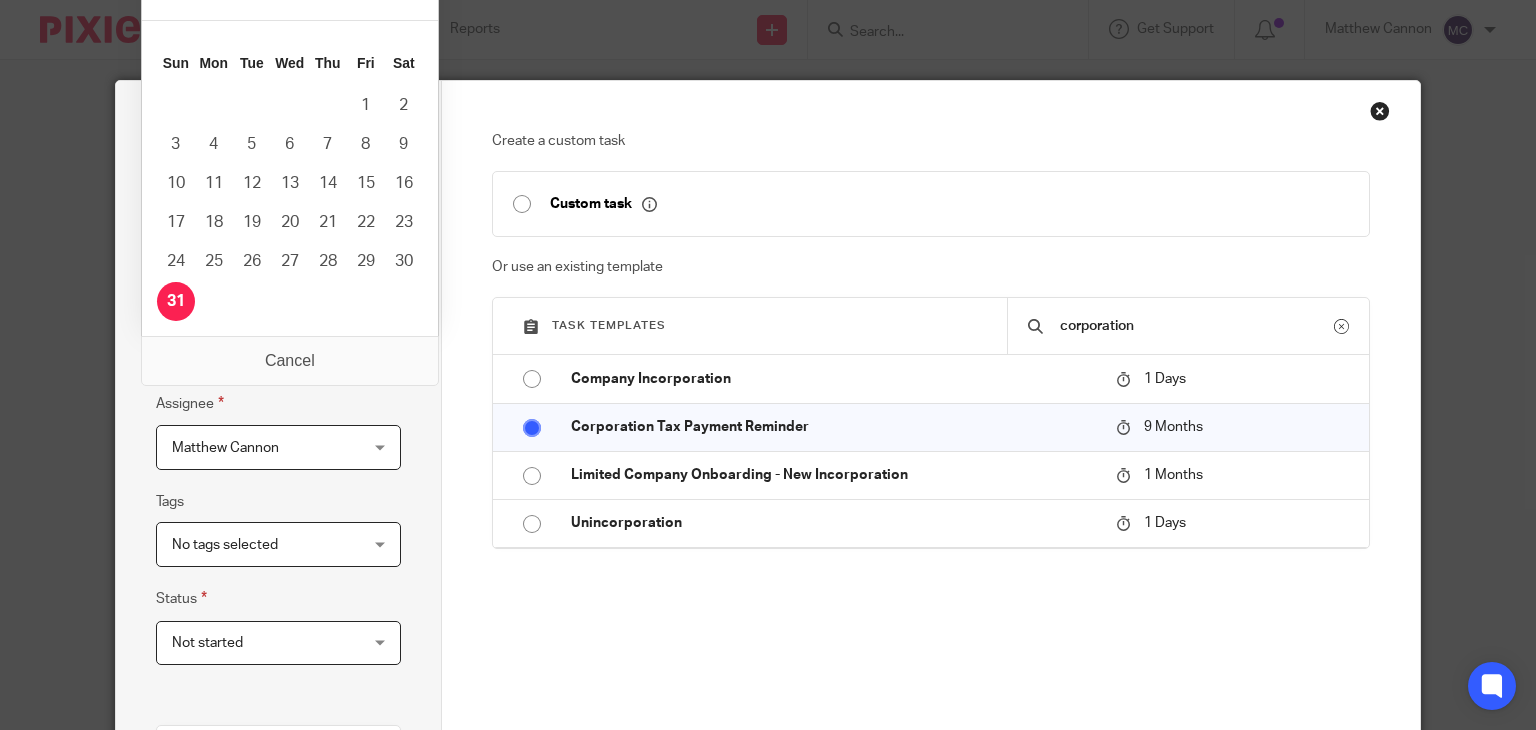 click on "Create a custom task
Custom task
Or use an existing template
Task templates
corporation
10a Personal tax - Included
Deadline: 2026-01-31
10c Personal tax - Chargeable
Deadline: 2026-01-31
1. Annual accounts & CT600 return
9 Months
1a Pre Year End Call
40 Days
25/26 Choice of Salary
2 Weeks
2. Confirmation statement
14 Days
3. FreeAgent Monthly Payroll (Fixed)
7 Days
4a Monthly Payroll (Fixed) - Brightpay
7 Days
7 Days
7 Days" at bounding box center [931, 470] 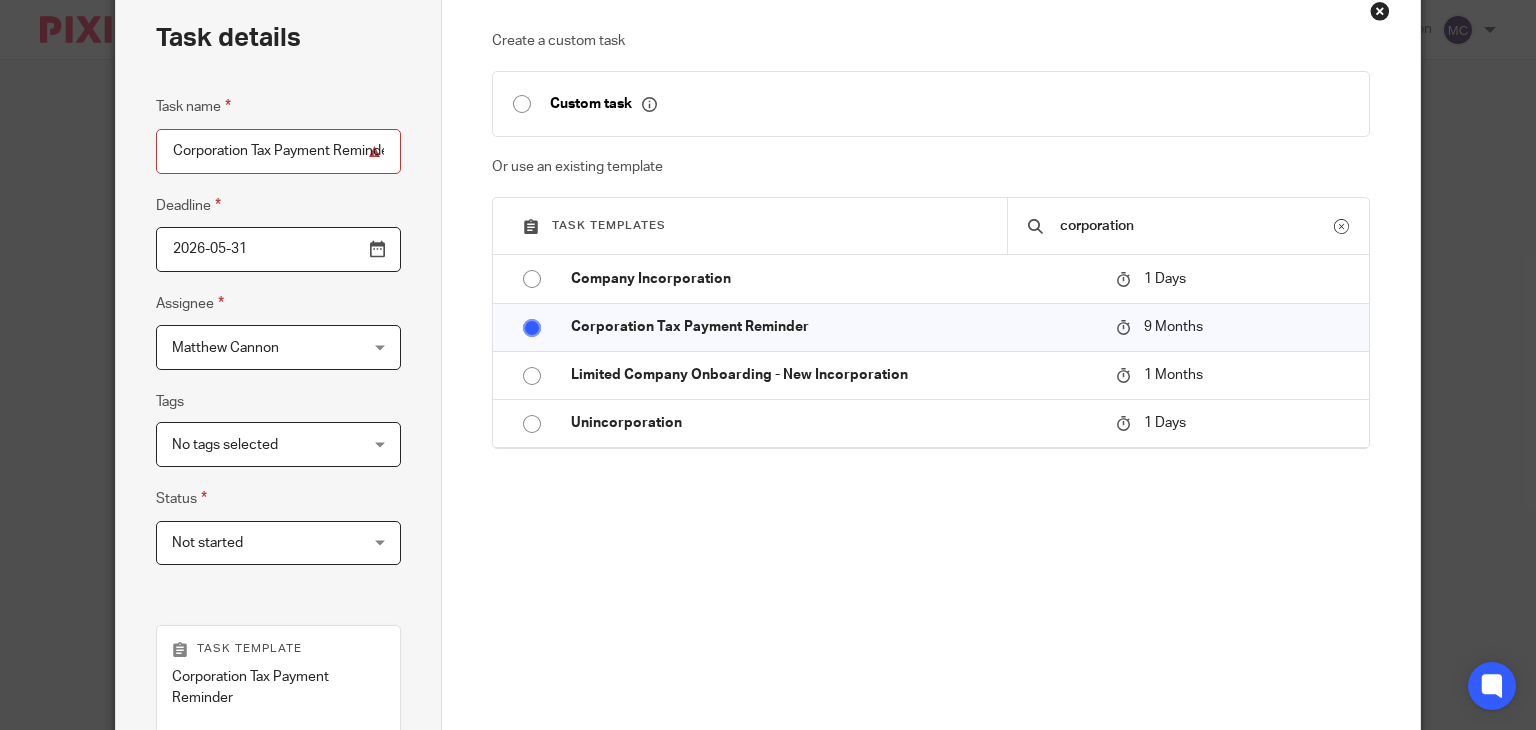 scroll, scrollTop: 300, scrollLeft: 0, axis: vertical 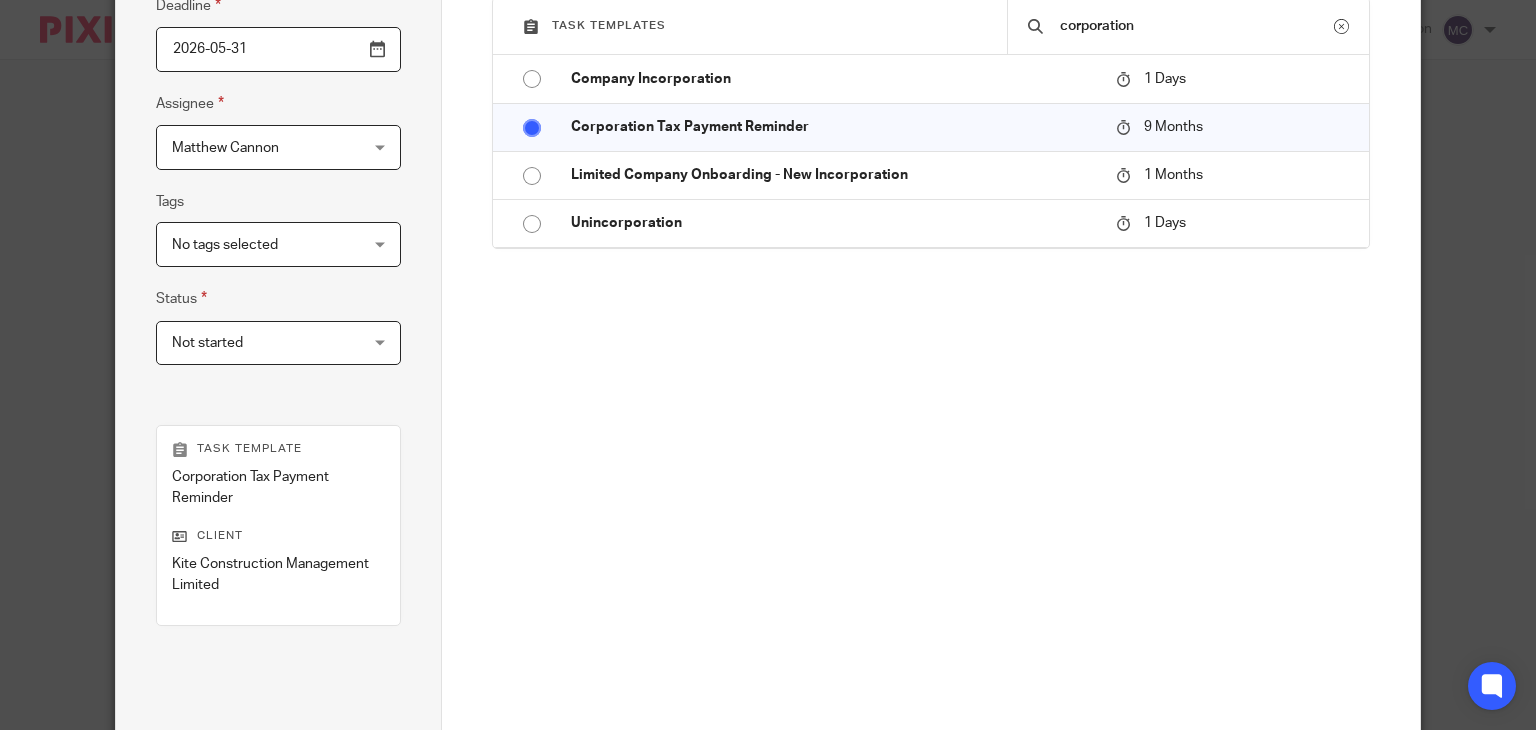 click on "Matthew Cannon" at bounding box center [225, 148] 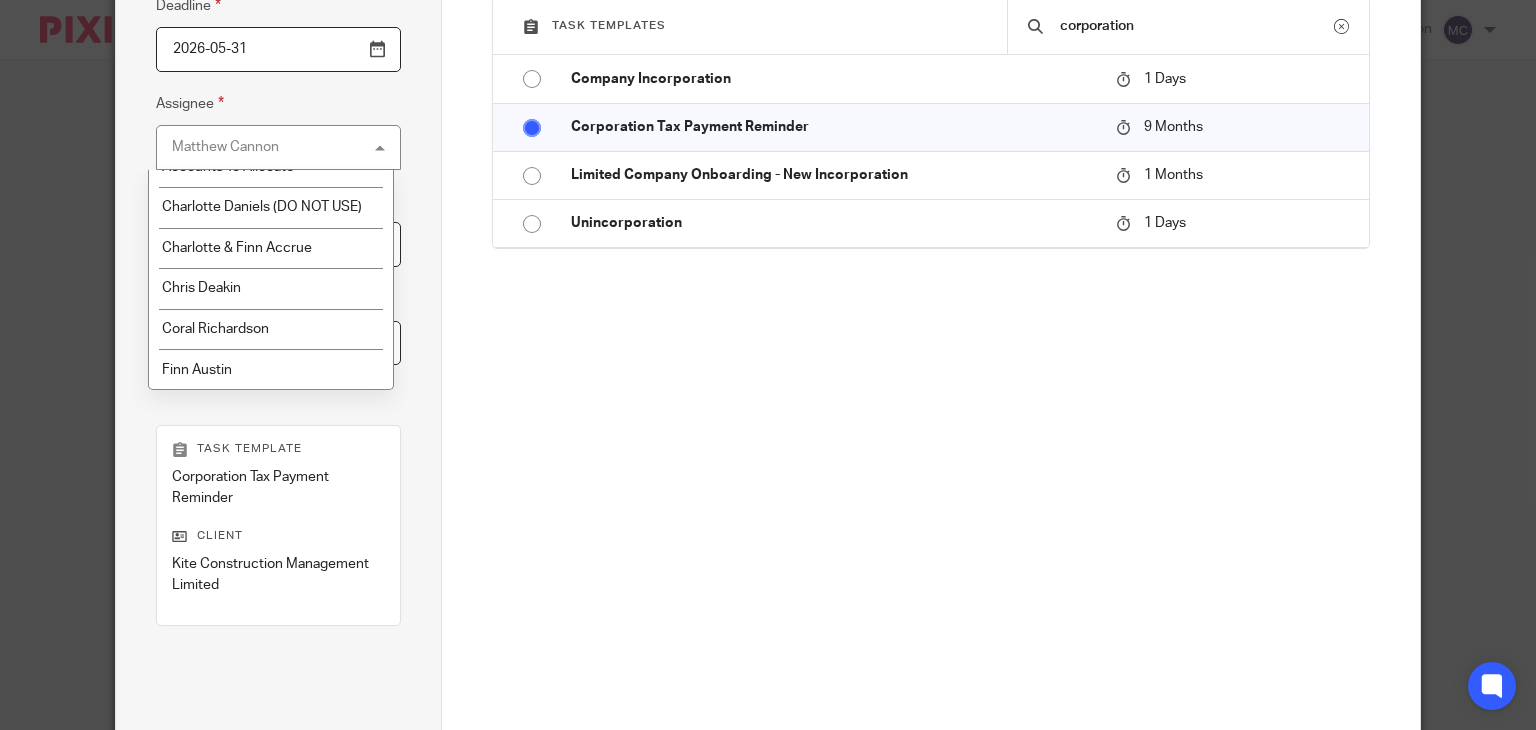 scroll, scrollTop: 0, scrollLeft: 0, axis: both 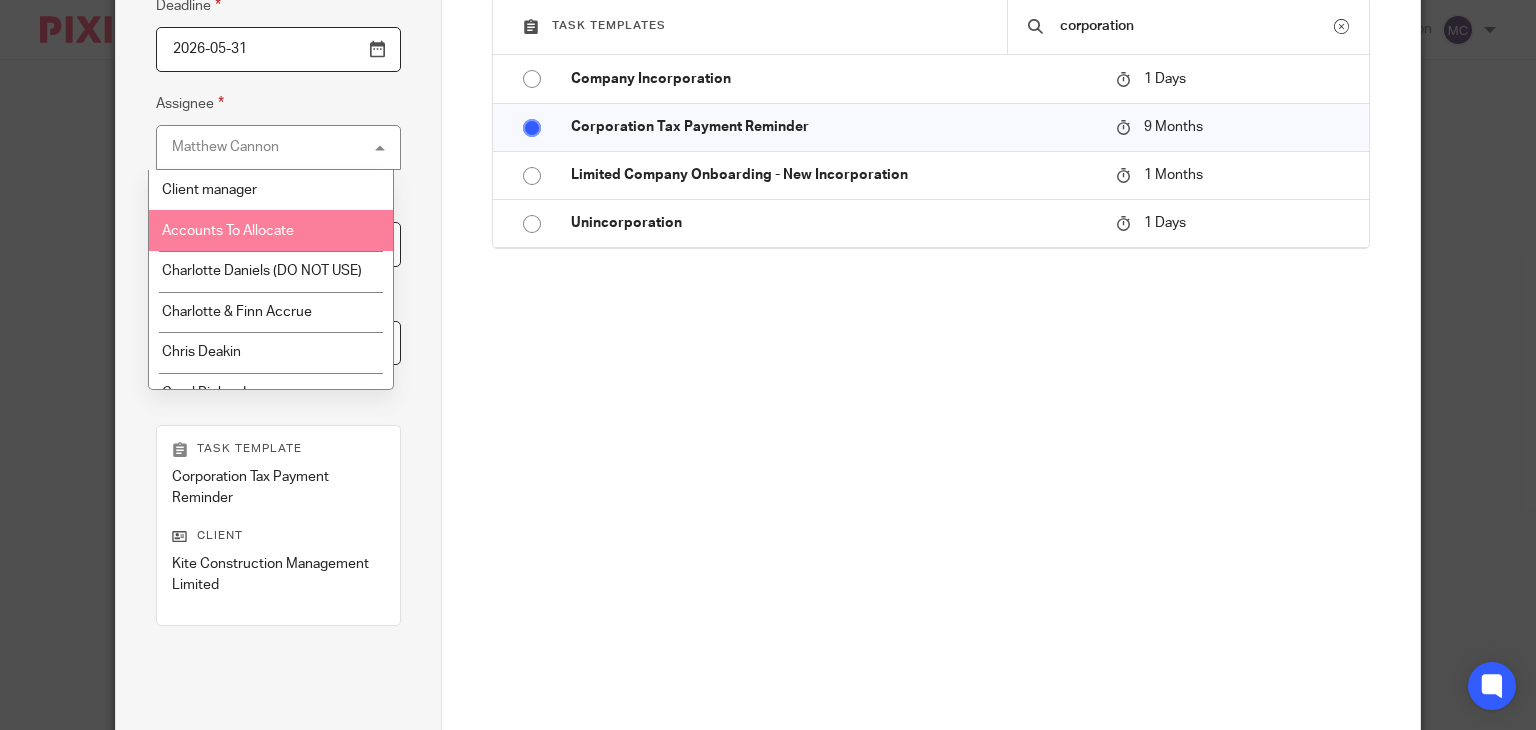 click on "Client manager" 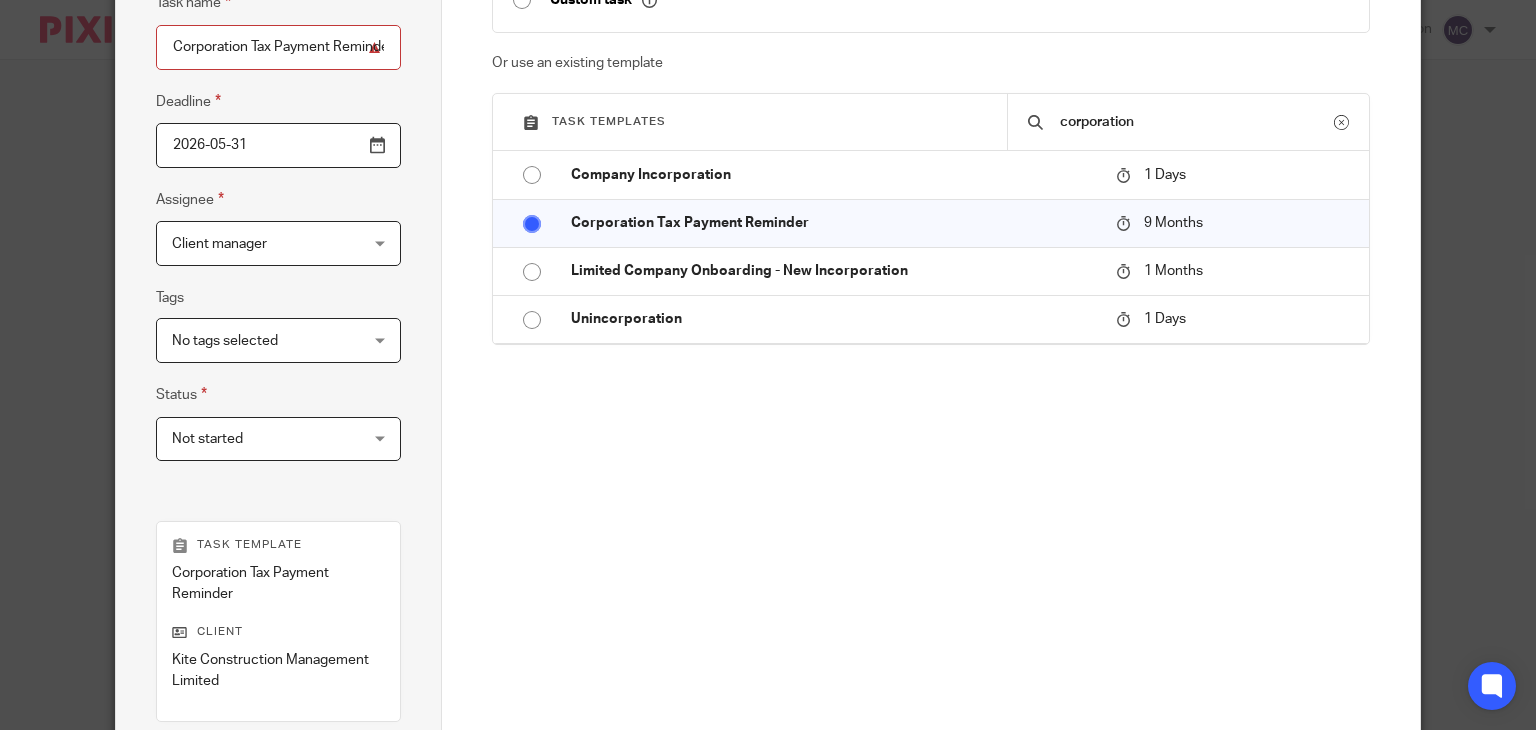 scroll, scrollTop: 492, scrollLeft: 0, axis: vertical 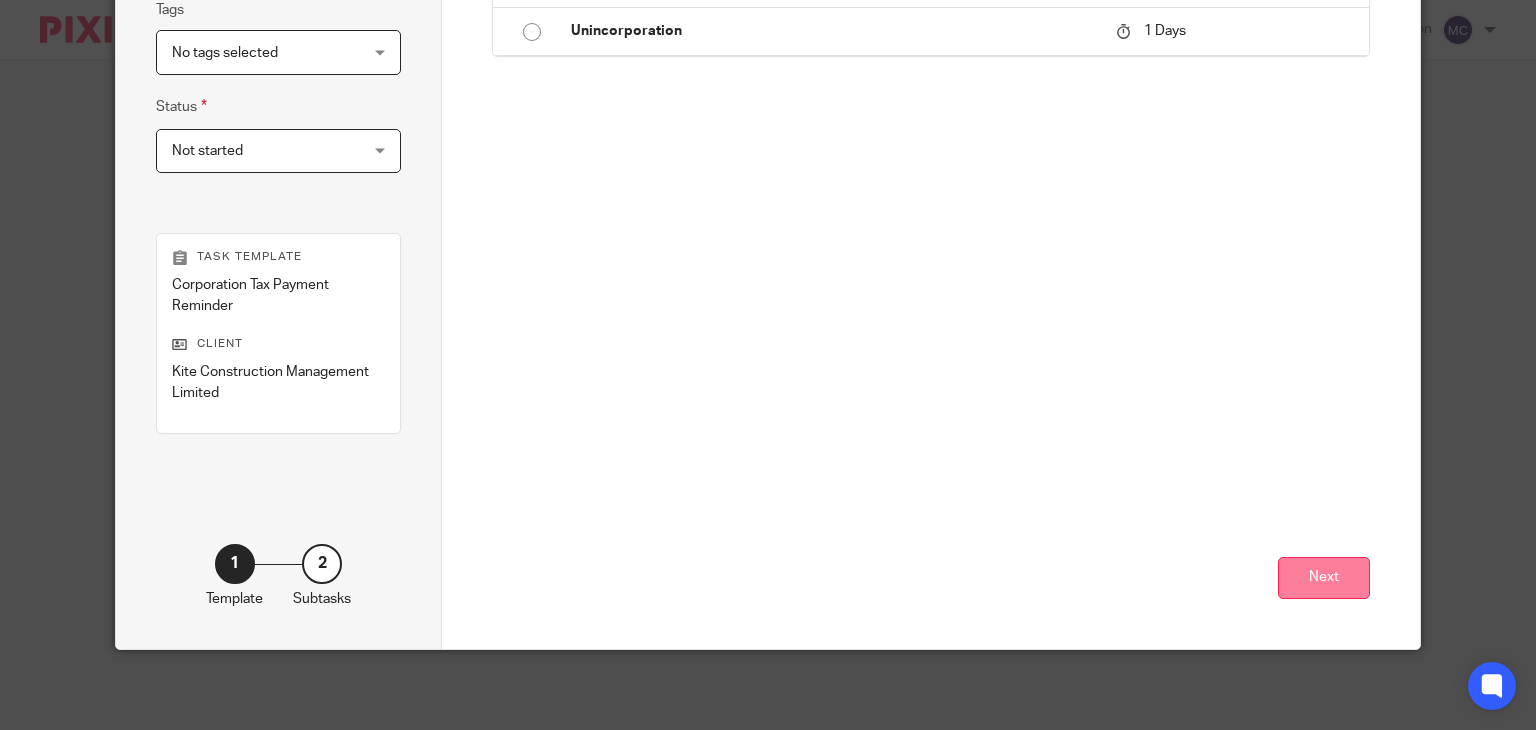 click on "Next" at bounding box center [1324, 578] 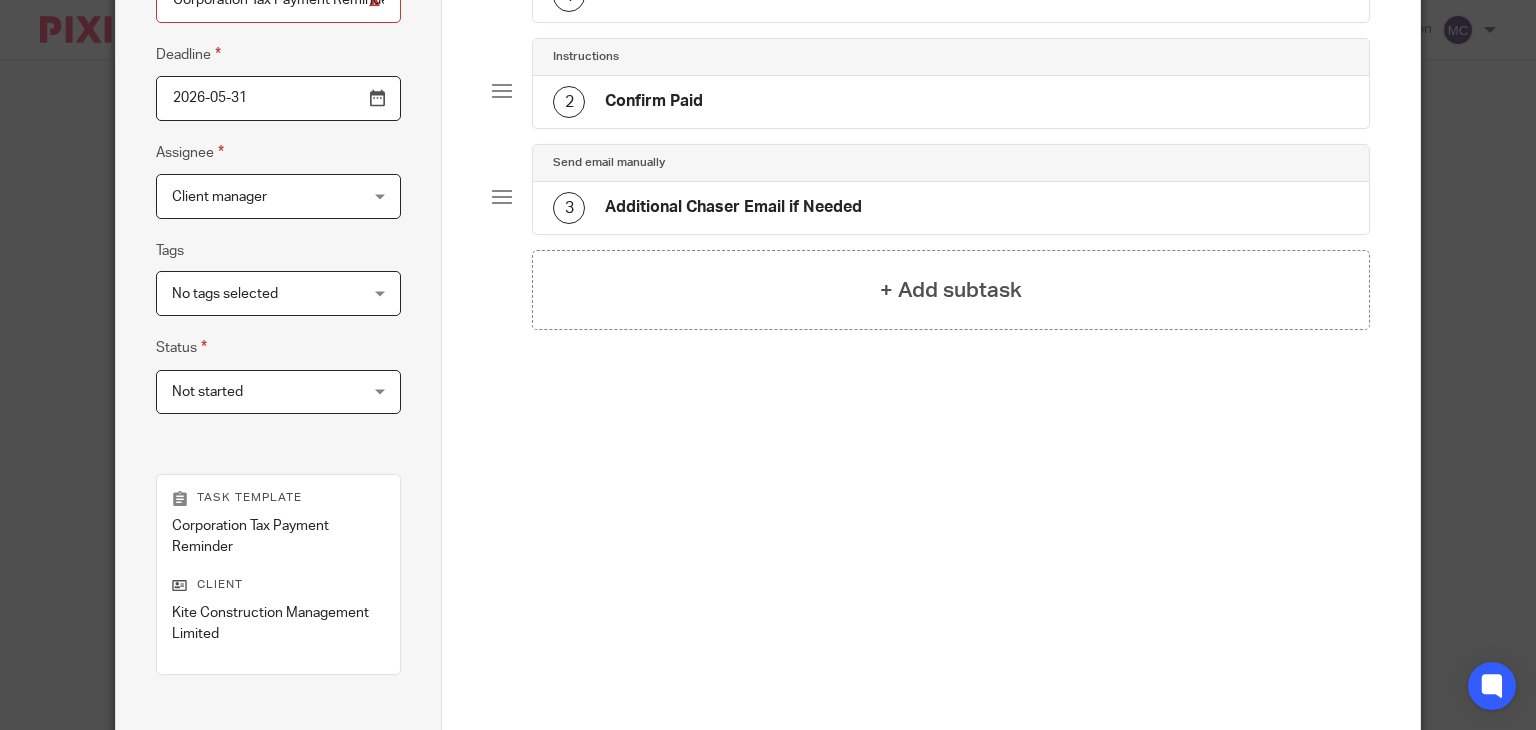 scroll, scrollTop: 492, scrollLeft: 0, axis: vertical 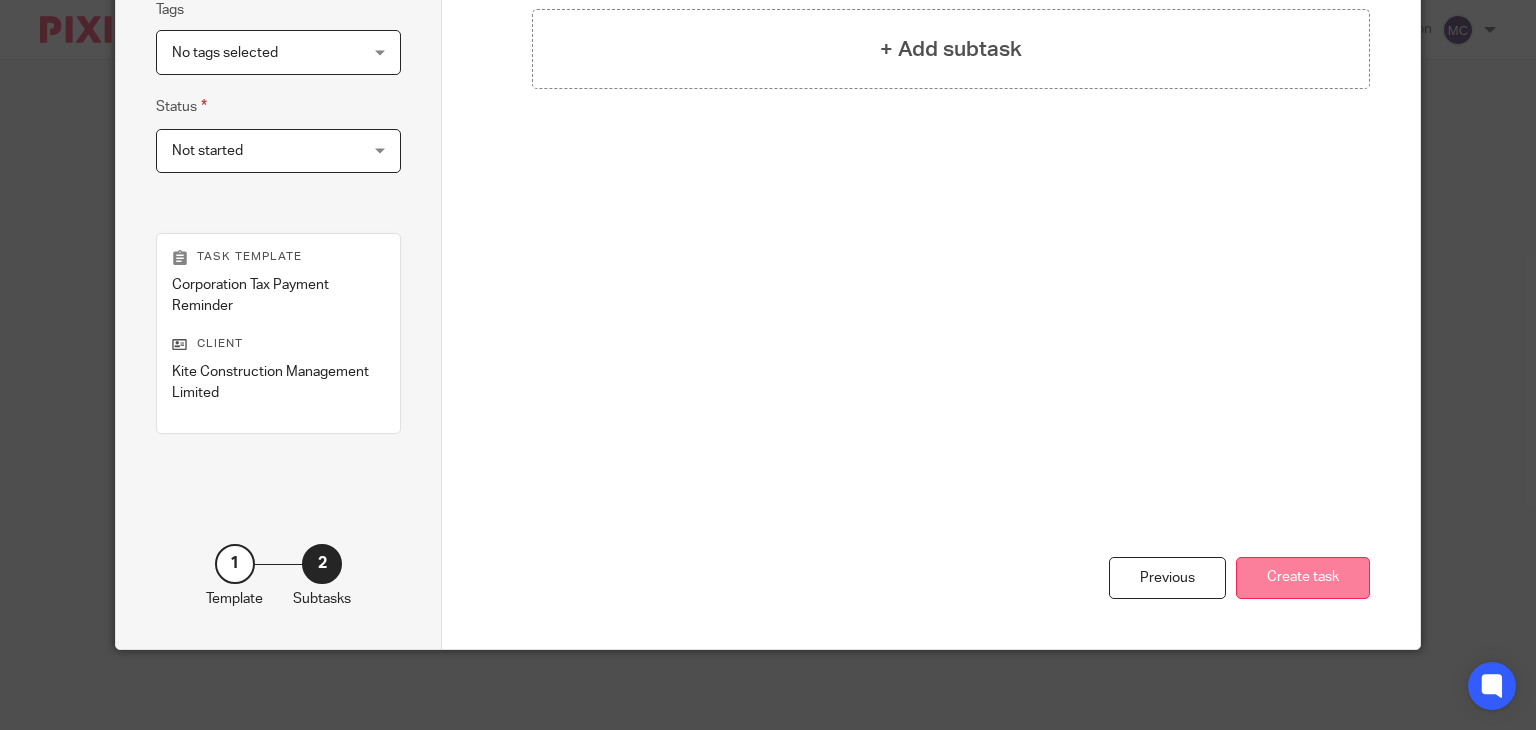 click on "Create task" at bounding box center [1303, 578] 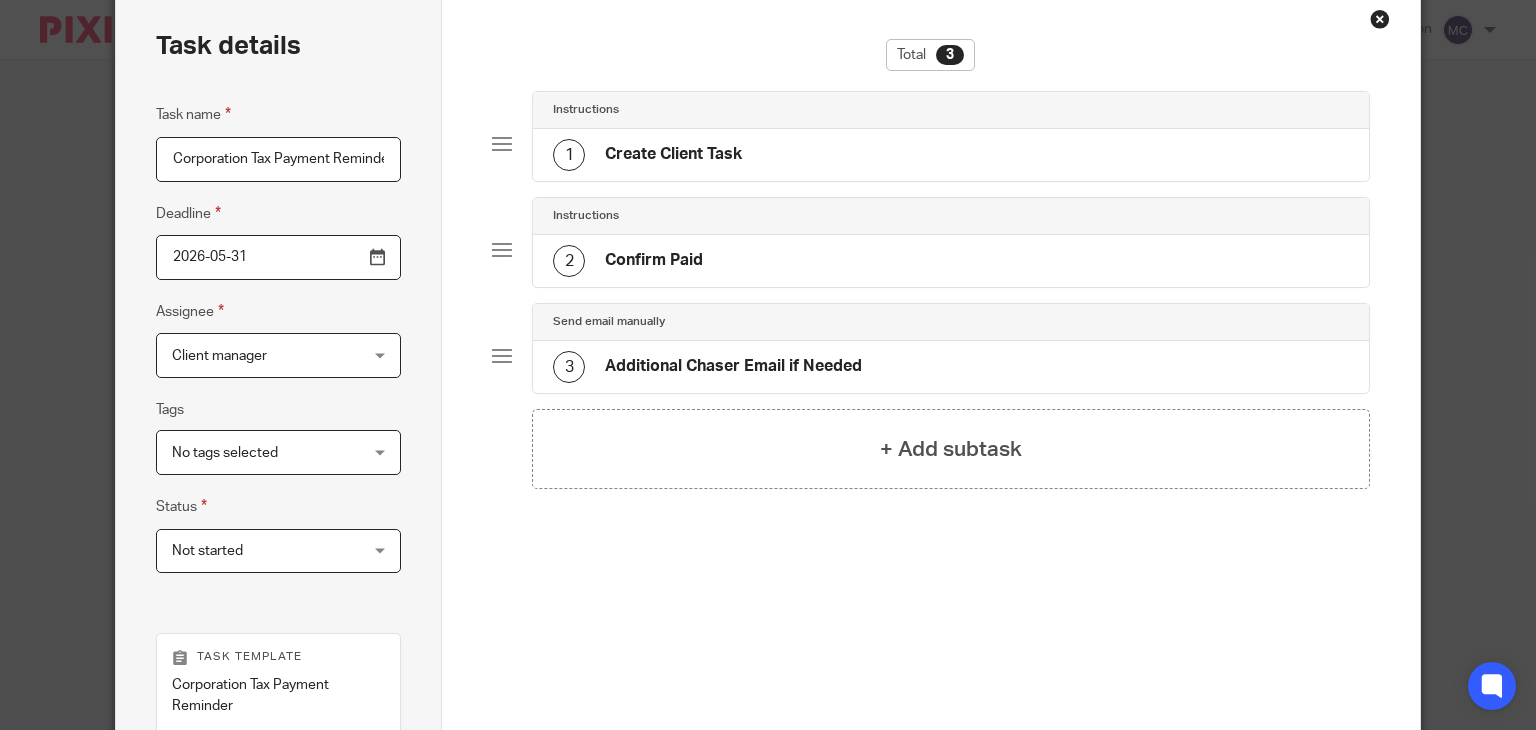 scroll, scrollTop: 0, scrollLeft: 0, axis: both 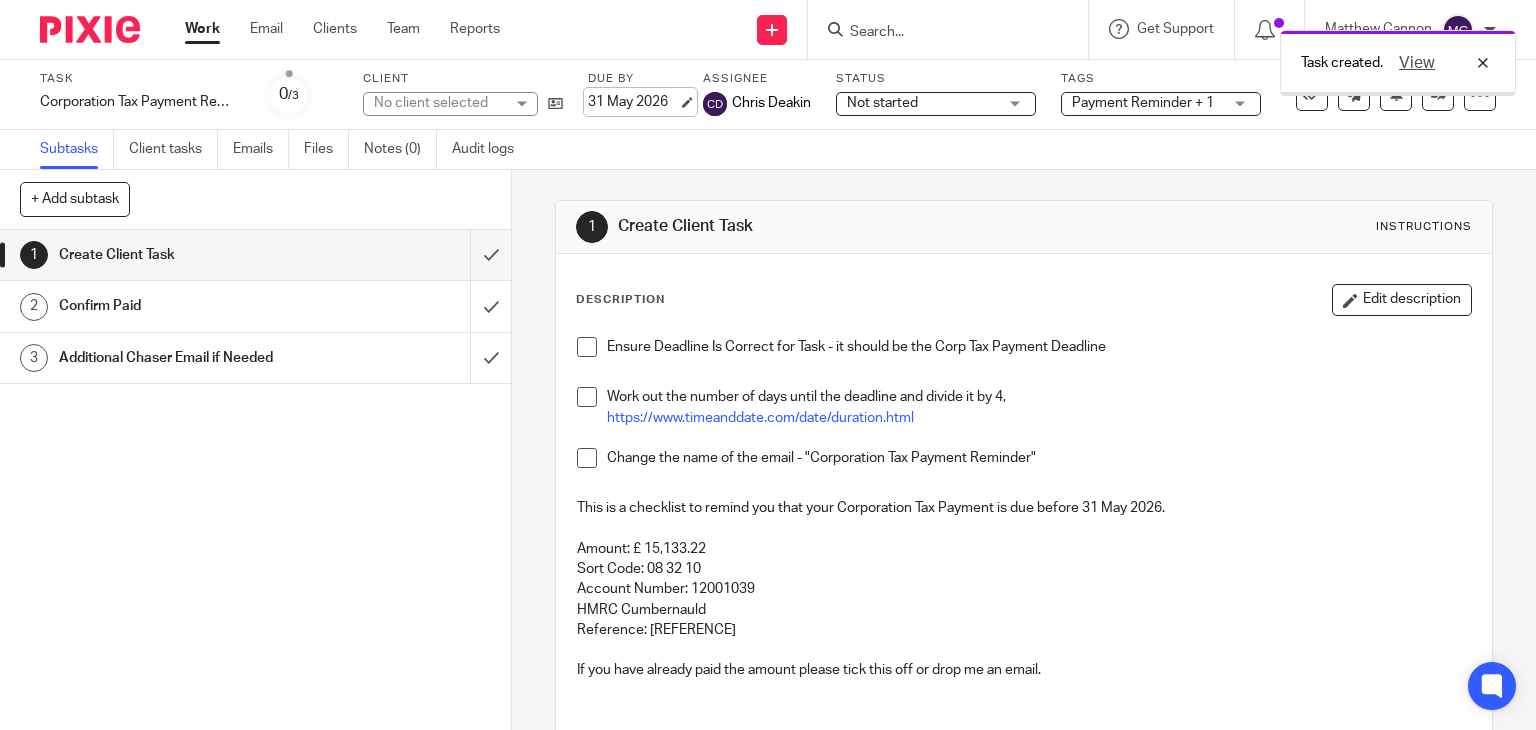 click on "31 May 2026" at bounding box center [633, 102] 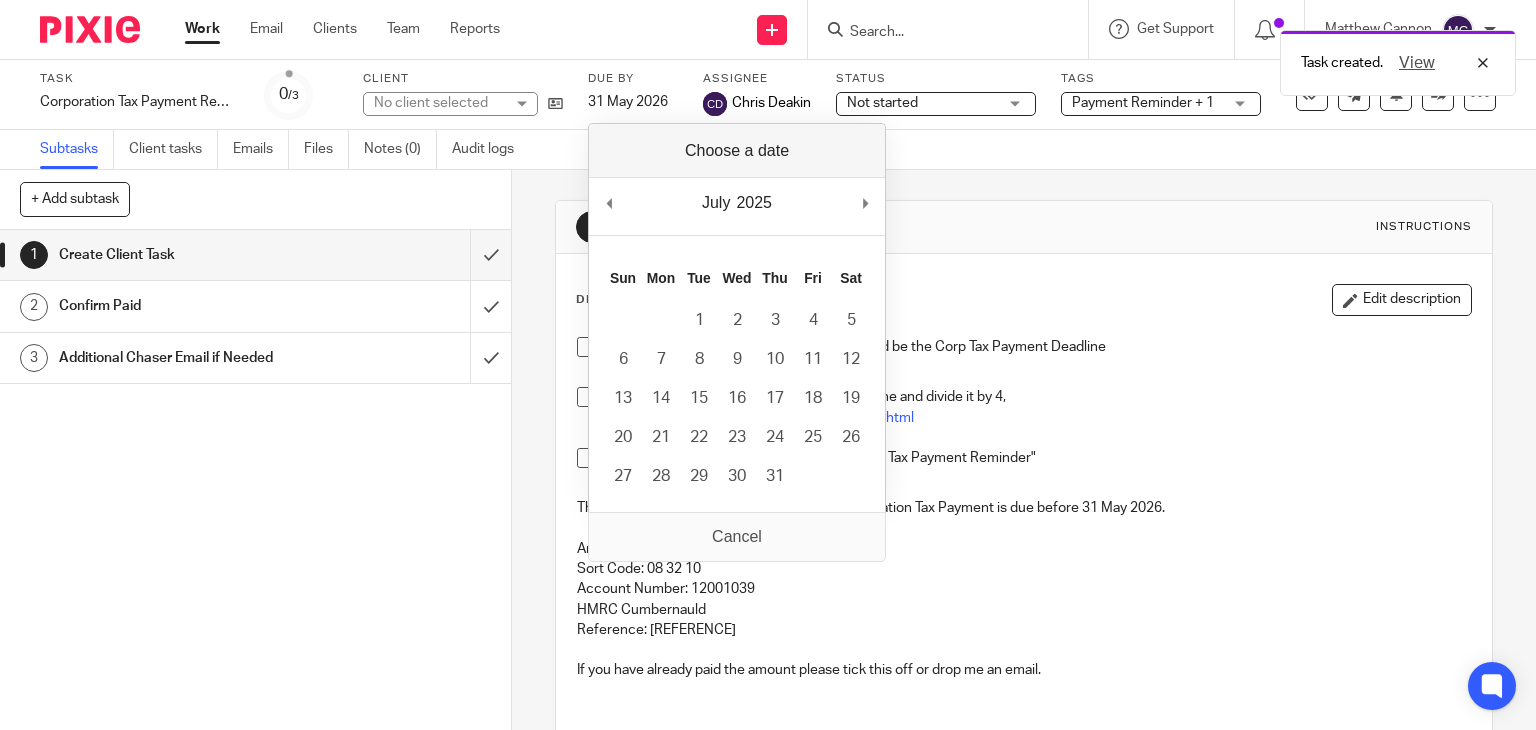 click on "July January February March April May June July August September October November December 2025 2015 2016 2017 2018 2019 2020 2021 2022 2023 2024 2025 2026 2027 2028 2029 2030 2031 2032 2033 2034 2035 Previous Month Next Month" at bounding box center [737, 206] 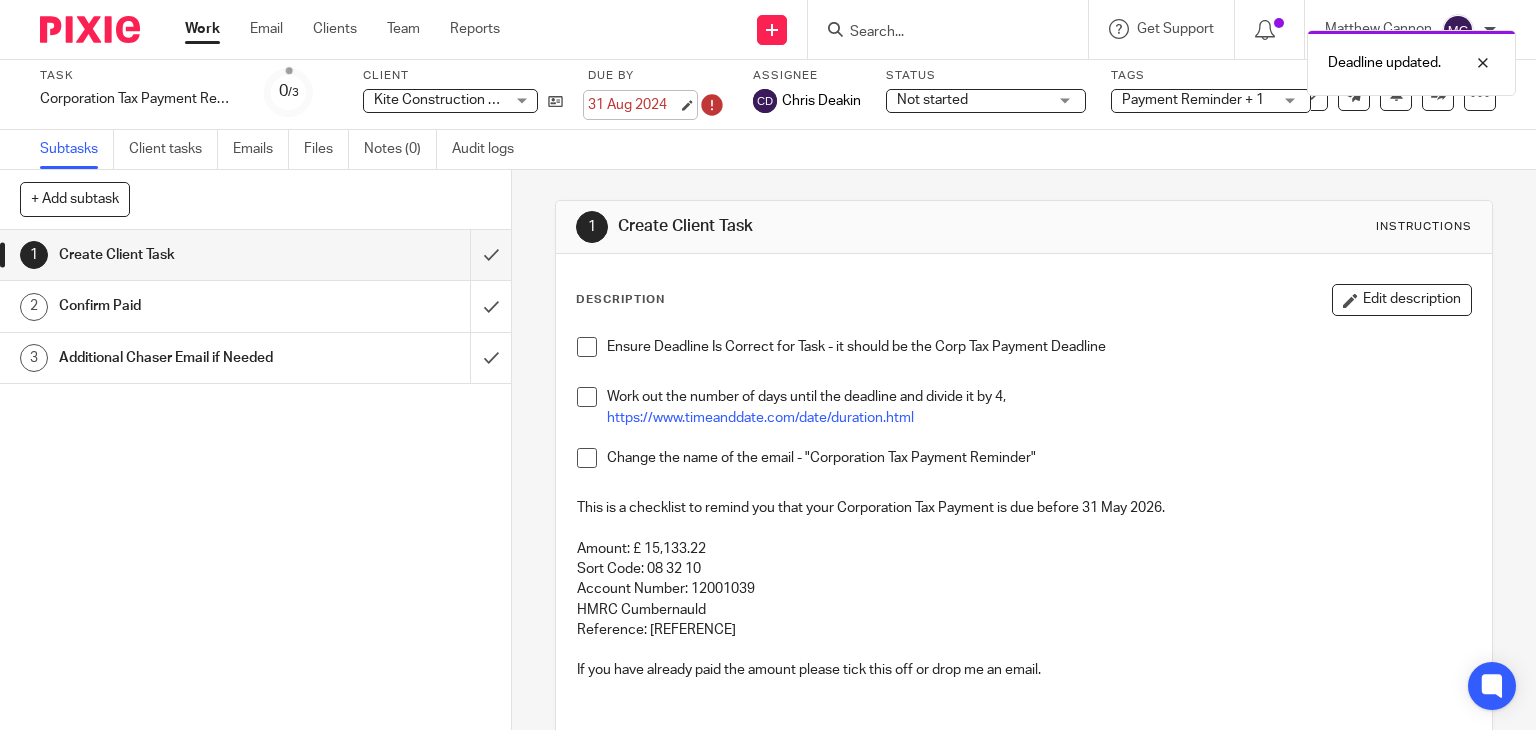 click on "31 Aug 2024" at bounding box center (633, 105) 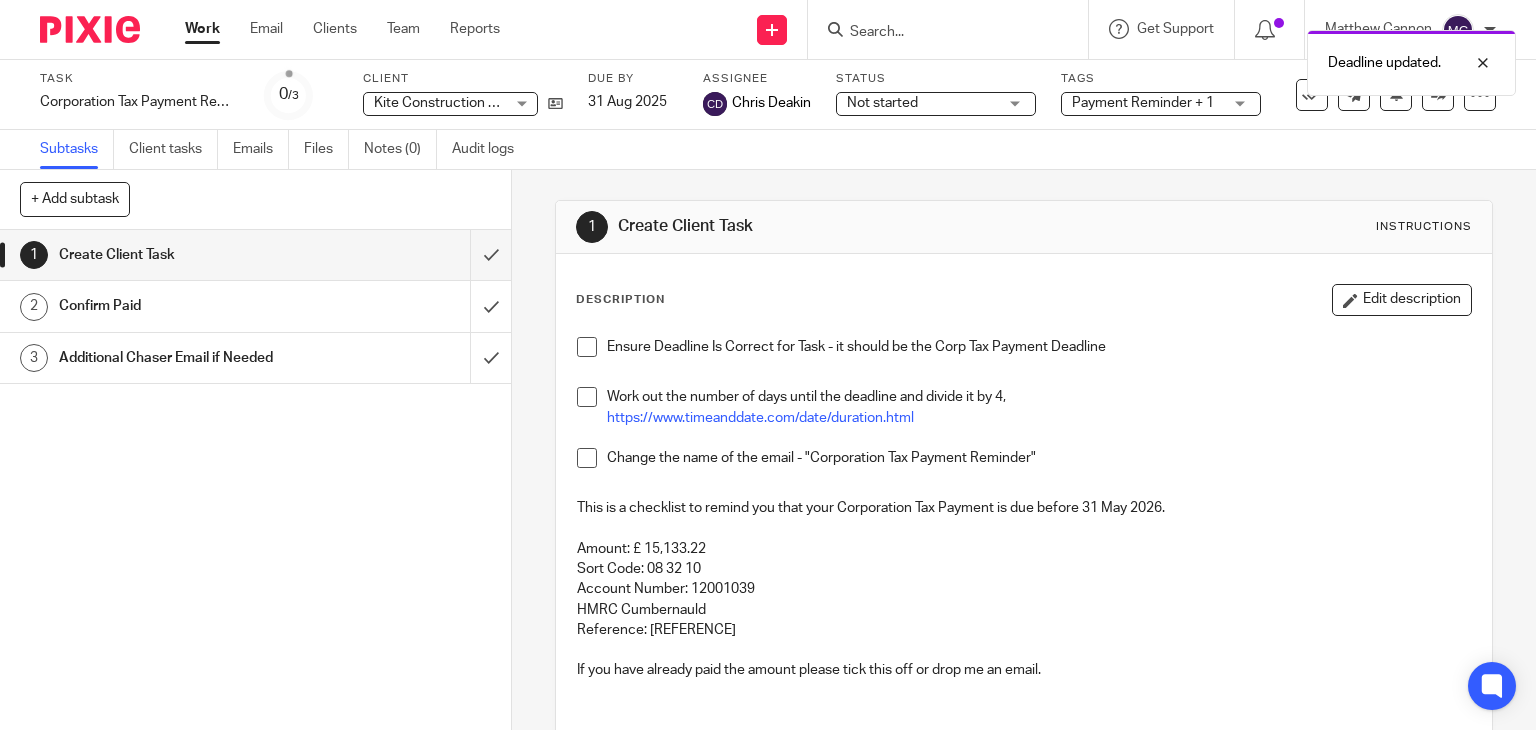click on "Work" at bounding box center (202, 29) 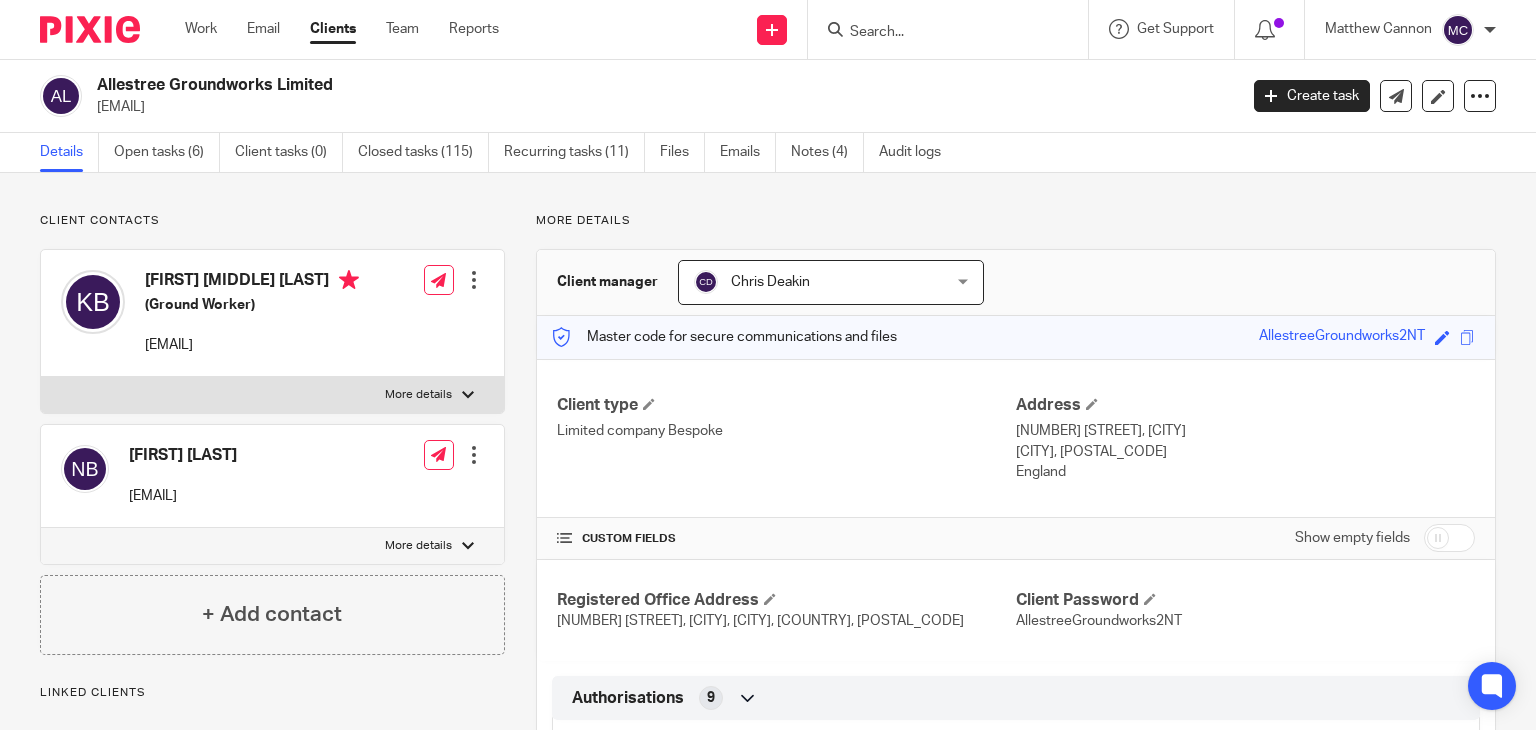 scroll, scrollTop: 0, scrollLeft: 0, axis: both 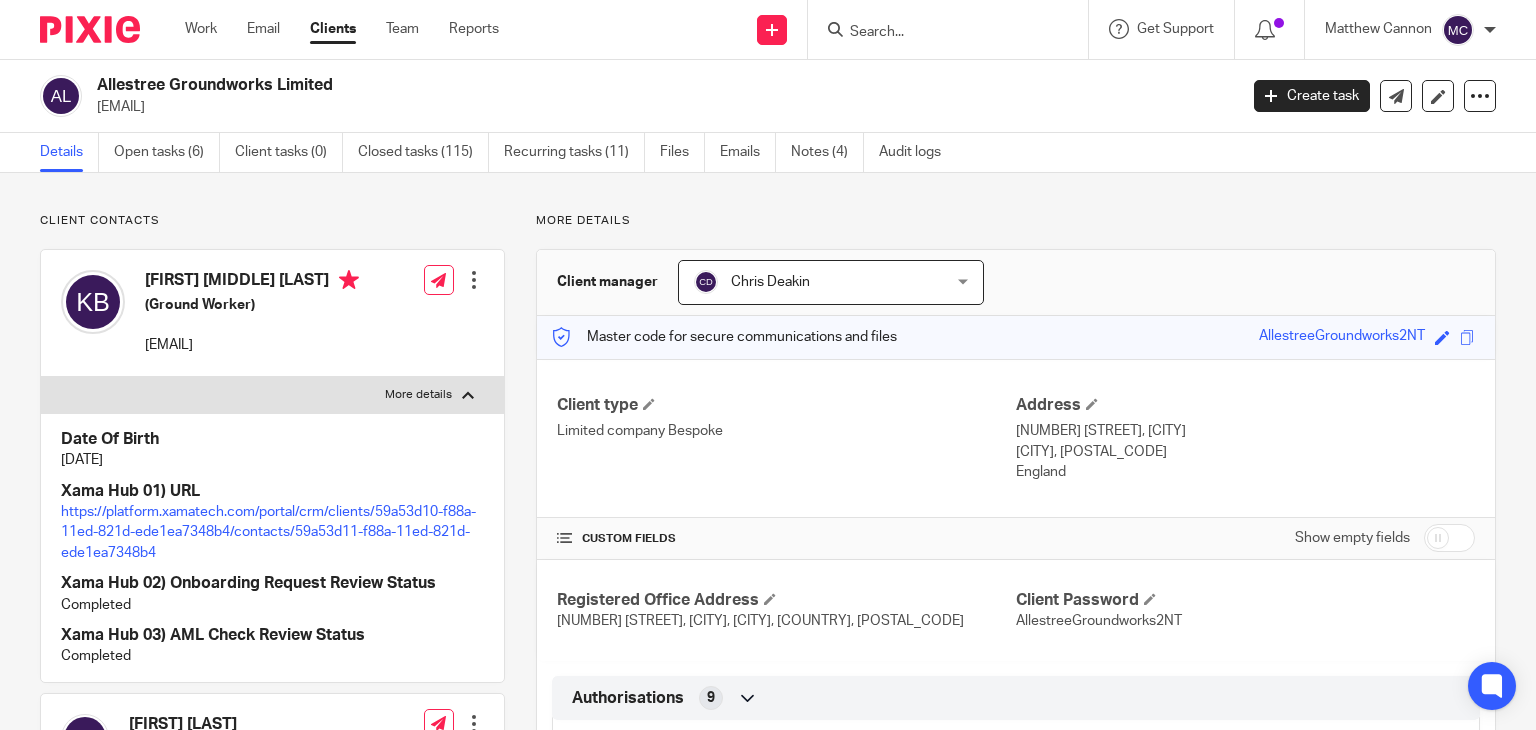 click at bounding box center (938, 33) 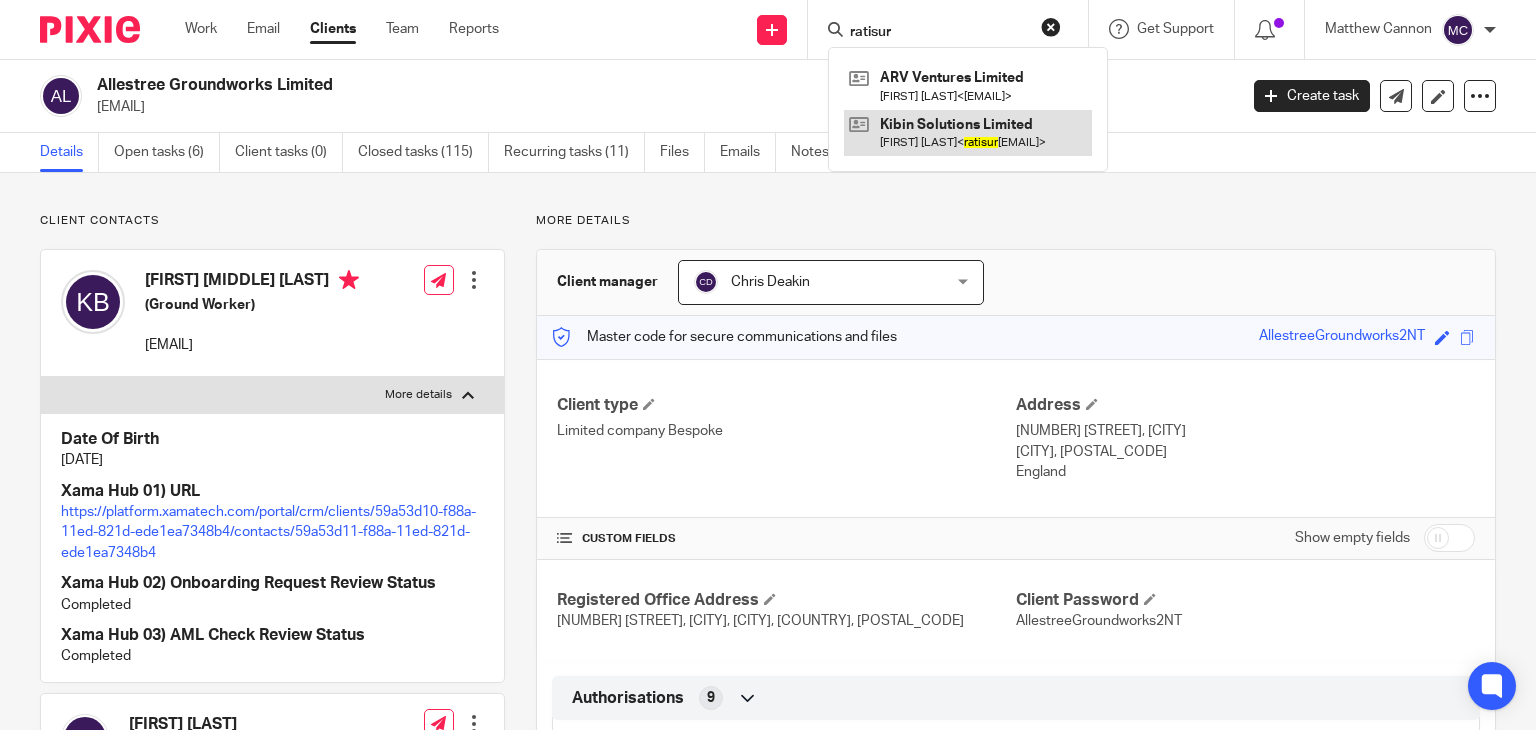 type on "ratisur" 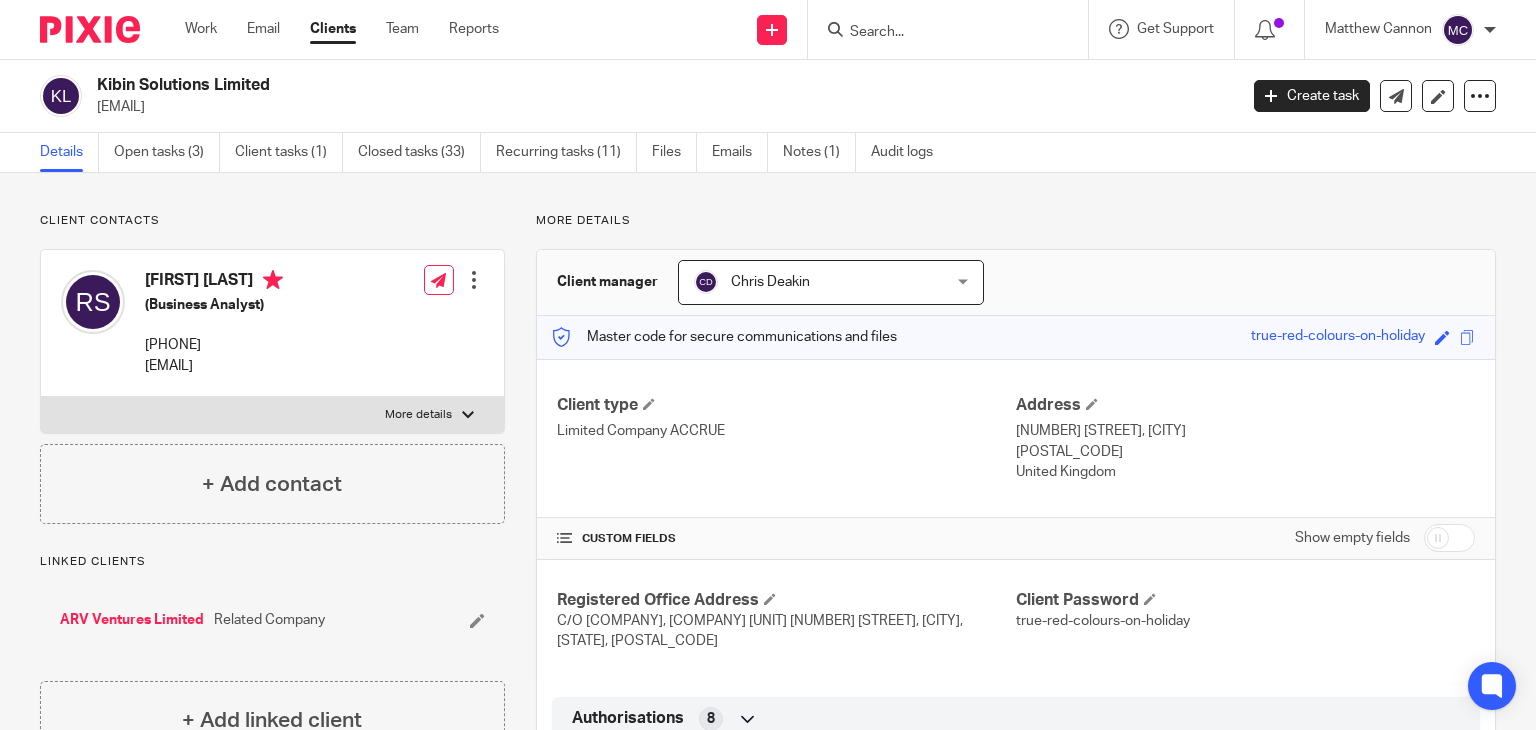 scroll, scrollTop: 0, scrollLeft: 0, axis: both 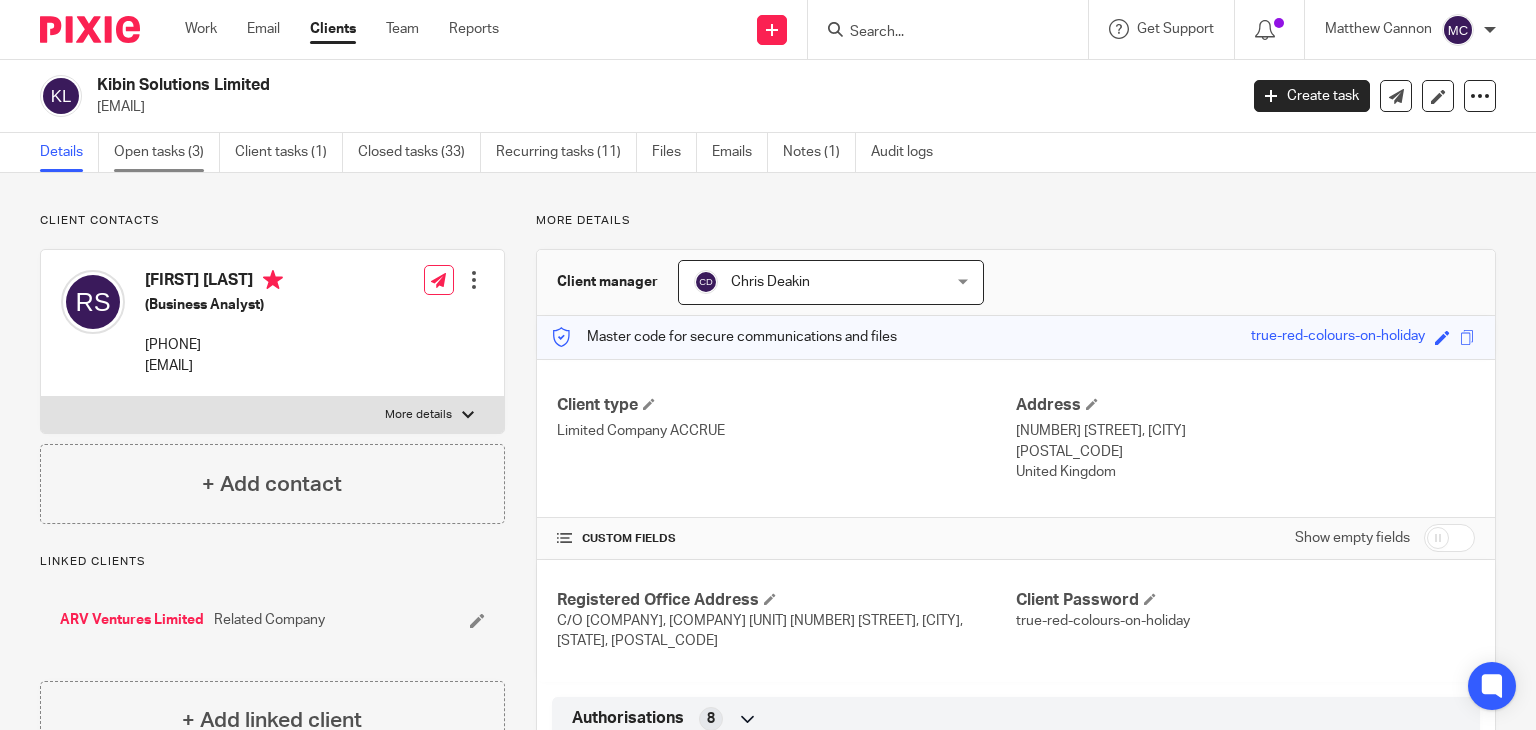 click on "Open tasks (3)" at bounding box center [167, 152] 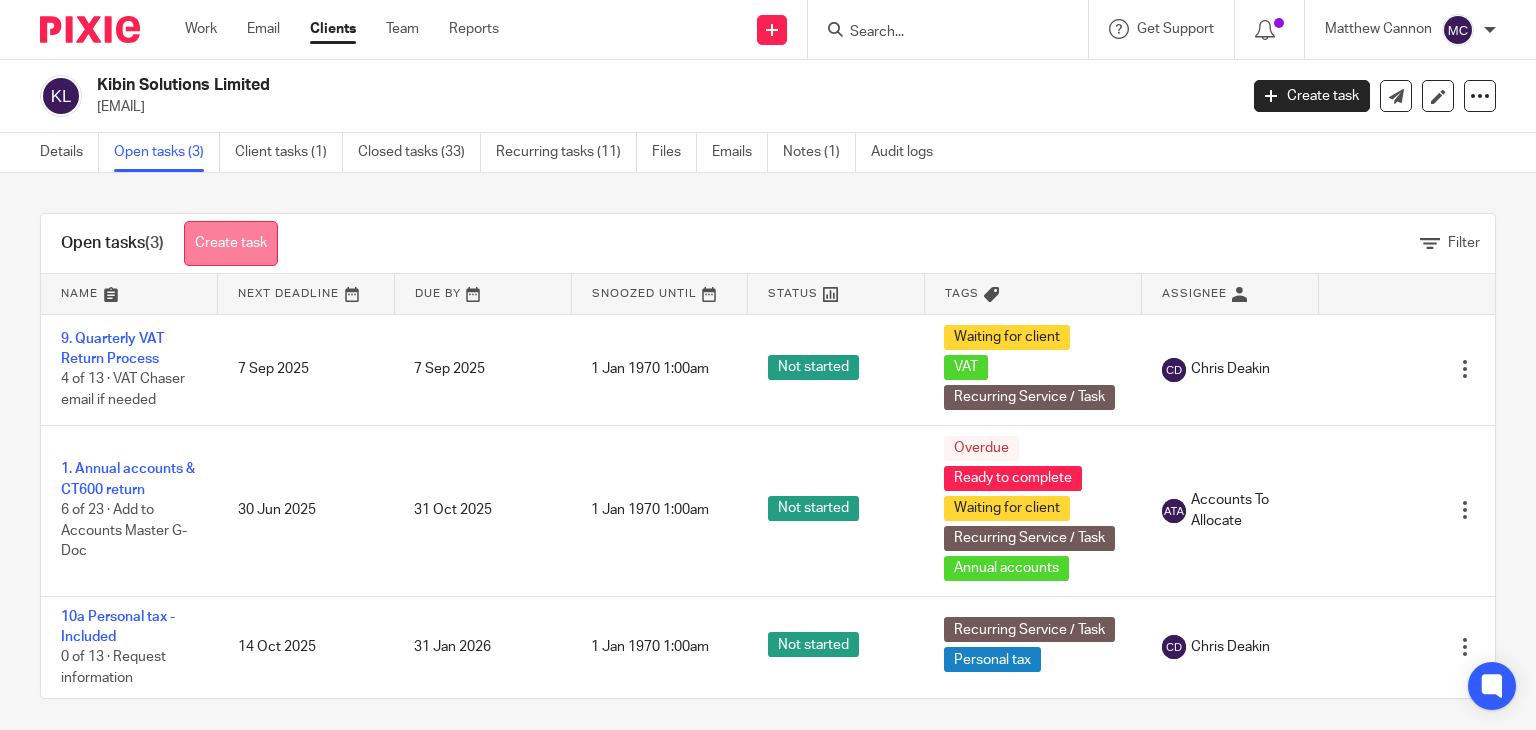 scroll, scrollTop: 0, scrollLeft: 0, axis: both 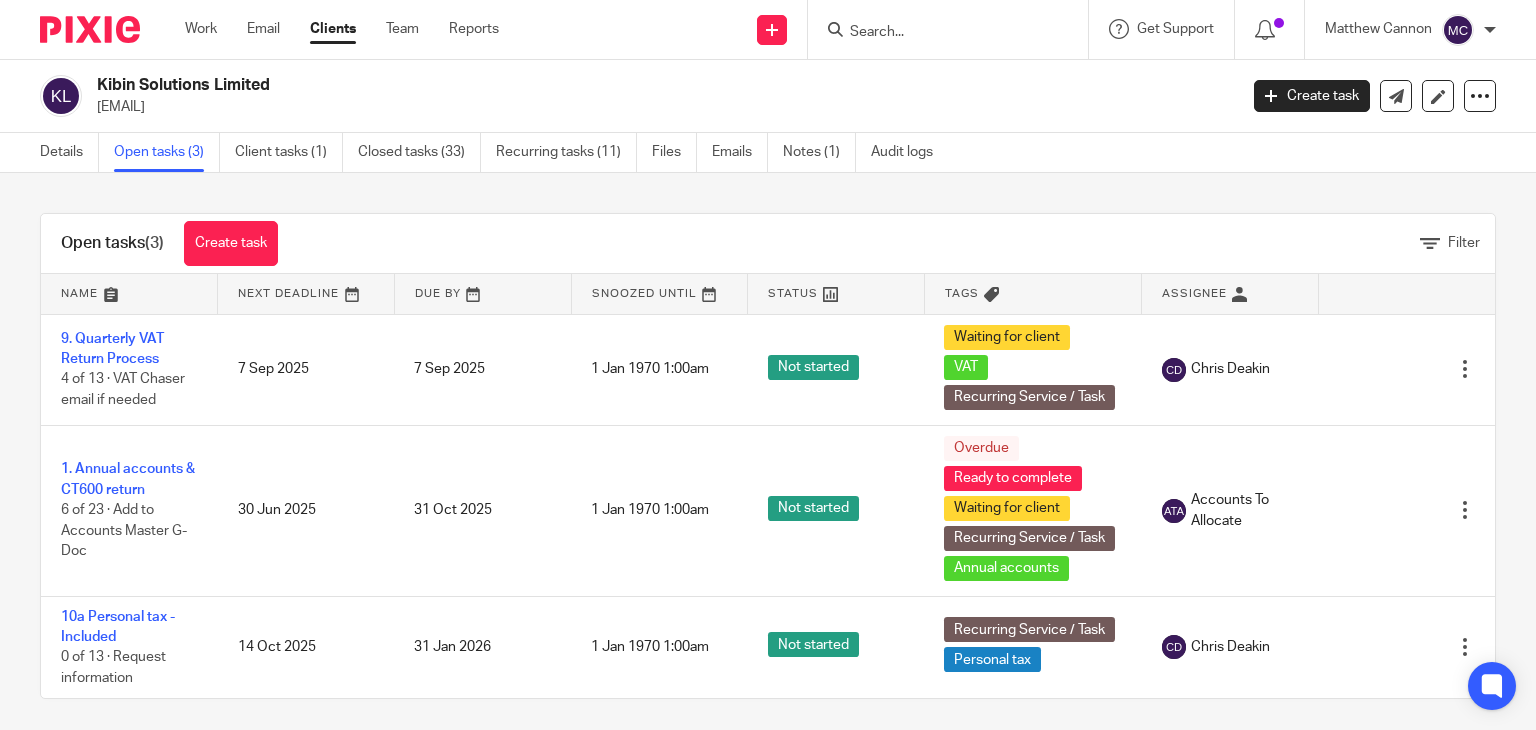 click at bounding box center (954, 29) 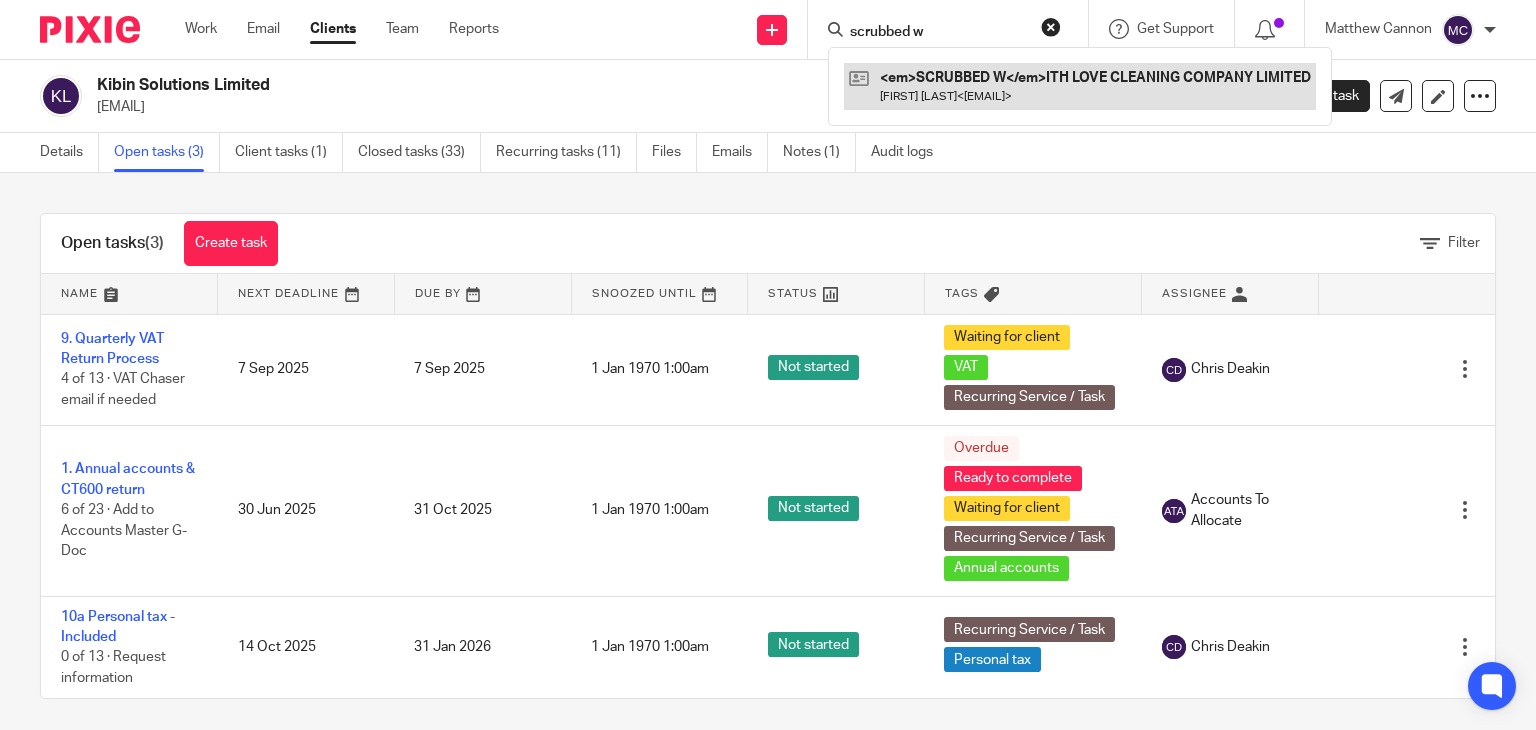 type on "scrubbed w" 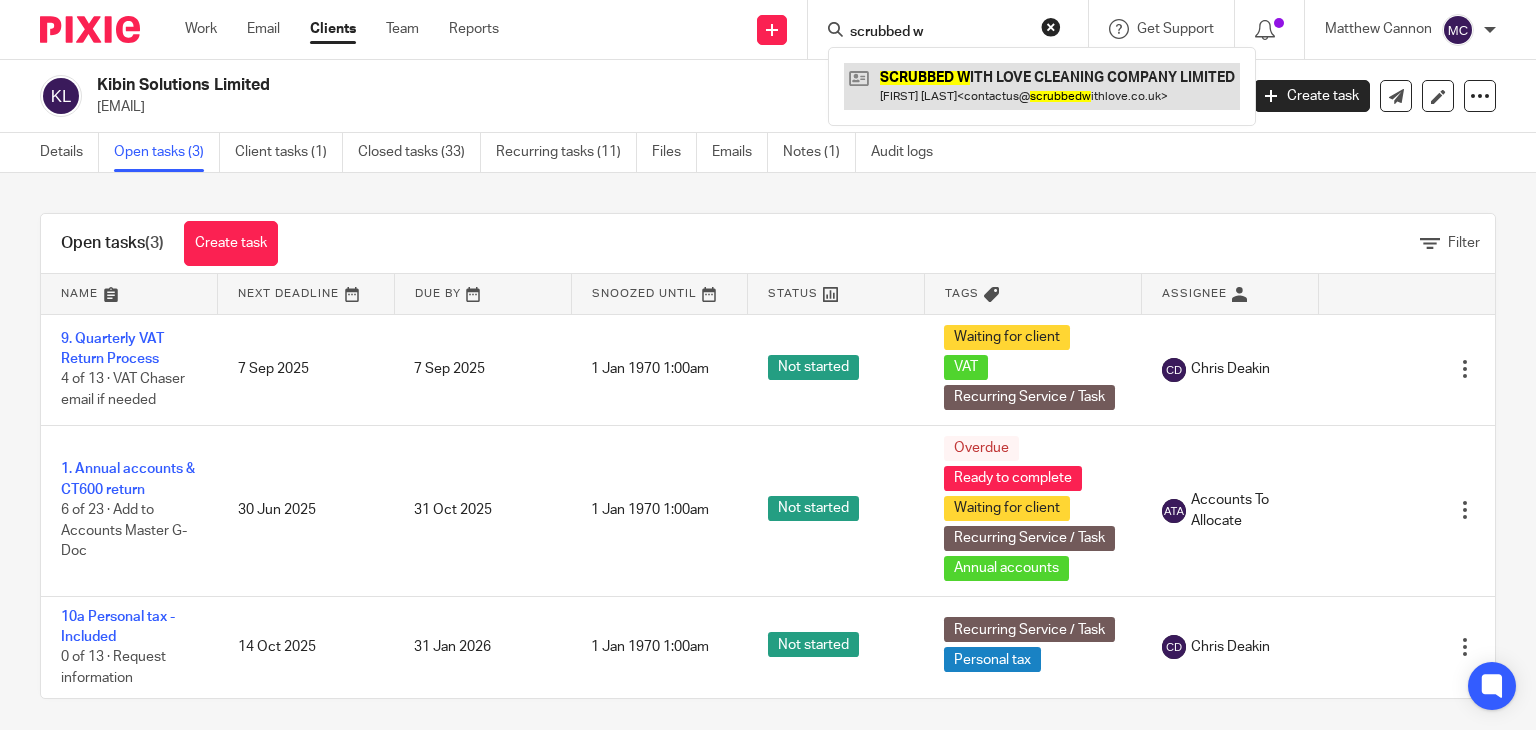 click at bounding box center (1042, 86) 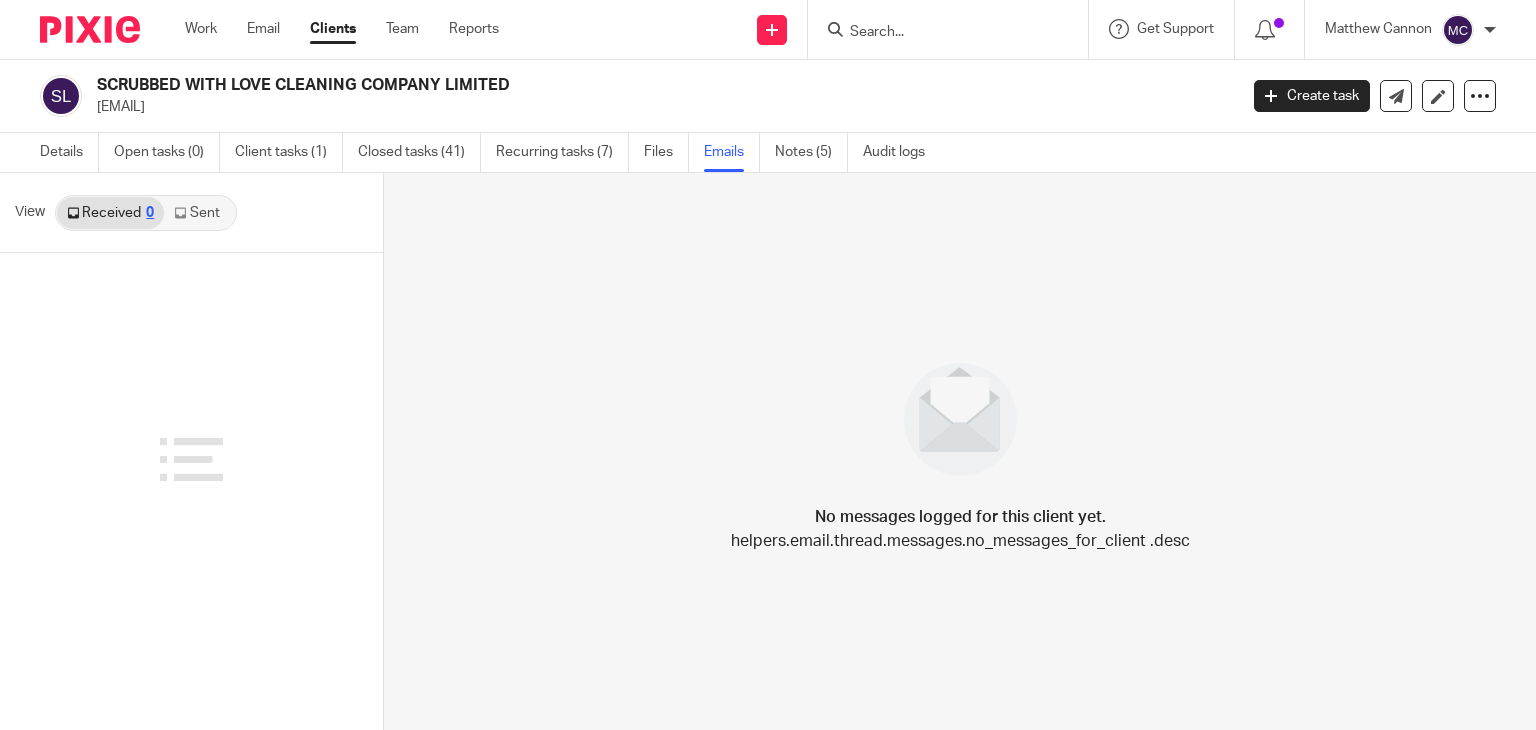 scroll, scrollTop: 0, scrollLeft: 0, axis: both 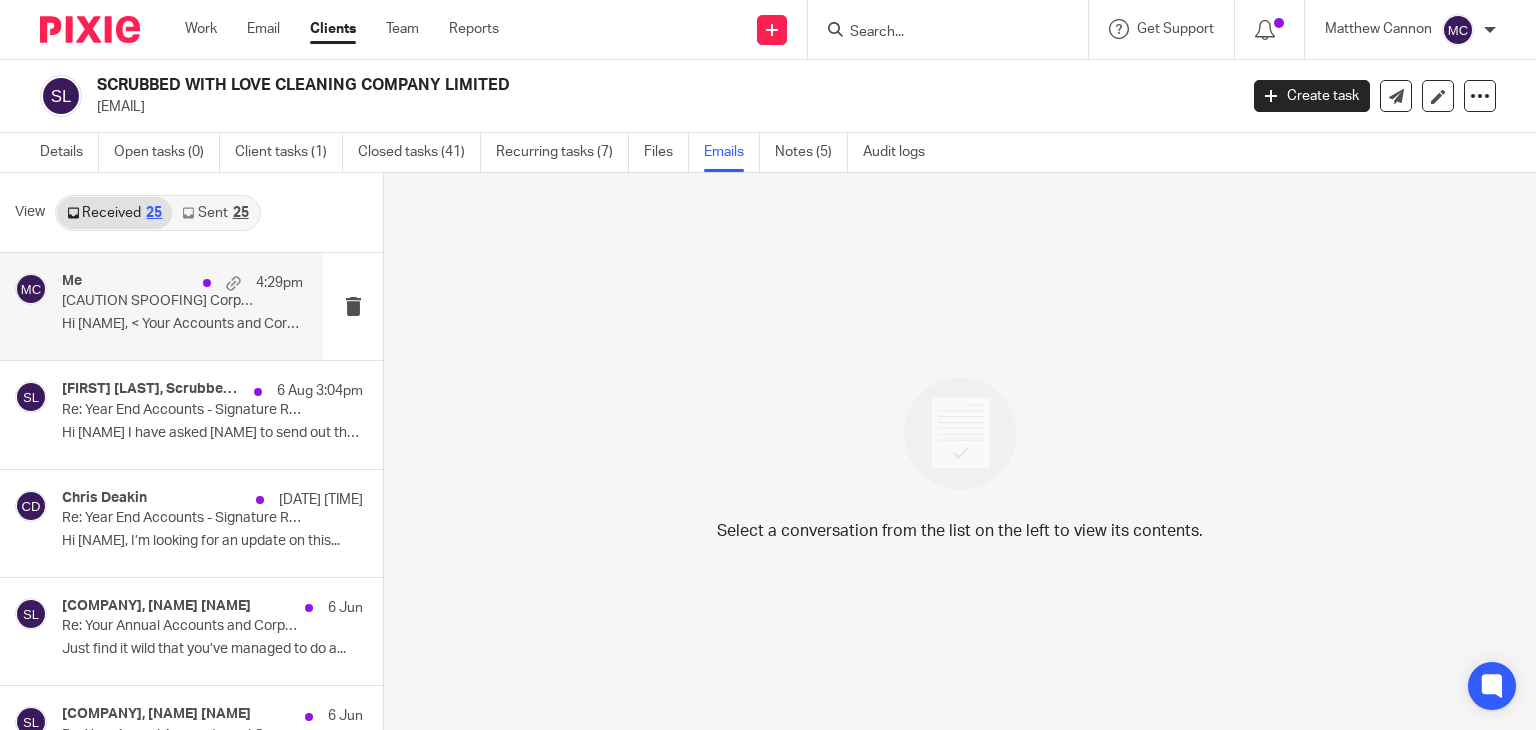 click on "Hi Josie,     Your Accounts and Corporation Tax..." at bounding box center (182, 324) 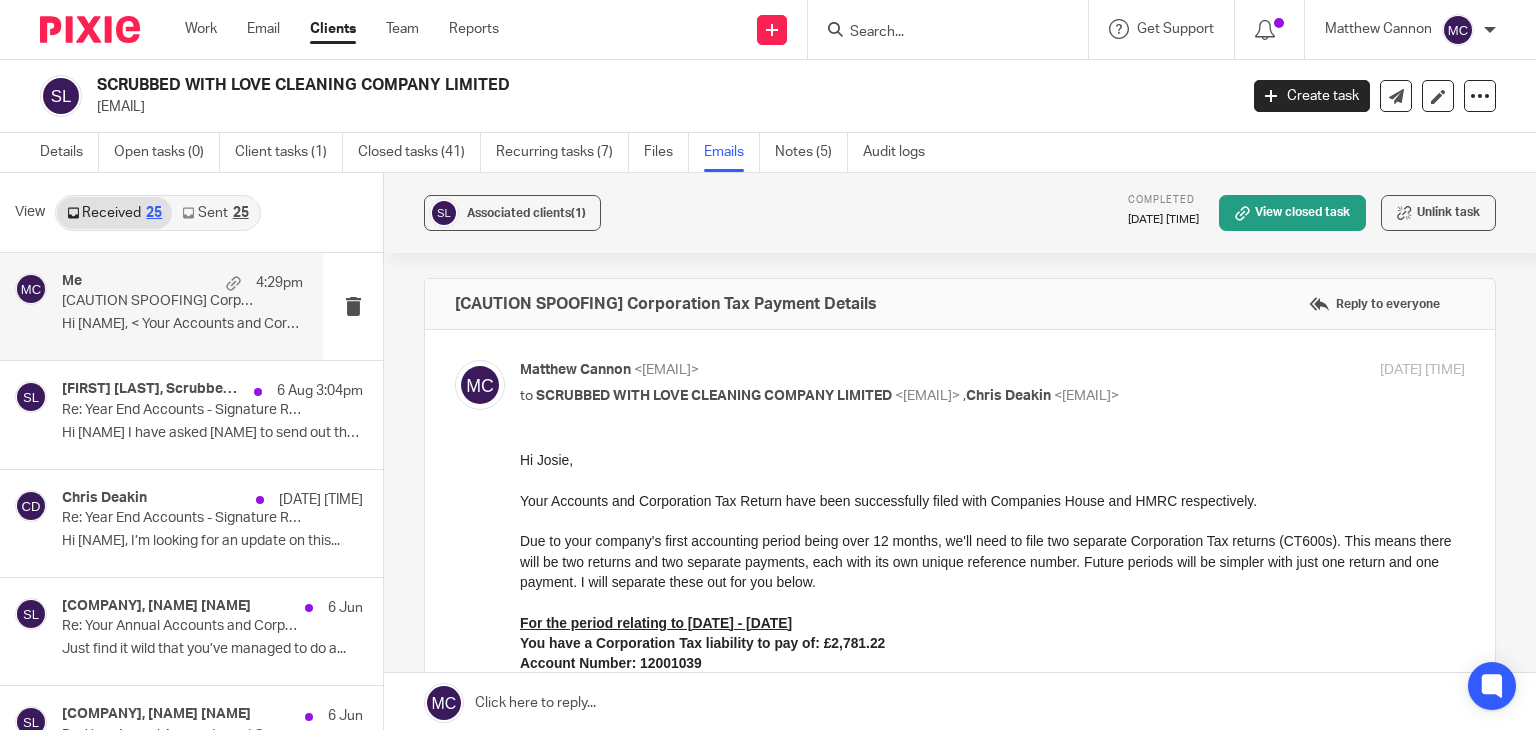 scroll, scrollTop: 0, scrollLeft: 0, axis: both 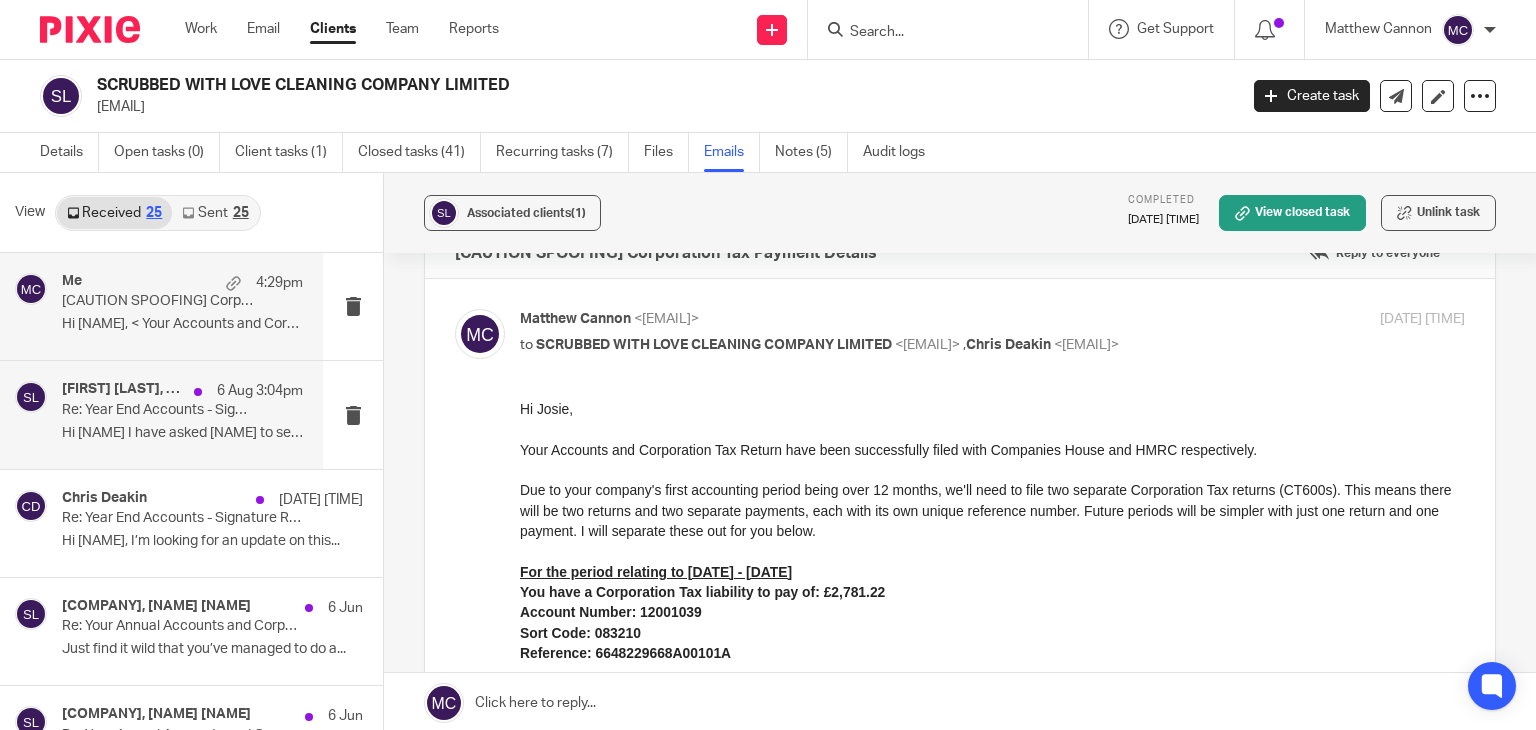 click on "Chris Deakin, Scrubbed With Love Cleaning Company Limited, Ricky Whitfield, Me, Website Form, Scrubbed With Love" at bounding box center (123, 389) 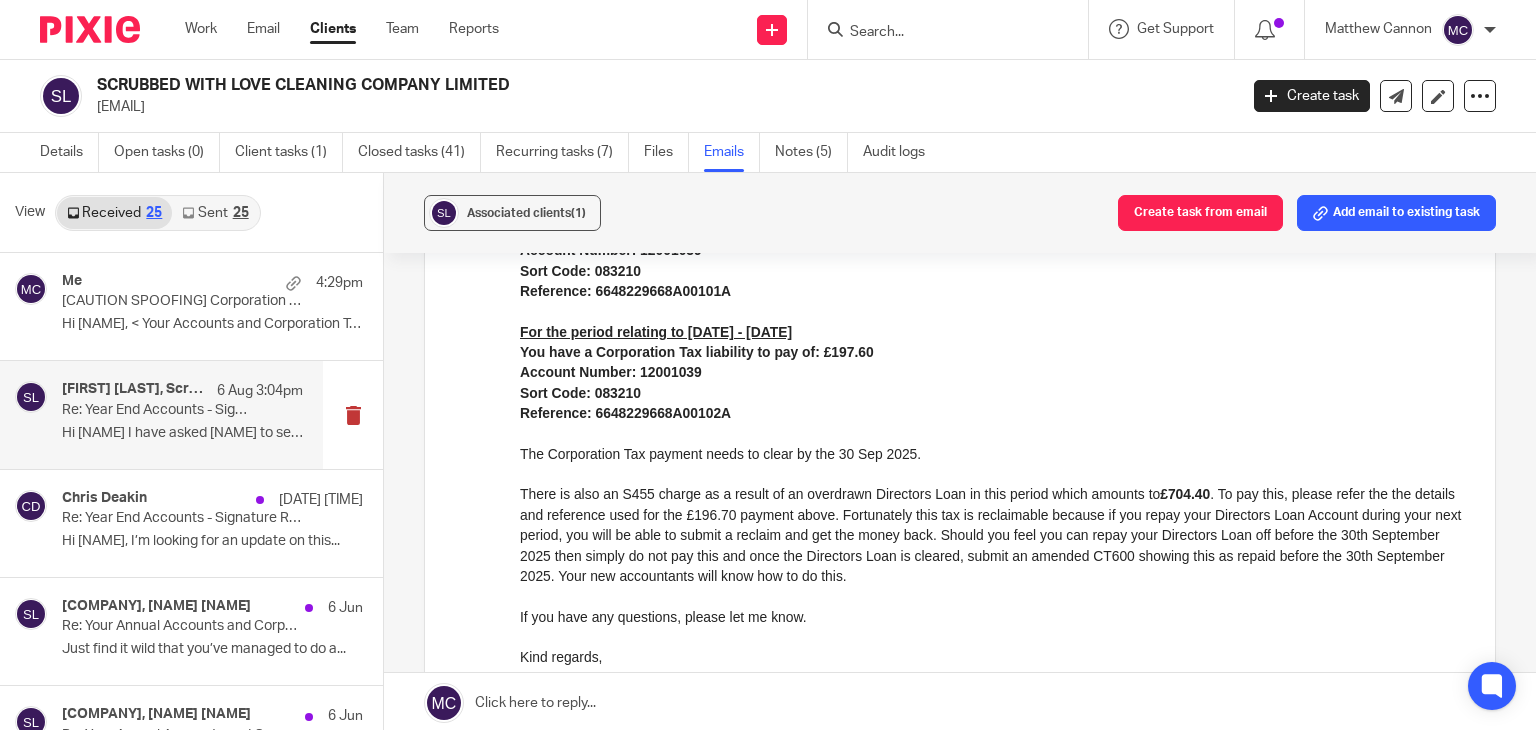scroll, scrollTop: 151, scrollLeft: 0, axis: vertical 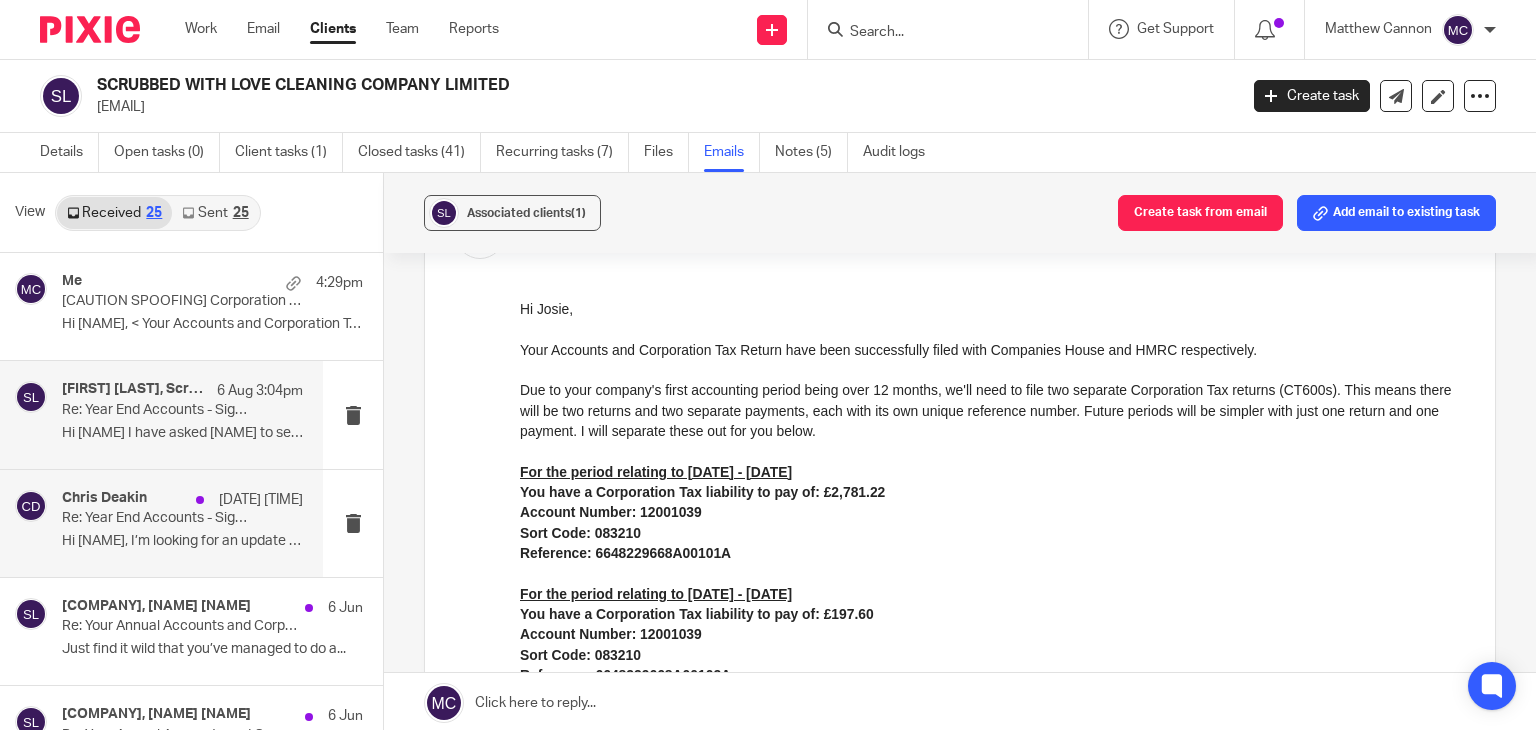click on "Chris Deakin
6 Aug 9:06am   Re: Year End Accounts - Signature Required   Hi Chris, I’m looking for an update on this..." at bounding box center [182, 523] 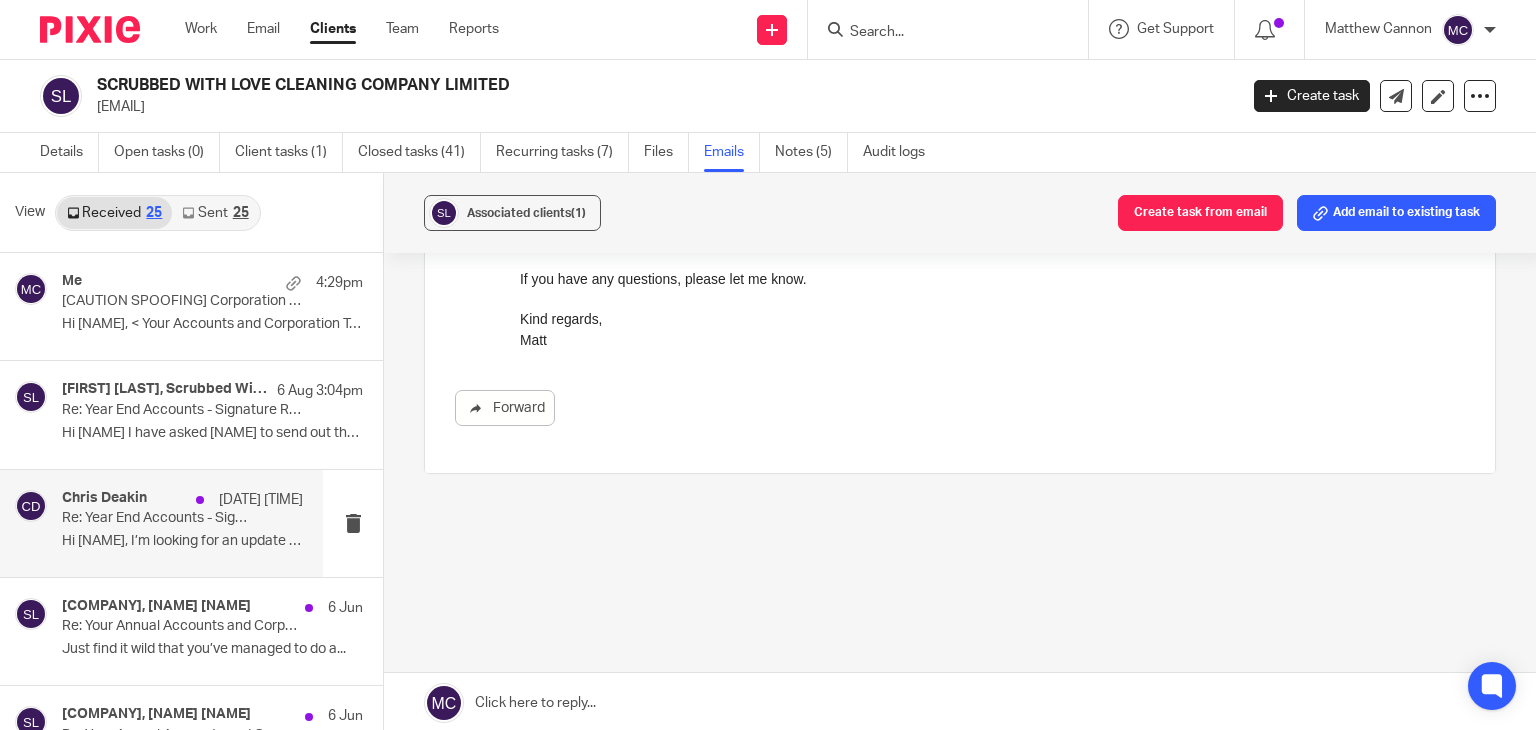 scroll, scrollTop: 151, scrollLeft: 0, axis: vertical 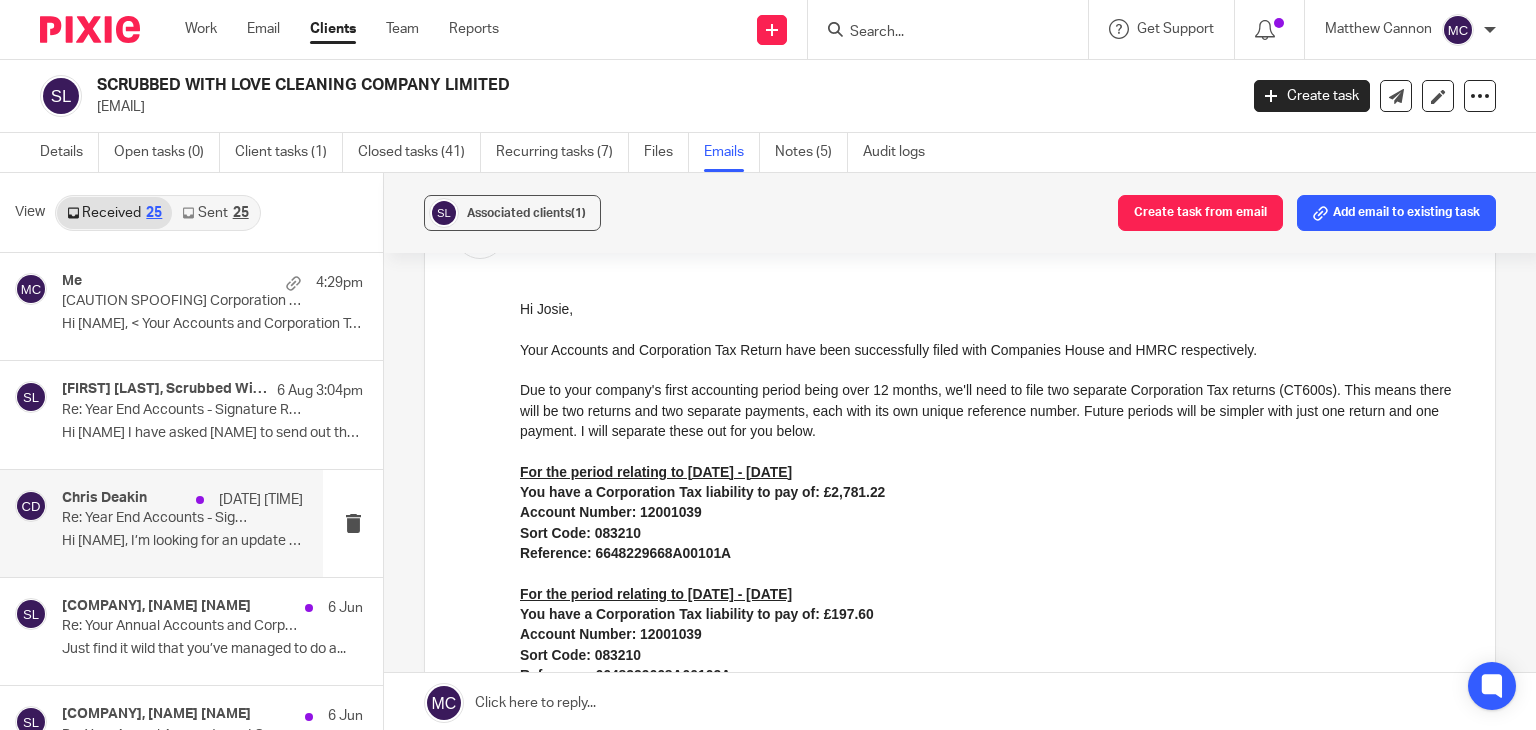 click on "Sent
25" at bounding box center (215, 213) 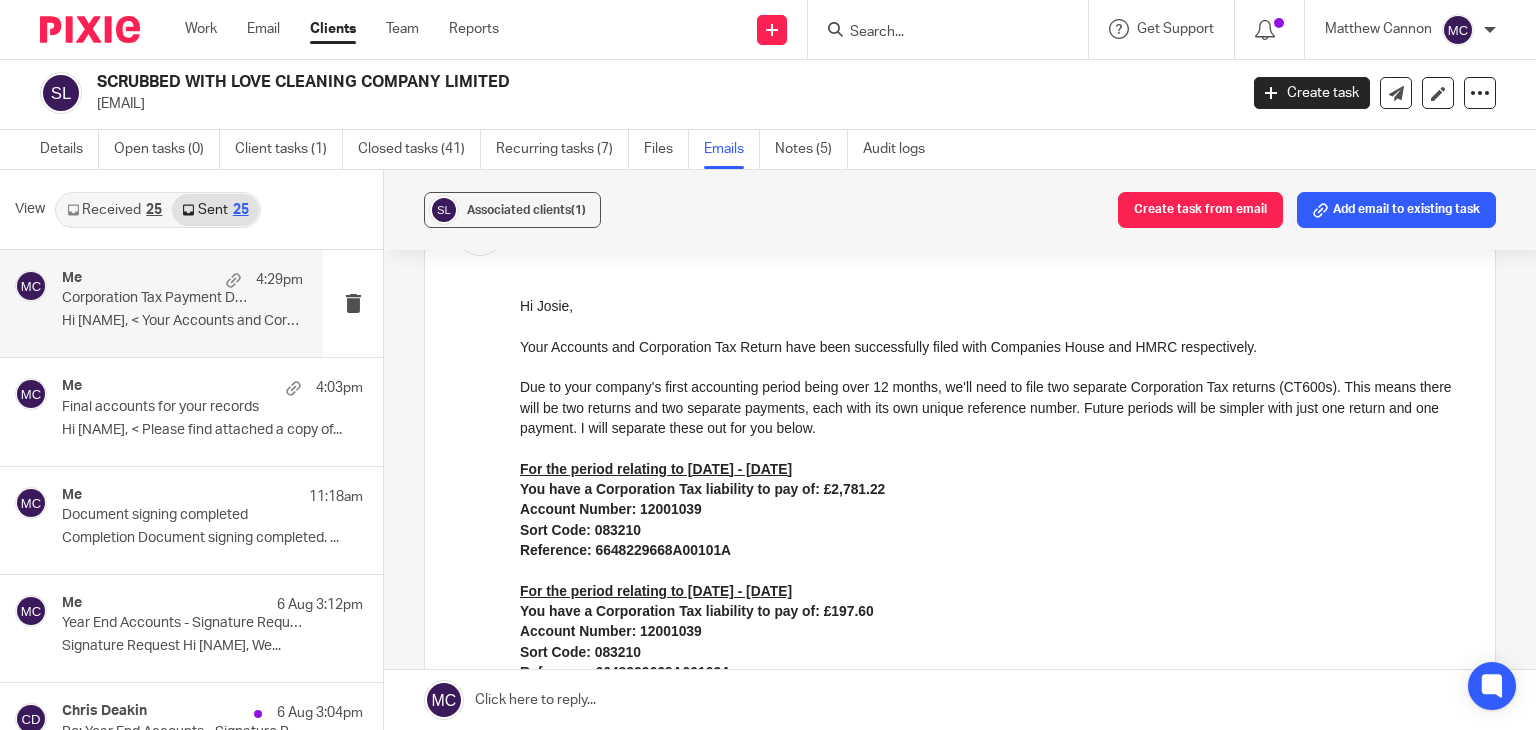 scroll, scrollTop: 300, scrollLeft: 0, axis: vertical 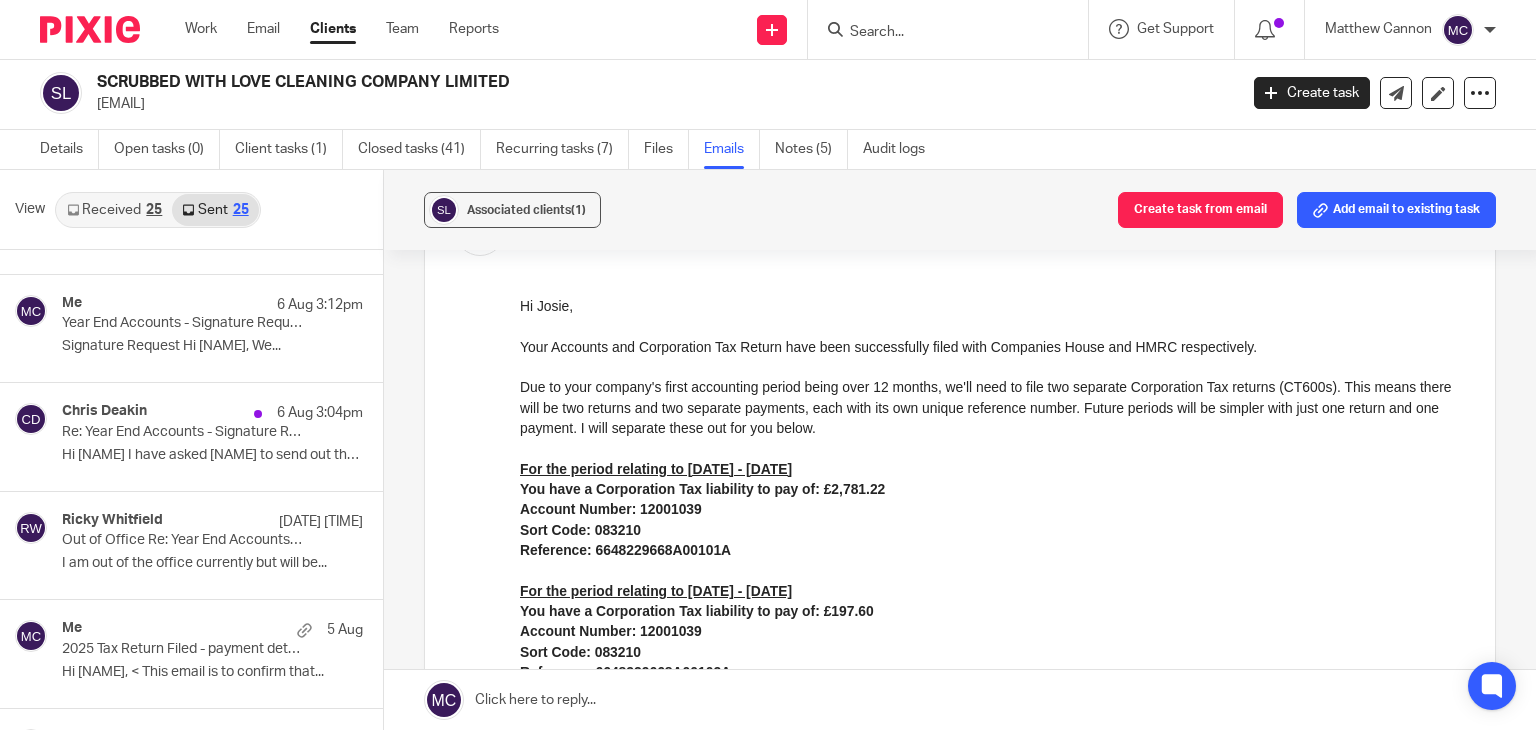 click on "Received
25" at bounding box center [114, 210] 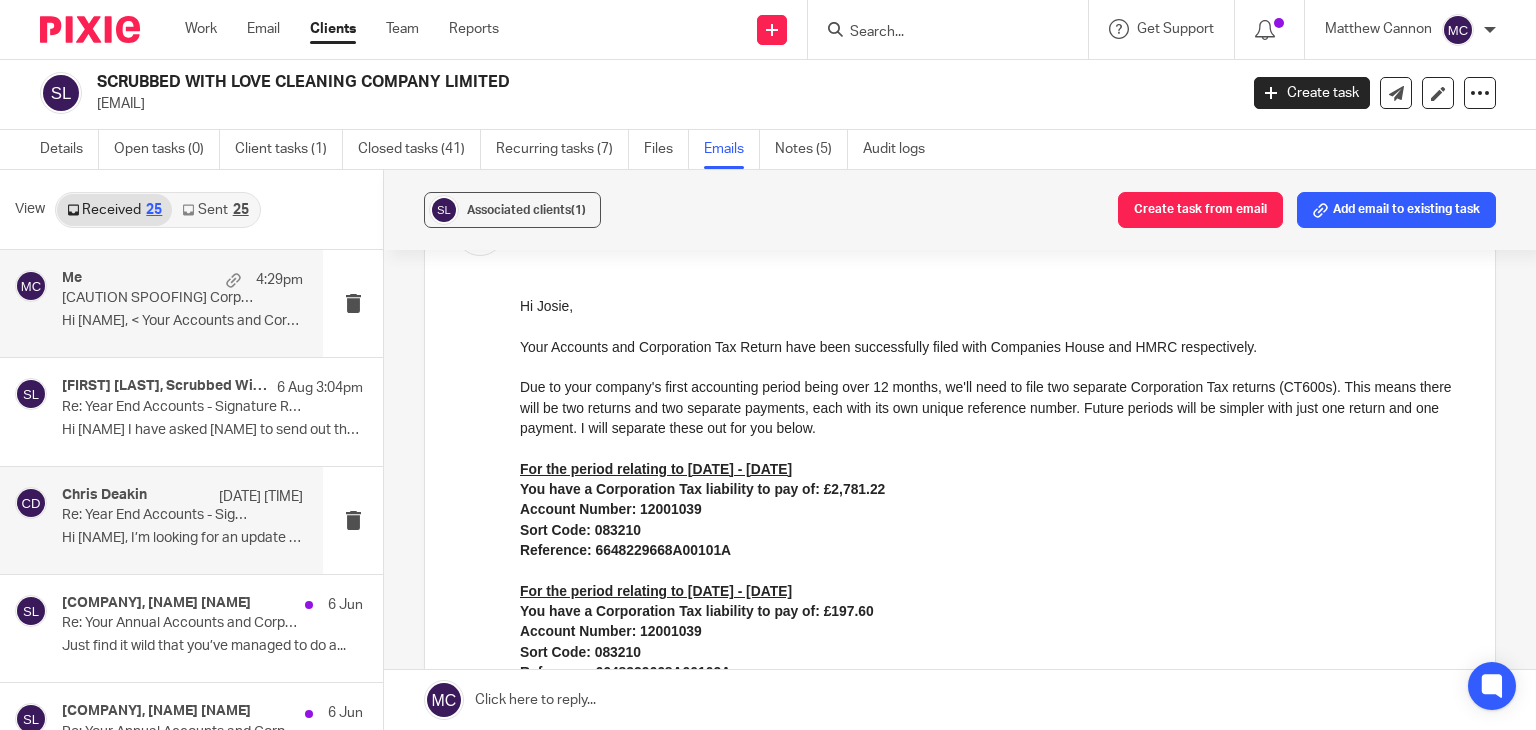 scroll, scrollTop: 0, scrollLeft: 0, axis: both 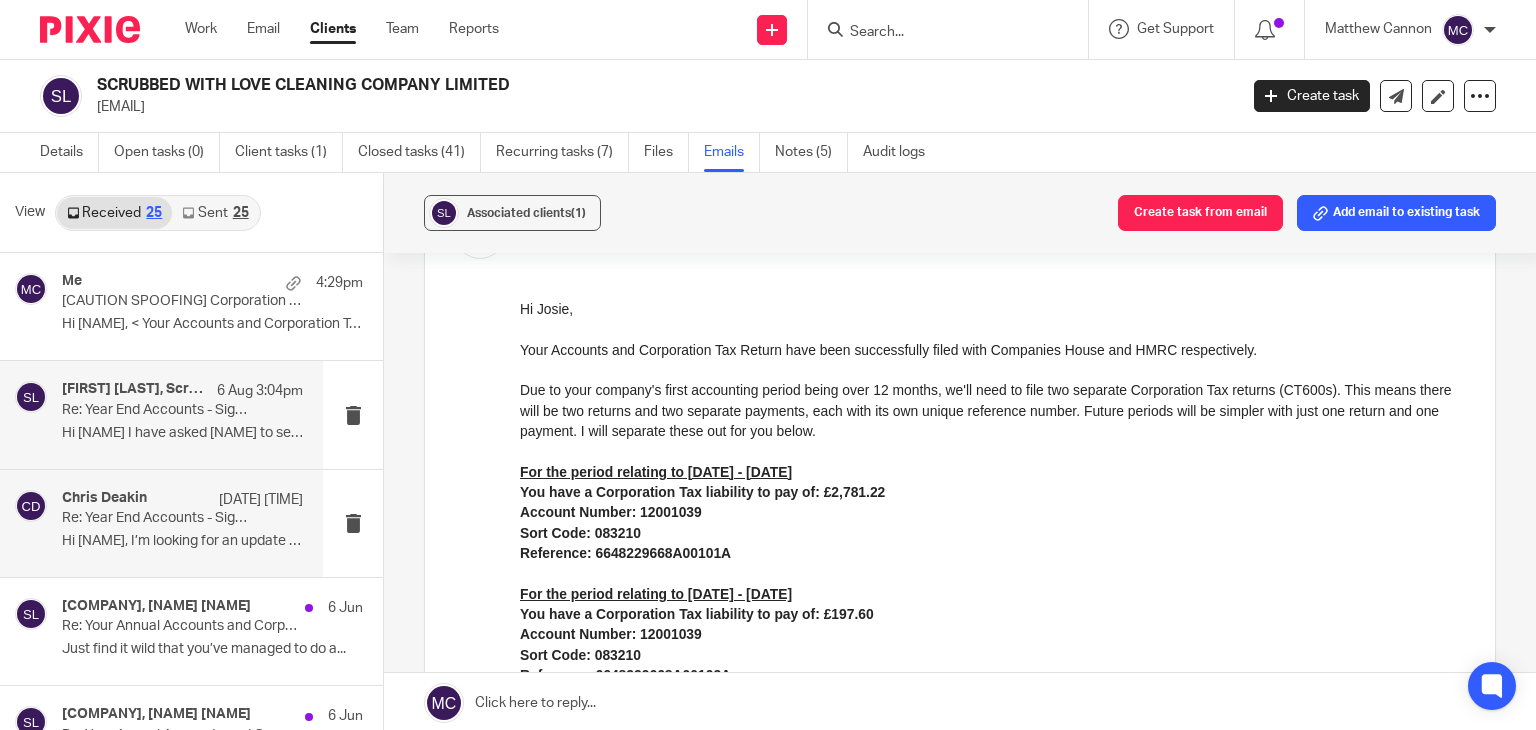 click on "Chris Deakin, Scrubbed With Love Cleaning Company Limited, Ricky Whitfield, Me, Website Form, Scrubbed With Love
6 Aug 3:04pm   Re: Year End Accounts - Signature Required   Hi Josie     I have asked Matt to send out the..." at bounding box center (182, 414) 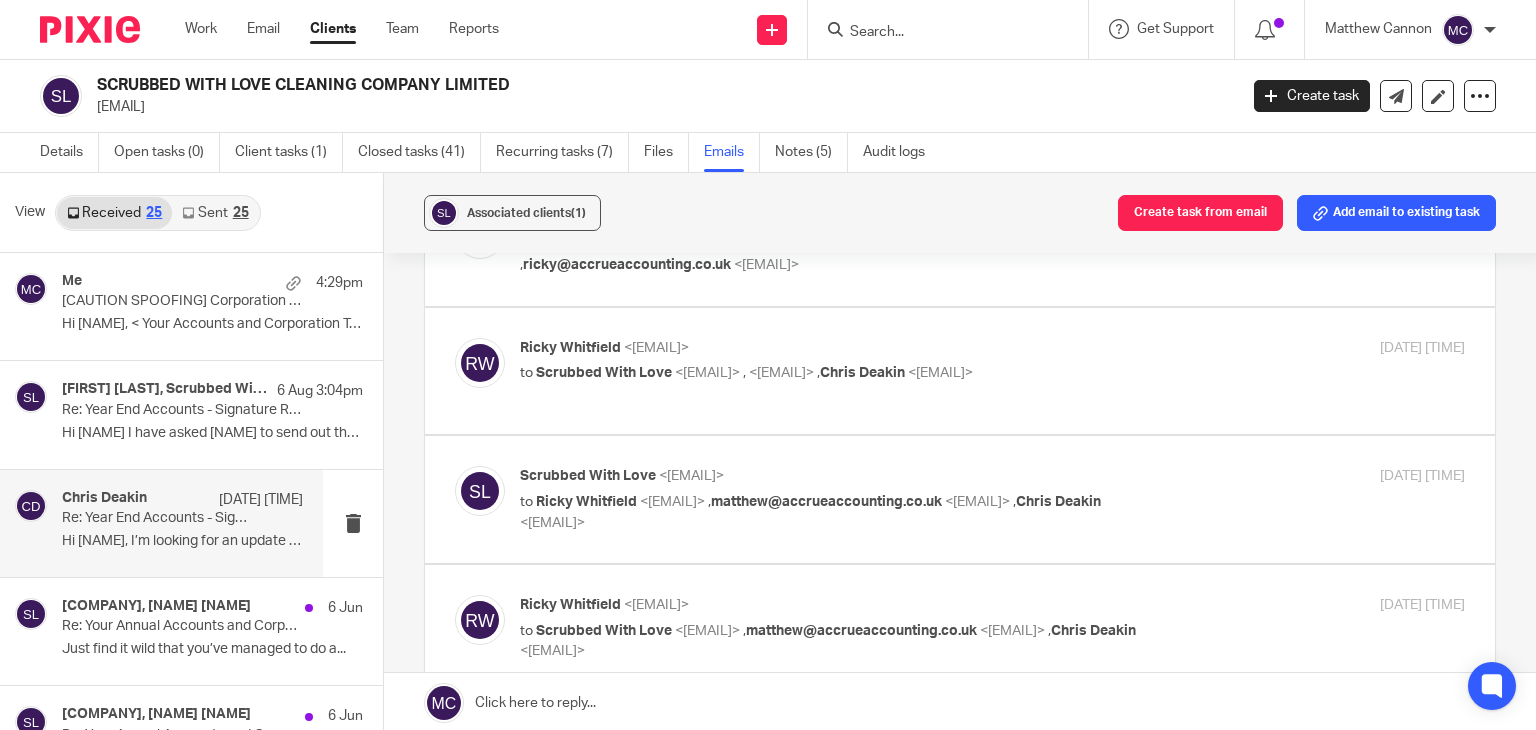 scroll, scrollTop: 0, scrollLeft: 0, axis: both 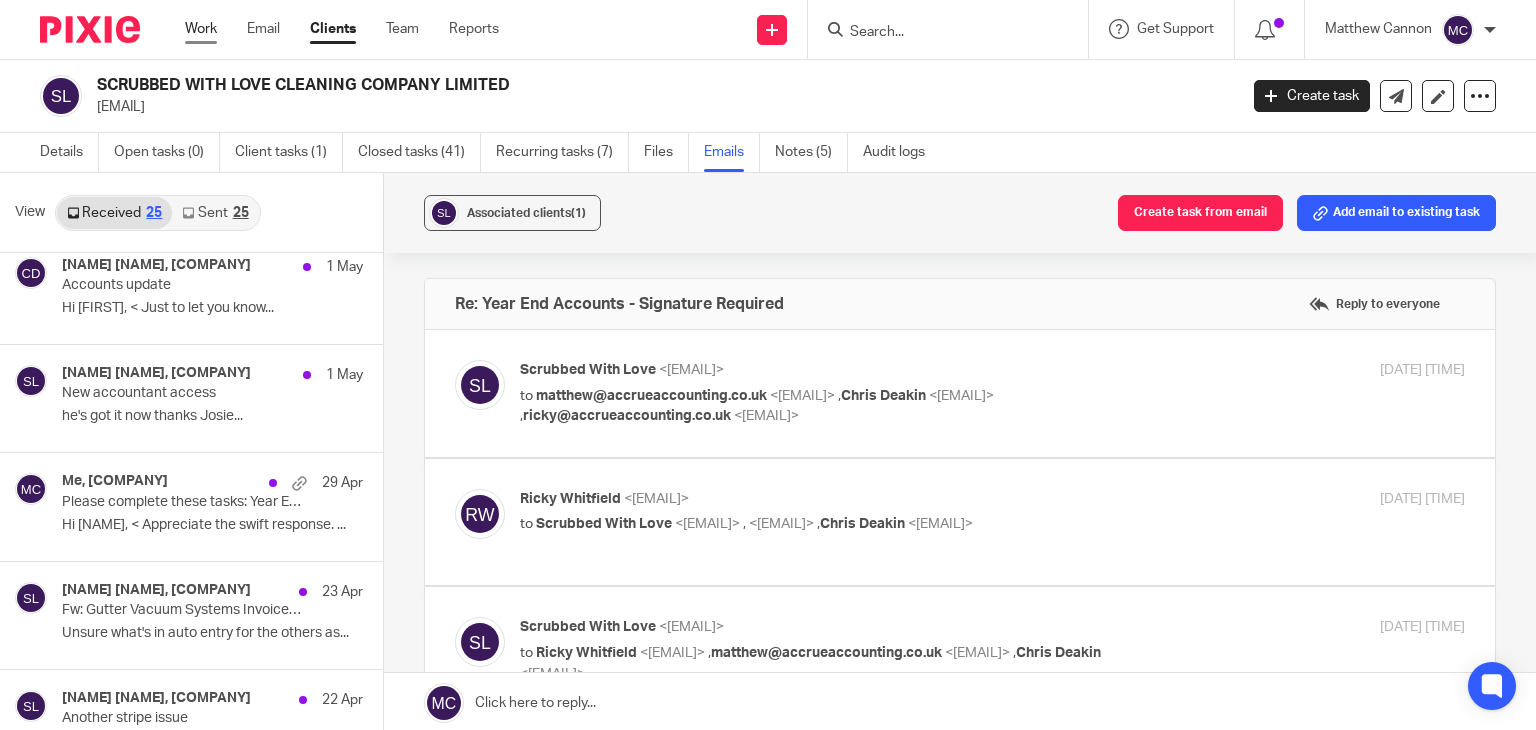 click on "Work" at bounding box center (201, 29) 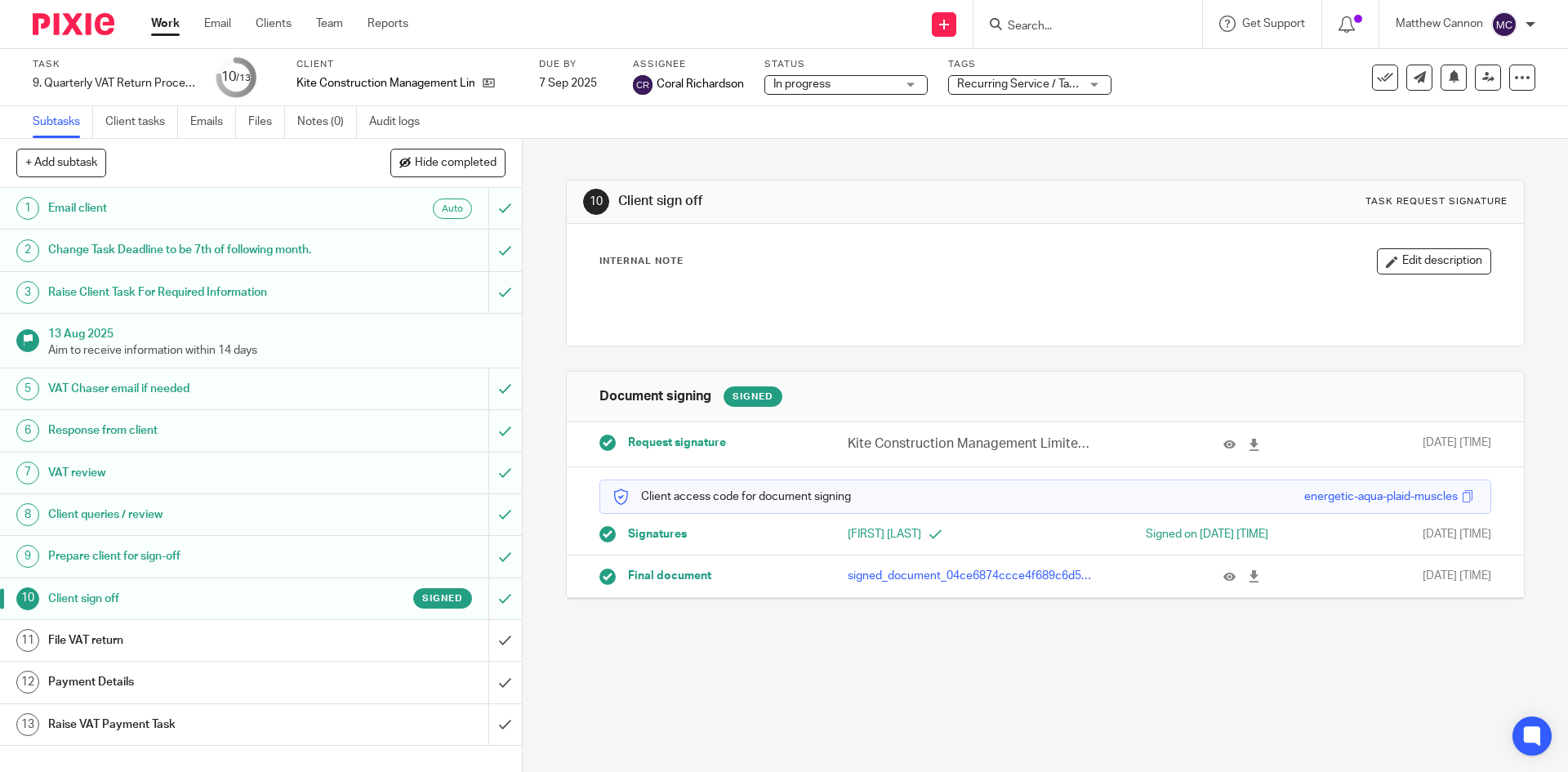 scroll, scrollTop: 0, scrollLeft: 0, axis: both 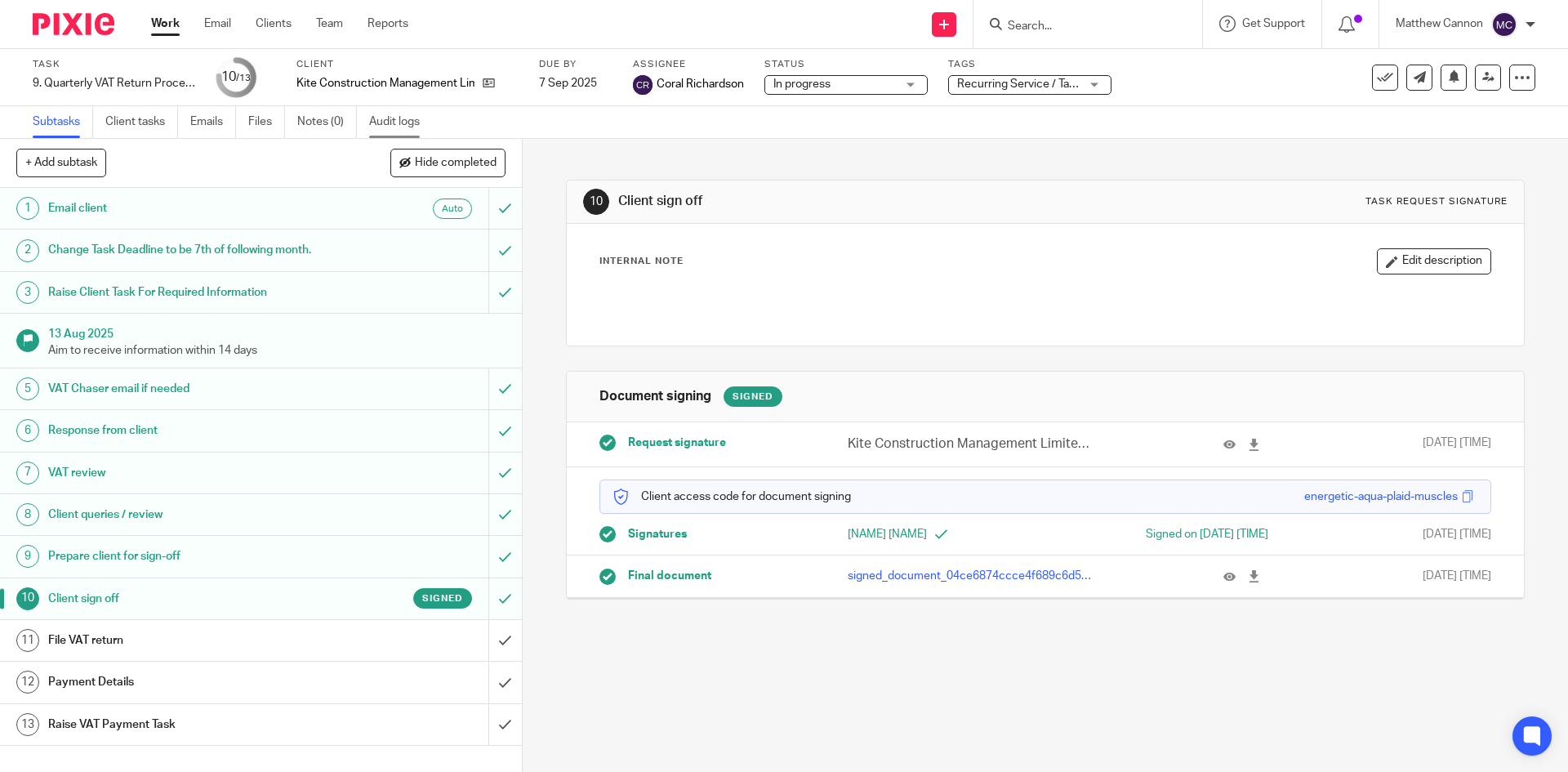 click on "Audit logs" at bounding box center (400, 122) 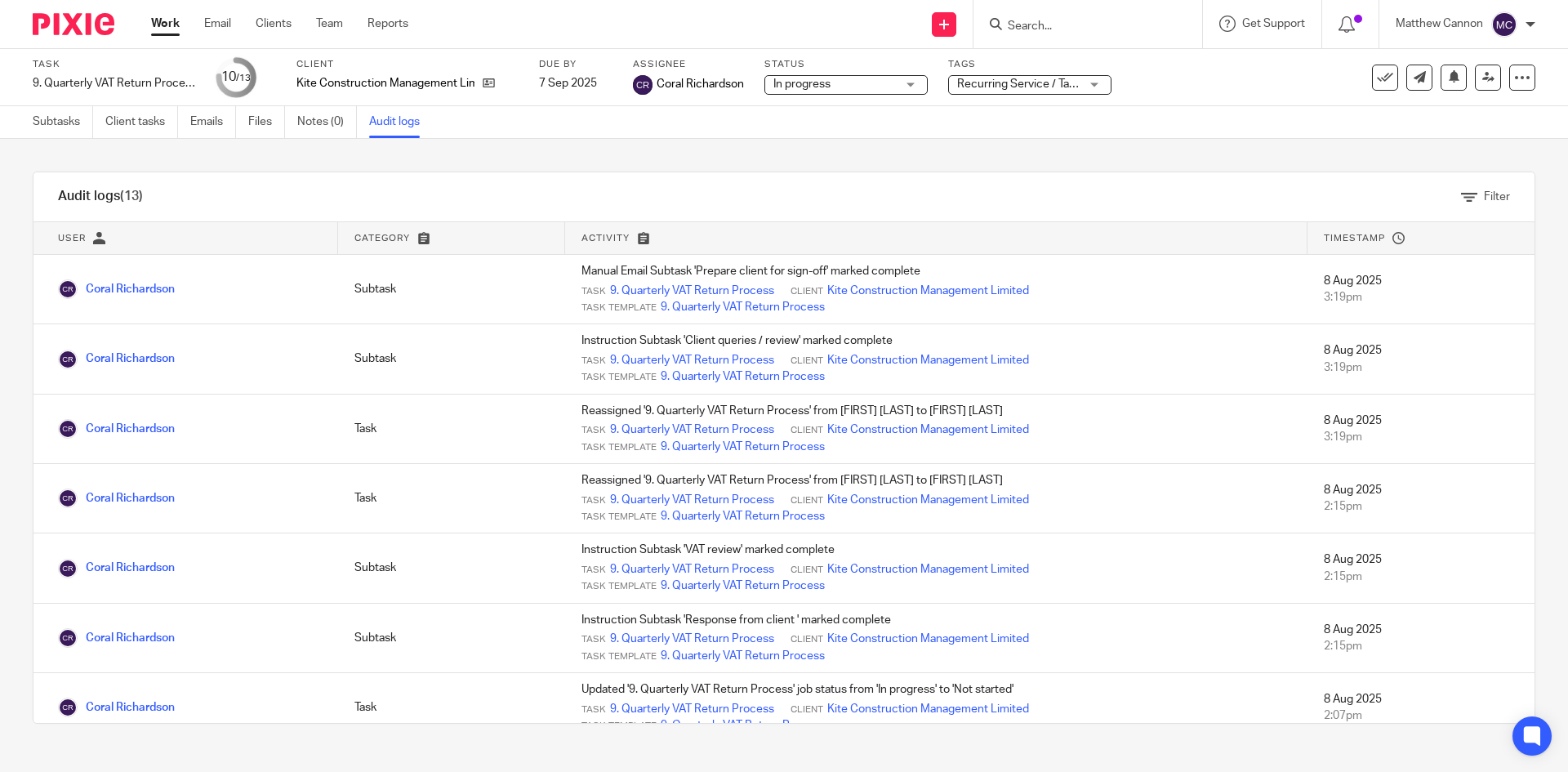 scroll, scrollTop: 0, scrollLeft: 0, axis: both 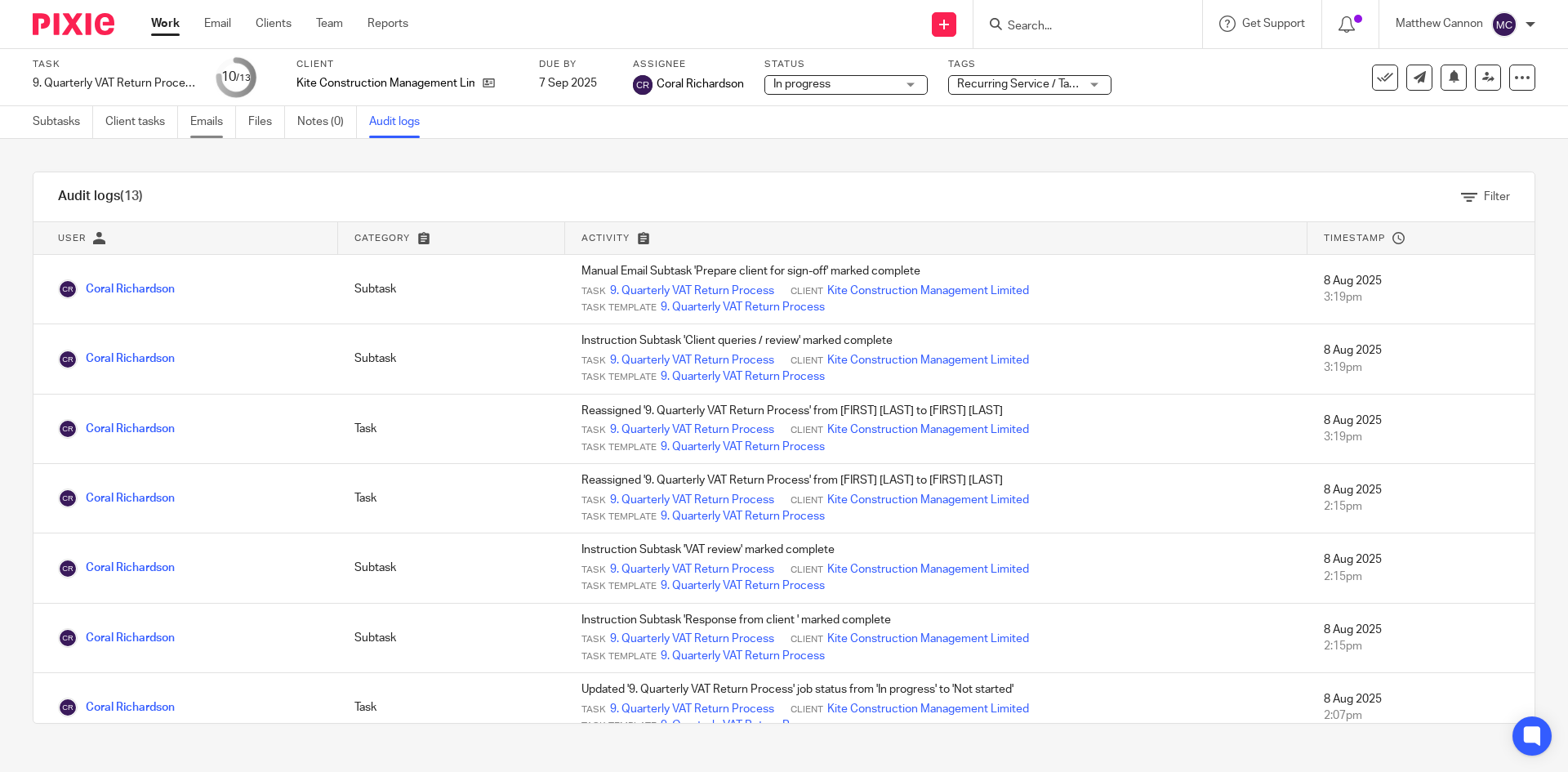 click on "Emails" at bounding box center (213, 122) 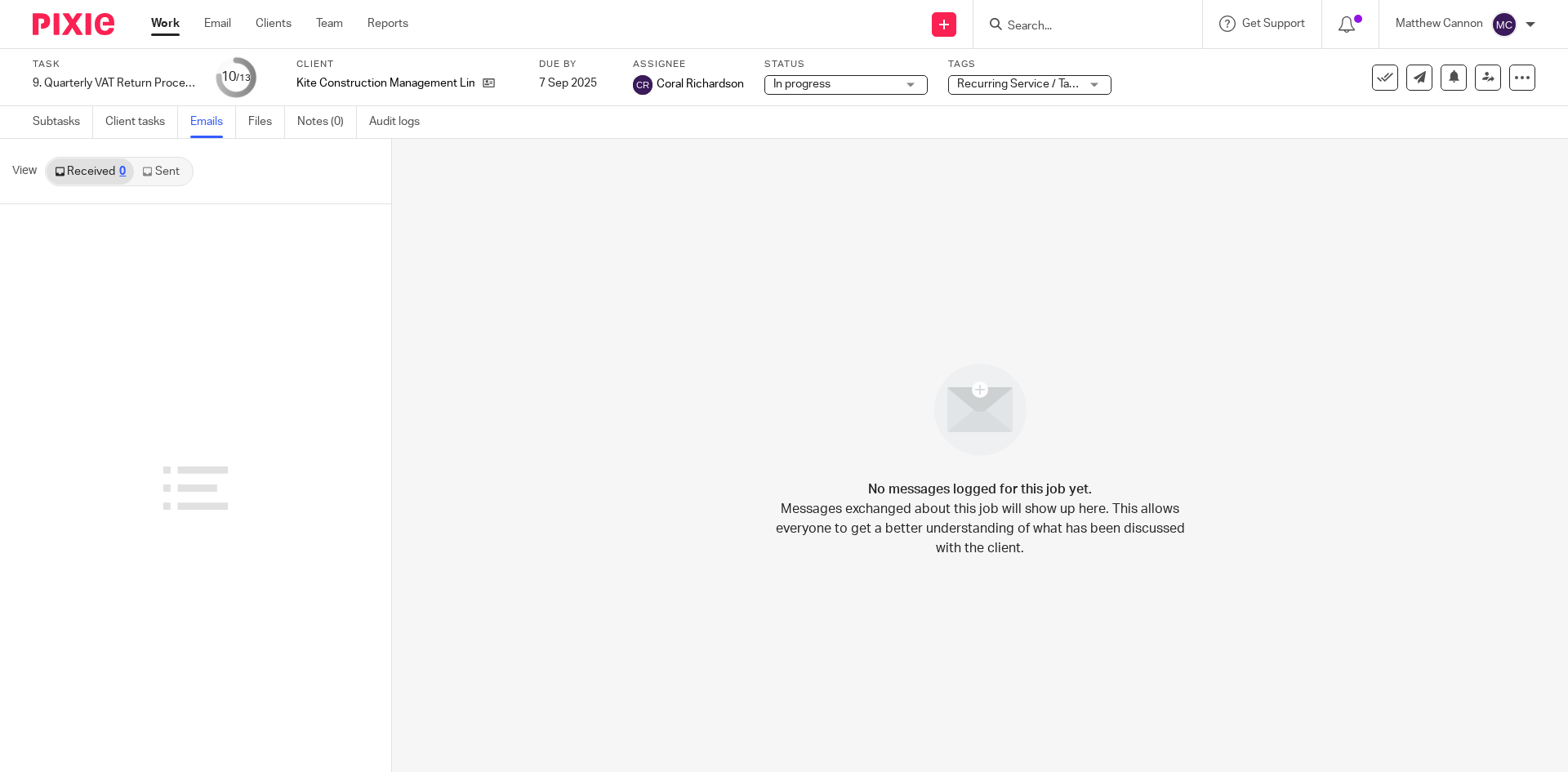 scroll, scrollTop: 0, scrollLeft: 0, axis: both 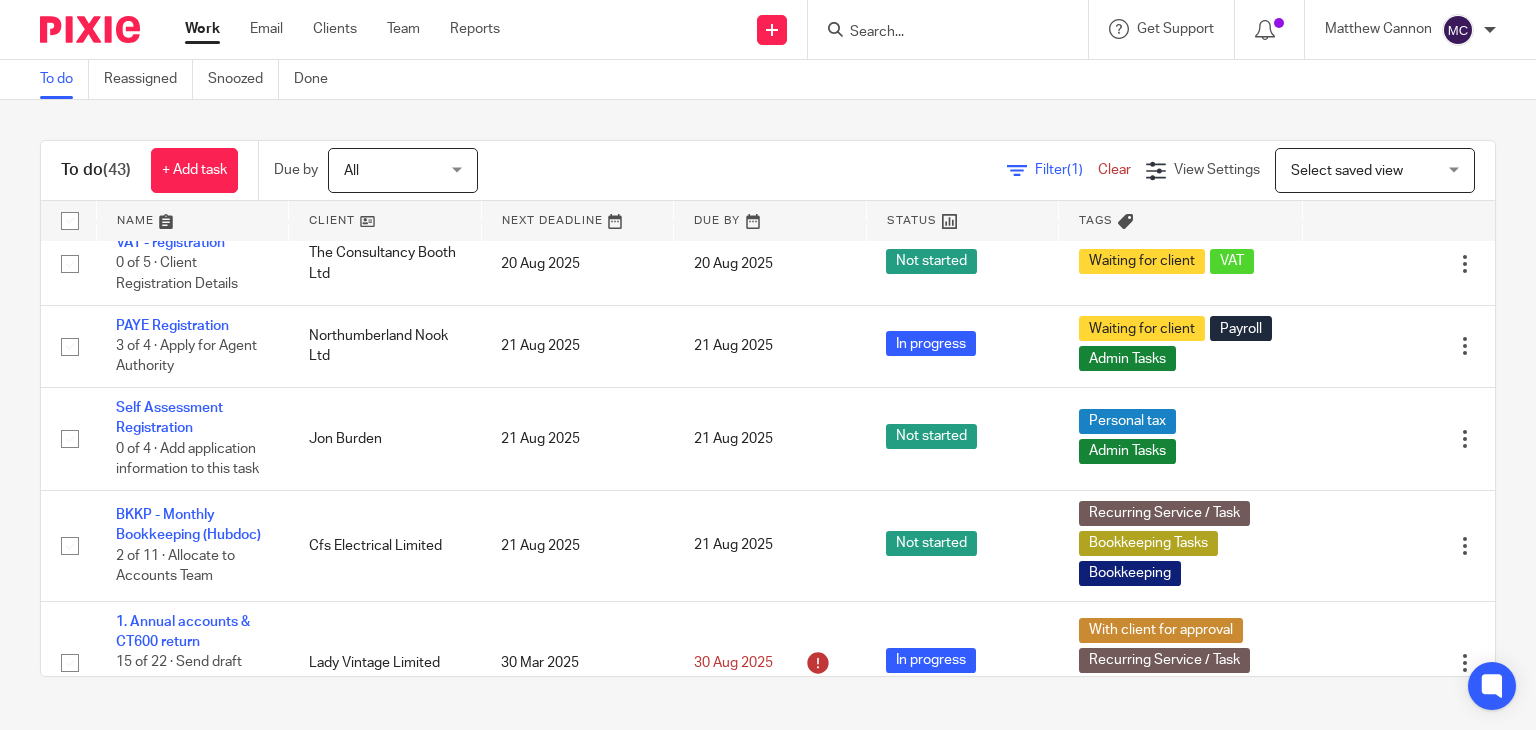 click at bounding box center (938, 33) 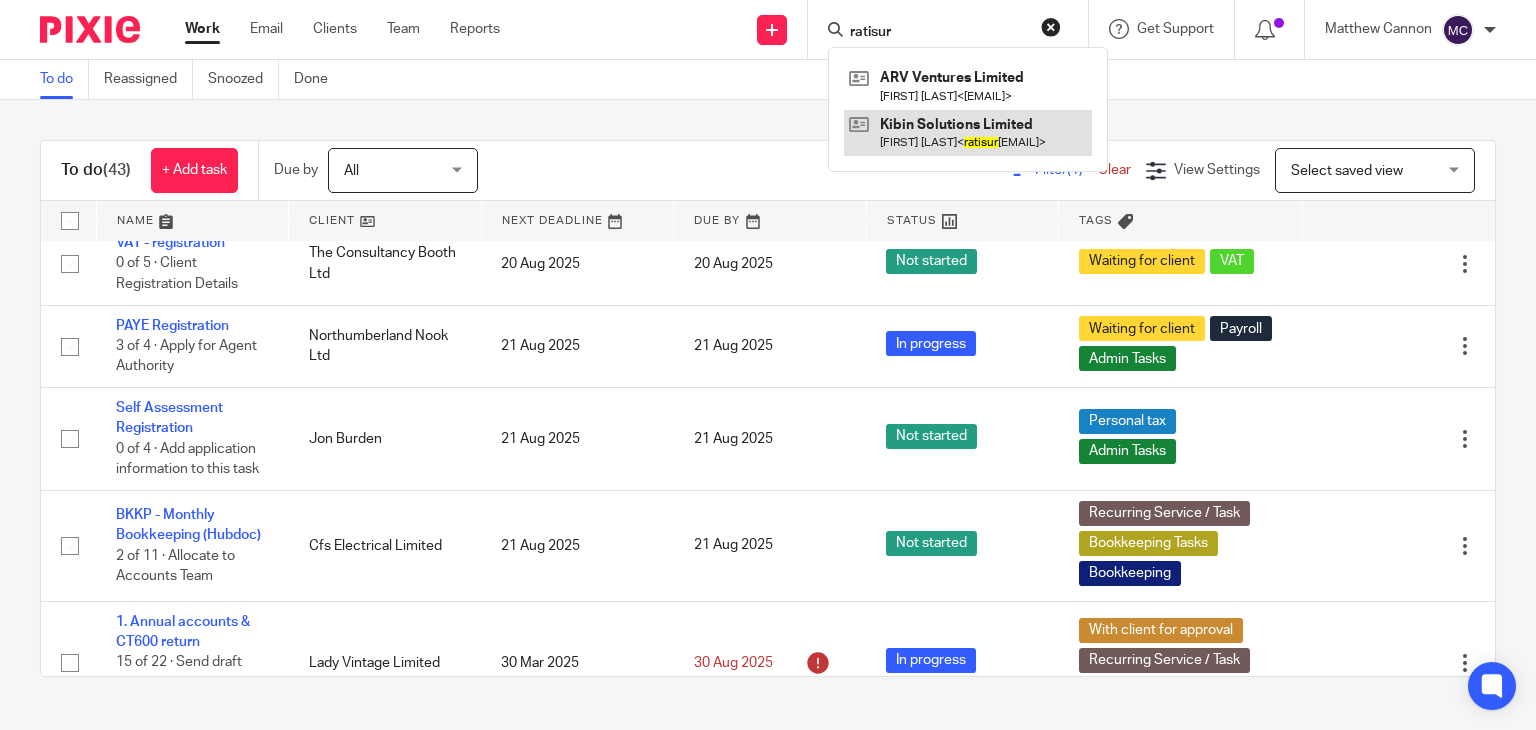 type on "ratisur" 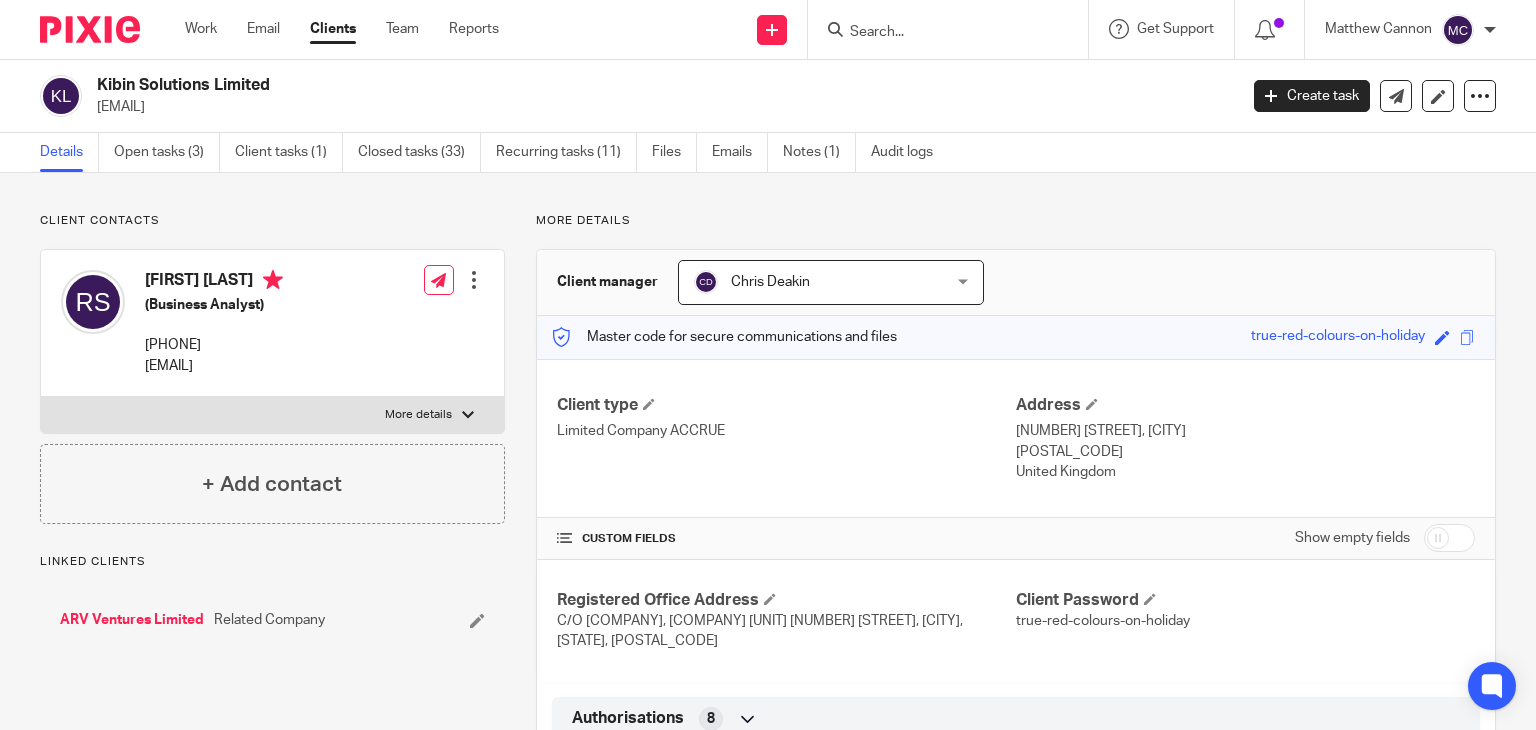 scroll, scrollTop: 0, scrollLeft: 0, axis: both 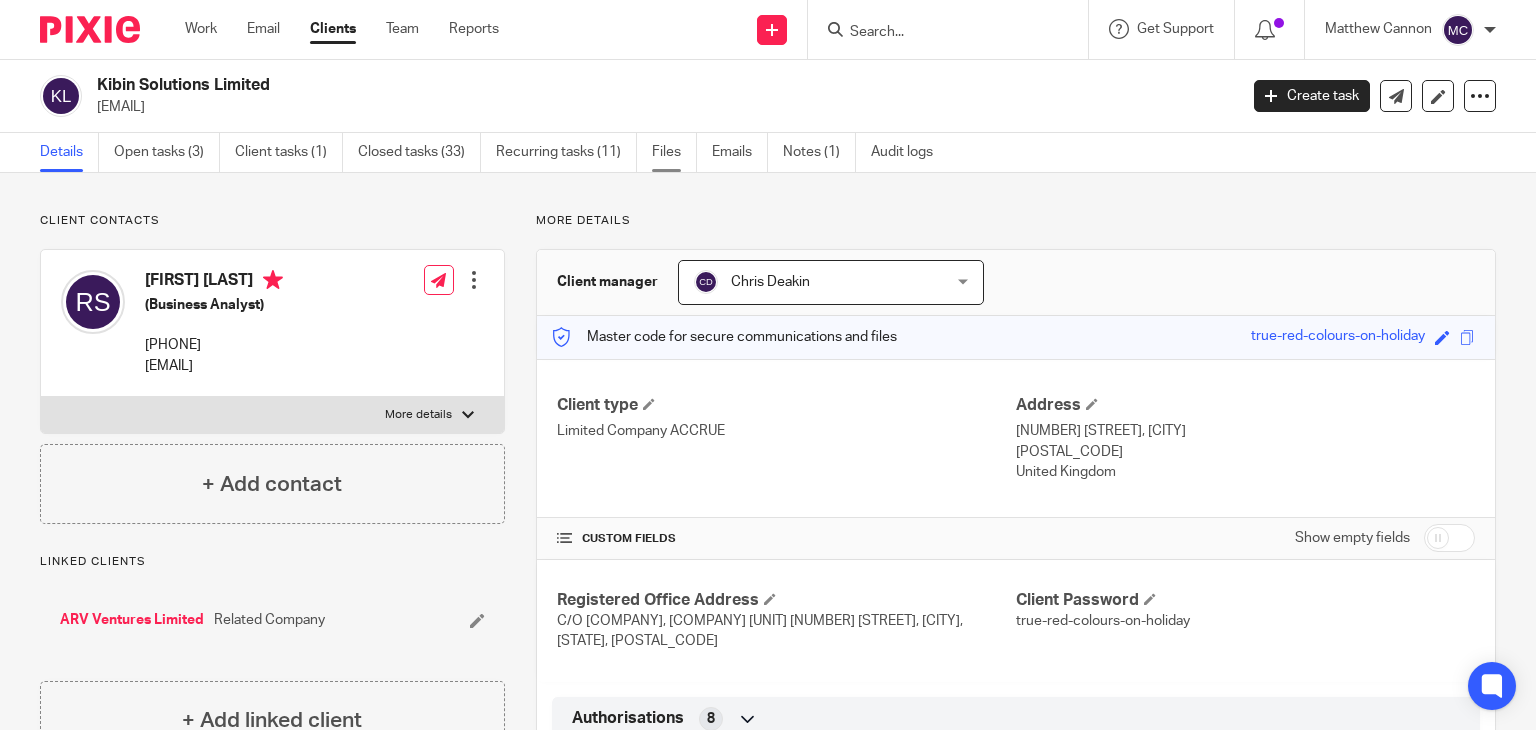 click on "Files" at bounding box center [674, 152] 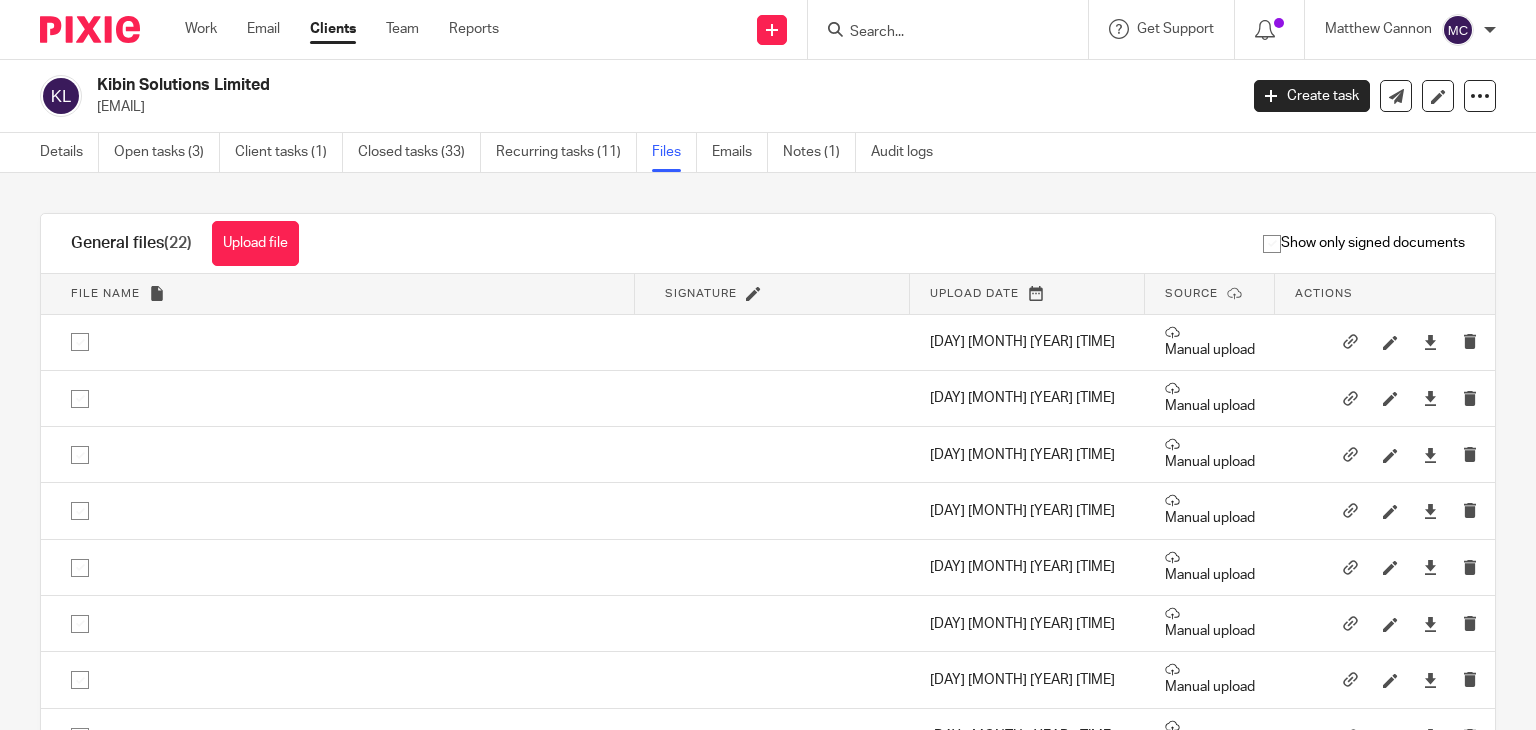 scroll, scrollTop: 0, scrollLeft: 0, axis: both 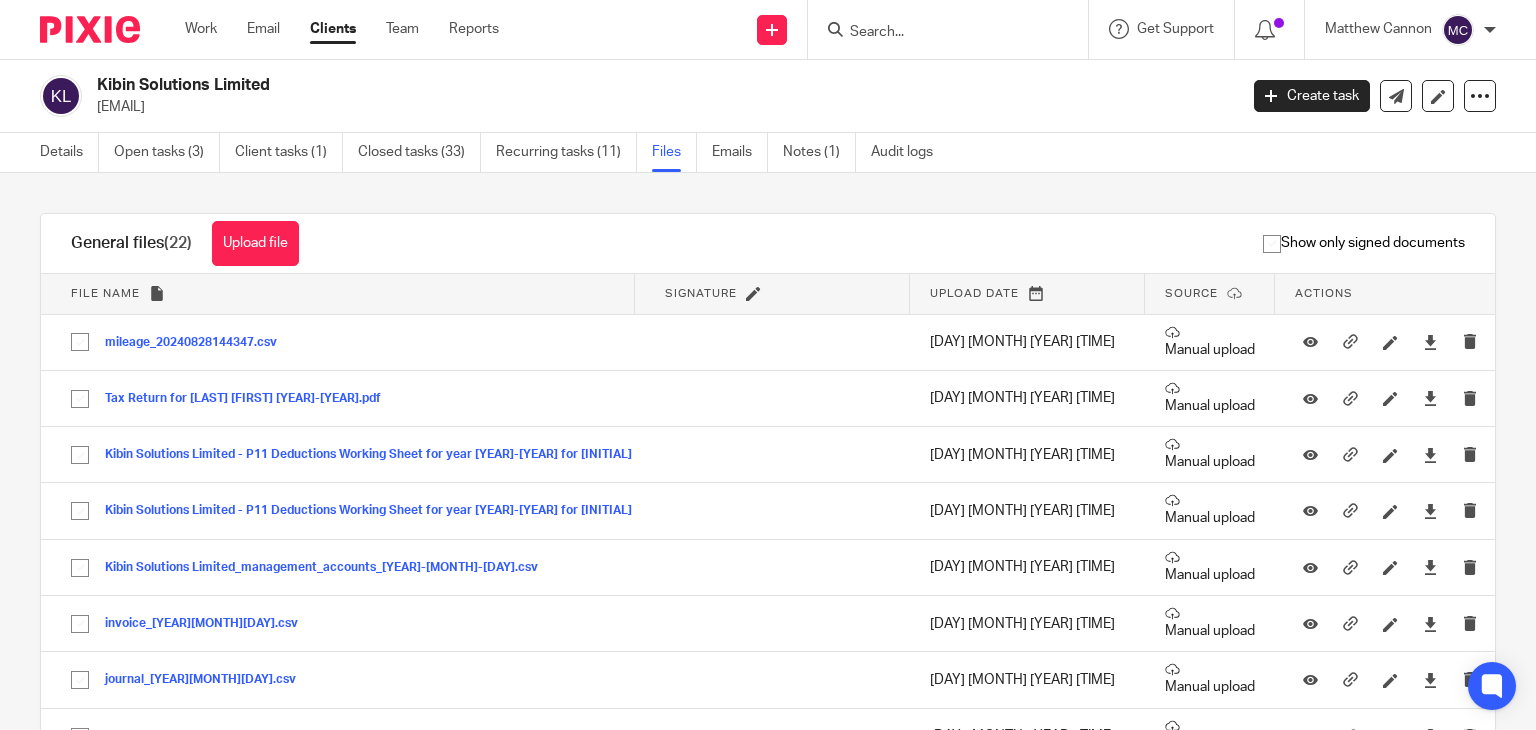 click on "Kibin Solutions Limited" at bounding box center [548, 85] 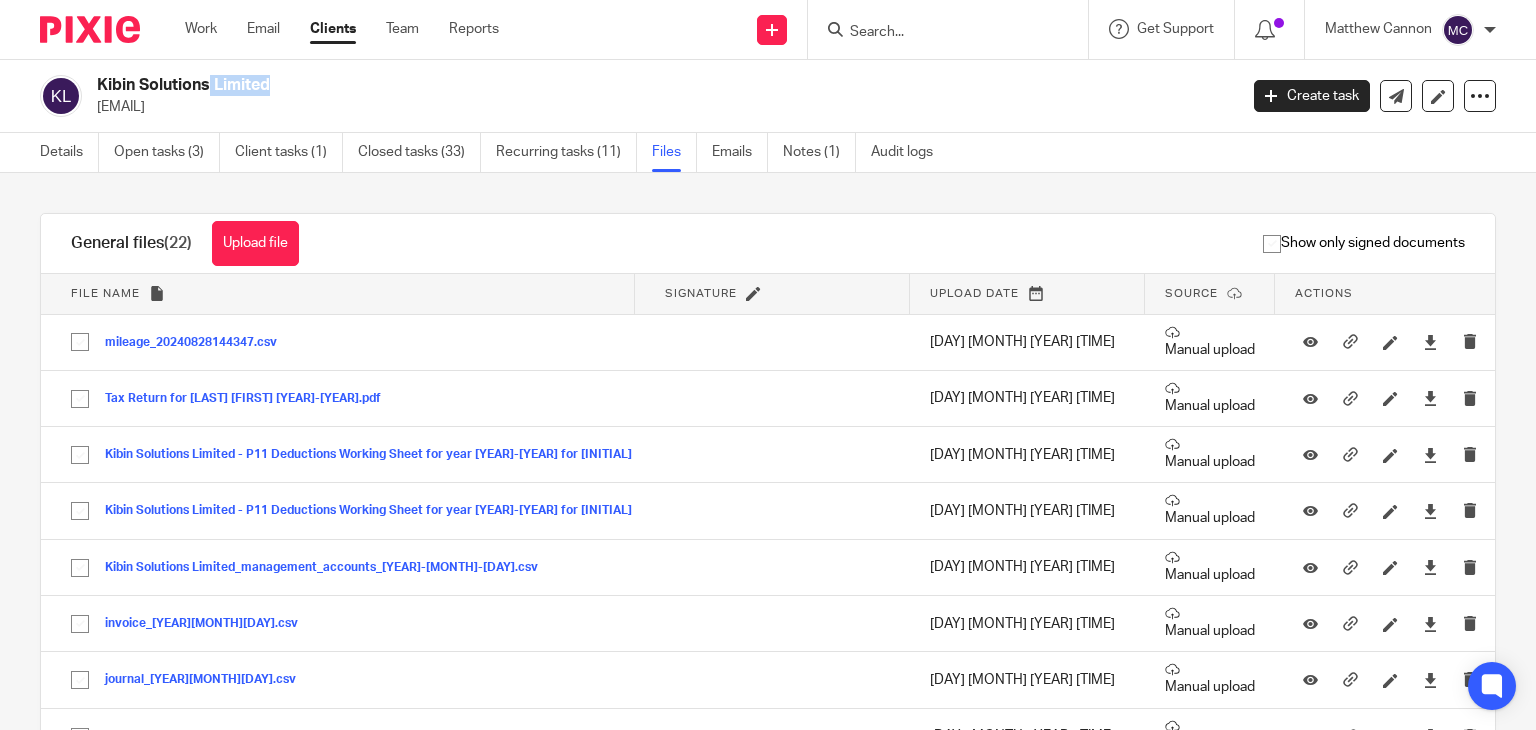 click on "Kibin Solutions Limited" at bounding box center [548, 85] 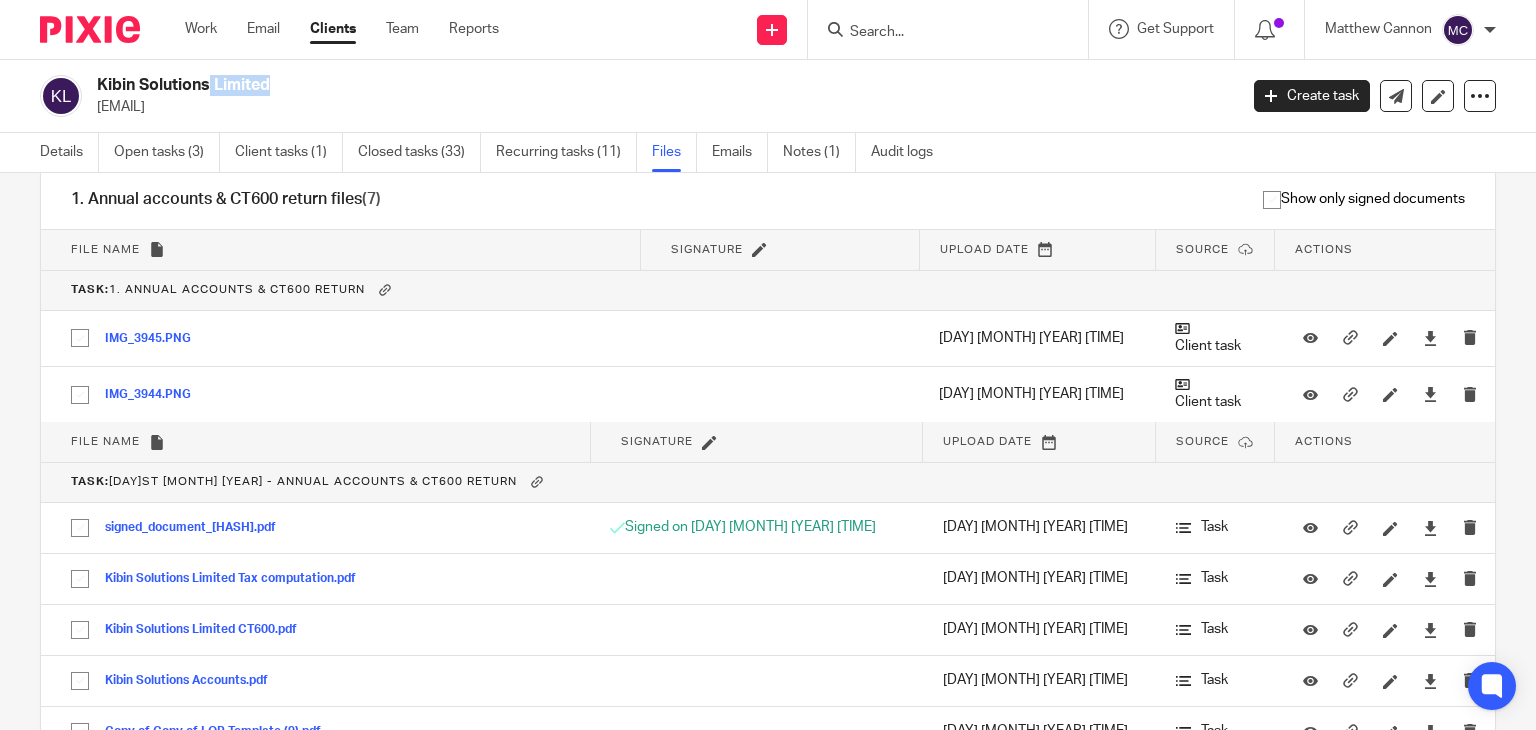 scroll, scrollTop: 4600, scrollLeft: 0, axis: vertical 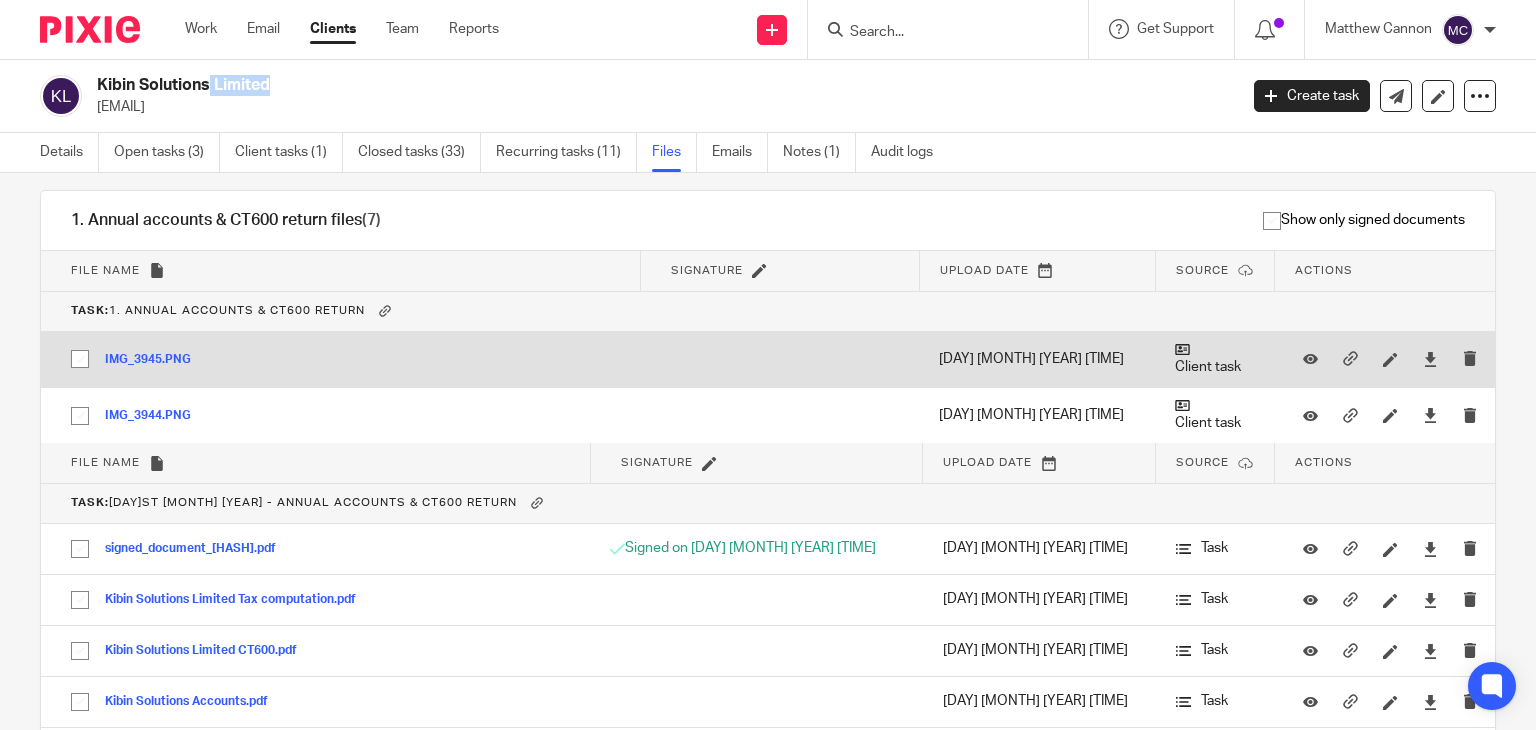click on "IMG_3945.PNG" at bounding box center [155, 360] 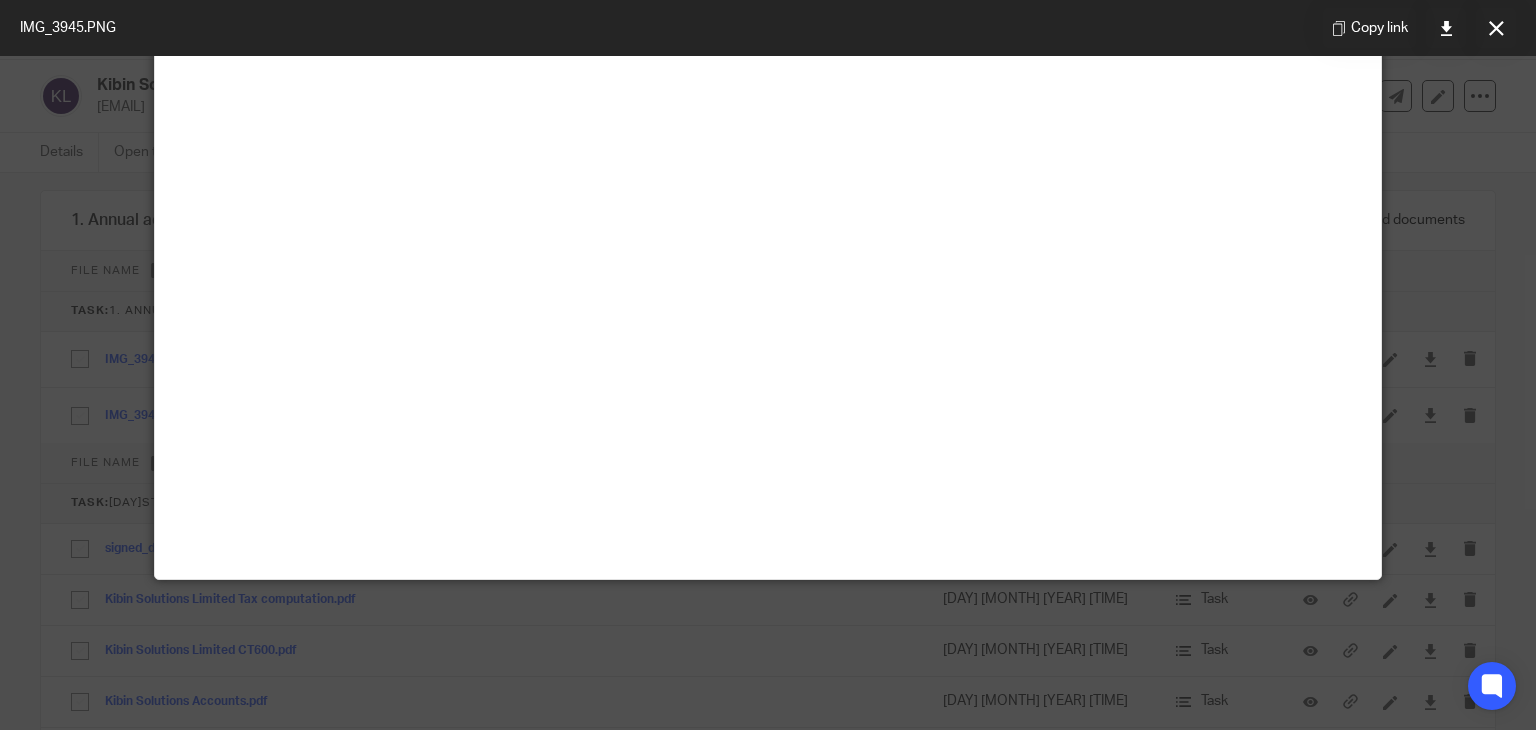 scroll, scrollTop: 540, scrollLeft: 0, axis: vertical 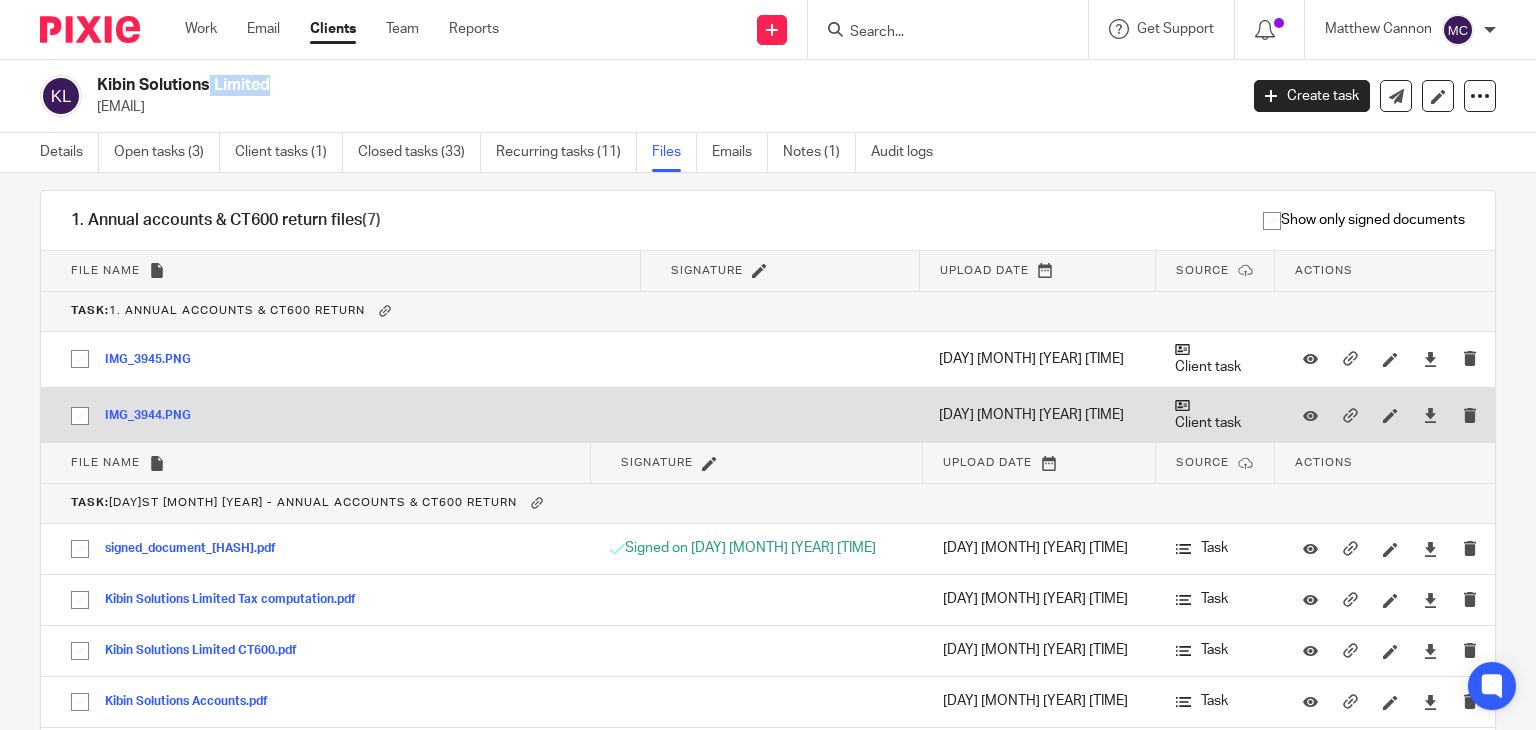 click on "IMG_3944.PNG" at bounding box center [155, 416] 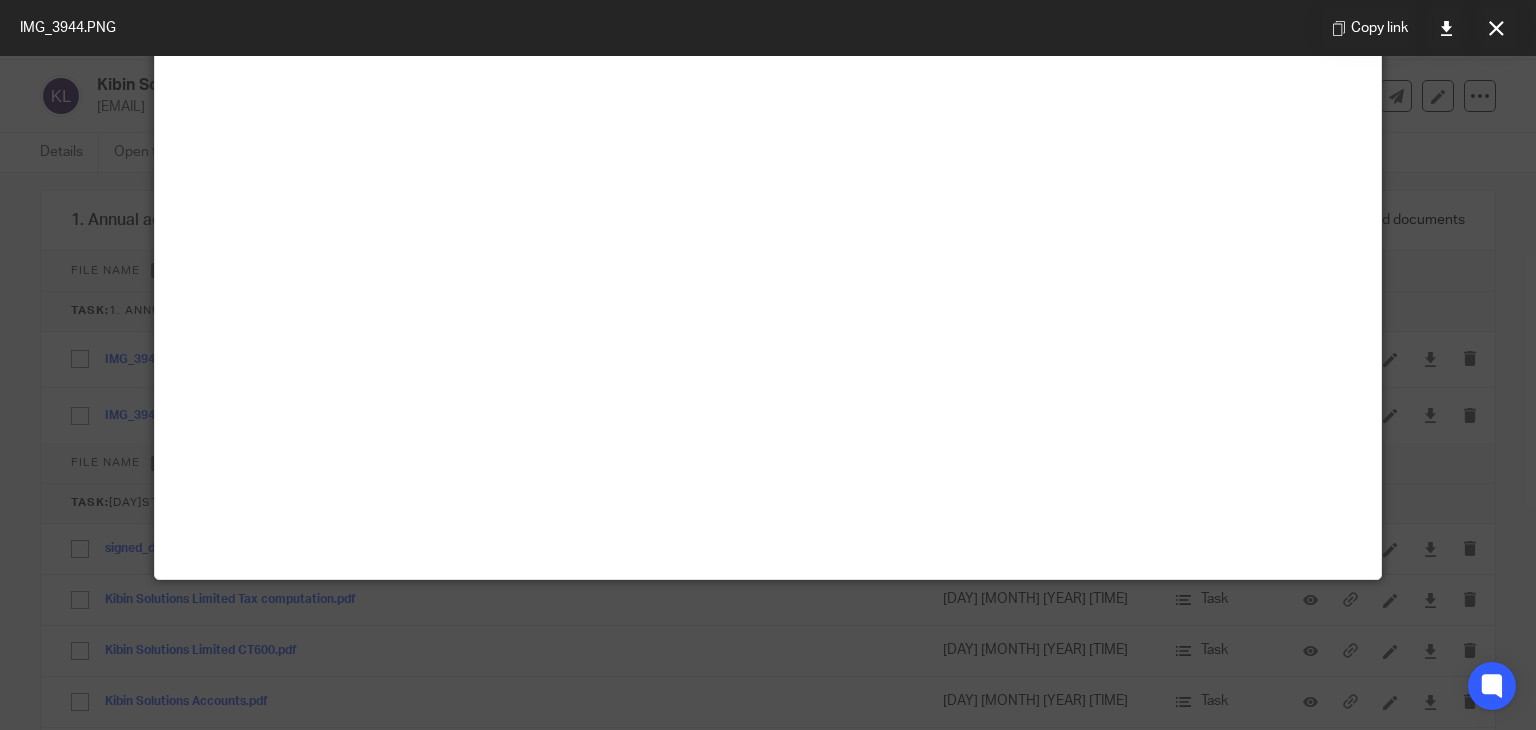 scroll, scrollTop: 1940, scrollLeft: 0, axis: vertical 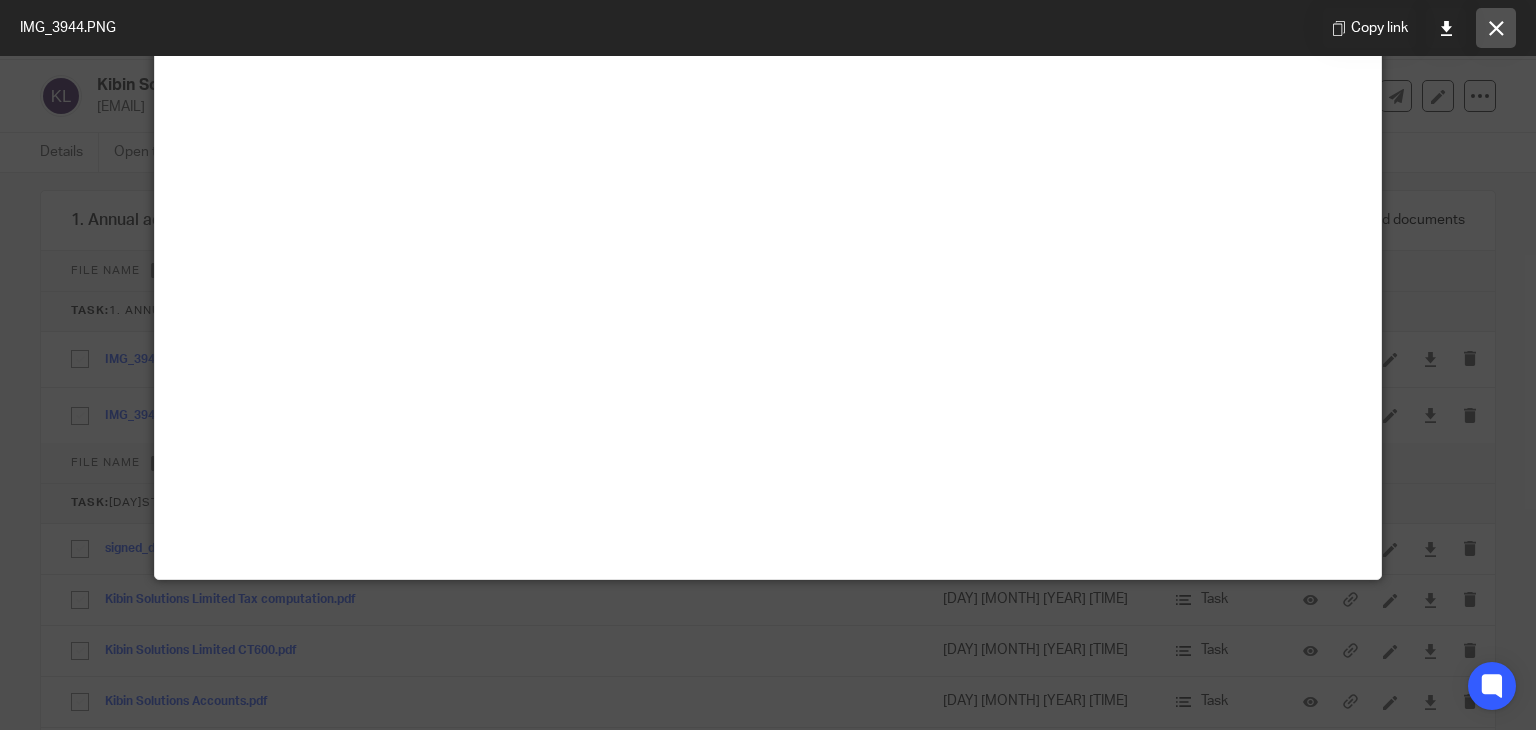 click at bounding box center [1496, 28] 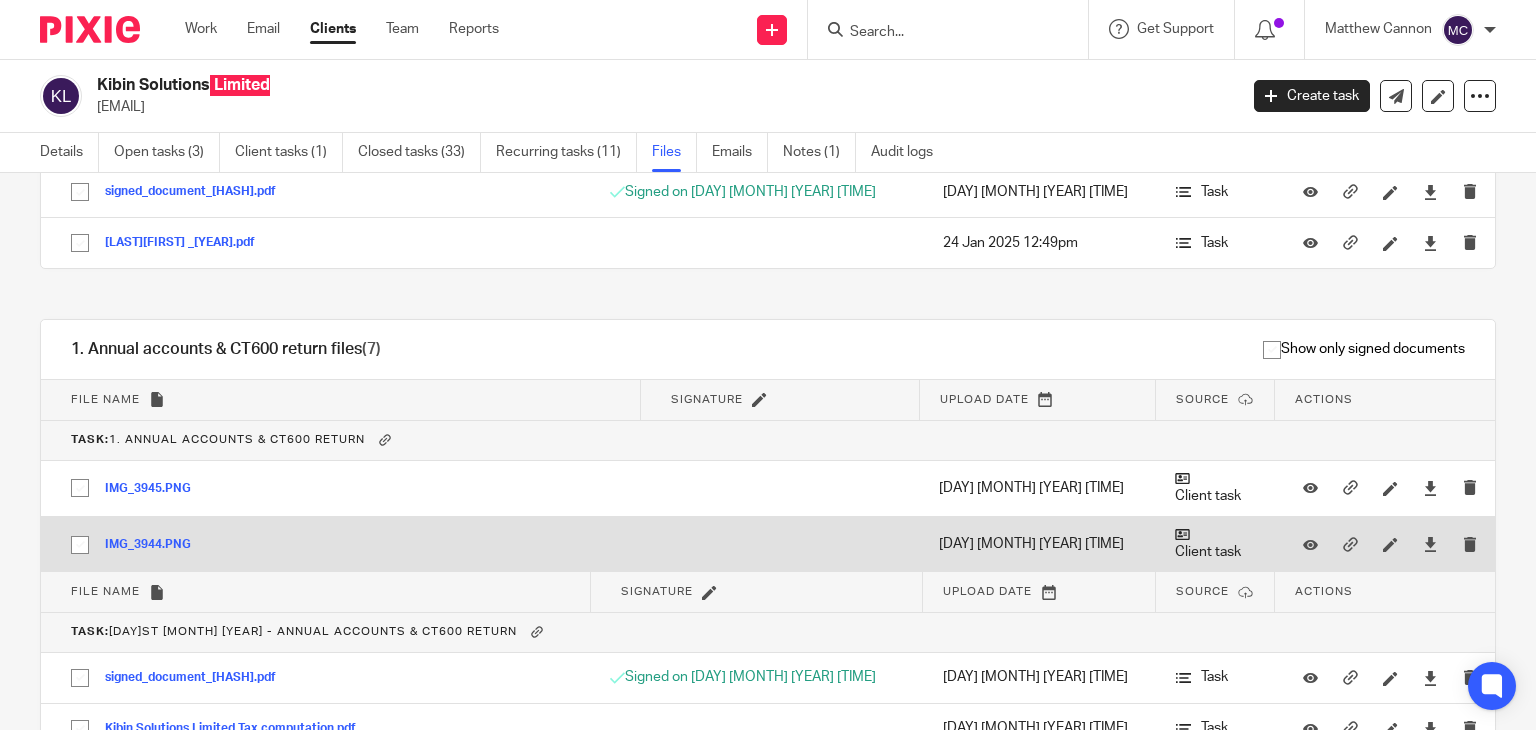scroll, scrollTop: 4771, scrollLeft: 0, axis: vertical 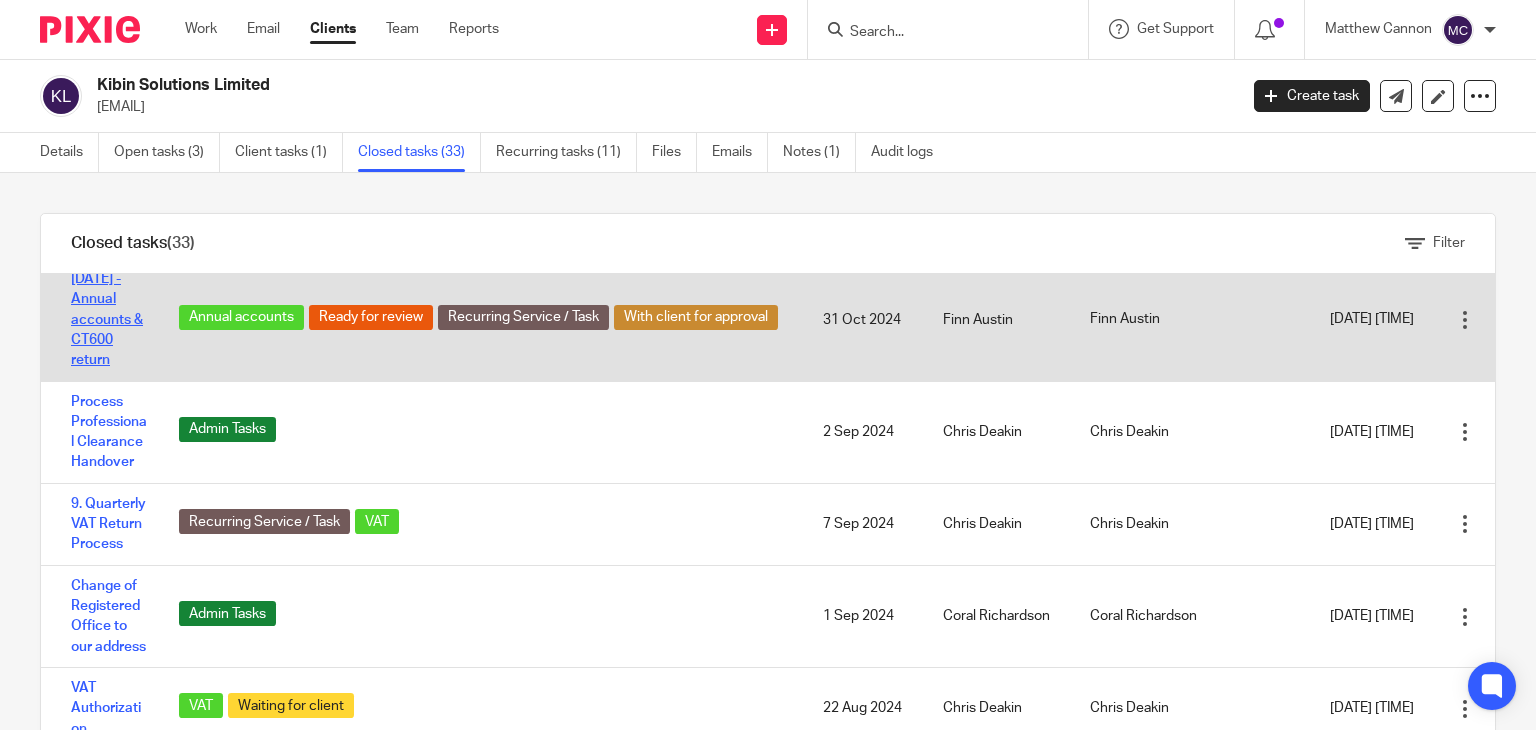 click on "[DATE] - Annual accounts & CT600 return" at bounding box center (107, 319) 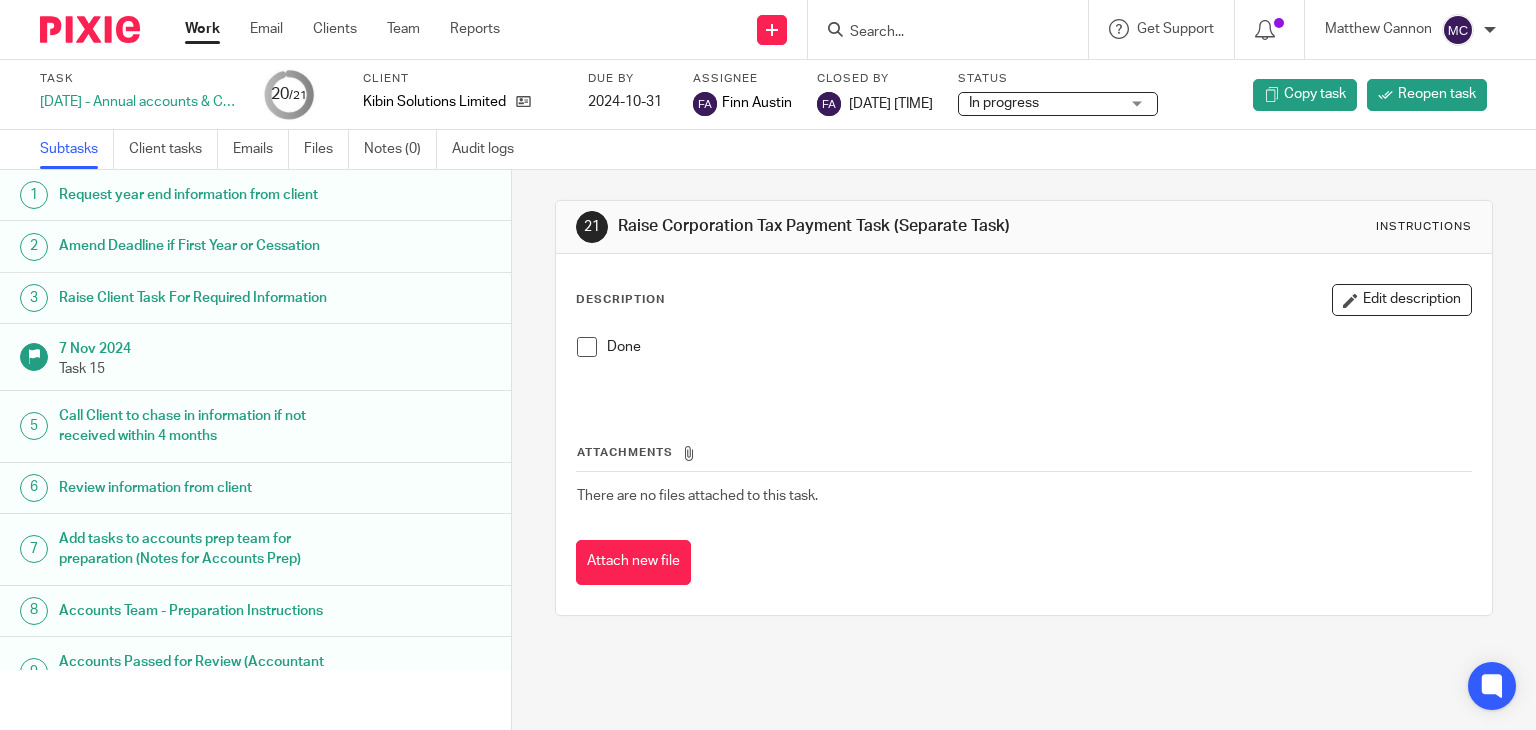 scroll, scrollTop: 0, scrollLeft: 0, axis: both 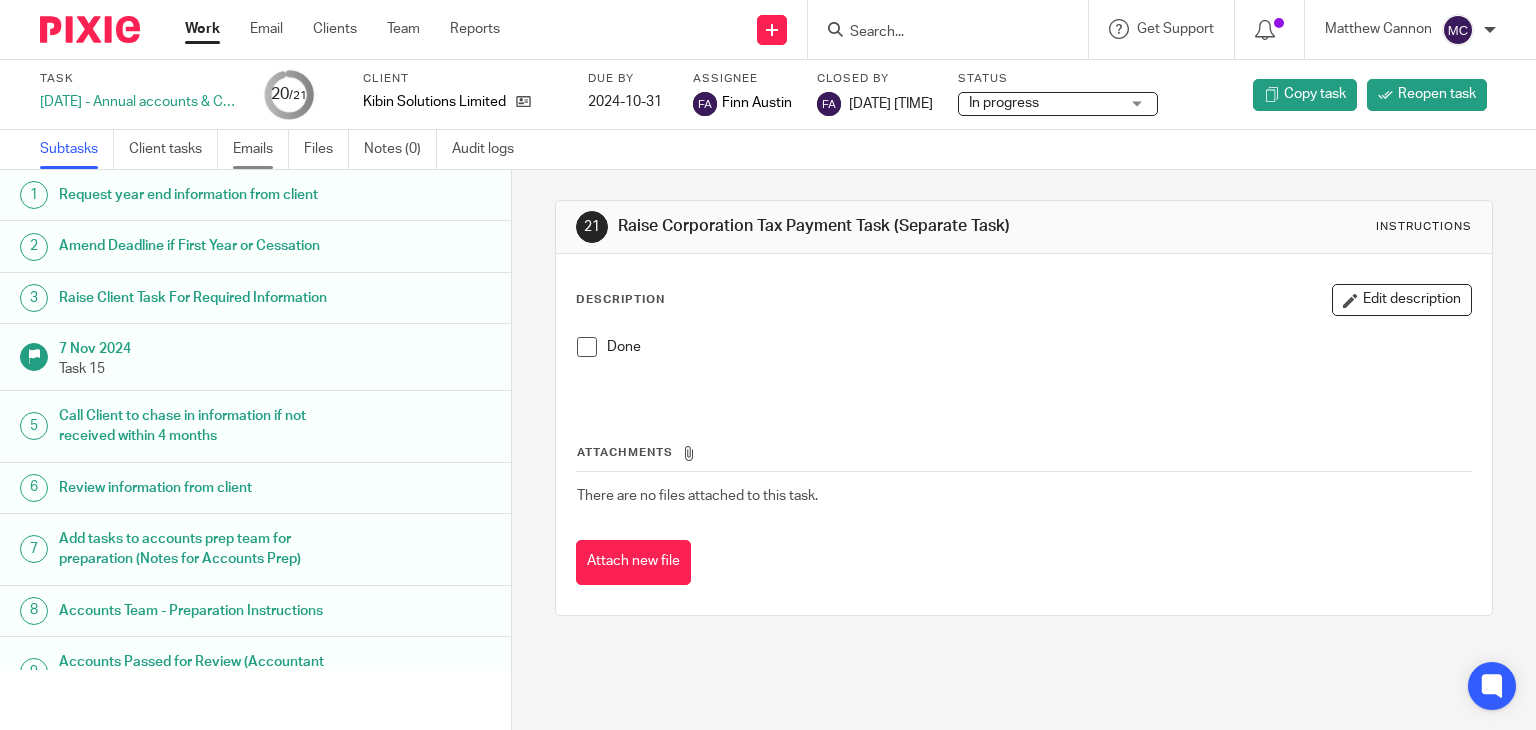 click on "Emails" at bounding box center [261, 149] 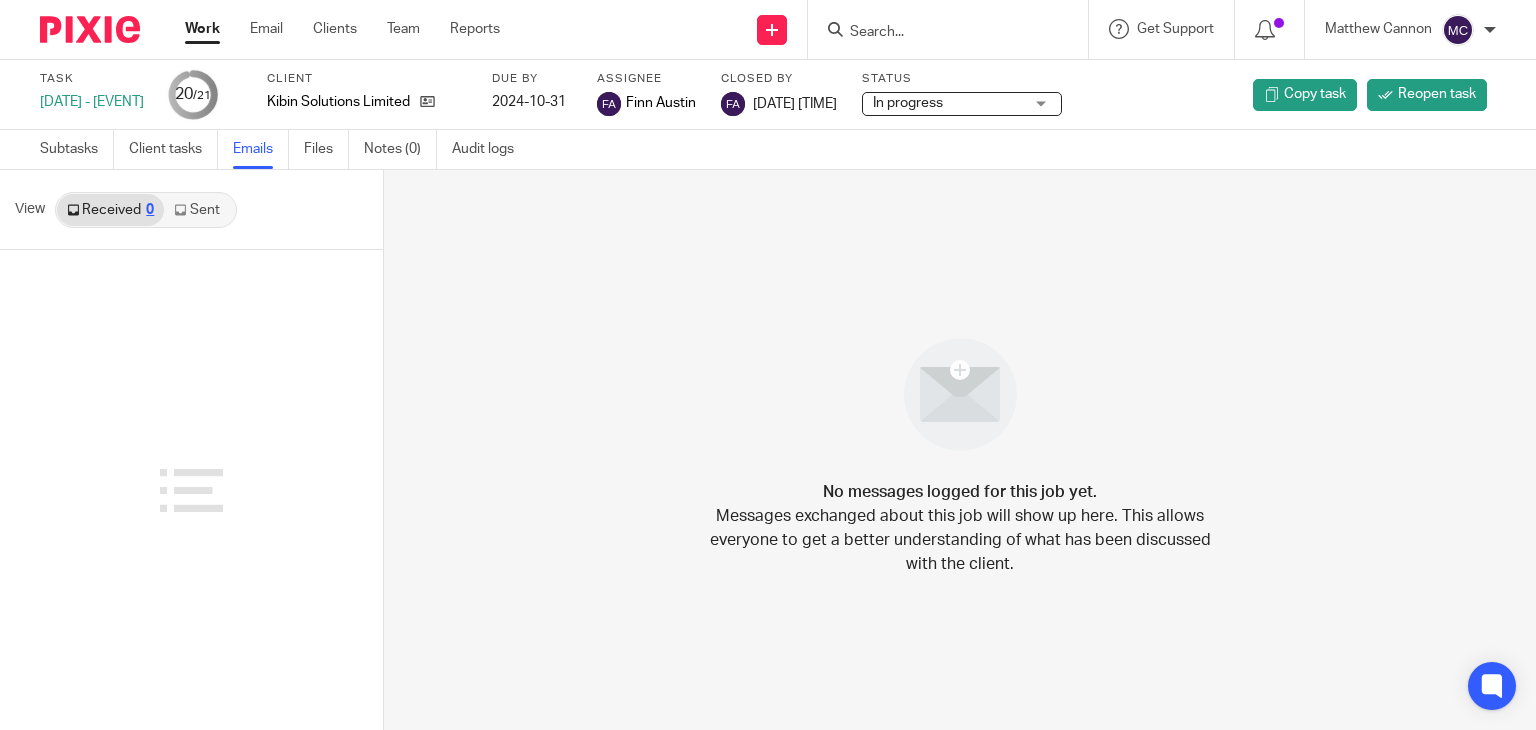 scroll, scrollTop: 0, scrollLeft: 0, axis: both 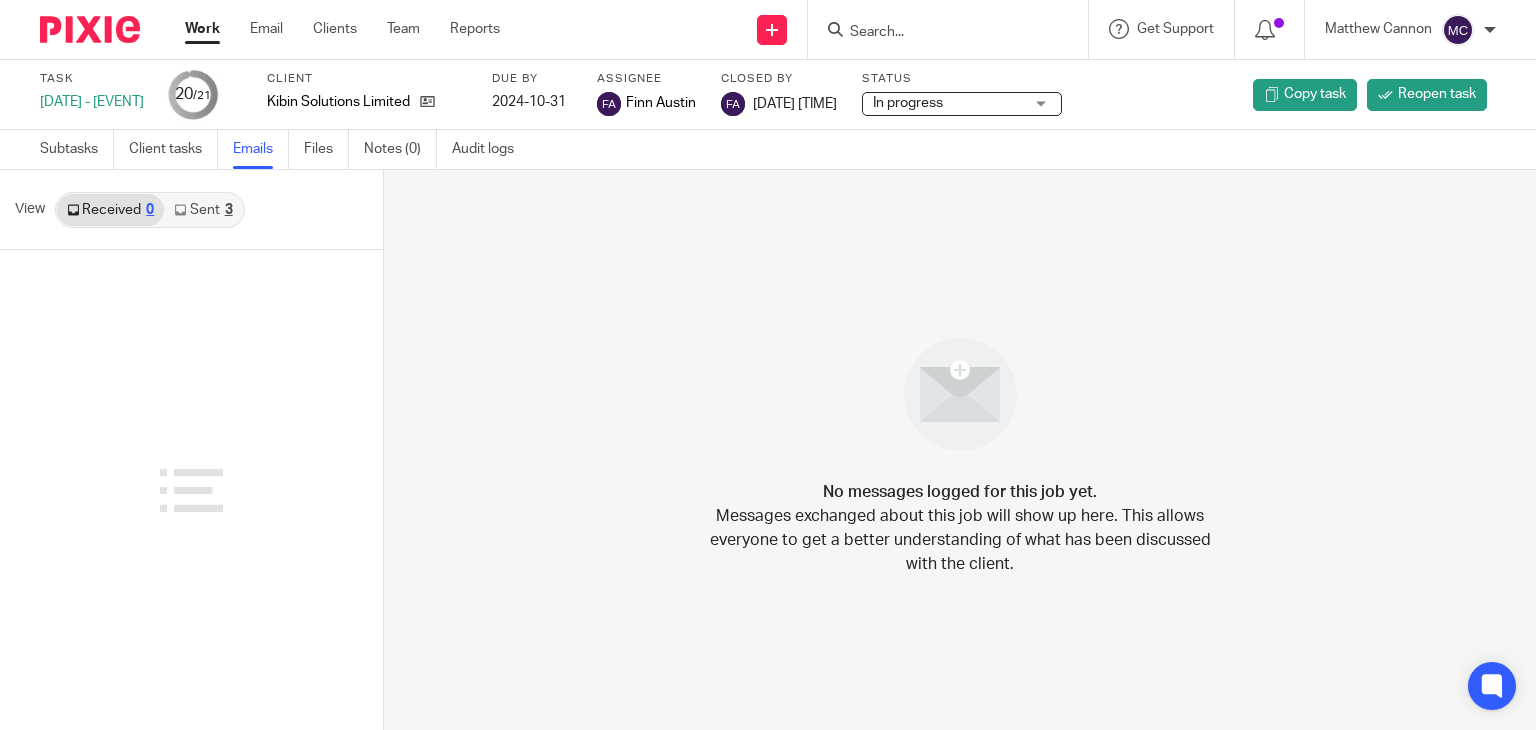 click on "Sent
3" at bounding box center [203, 210] 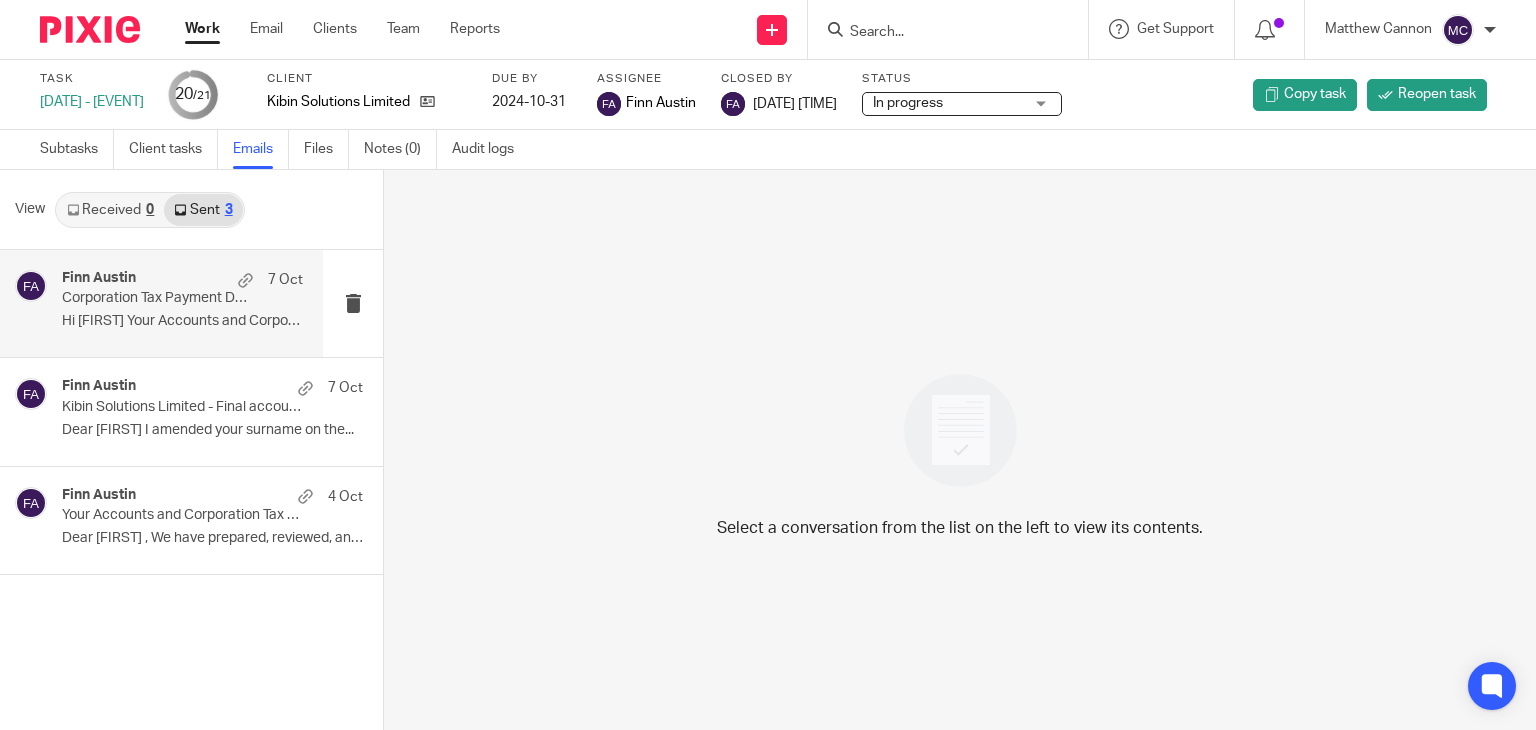 click on "[FIRST] [LAST] [DATE] Corporation Tax Payment Details Hi [FIRST] Your Accounts and Corporation Tax..." at bounding box center [182, 303] 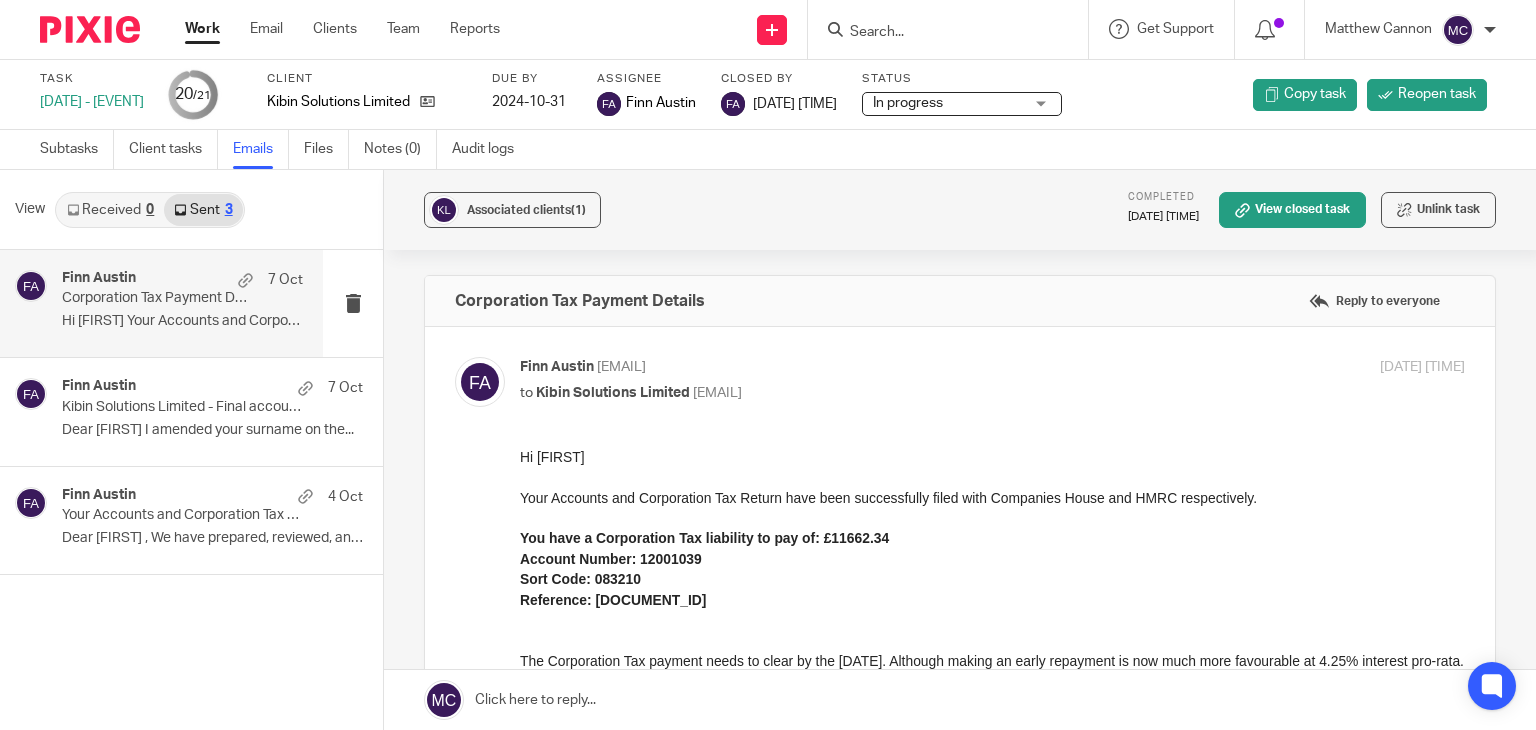 scroll, scrollTop: 0, scrollLeft: 0, axis: both 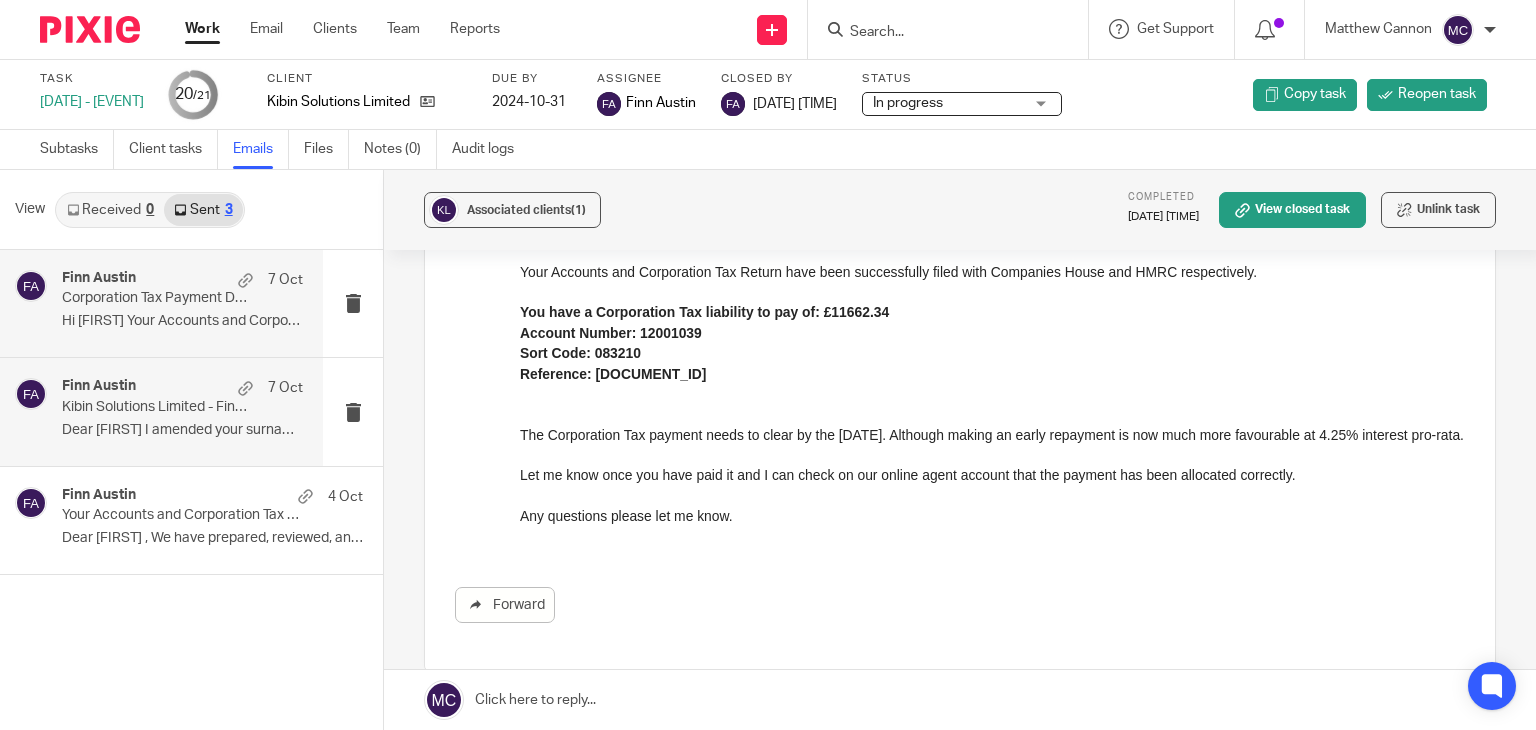 click on "[FIRST] [LAST]
[DATE]" at bounding box center (182, 388) 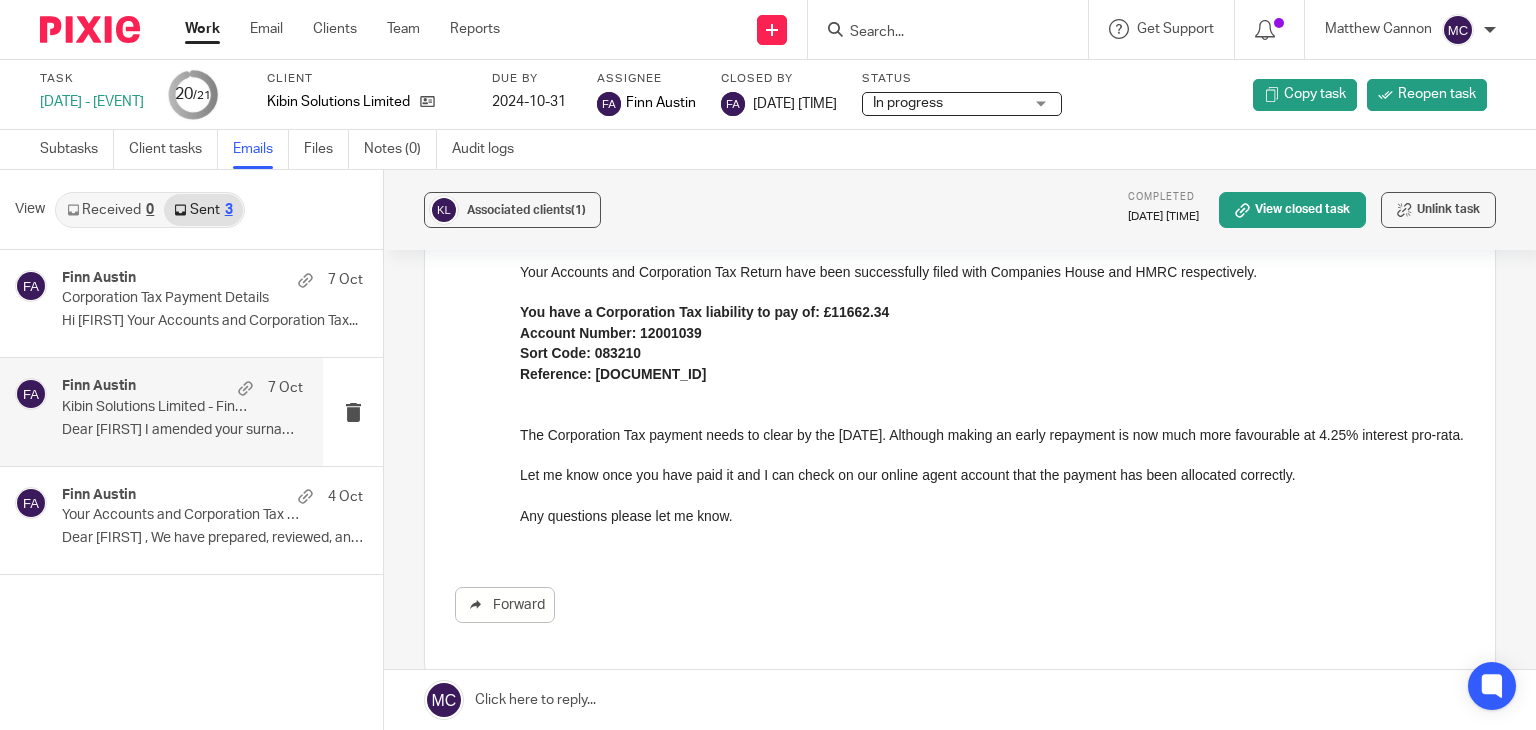 scroll, scrollTop: 0, scrollLeft: 0, axis: both 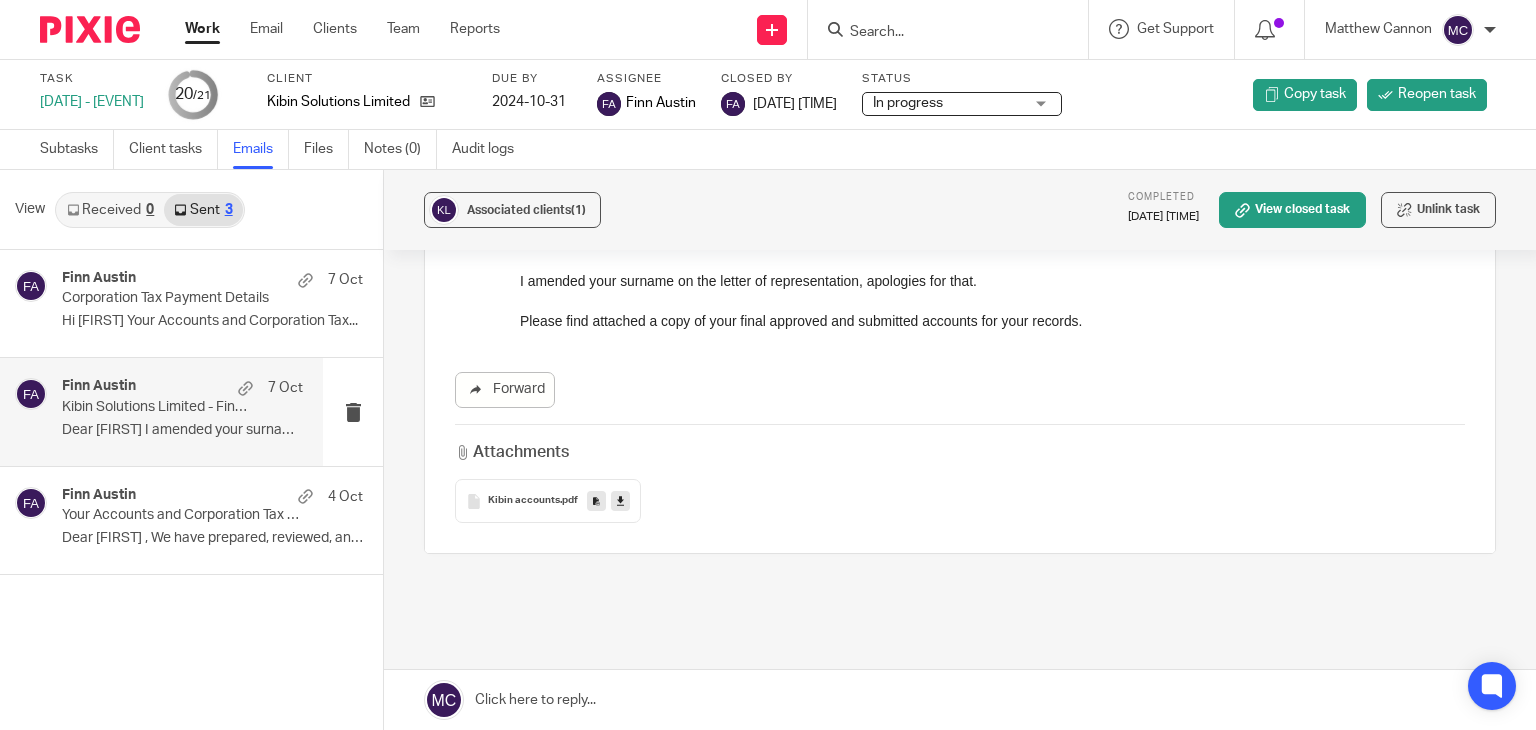 click on "Kibin accounts" at bounding box center [524, 501] 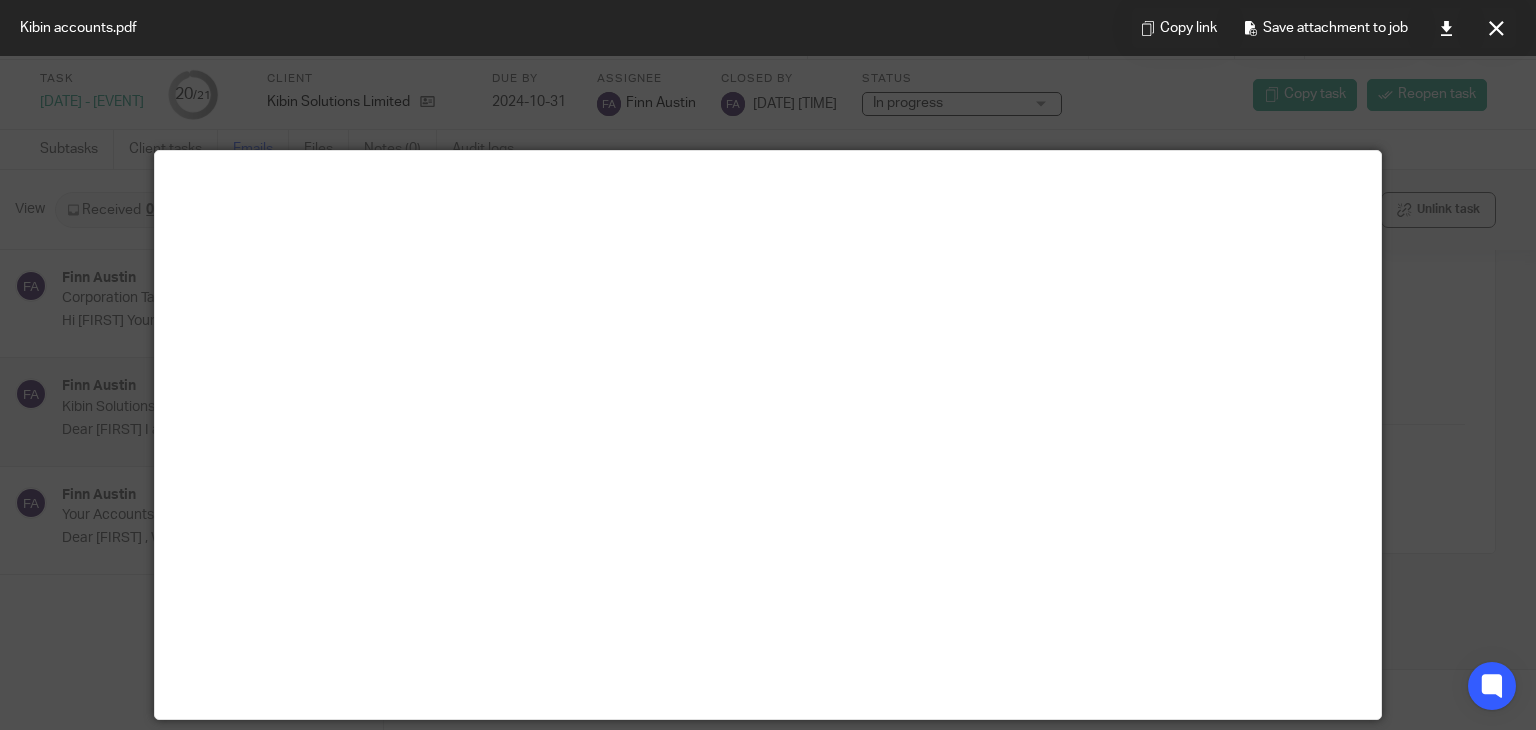 drag, startPoint x: 1490, startPoint y: 23, endPoint x: 1391, endPoint y: 48, distance: 102.10779 